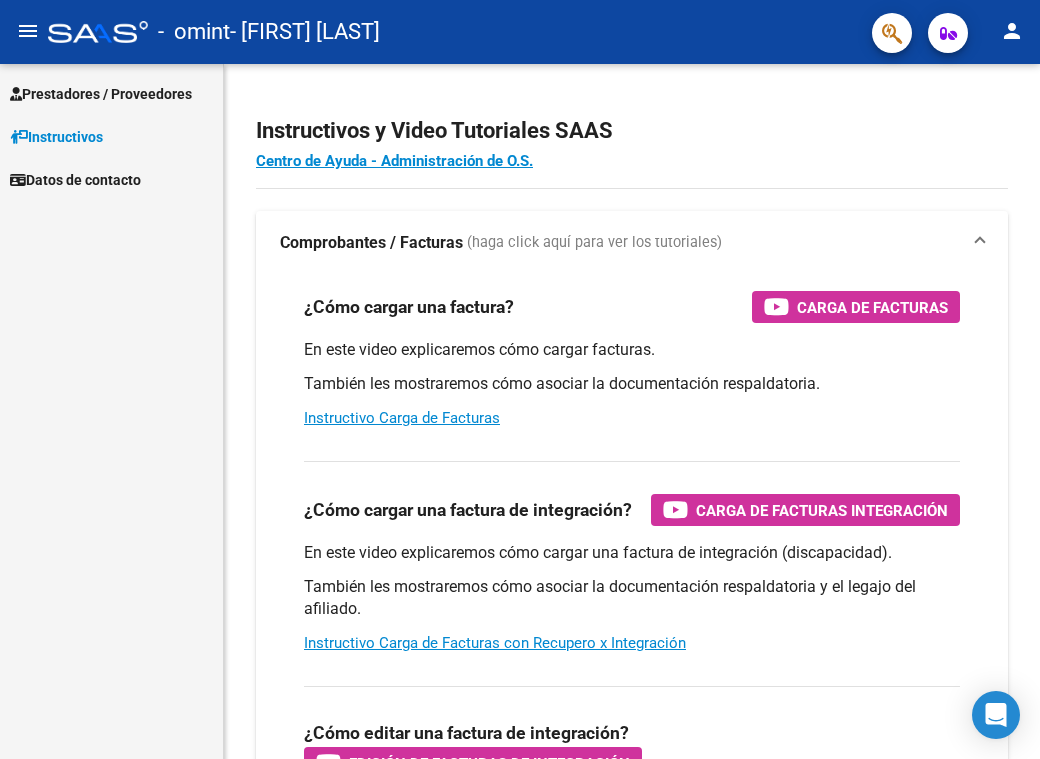 scroll, scrollTop: 0, scrollLeft: 0, axis: both 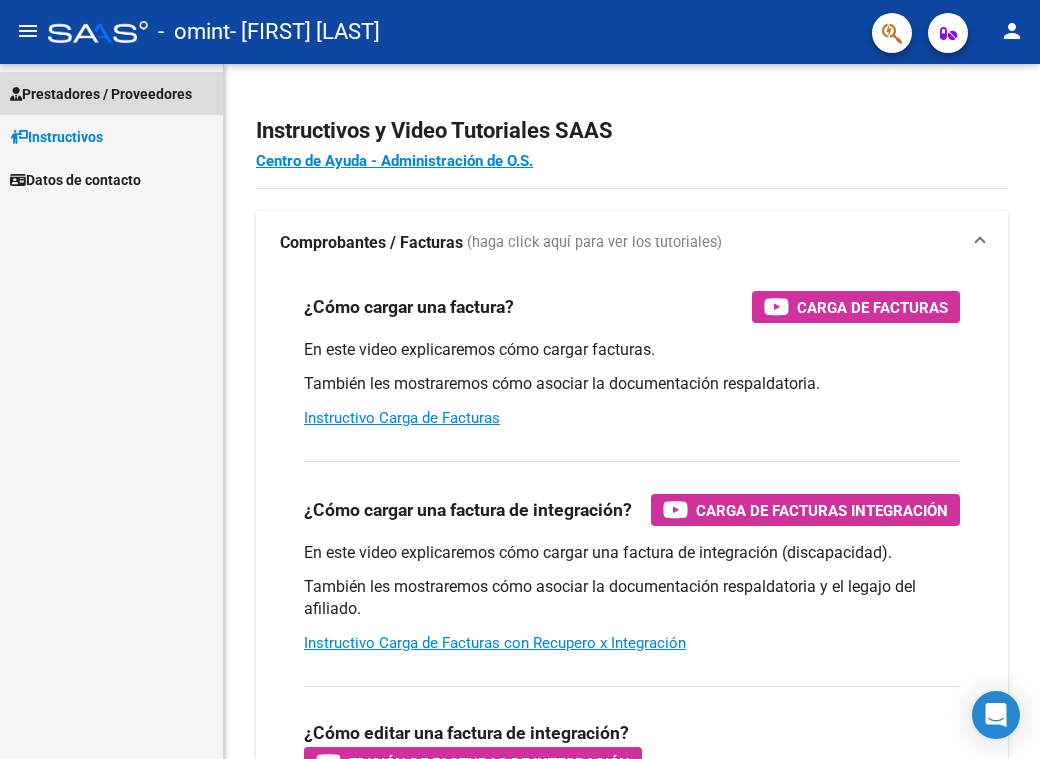 click on "Prestadores / Proveedores" at bounding box center (101, 94) 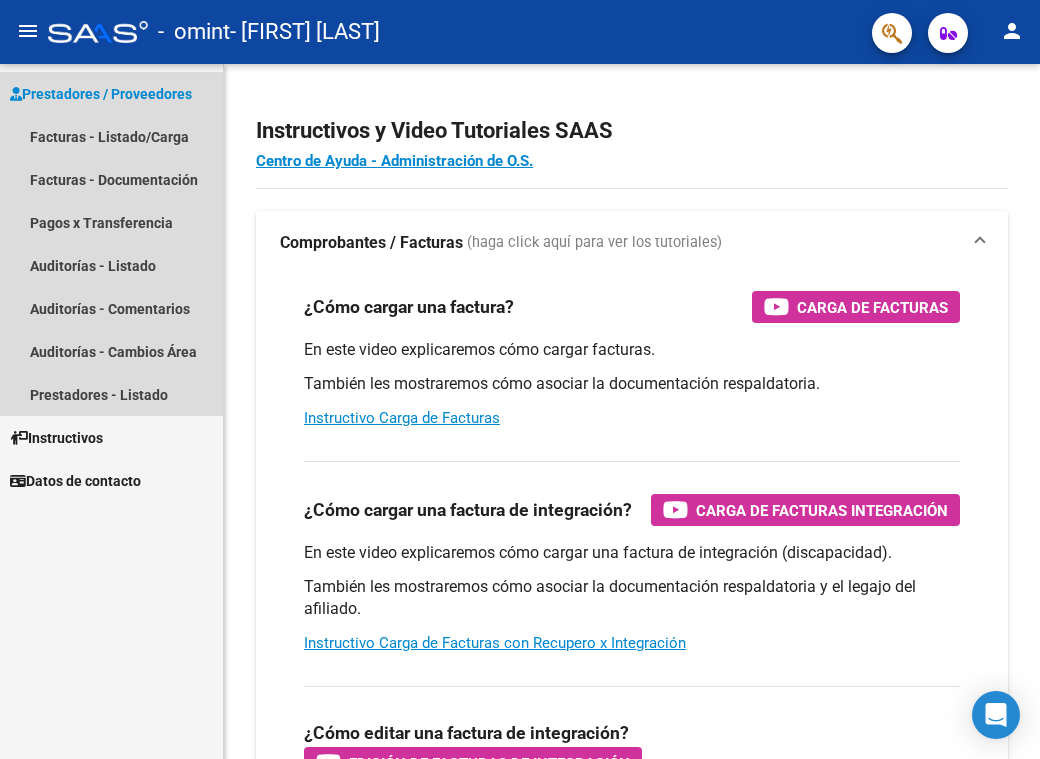 click on "Prestadores / Proveedores" at bounding box center [101, 94] 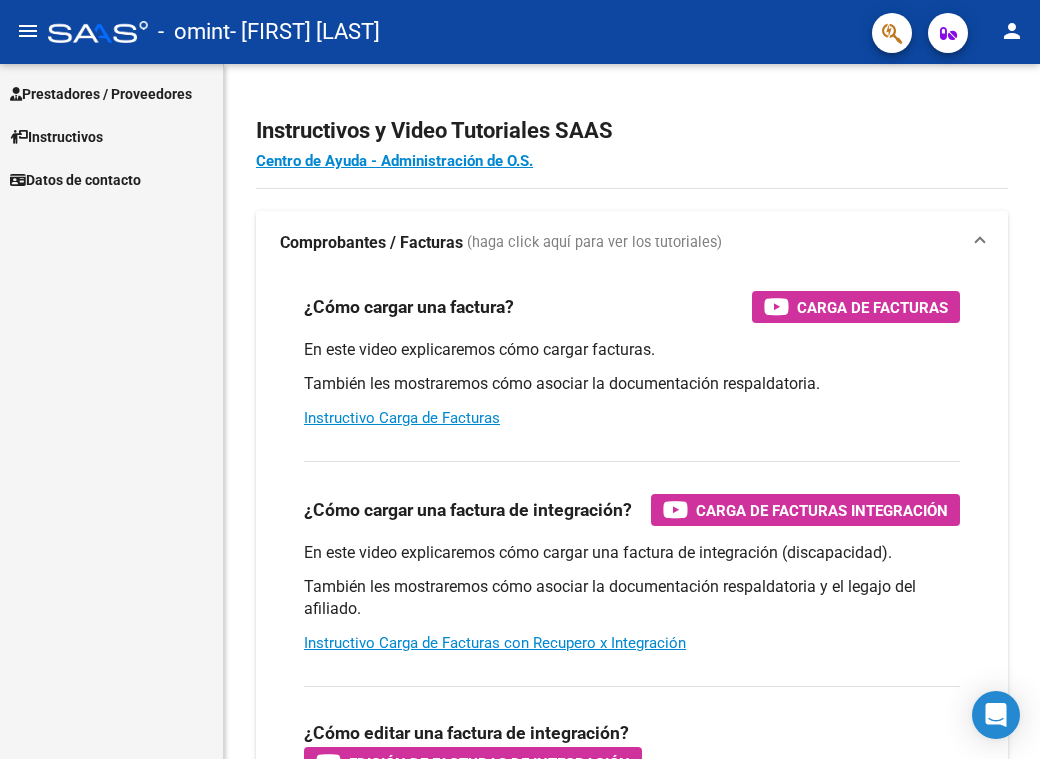 click on "Prestadores / Proveedores" at bounding box center (101, 94) 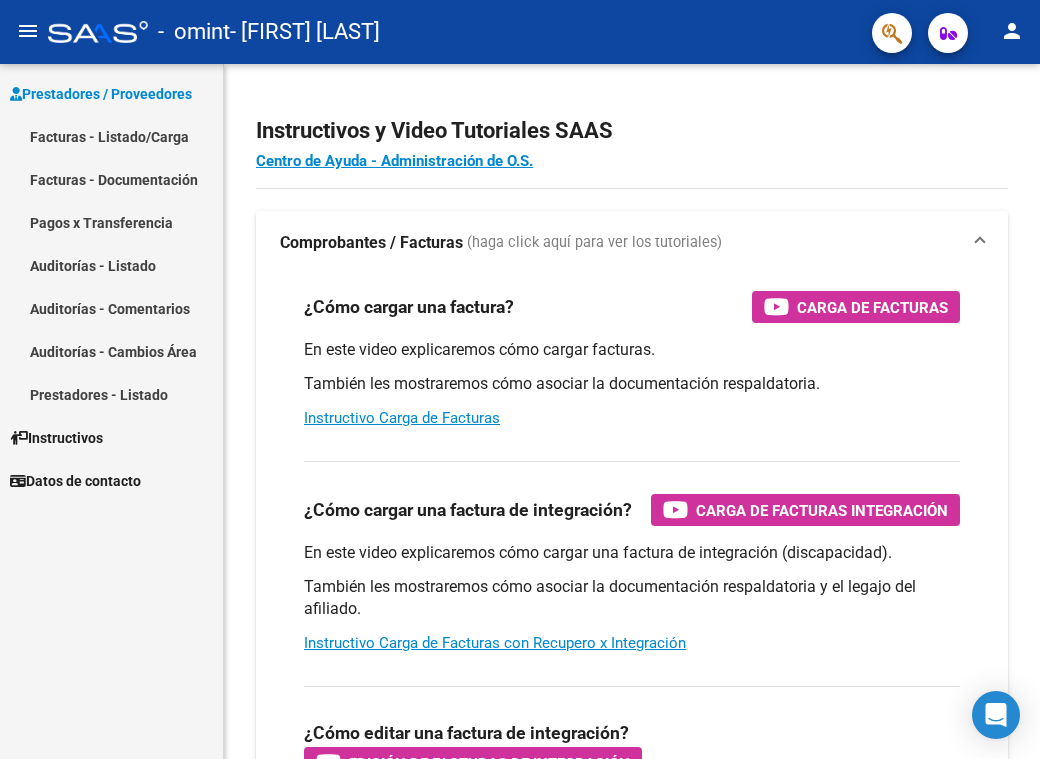 click on "Facturas - Listado/Carga" at bounding box center (111, 136) 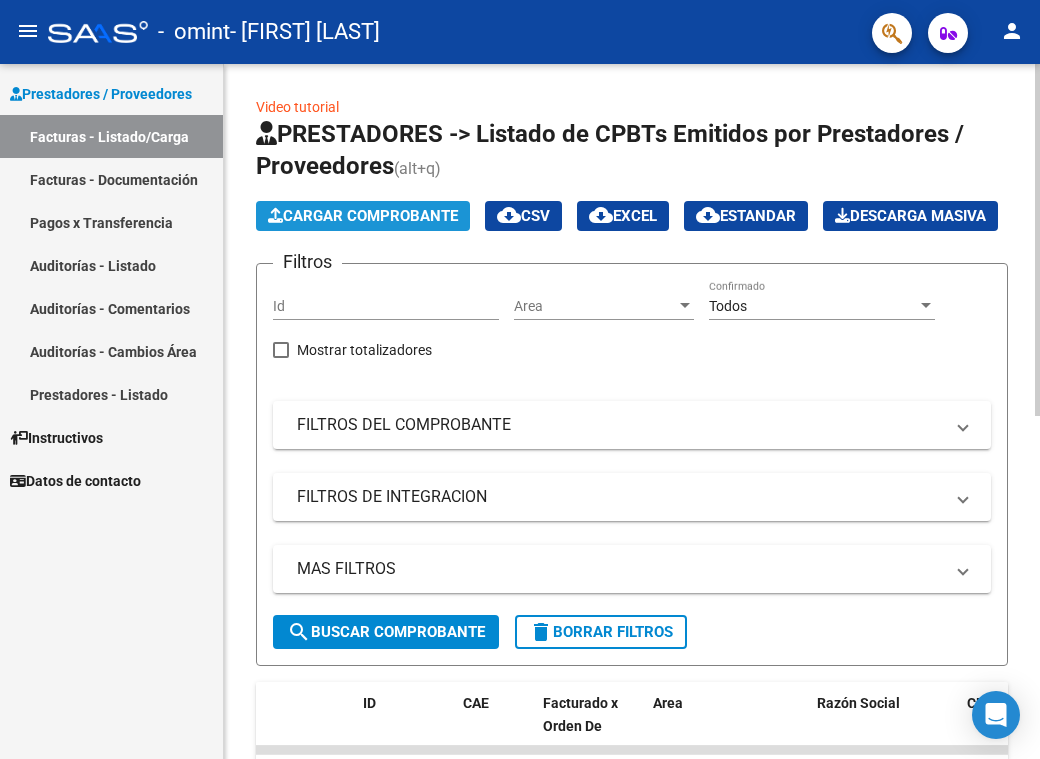 click on "Cargar Comprobante" 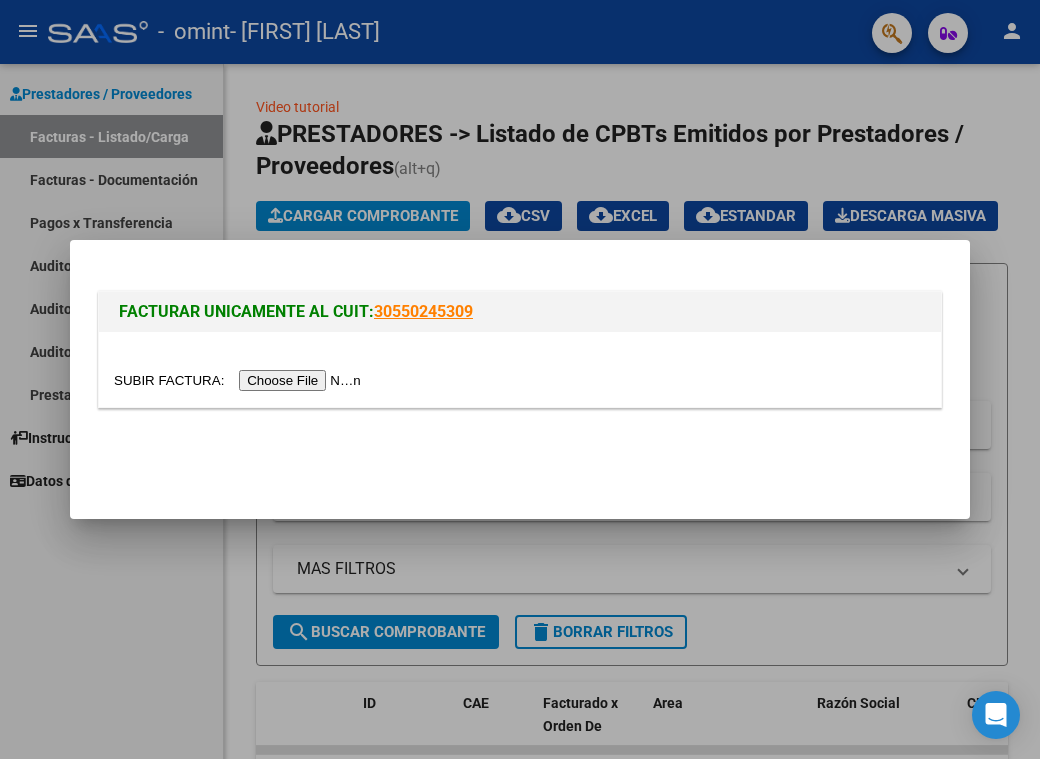 click at bounding box center (240, 380) 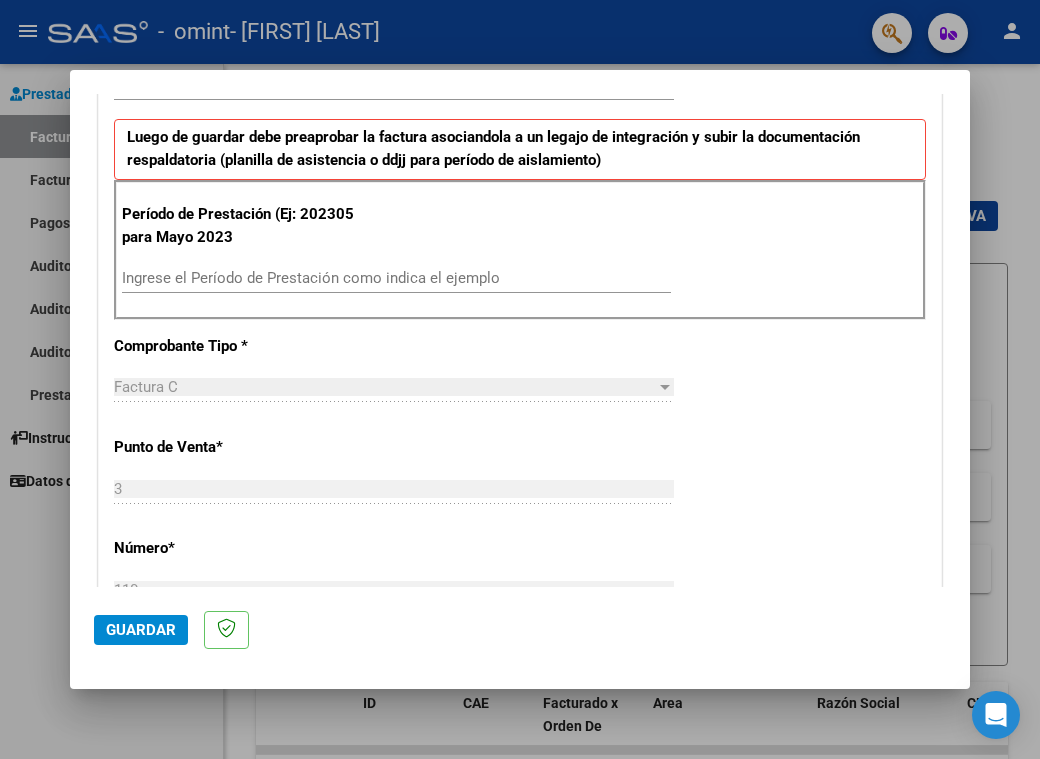 scroll, scrollTop: 499, scrollLeft: 0, axis: vertical 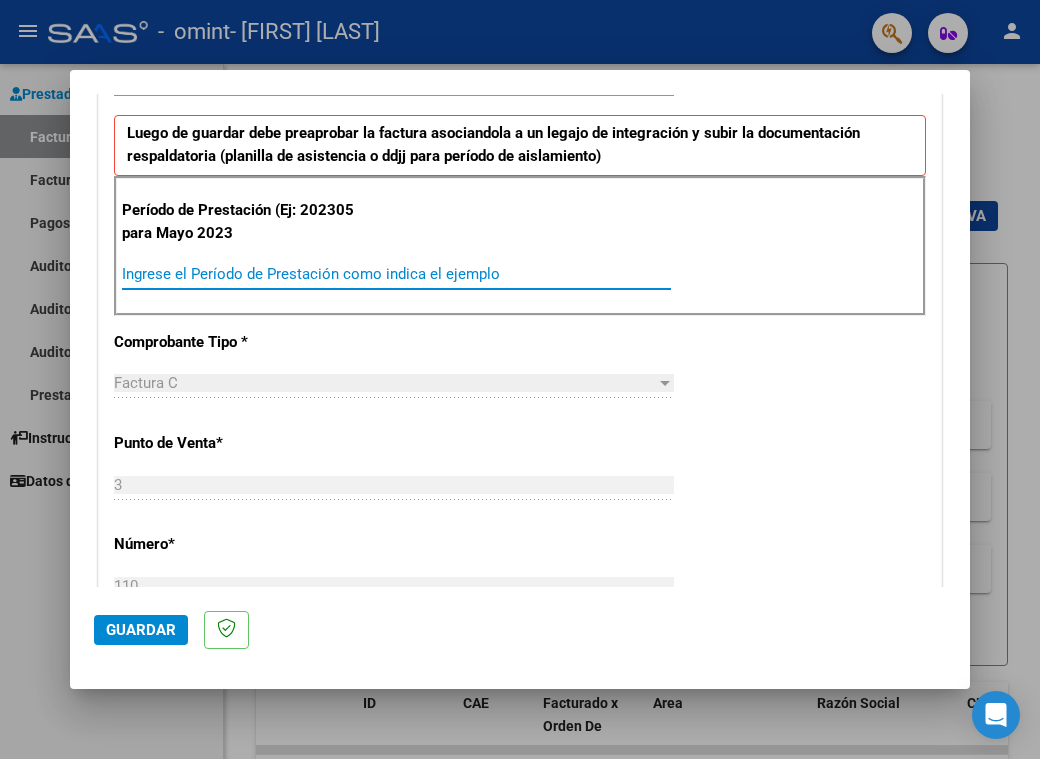 click on "Ingrese el Período de Prestación como indica el ejemplo" at bounding box center [396, 274] 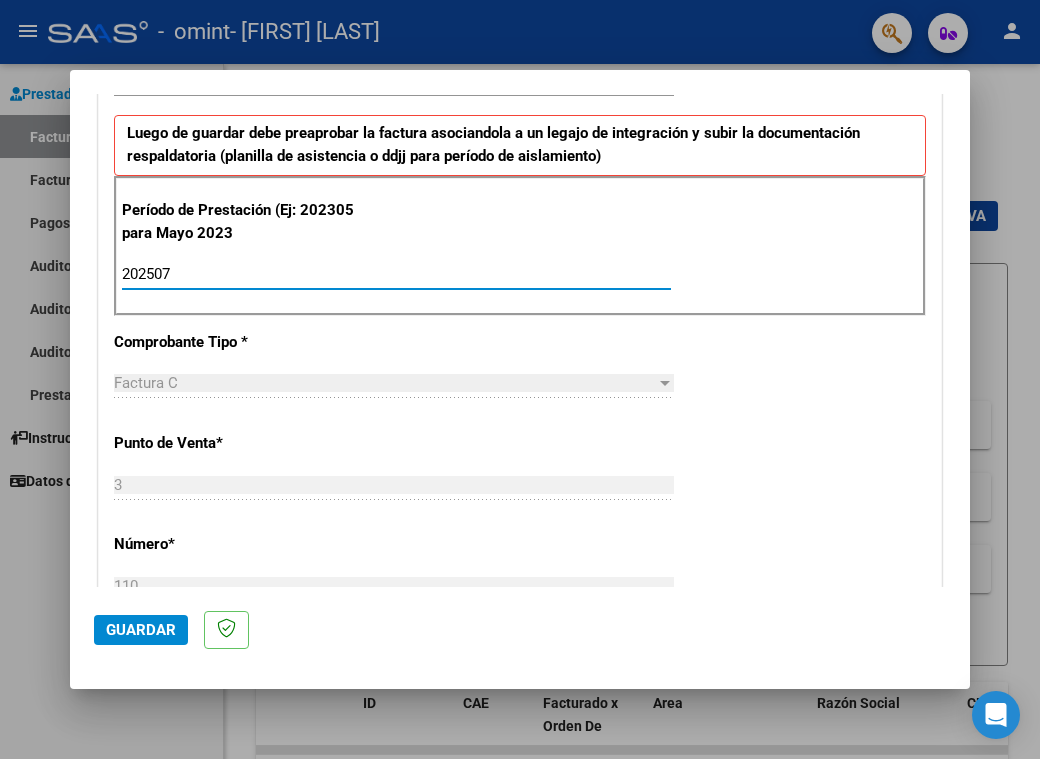 type on "202507" 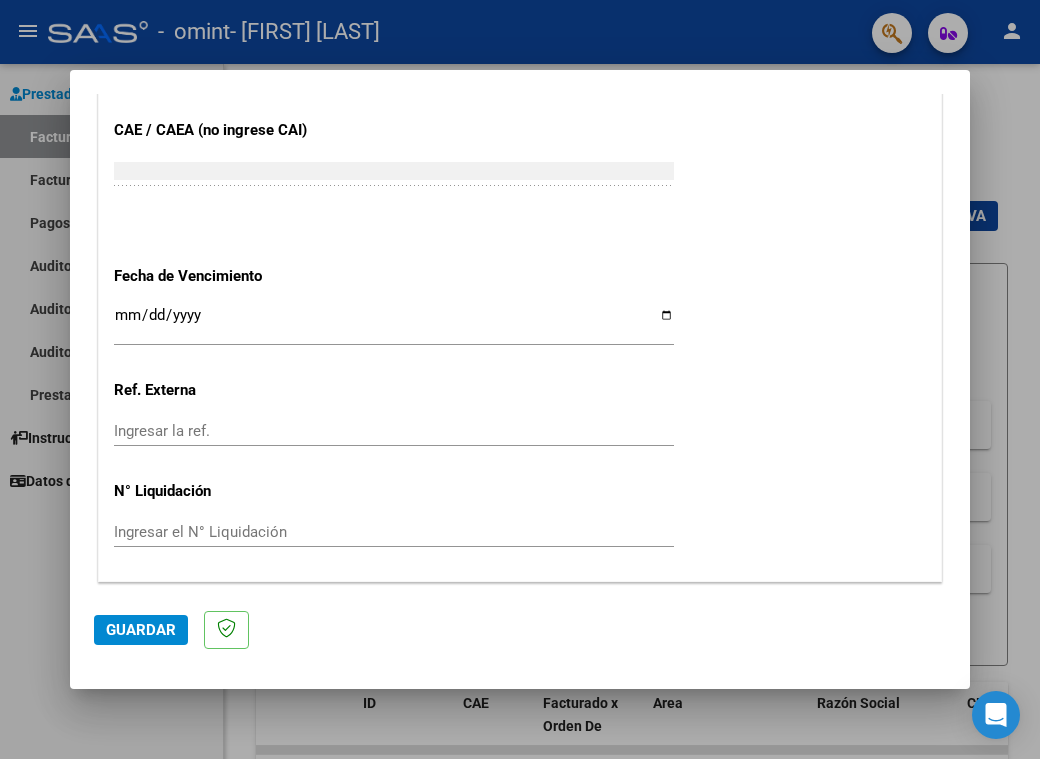 scroll, scrollTop: 1238, scrollLeft: 0, axis: vertical 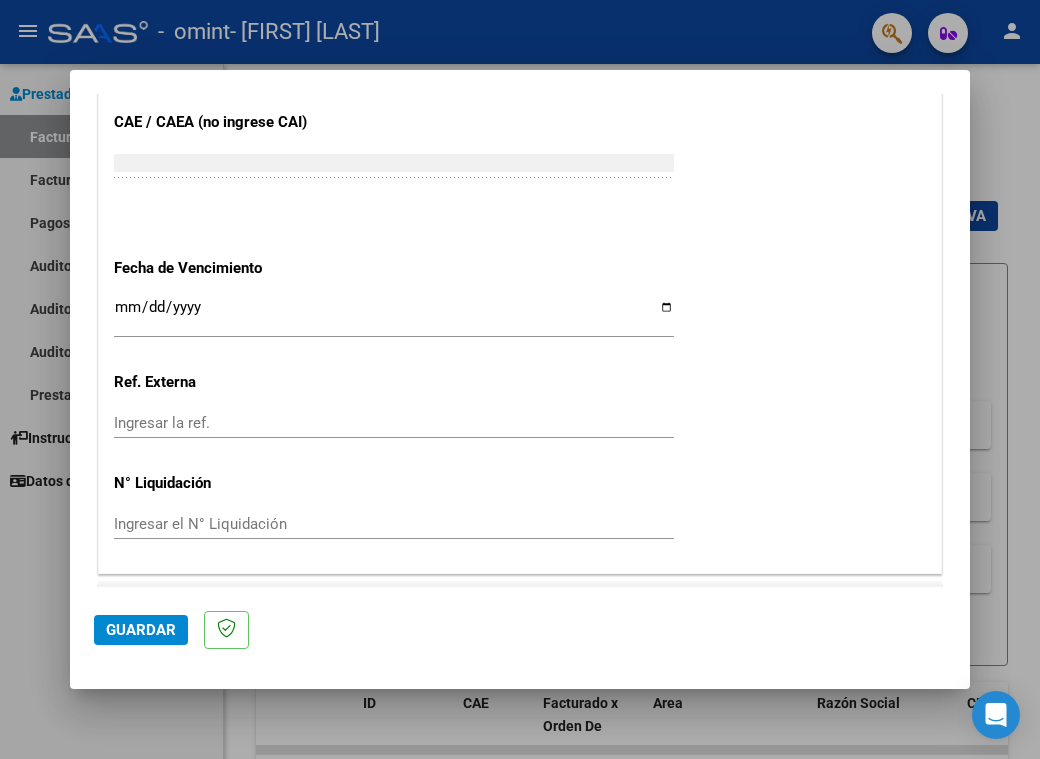 click on "Ingresar la fecha" at bounding box center [394, 315] 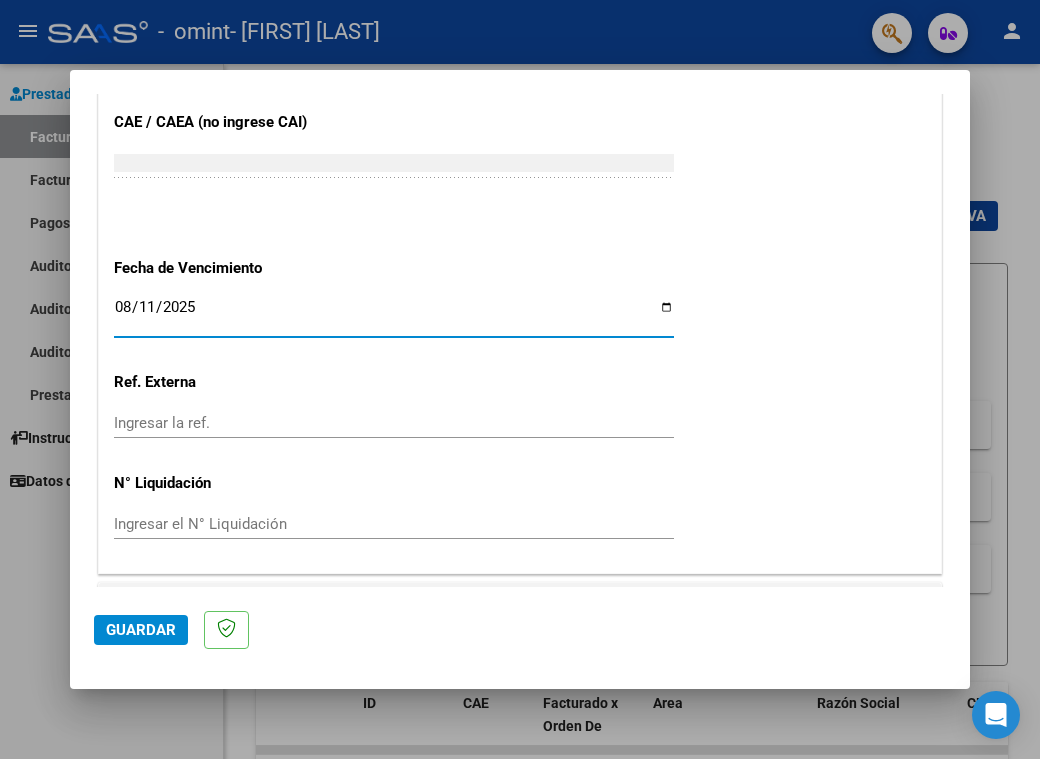 type on "2025-08-11" 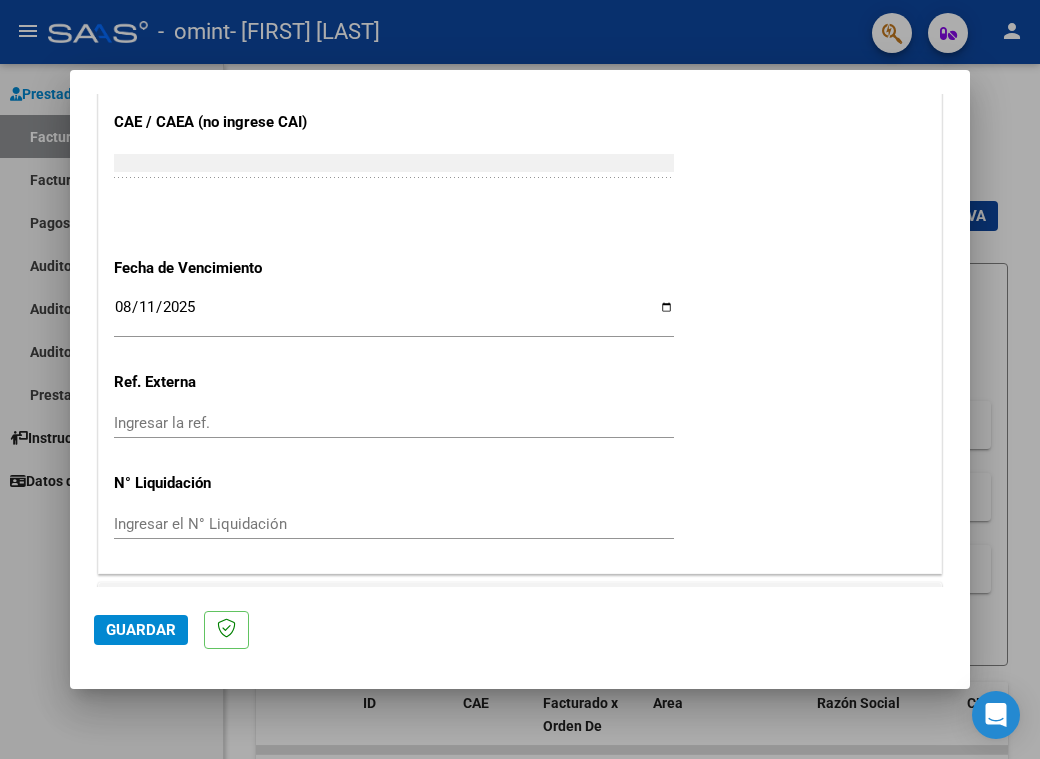 scroll, scrollTop: 1290, scrollLeft: 0, axis: vertical 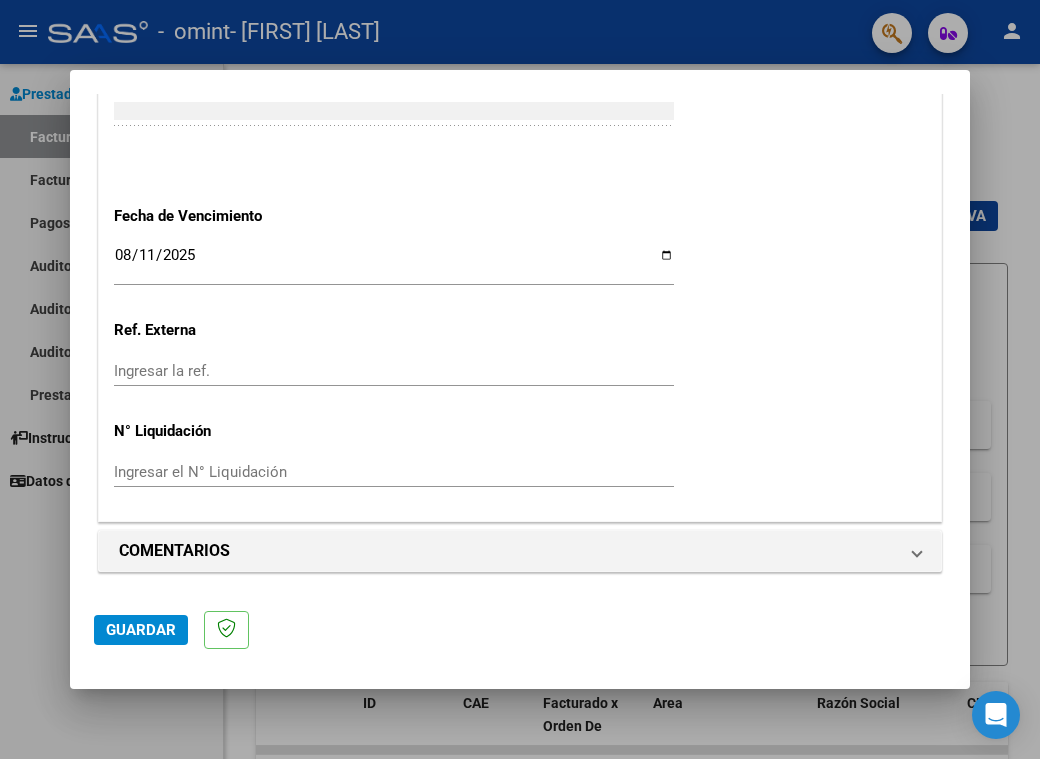 click on "Guardar" 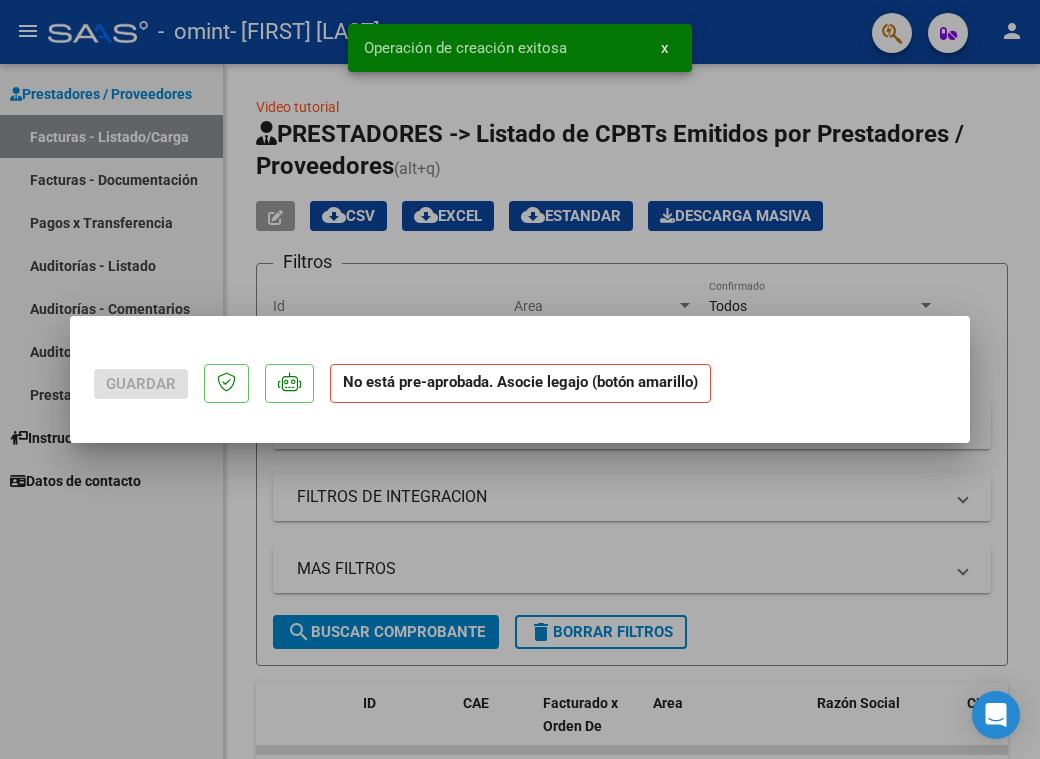 scroll, scrollTop: 0, scrollLeft: 0, axis: both 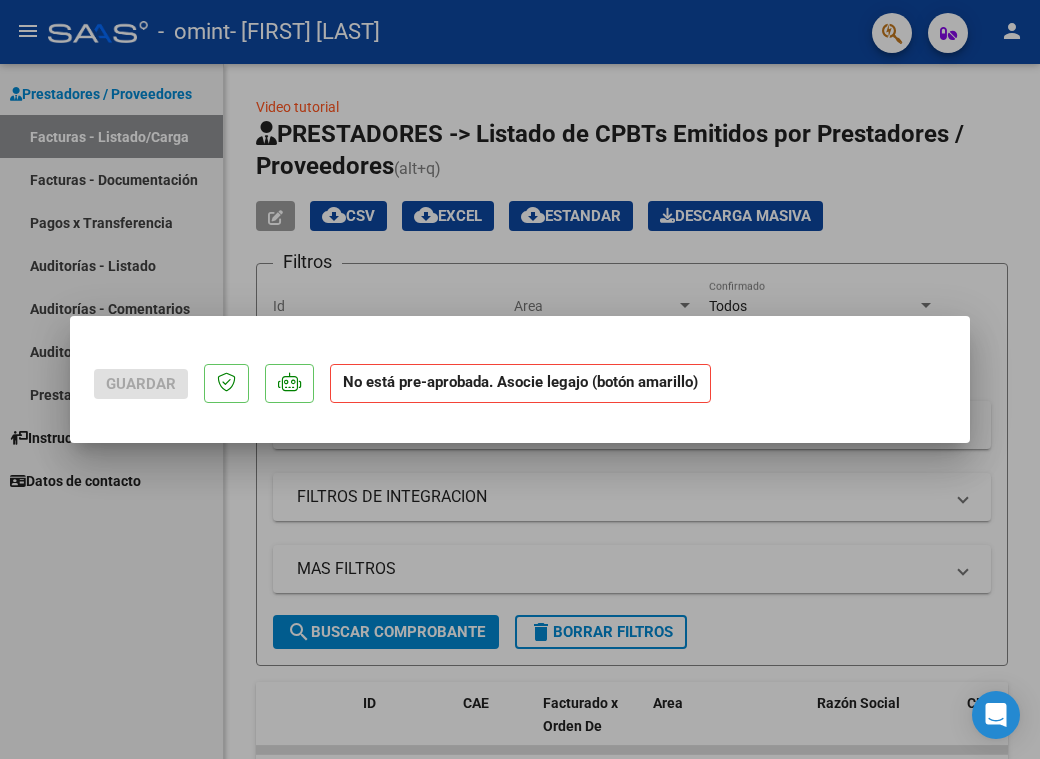 click at bounding box center (520, 379) 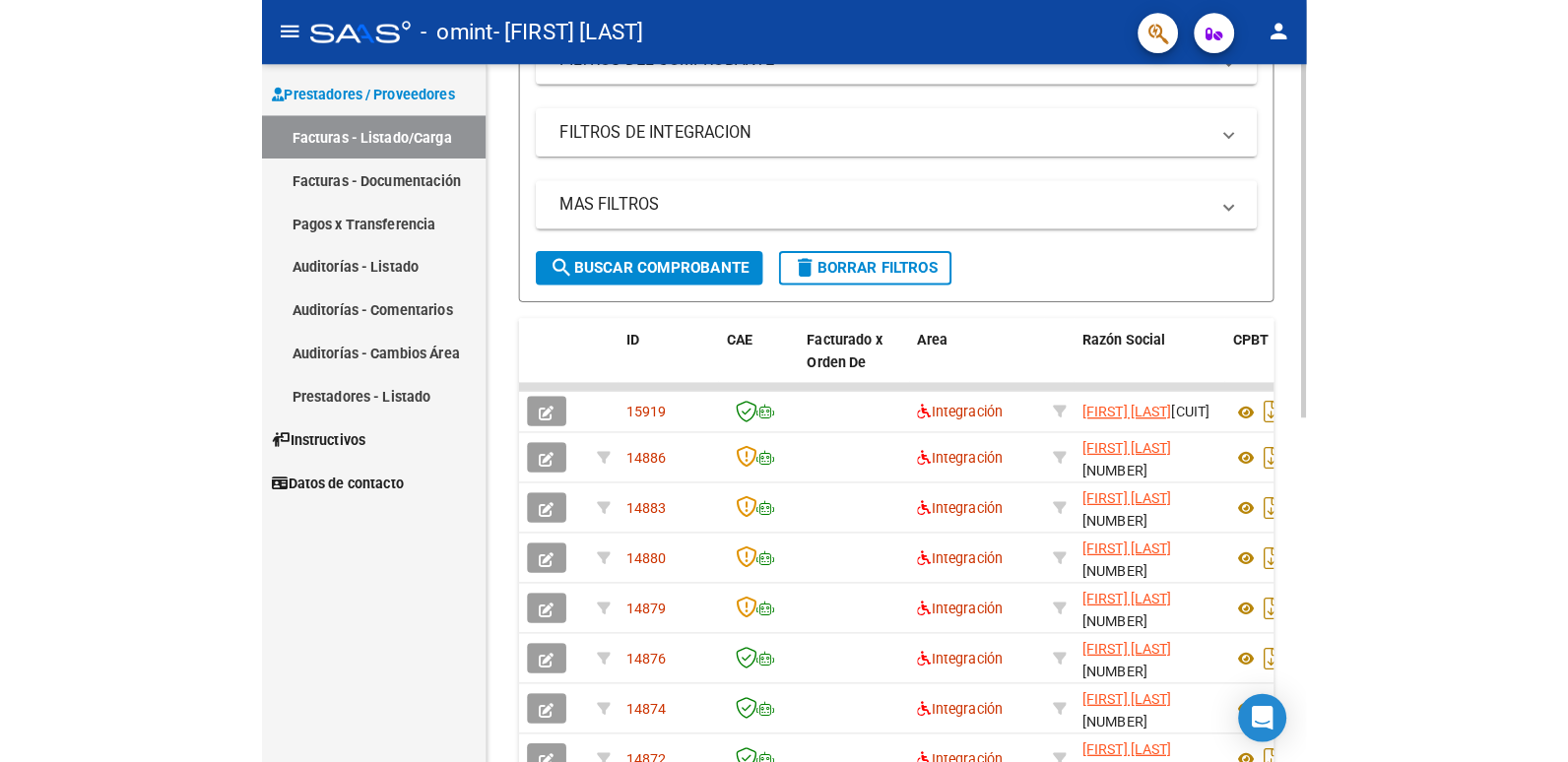 scroll, scrollTop: 436, scrollLeft: 0, axis: vertical 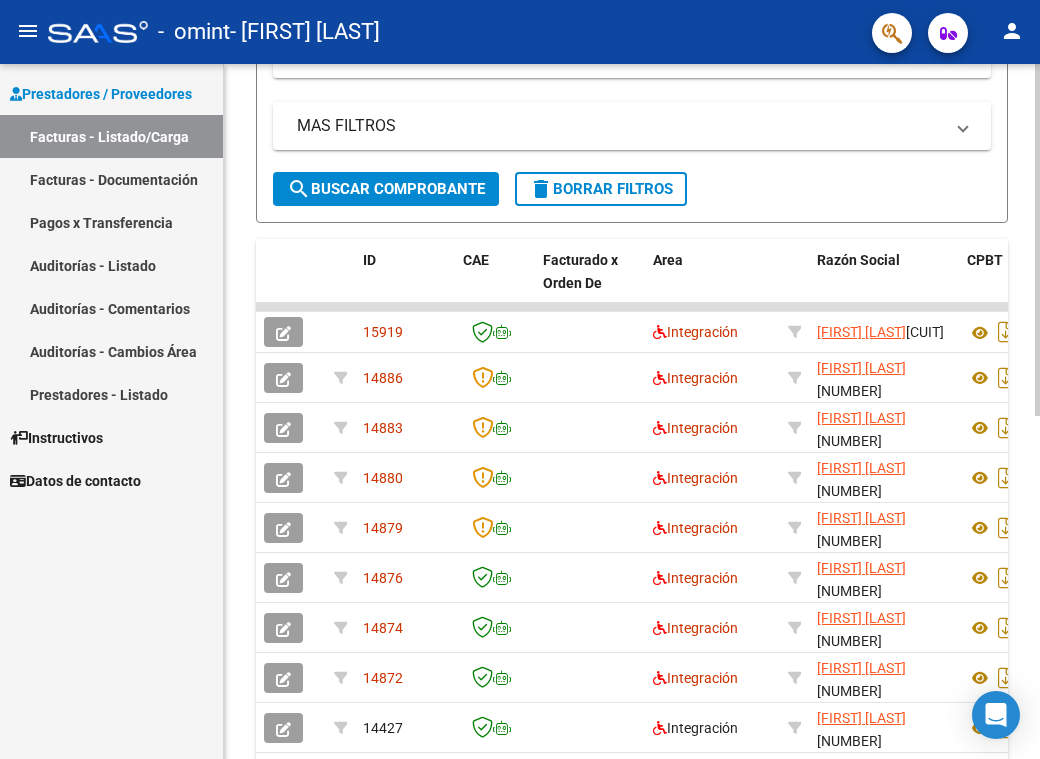 click on "Video tutorial   PRESTADORES -> Listado de CPBTs Emitidos por Prestadores / Proveedores (alt+q)   Cargar Comprobante
cloud_download  CSV  cloud_download  EXCEL  cloud_download  Estandar   Descarga Masiva
Filtros Id Area Area Todos Confirmado   Mostrar totalizadores   FILTROS DEL COMPROBANTE  Comprobante Tipo Comprobante Tipo Start date – End date Fec. Comprobante Desde / Hasta Días Emisión Desde(cant. días) Días Emisión Hasta(cant. días) CUIT / Razón Social Pto. Venta Nro. Comprobante Código SSS CAE Válido CAE Válido Todos Cargado Módulo Hosp. Todos Tiene facturacion Apócrifa Hospital Refes  FILTROS DE INTEGRACION  Período De Prestación Campos del Archivo de Rendición Devuelto x SSS (dr_envio) Todos Rendido x SSS (dr_envio) Tipo de Registro Tipo de Registro Período Presentación Período Presentación Campos del Legajo Asociado (preaprobación) Afiliado Legajo (cuil/nombre) Todos Solo facturas preaprobadas  MAS FILTROS  Todos Con Doc. Respaldatoria Todos Con Trazabilidad Todos – – 3" 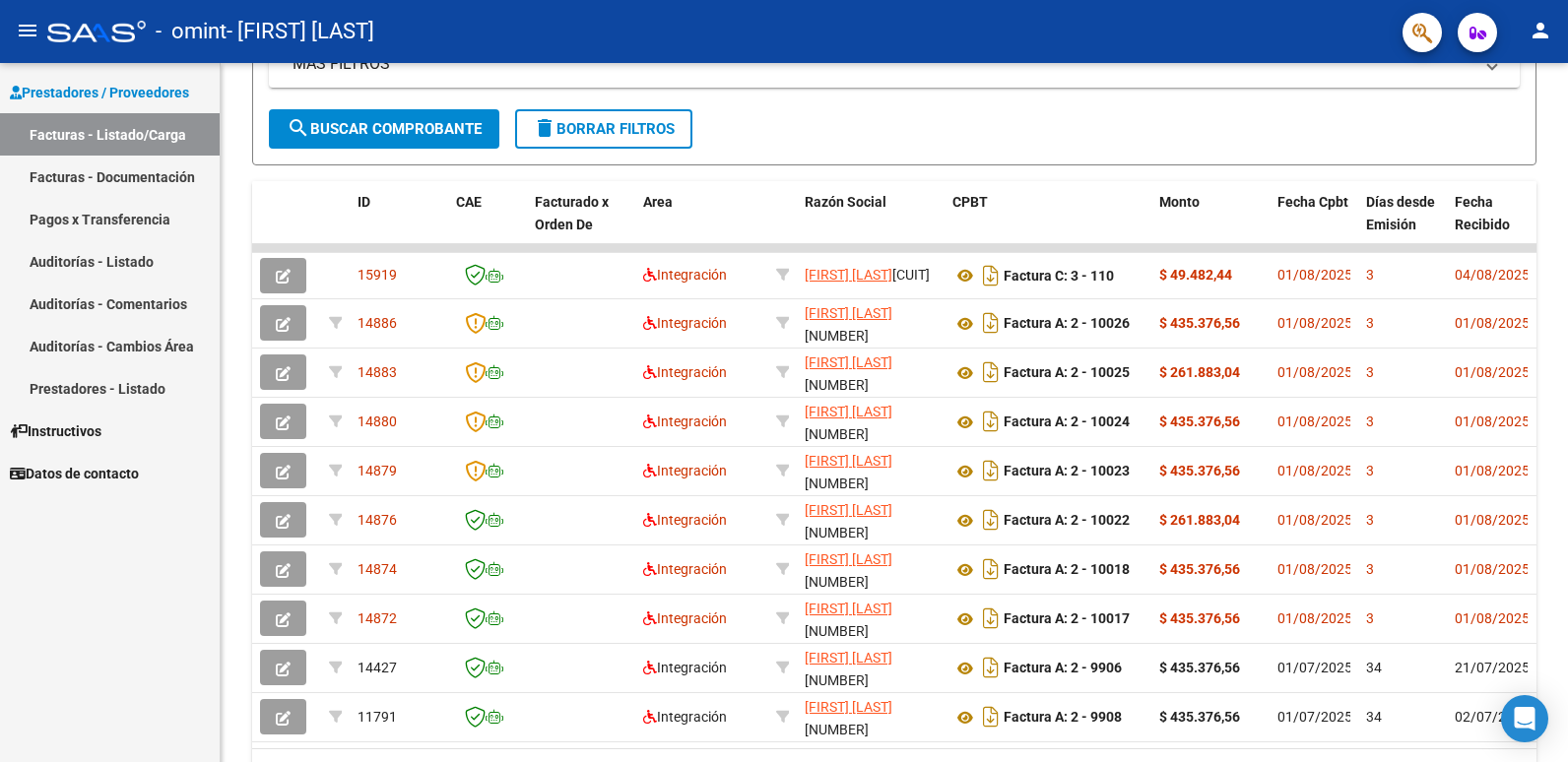 scroll, scrollTop: 332, scrollLeft: 0, axis: vertical 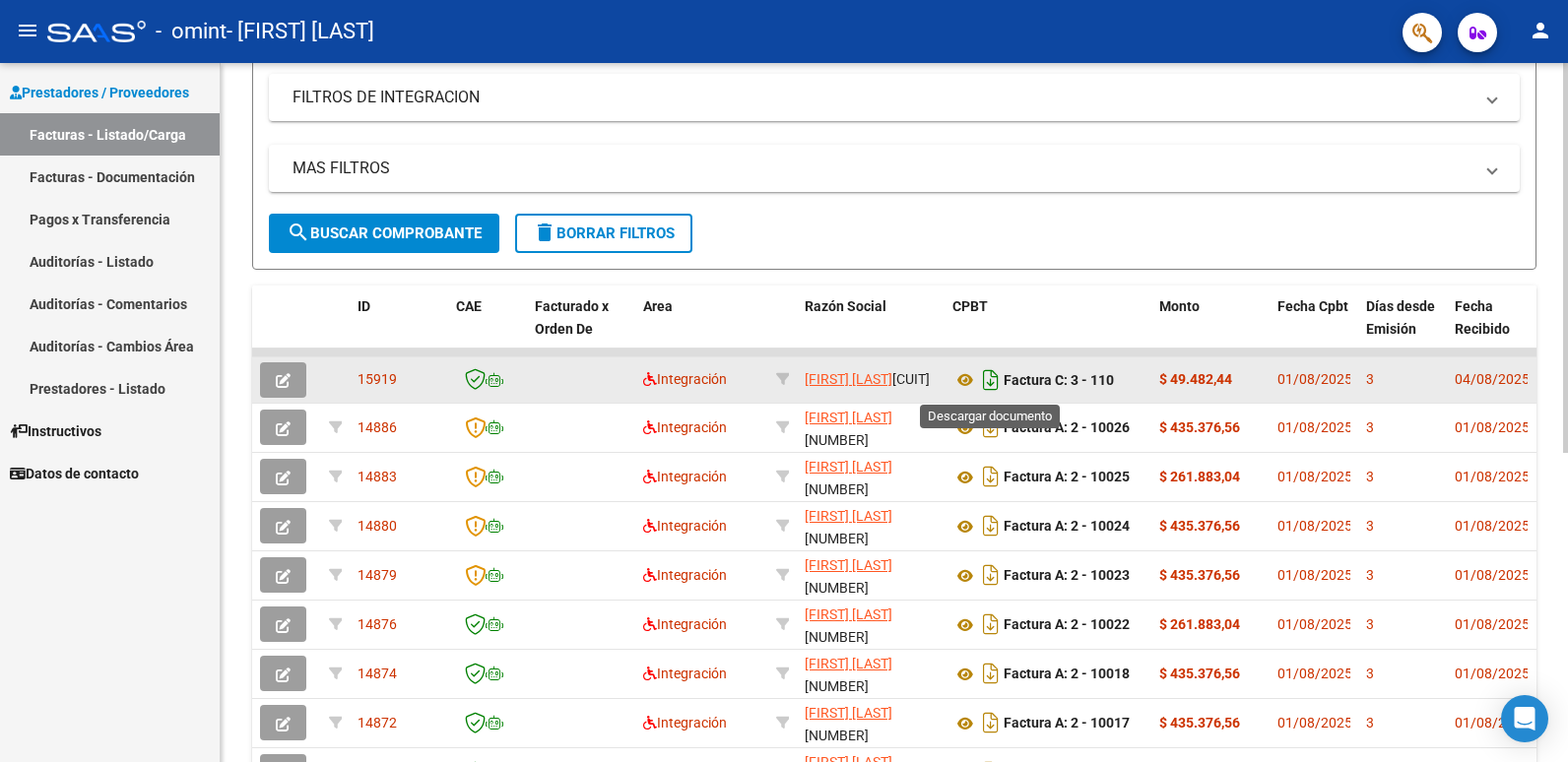 click 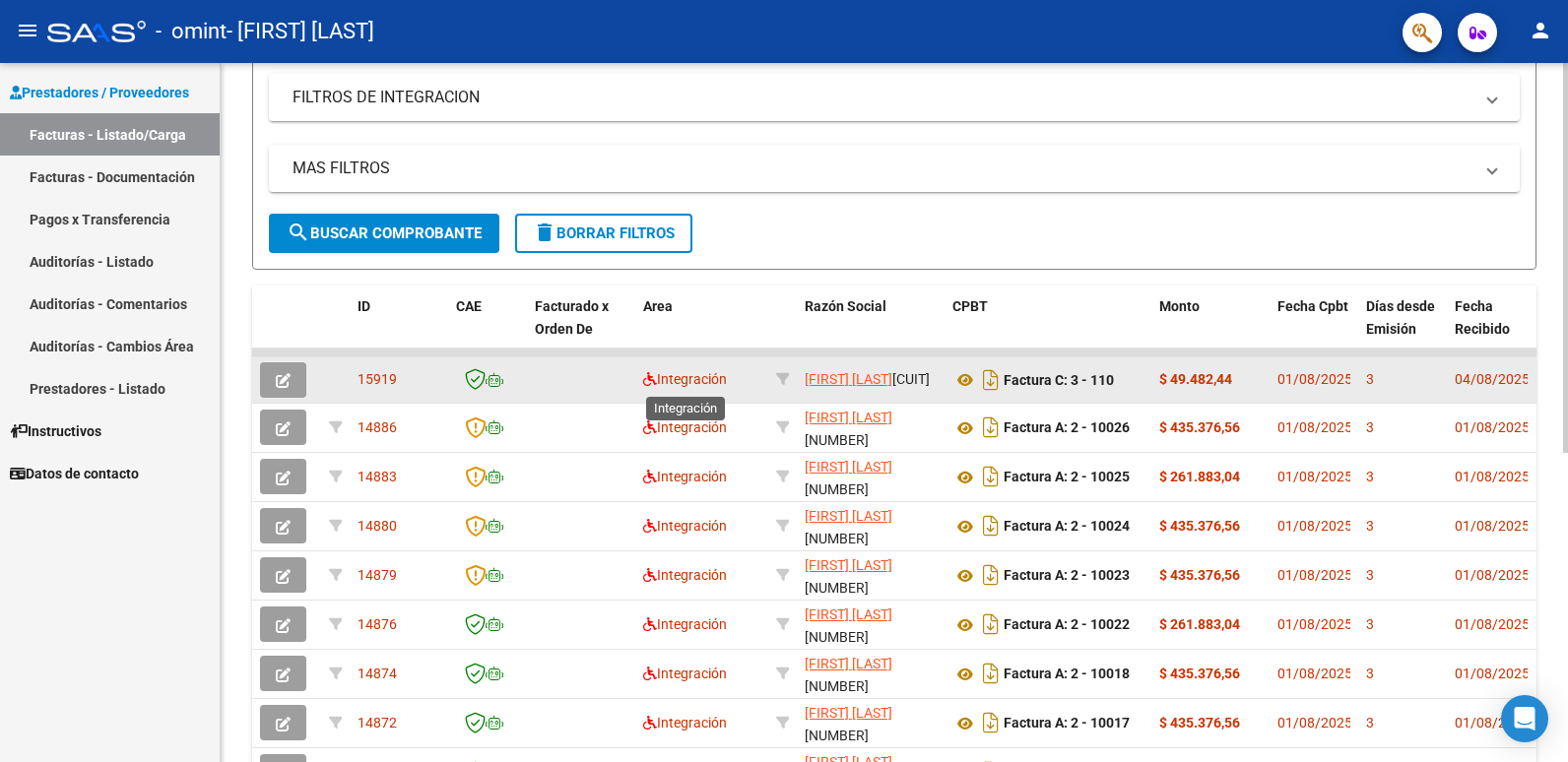 click on "Integración" 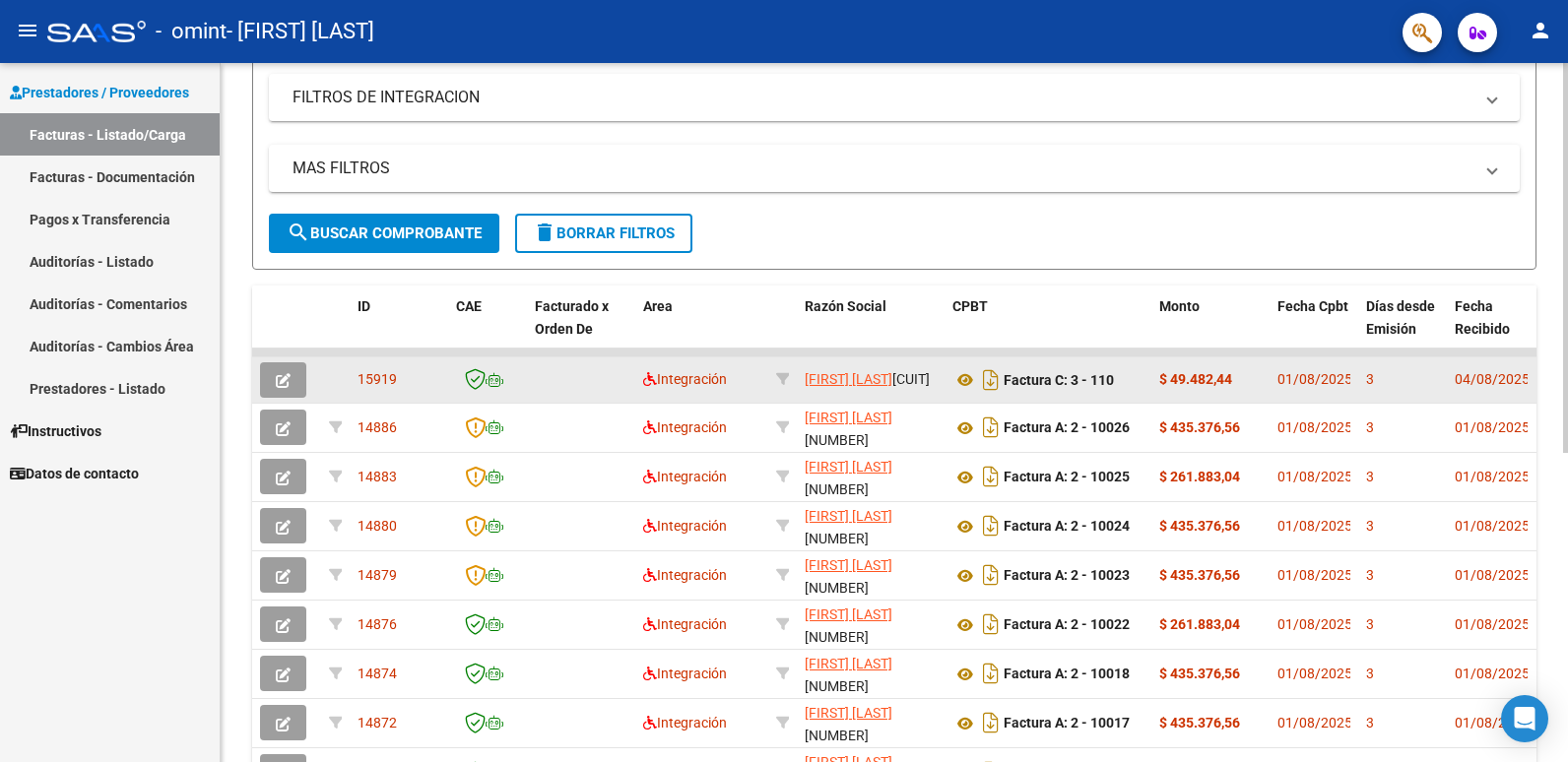 click 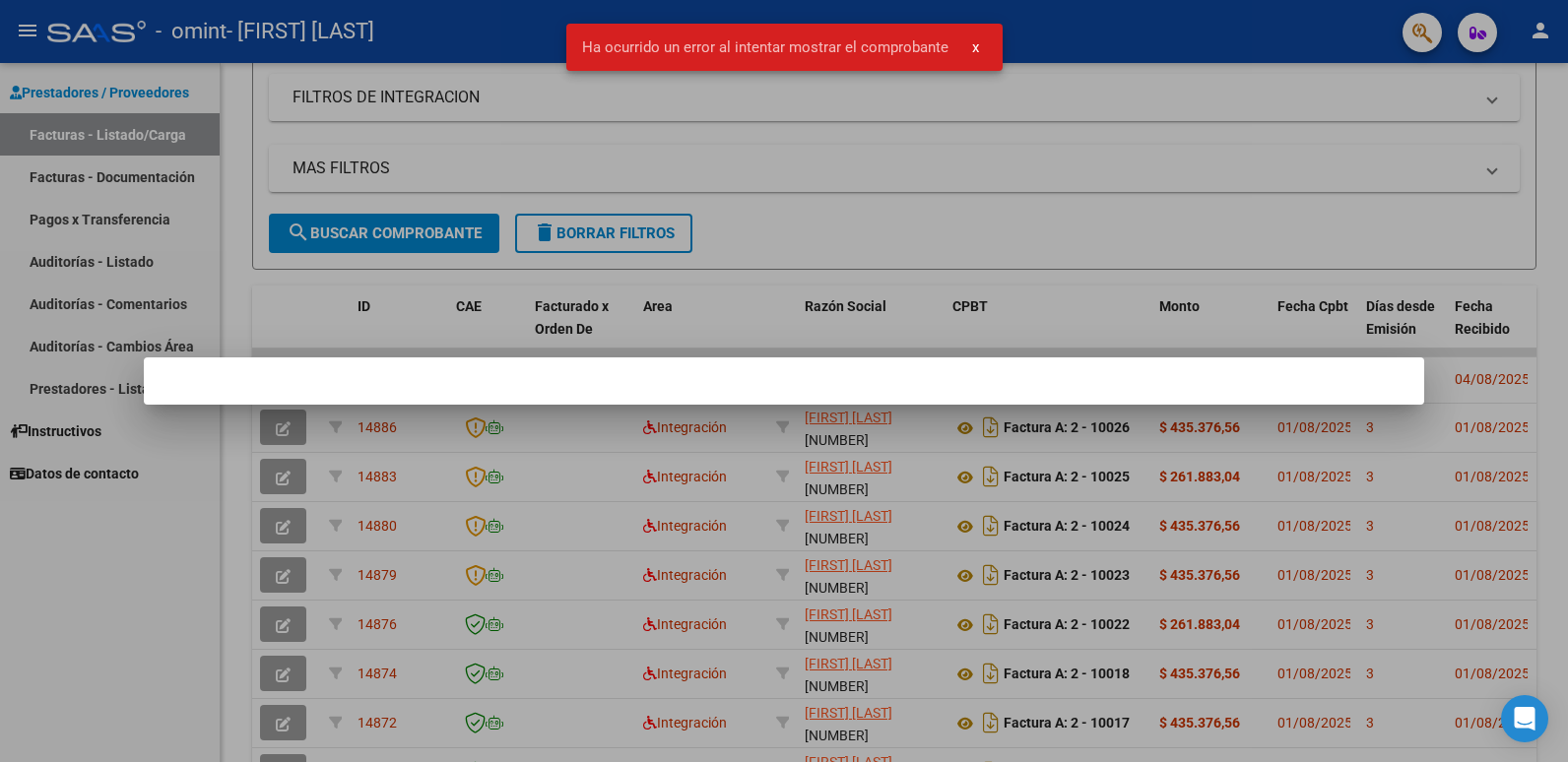 click at bounding box center (784, 381) 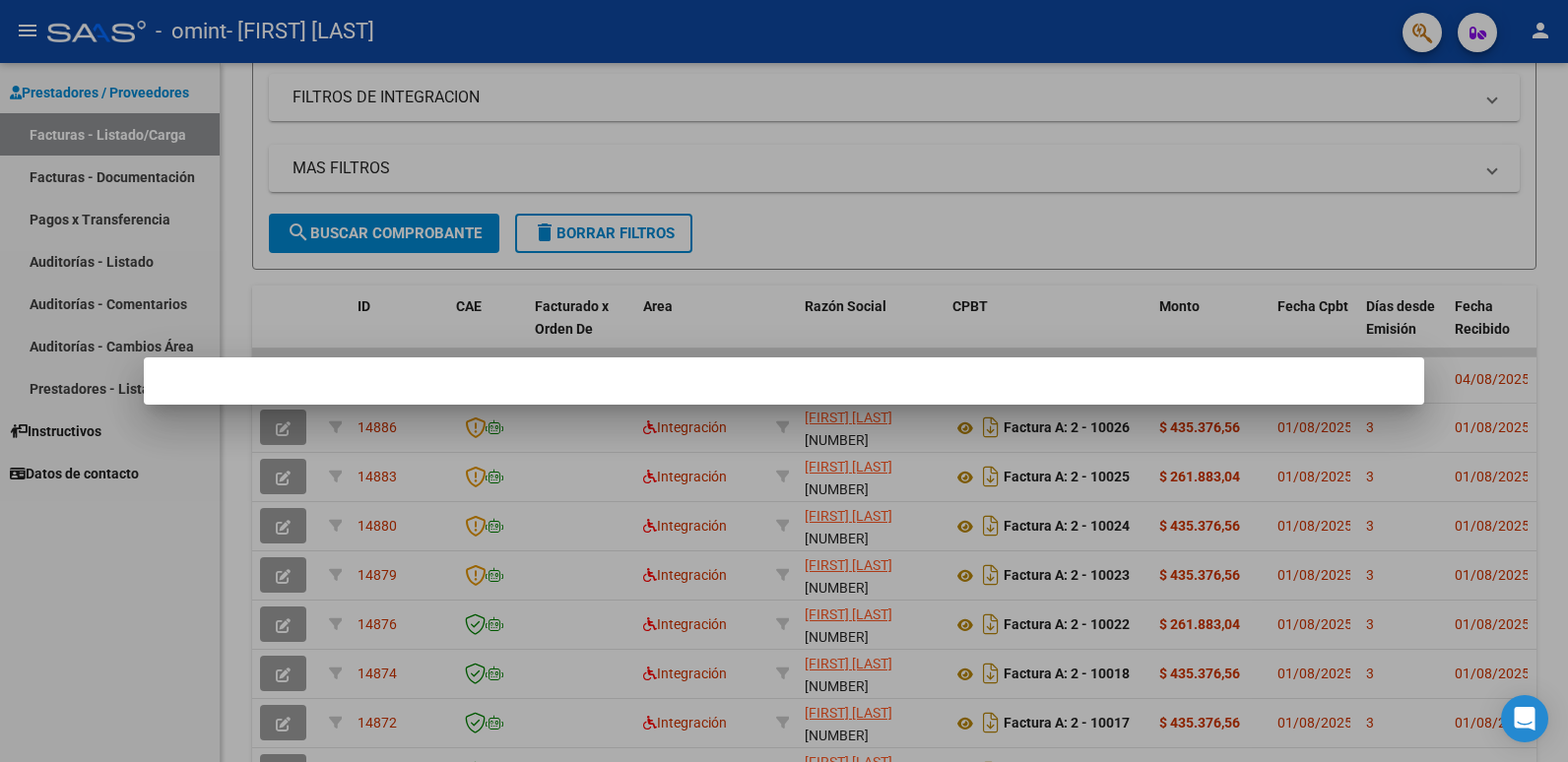 click at bounding box center [784, 381] 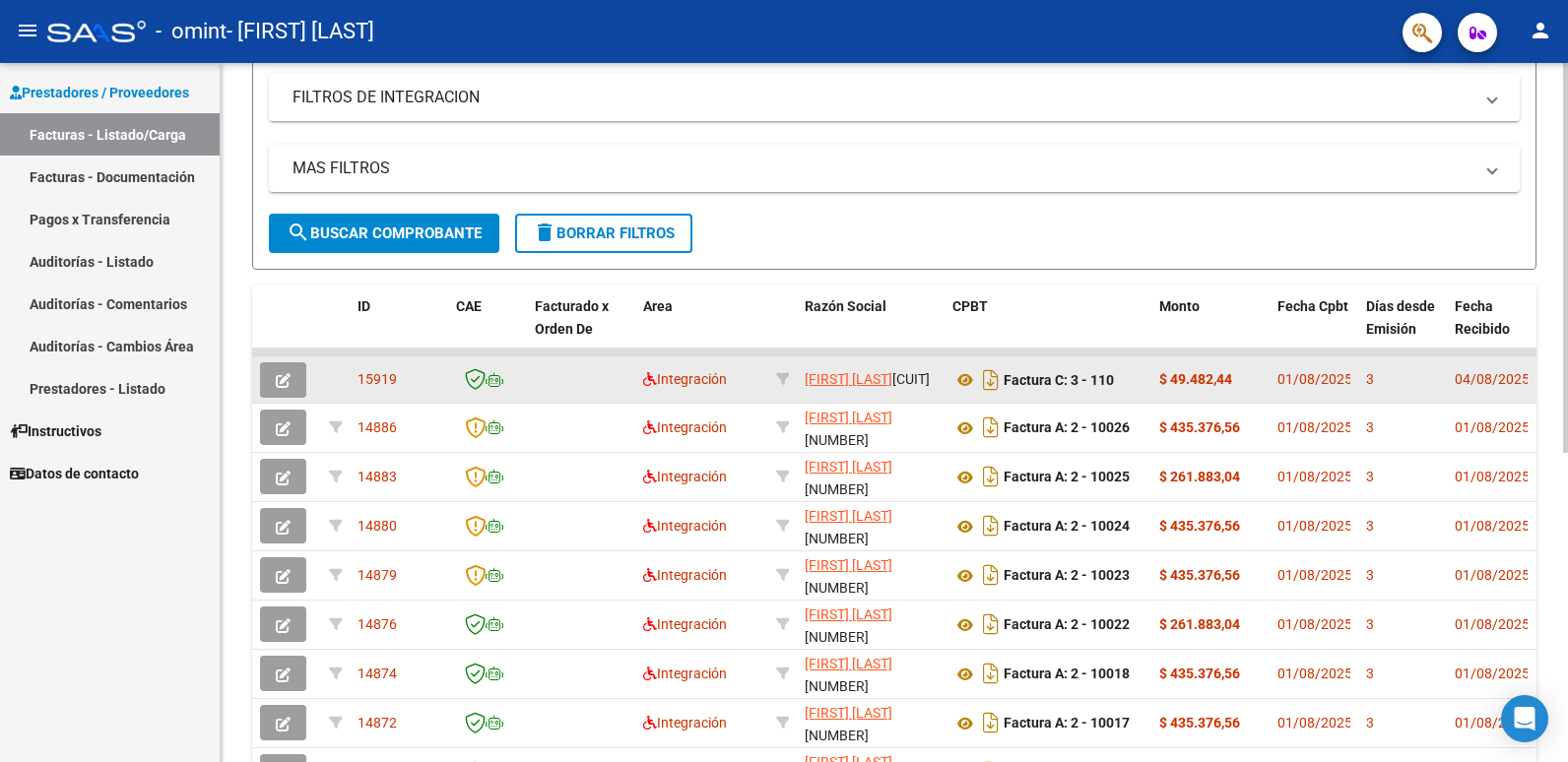 click 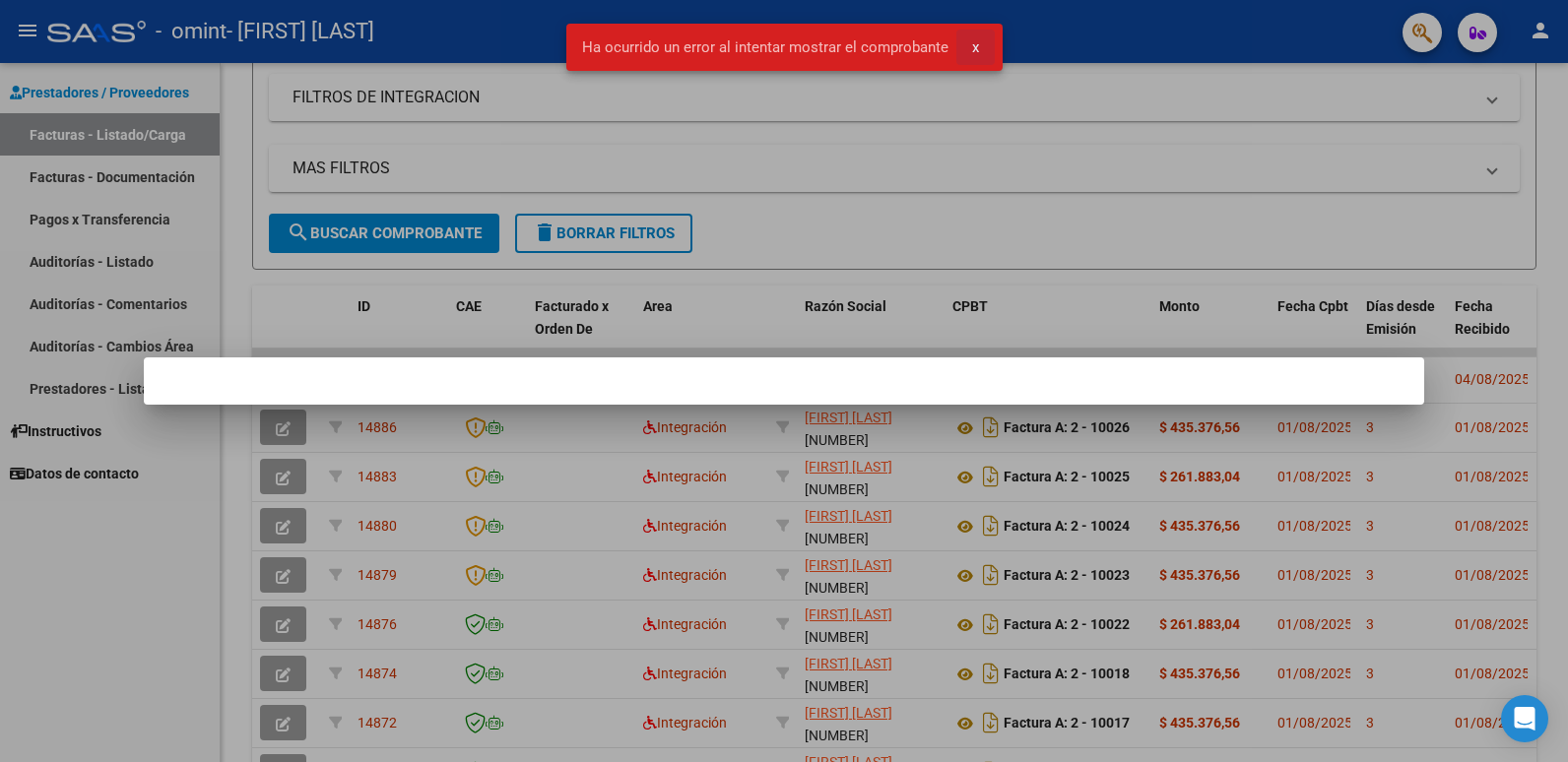 click on "x" at bounding box center (975, 47) 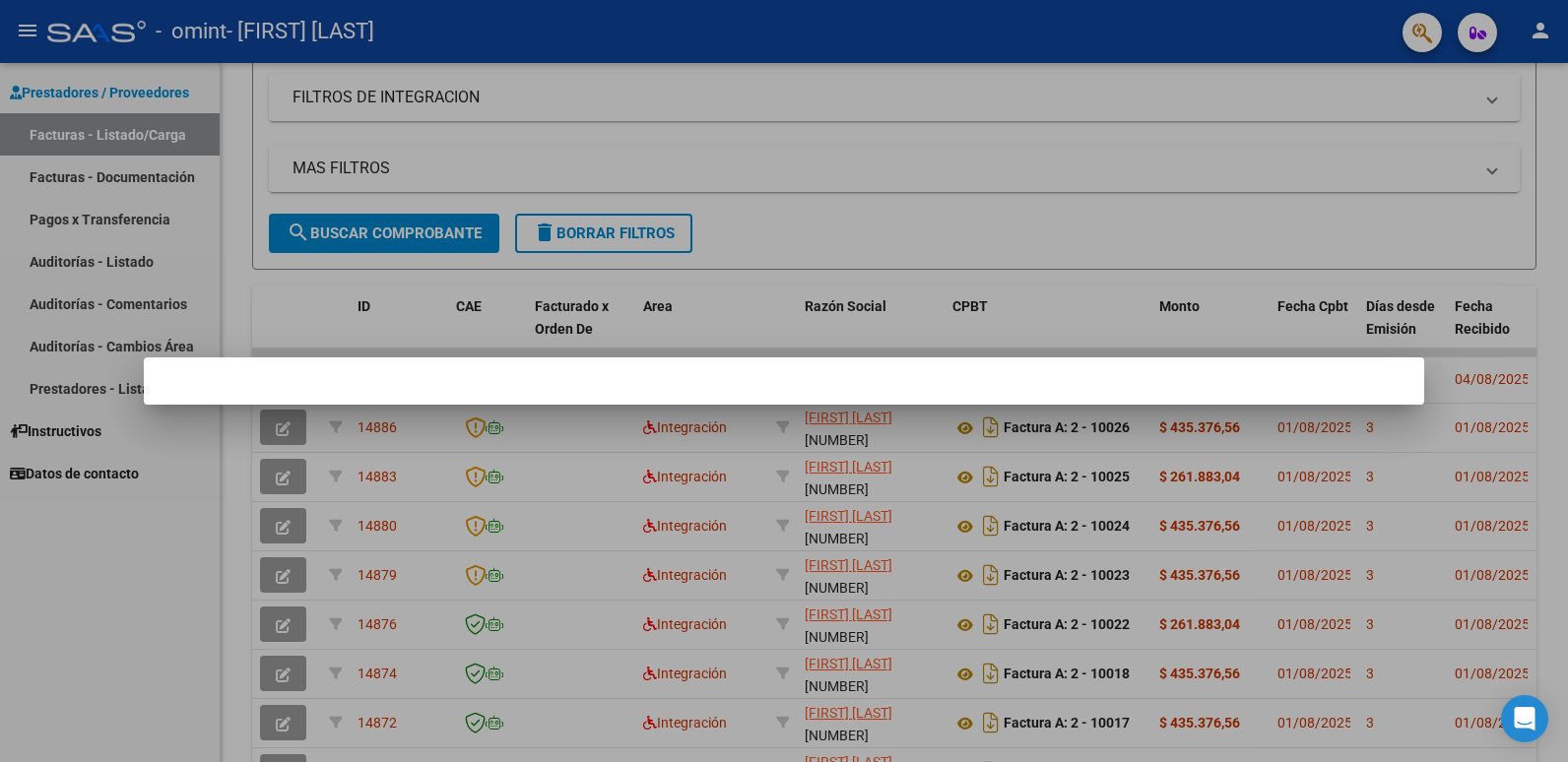 click at bounding box center (784, 381) 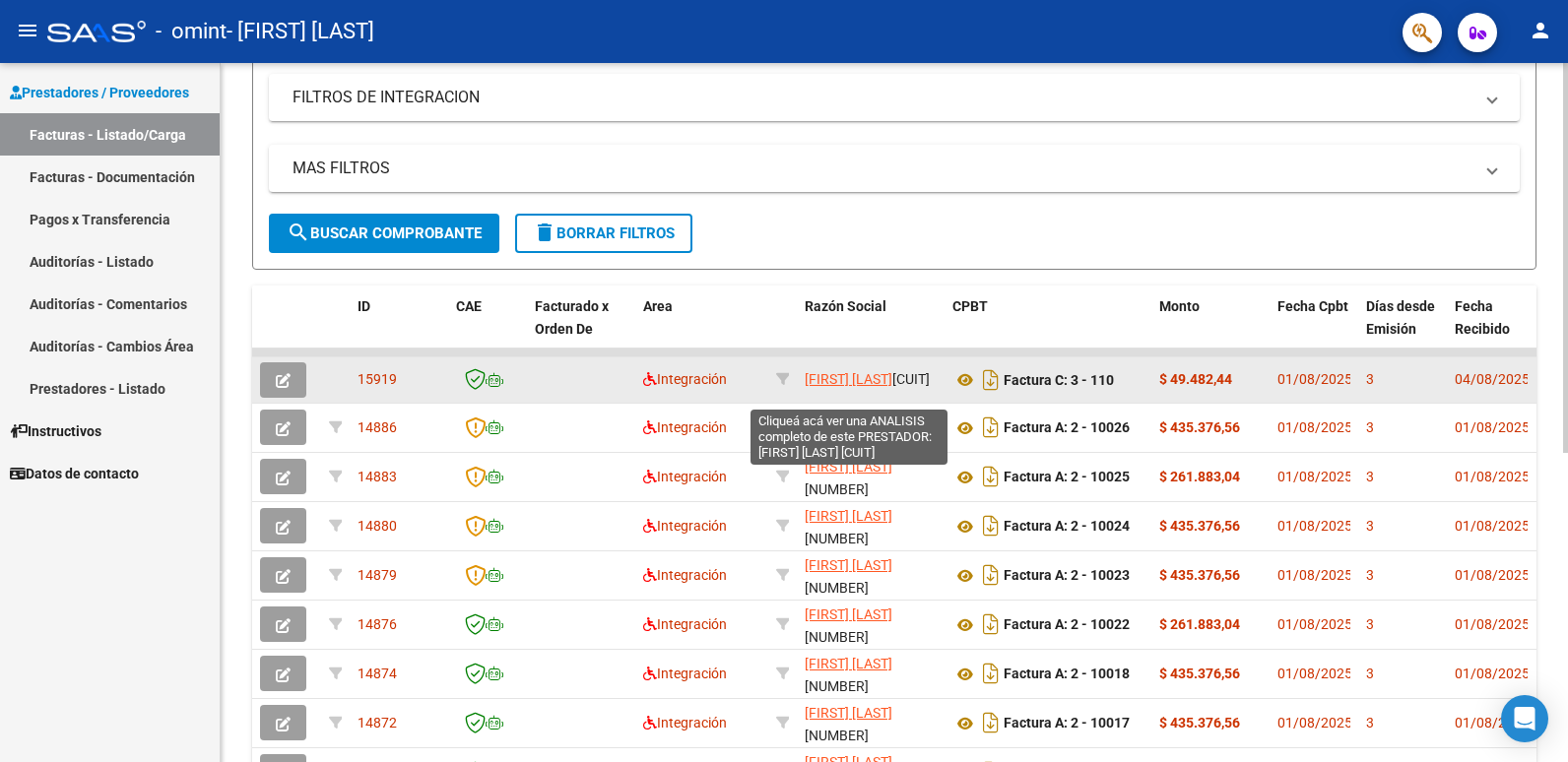 click on "PROSS ALICIA MICAELA" 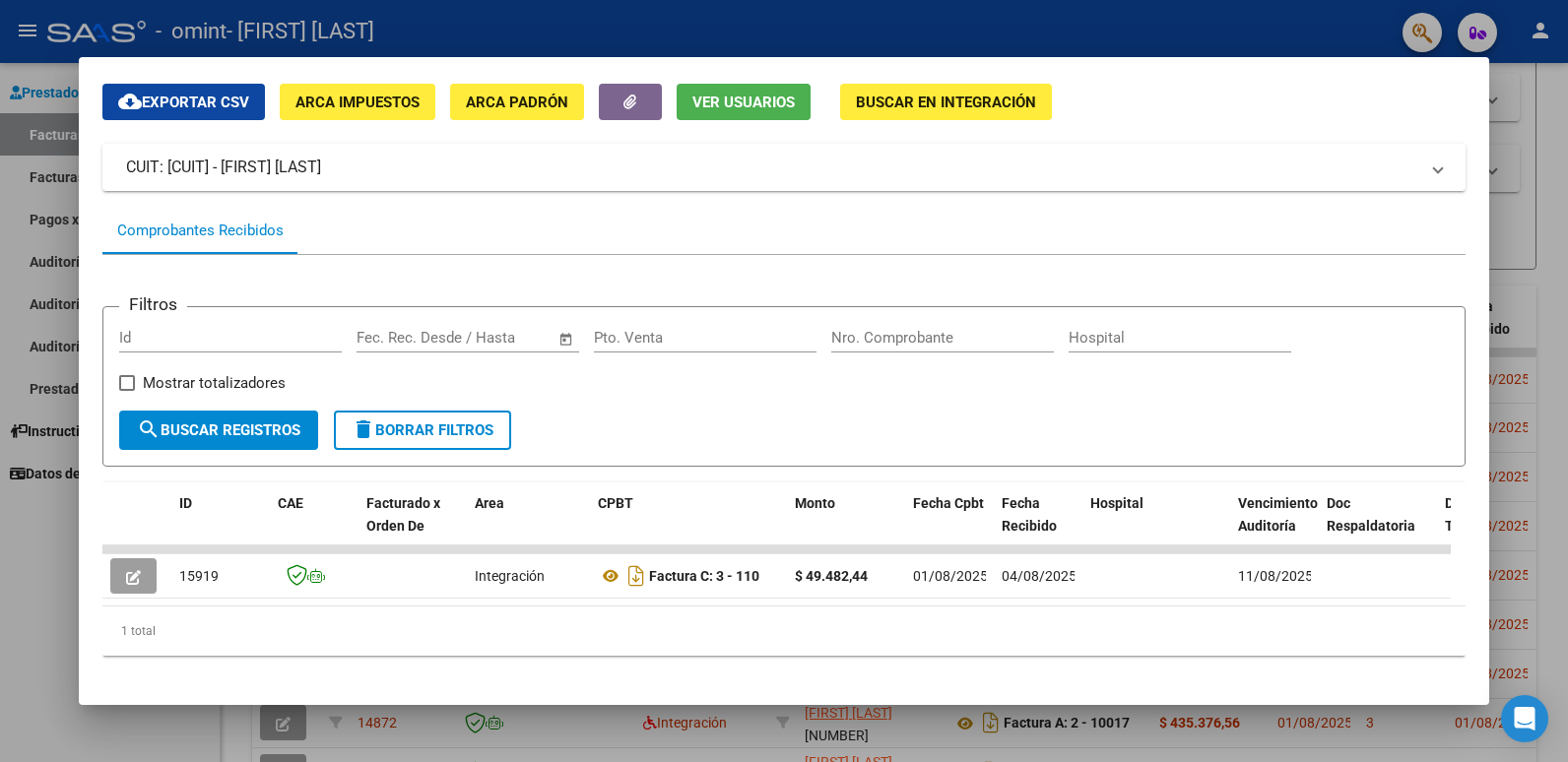 scroll, scrollTop: 98, scrollLeft: 0, axis: vertical 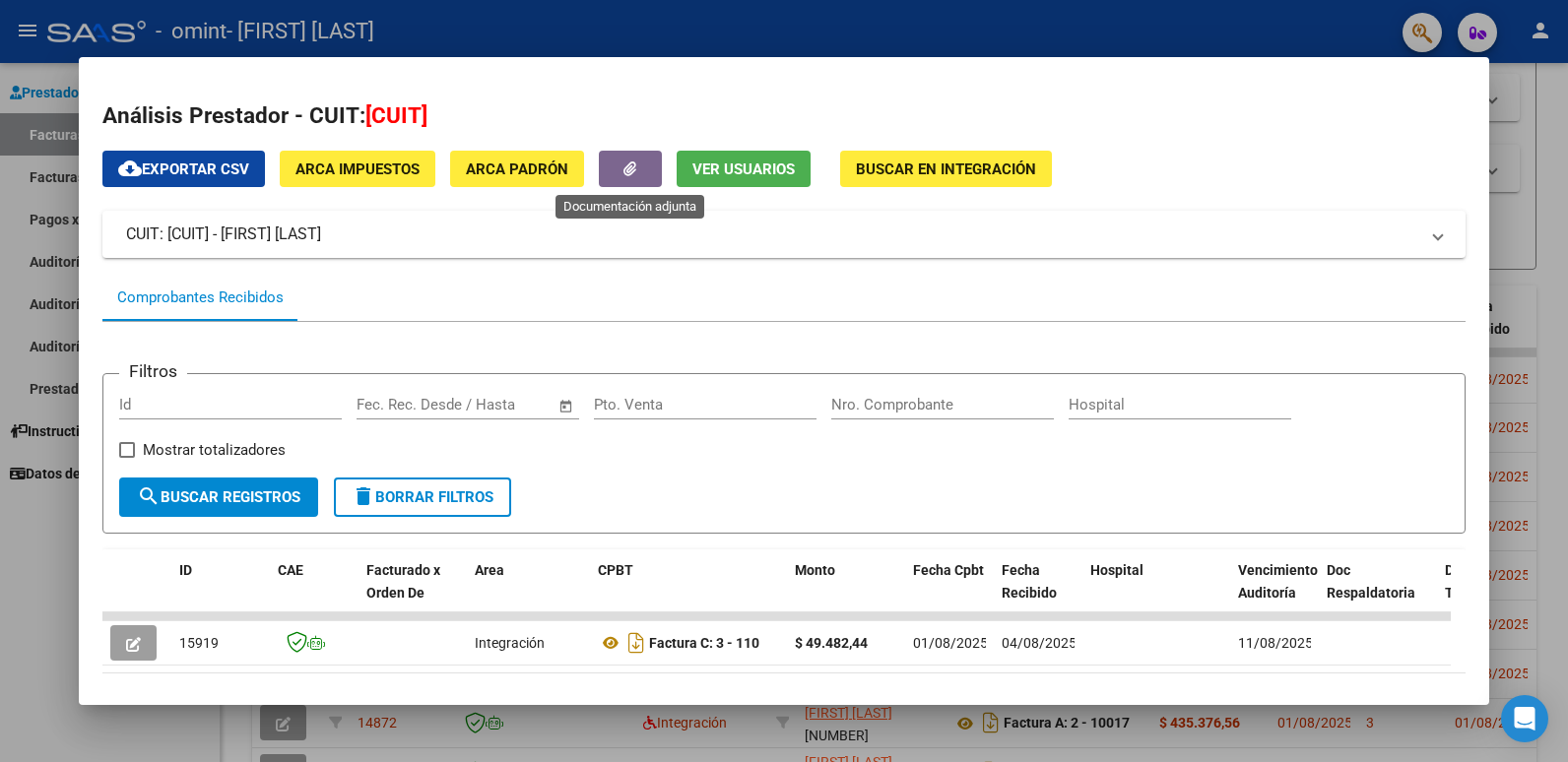 click 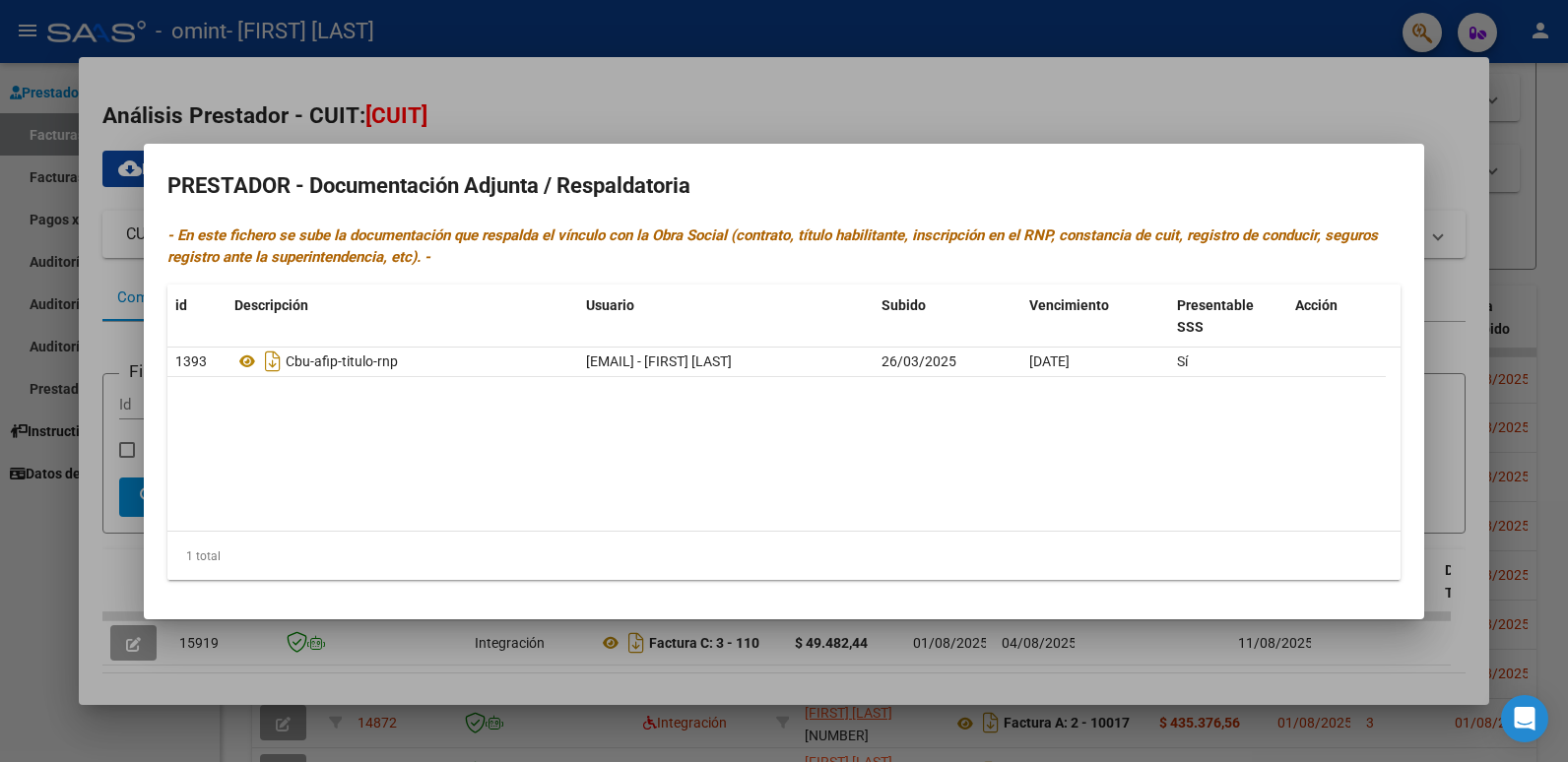 drag, startPoint x: 1487, startPoint y: 207, endPoint x: 1480, endPoint y: 72, distance: 135.18136 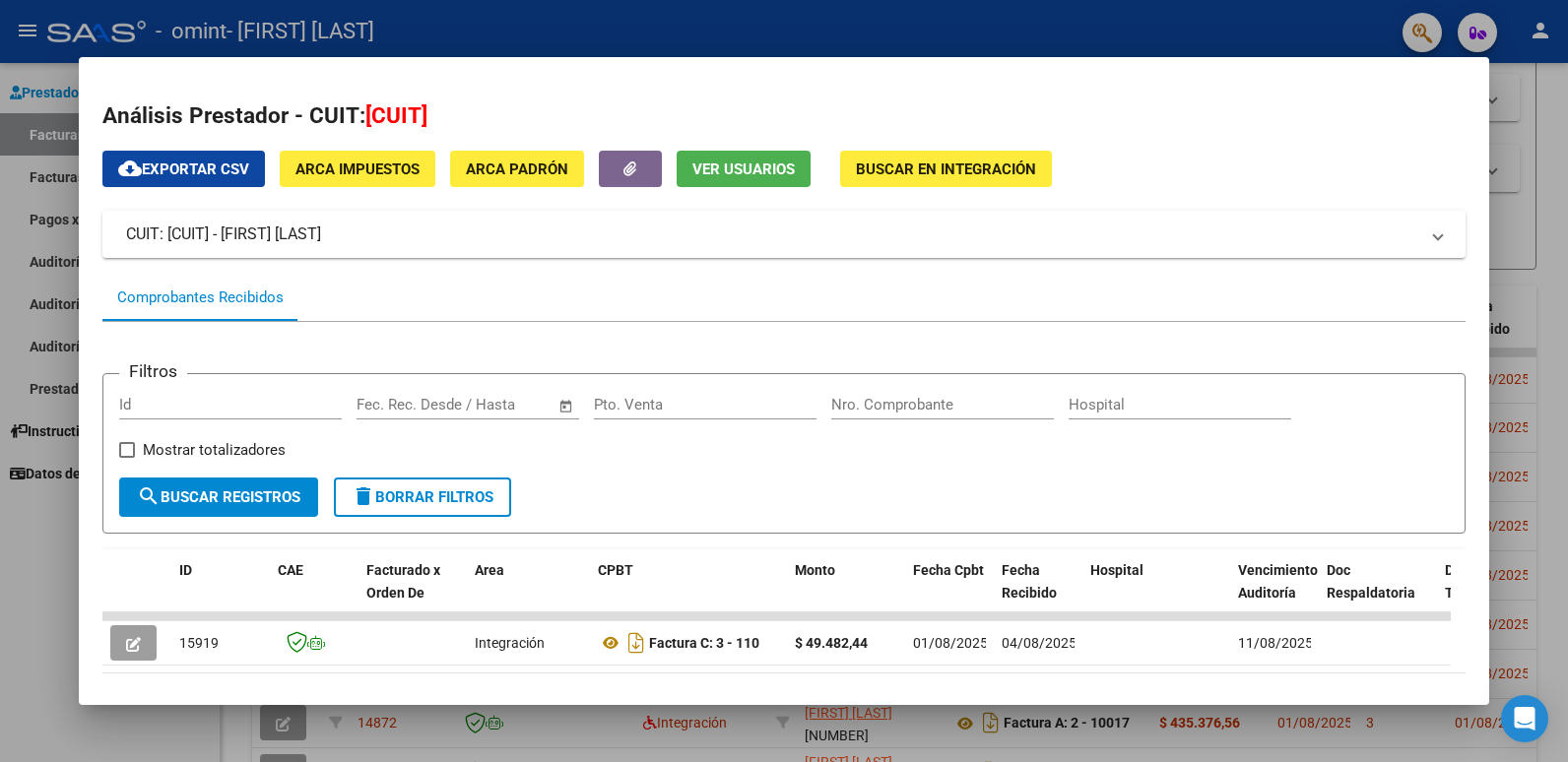 click on "Análisis Prestador - CUIT:  23387933654" at bounding box center [784, 116] 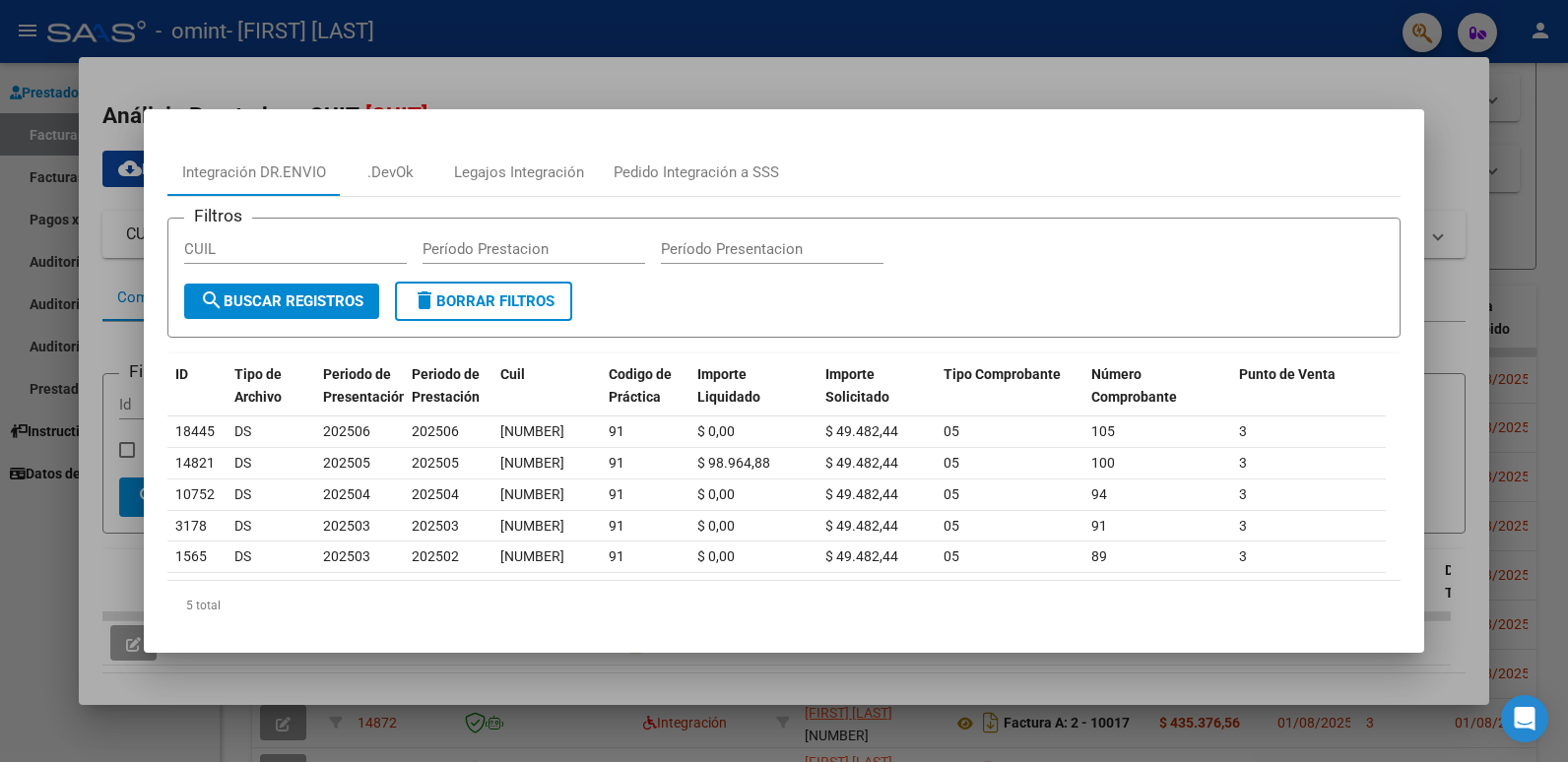 scroll, scrollTop: 32, scrollLeft: 0, axis: vertical 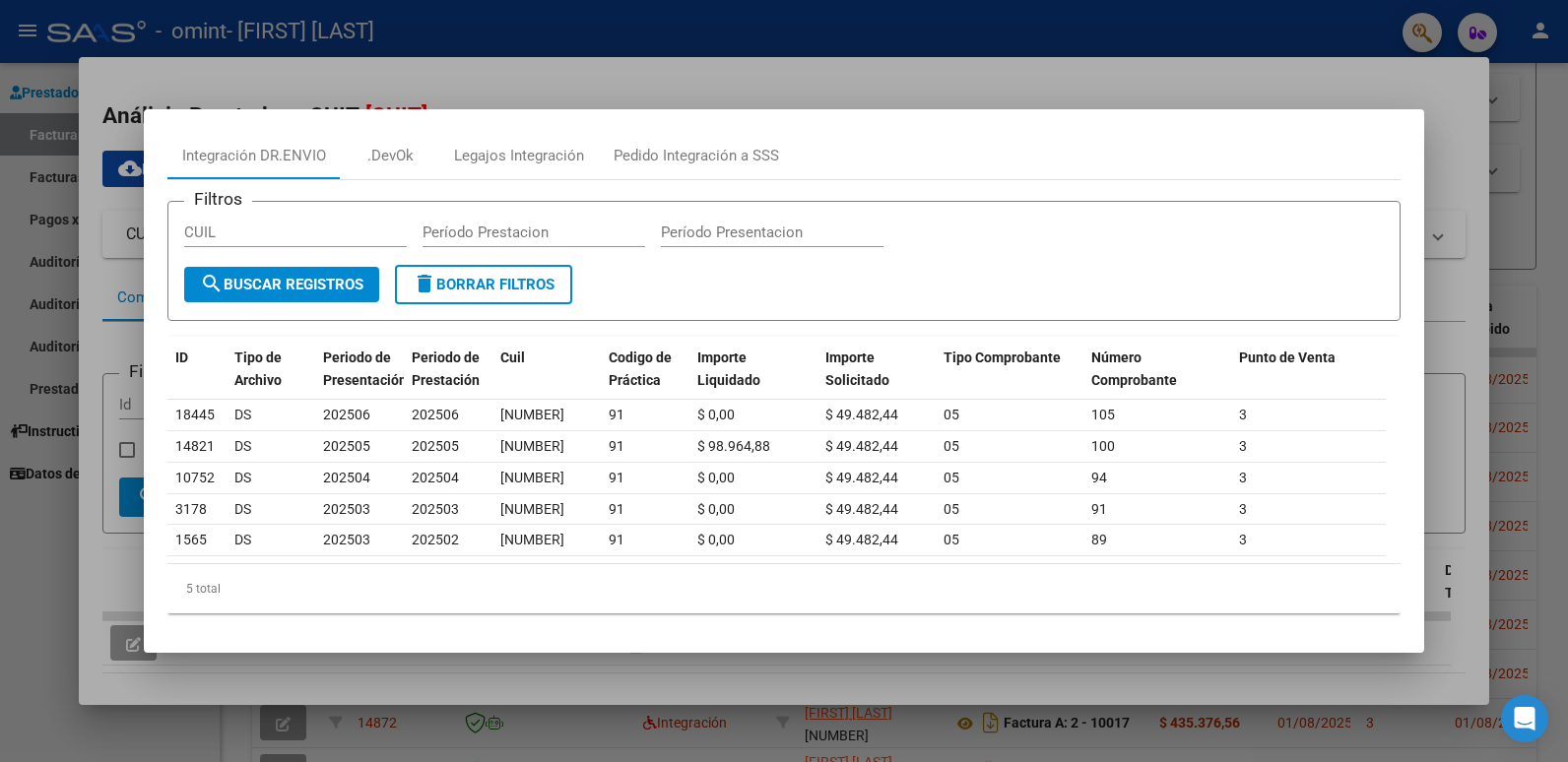 click at bounding box center [784, 381] 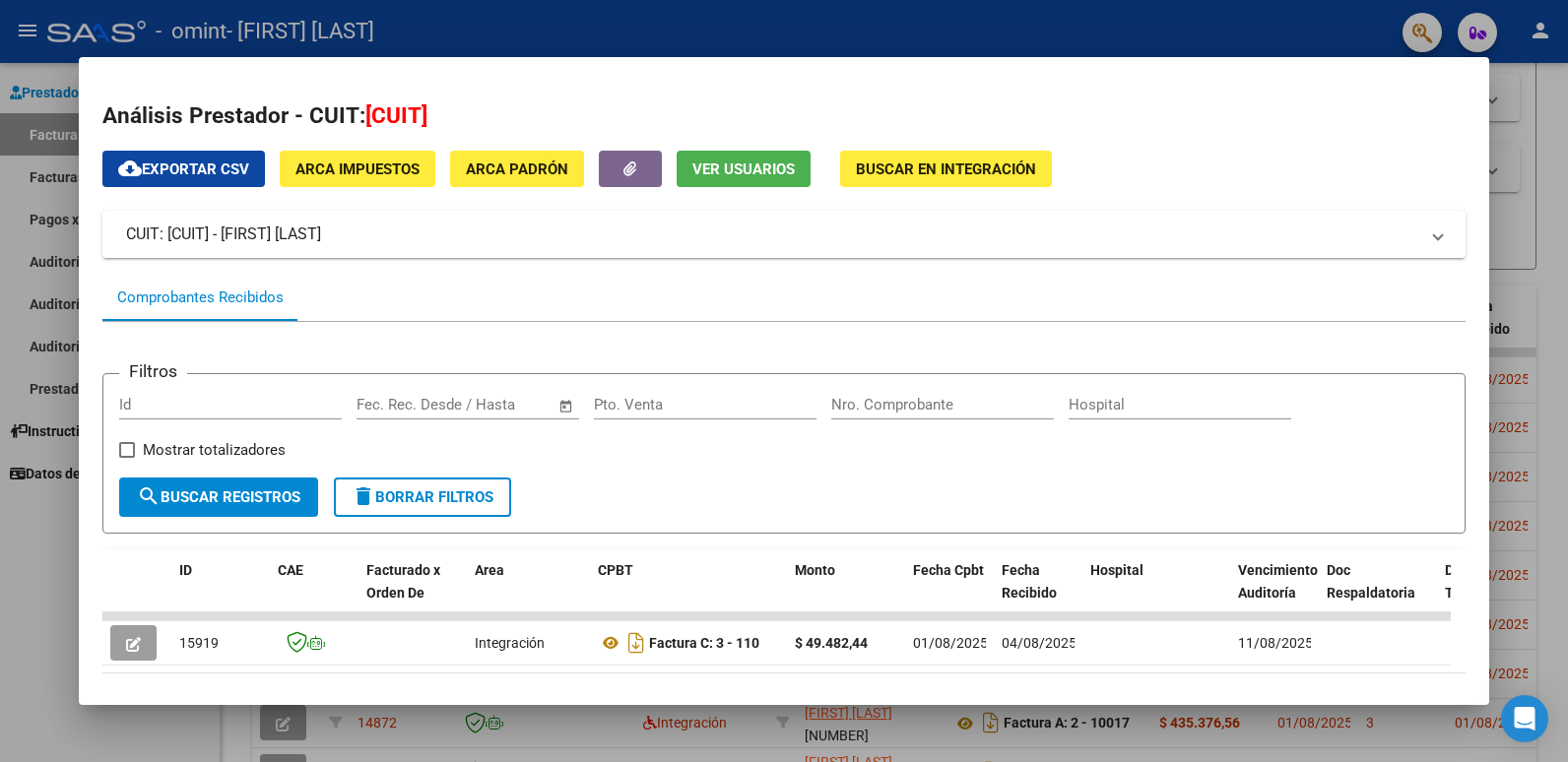 scroll, scrollTop: 98, scrollLeft: 0, axis: vertical 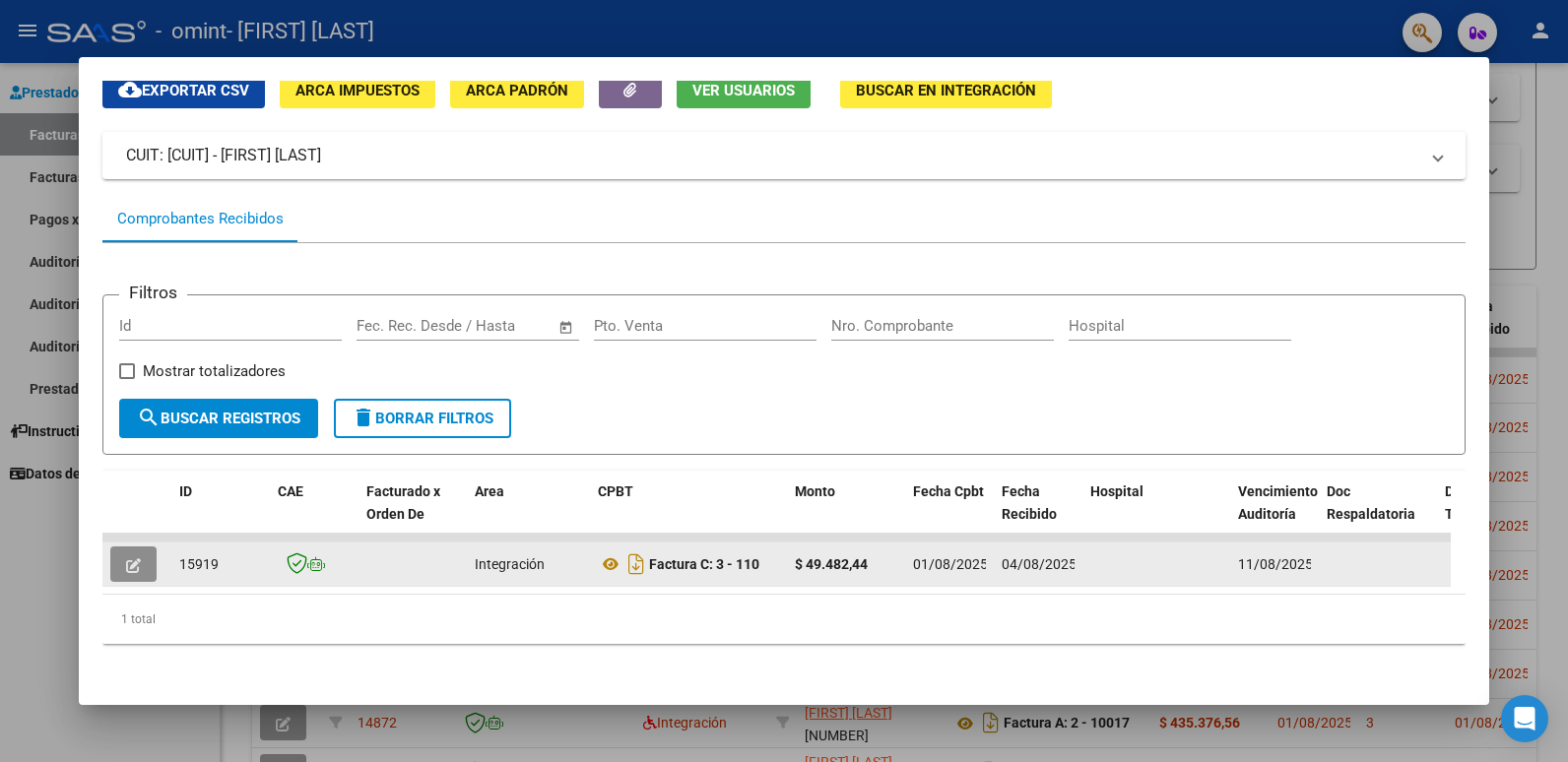 click 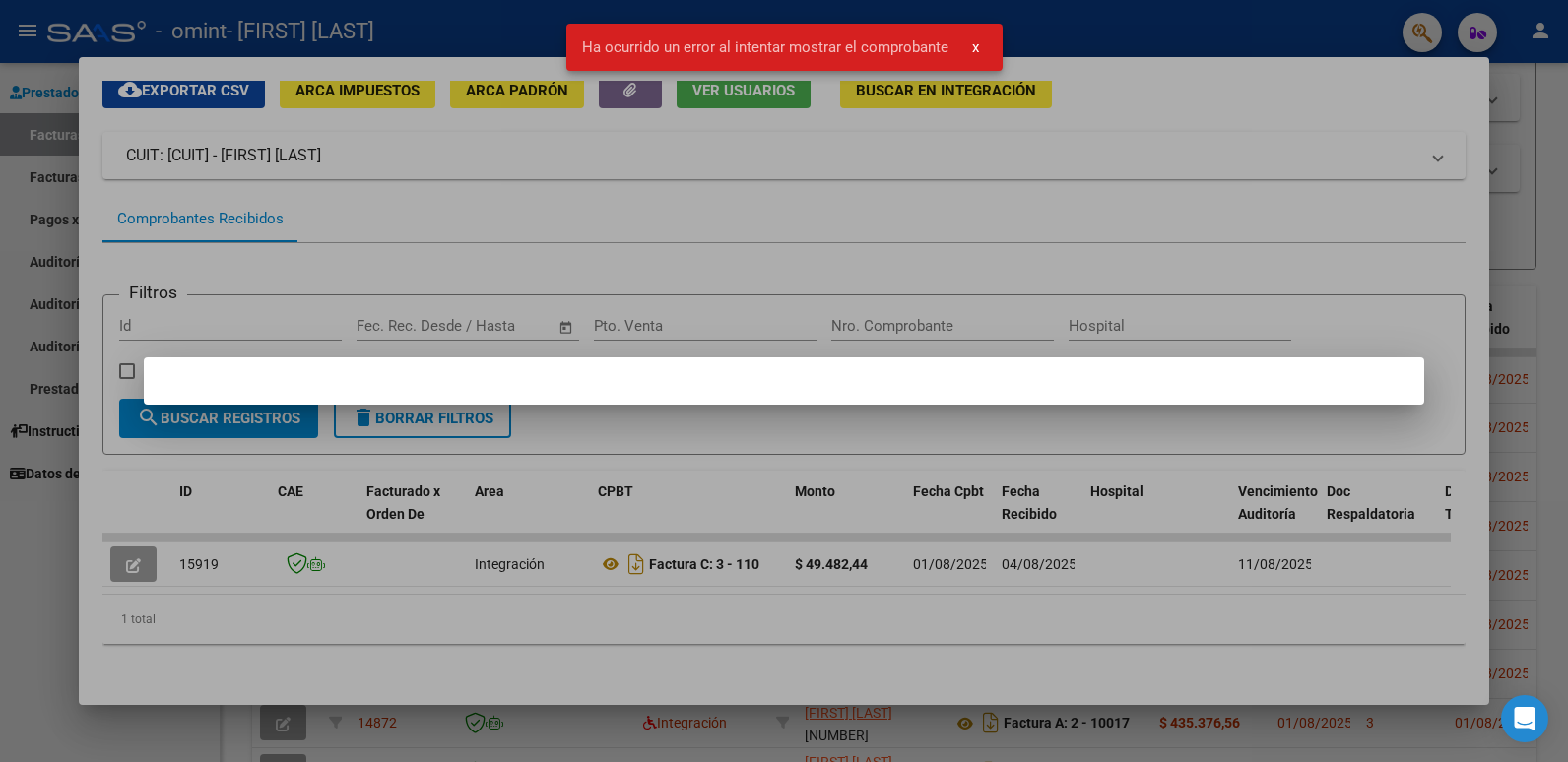 click on "x" at bounding box center (975, 47) 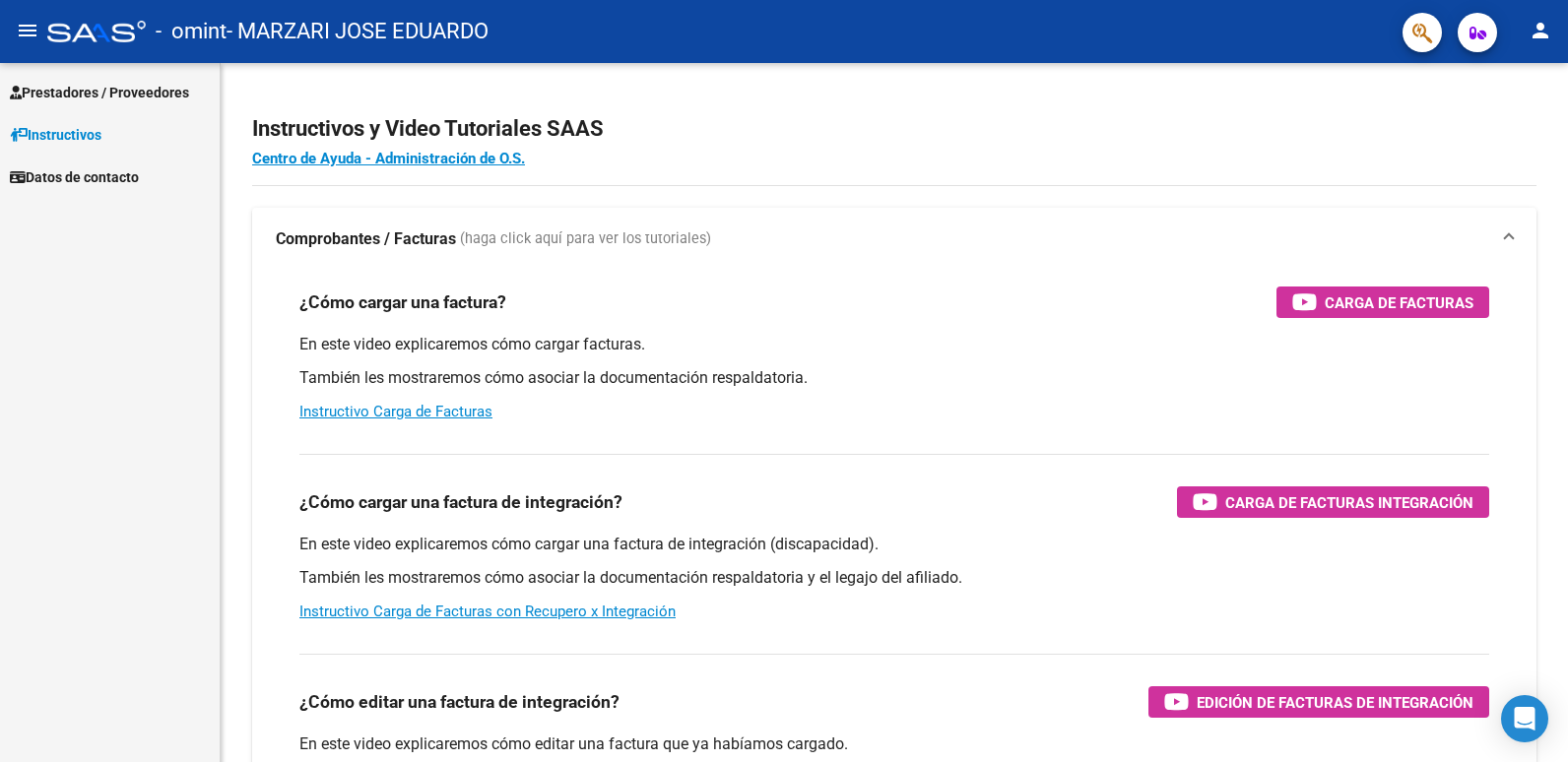 scroll, scrollTop: 0, scrollLeft: 0, axis: both 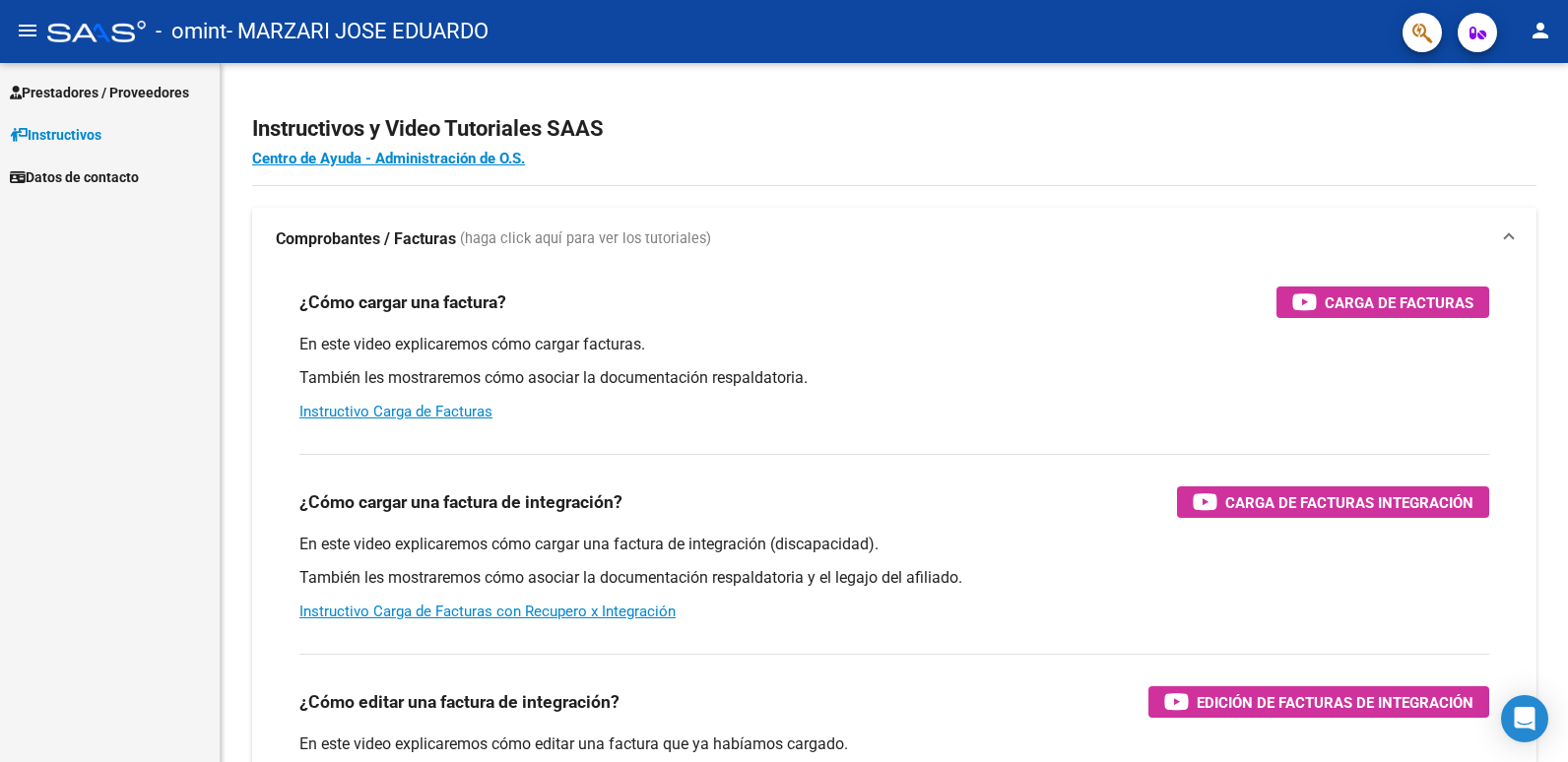 click on "Prestadores / Proveedores" at bounding box center [99, 93] 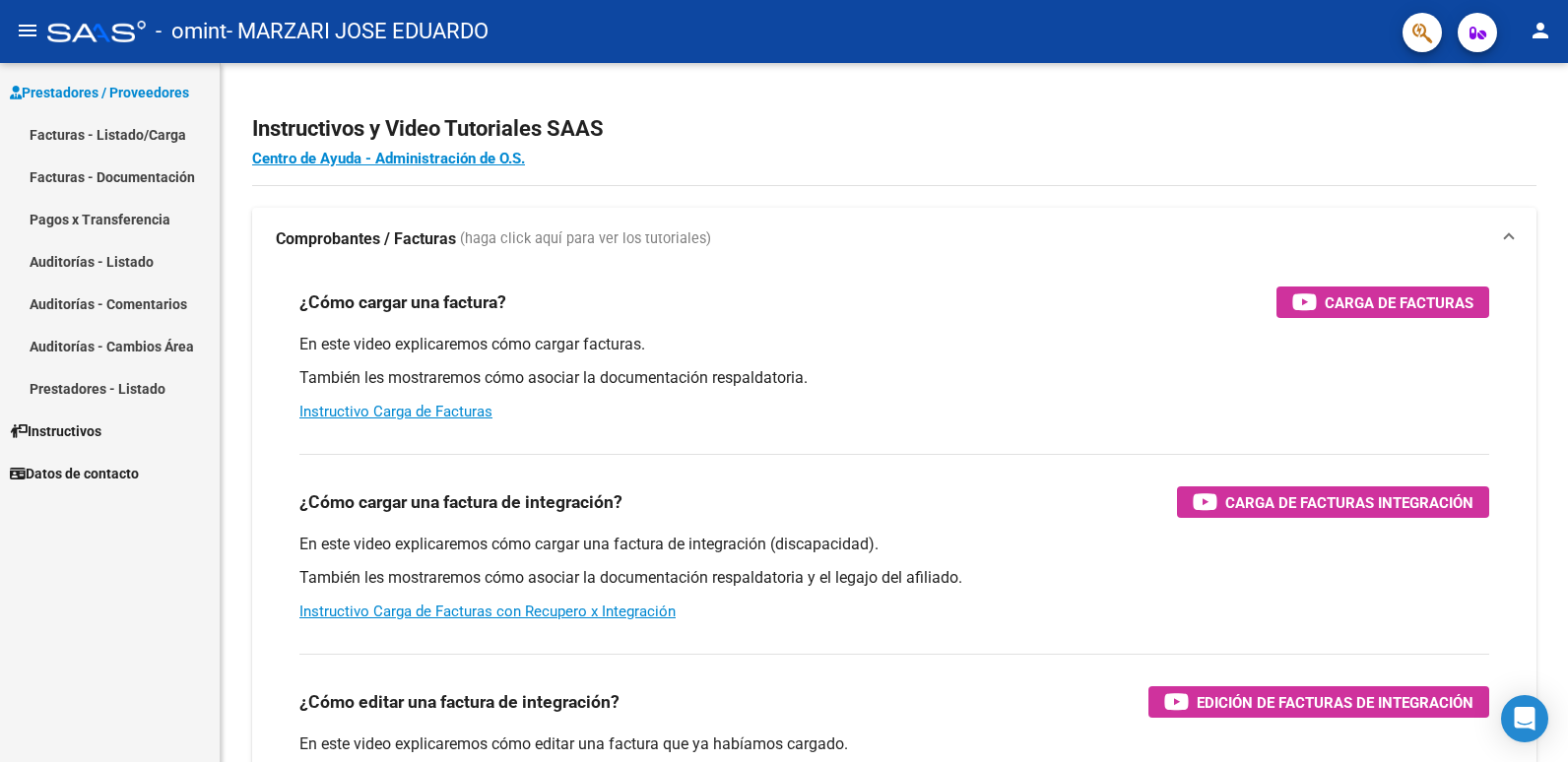 click on "Facturas - Listado/Carga" at bounding box center [109, 134] 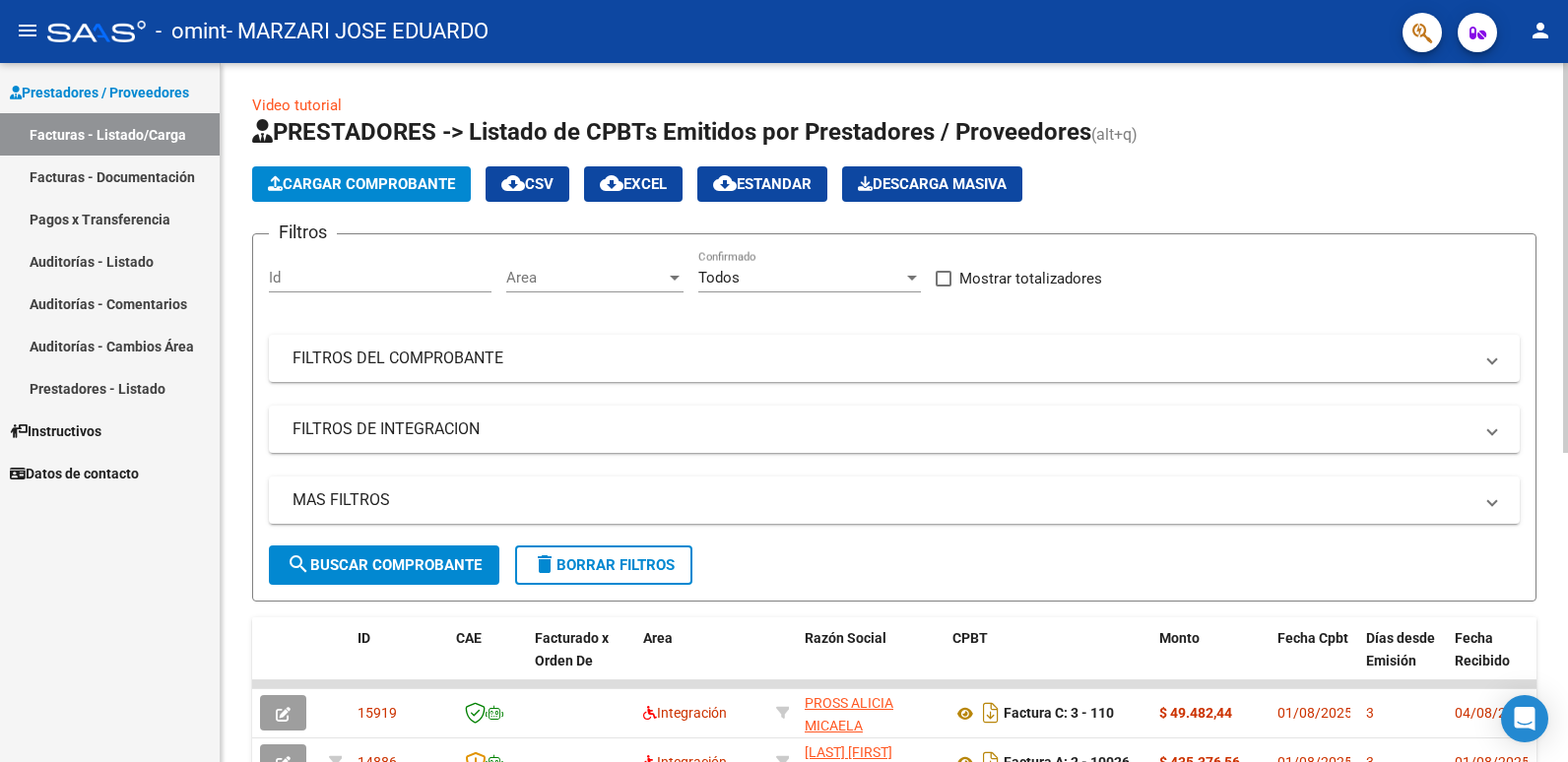 click on "search  Buscar Comprobante" 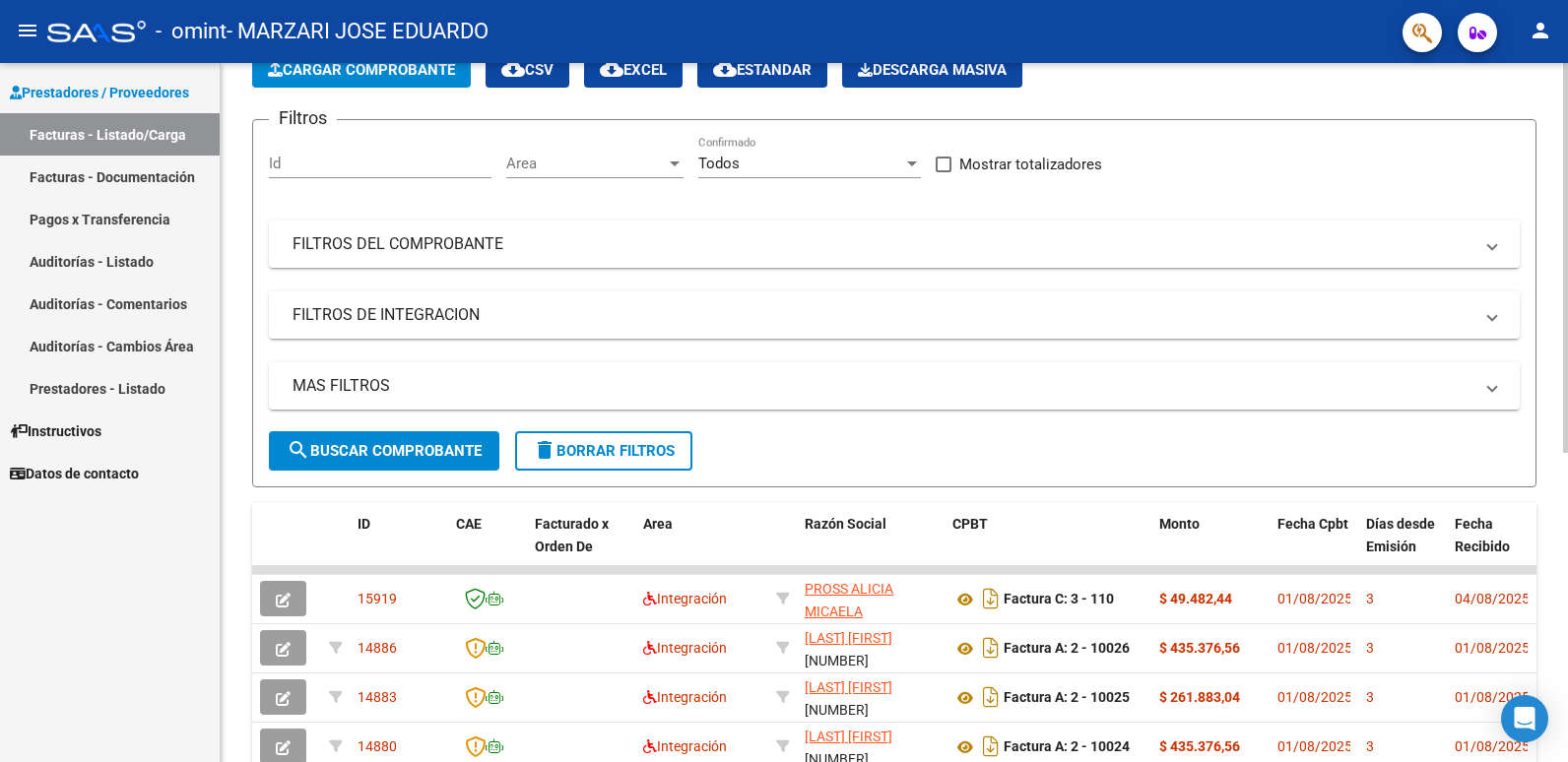 scroll, scrollTop: 208, scrollLeft: 0, axis: vertical 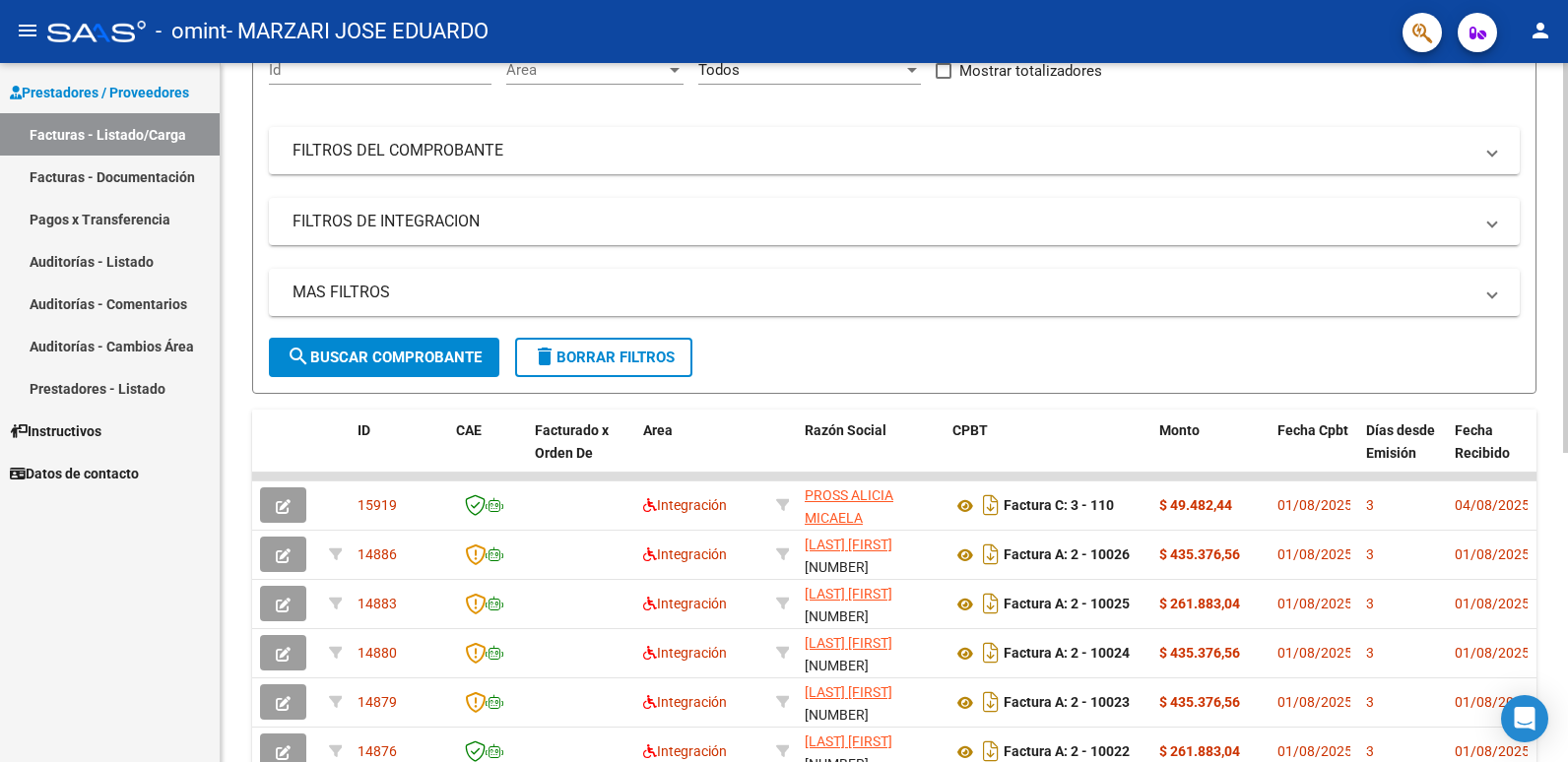 click 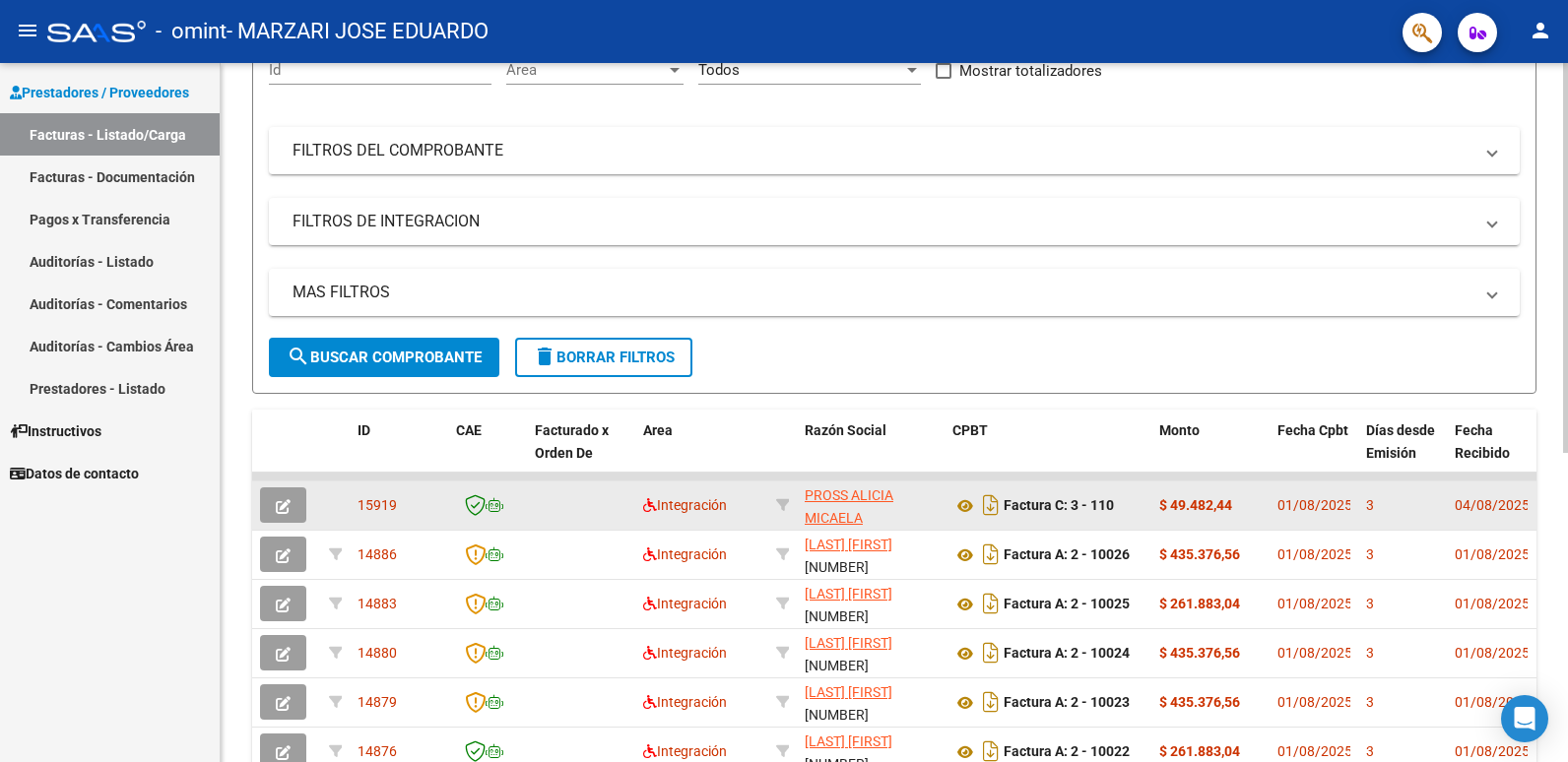 click 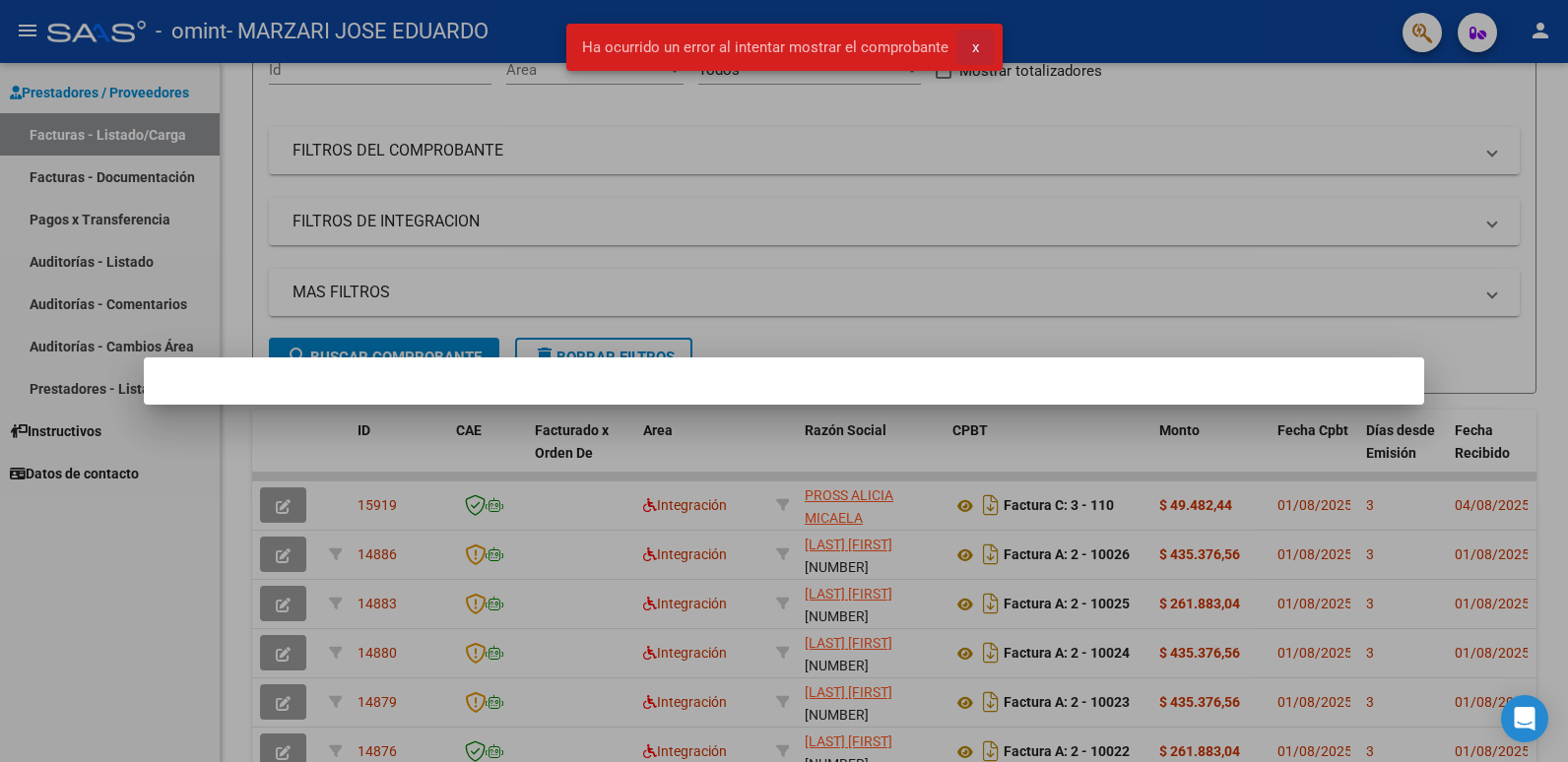 click on "x" at bounding box center (975, 47) 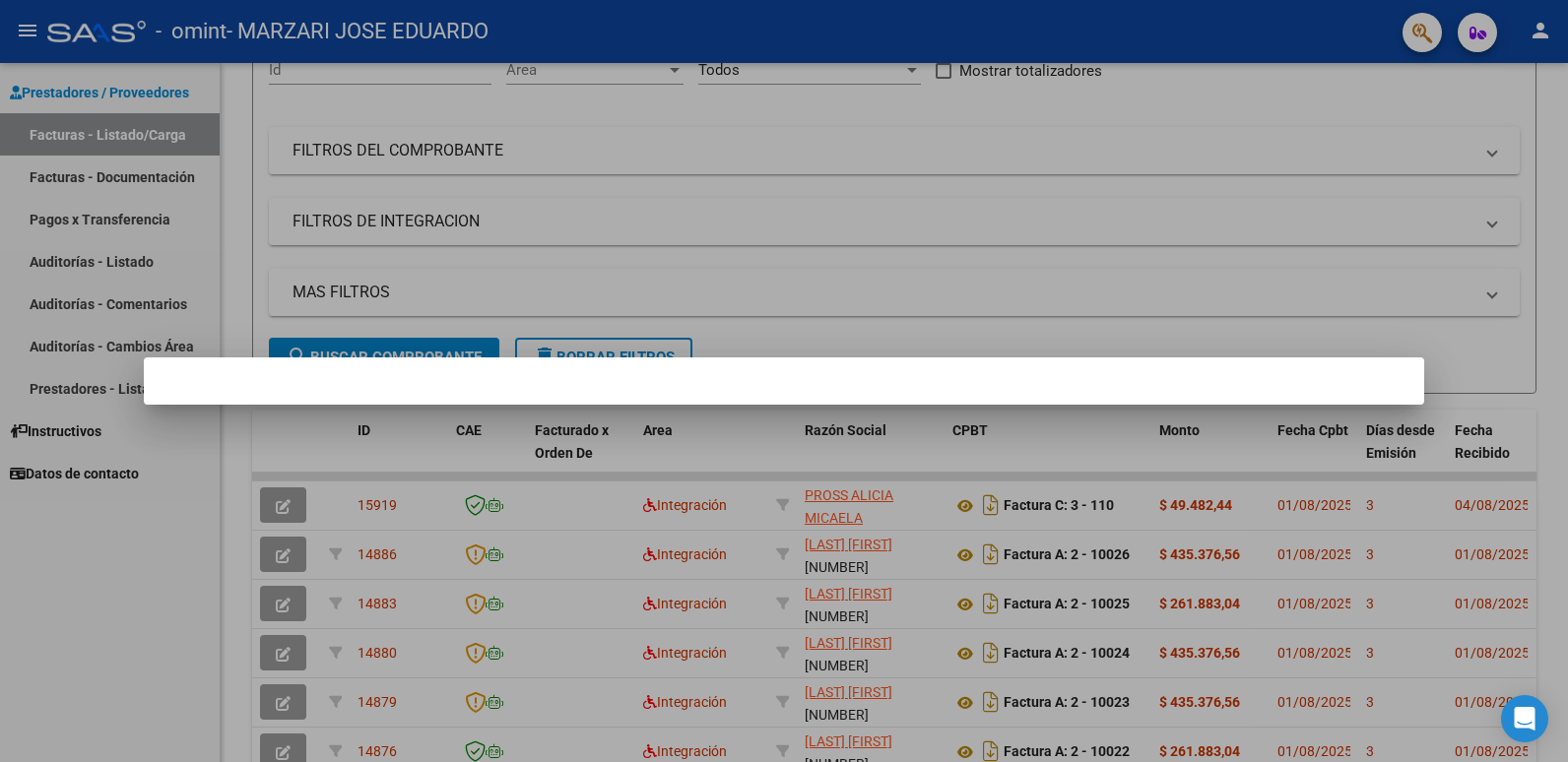 click at bounding box center [784, 381] 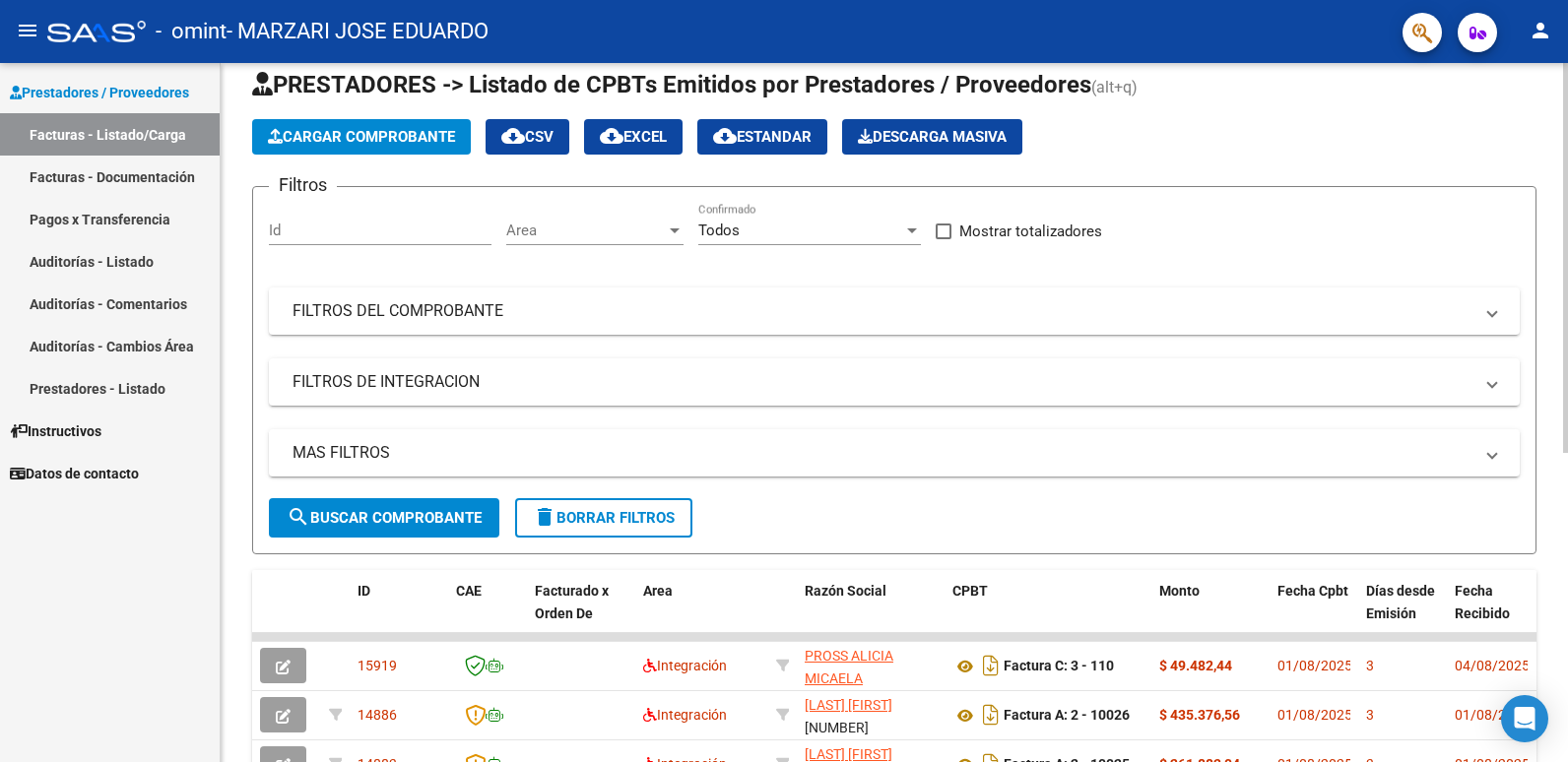 scroll, scrollTop: 45, scrollLeft: 0, axis: vertical 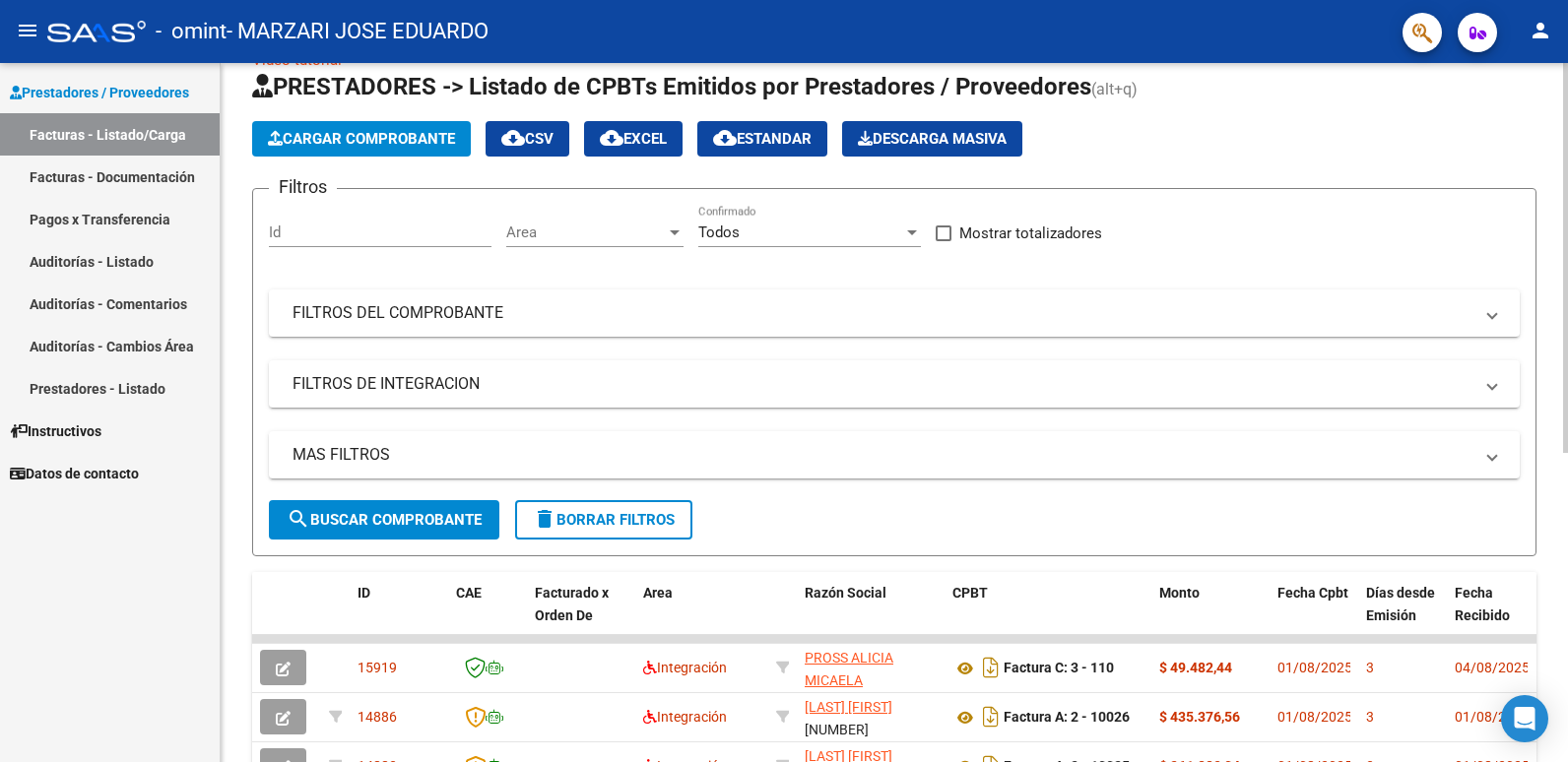 click on "Video tutorial   PRESTADORES -> Listado de CPBTs Emitidos por Prestadores / Proveedores (alt+q)   Cargar Comprobante
cloud_download  CSV  cloud_download  EXCEL  cloud_download  Estandar   Descarga Masiva
Filtros Id Area Area Todos Confirmado   Mostrar totalizadores   FILTROS DEL COMPROBANTE  Comprobante Tipo Comprobante Tipo Start date – End date Fec. Comprobante Desde / Hasta Días Emisión Desde(cant. días) Días Emisión Hasta(cant. días) CUIT / Razón Social Pto. Venta Nro. Comprobante Código SSS CAE Válido CAE Válido Todos Cargado Módulo Hosp. Todos Tiene facturacion Apócrifa Hospital Refes  FILTROS DE INTEGRACION  Período De Prestación Campos del Archivo de Rendición Devuelto x SSS (dr_envio) Todos Rendido x SSS (dr_envio) Tipo de Registro Tipo de Registro Período Presentación Período Presentación Campos del Legajo Asociado (preaprobación) Afiliado Legajo (cuil/nombre) Todos Solo facturas preaprobadas  MAS FILTROS  Todos Con Doc. Respaldatoria Todos Con Trazabilidad Todos – – 3" 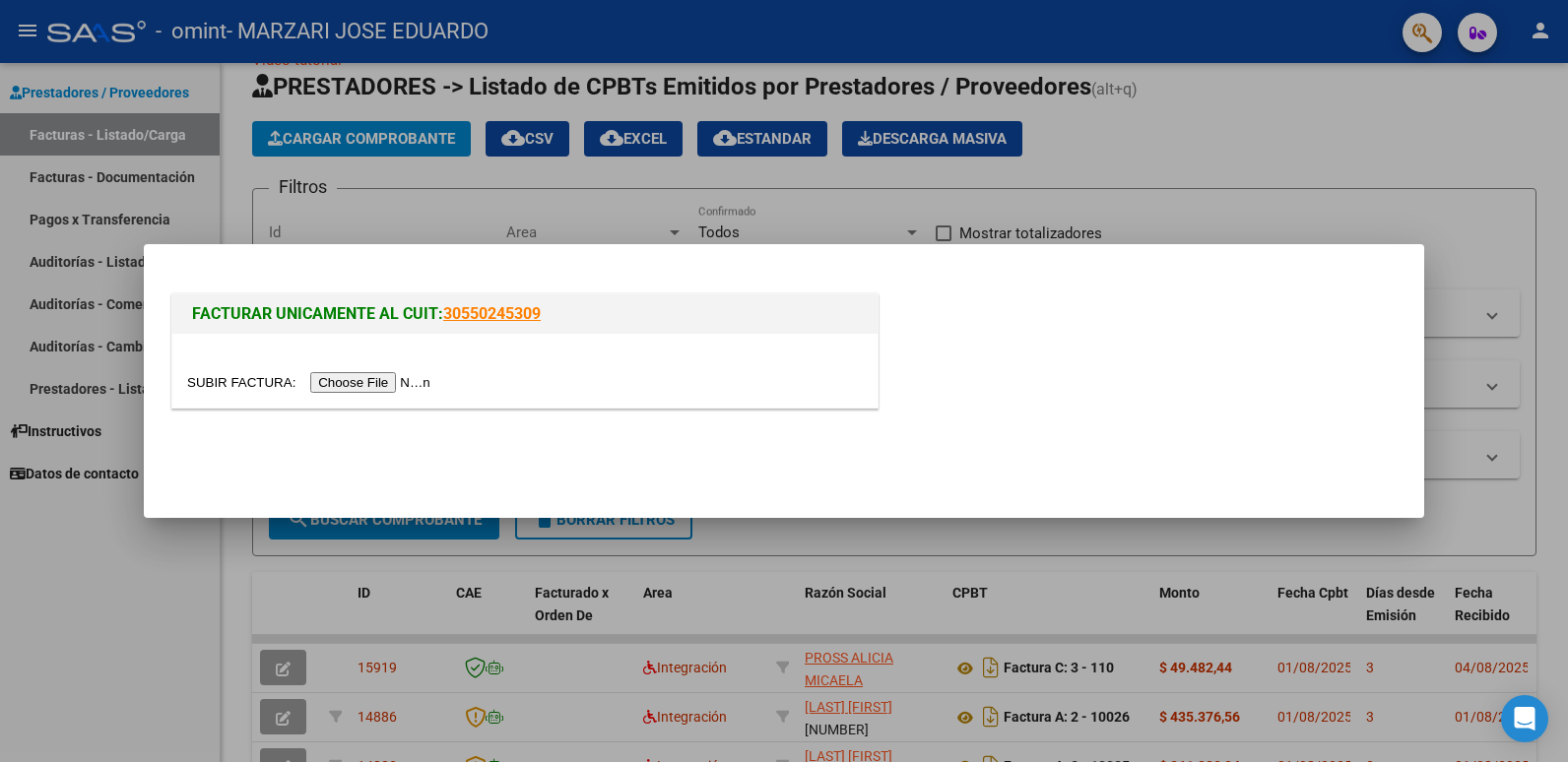 click at bounding box center (311, 382) 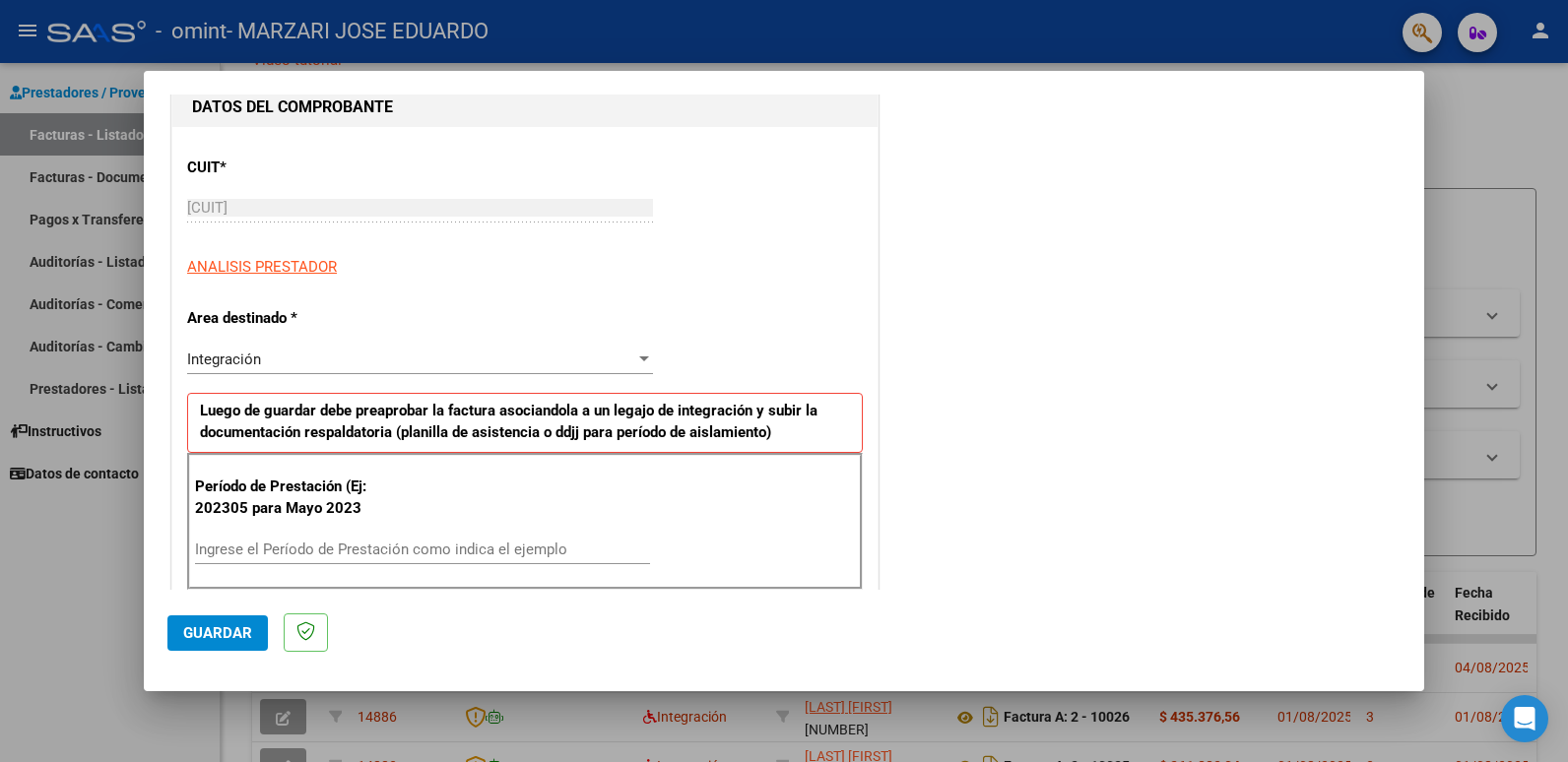 scroll, scrollTop: 330, scrollLeft: 0, axis: vertical 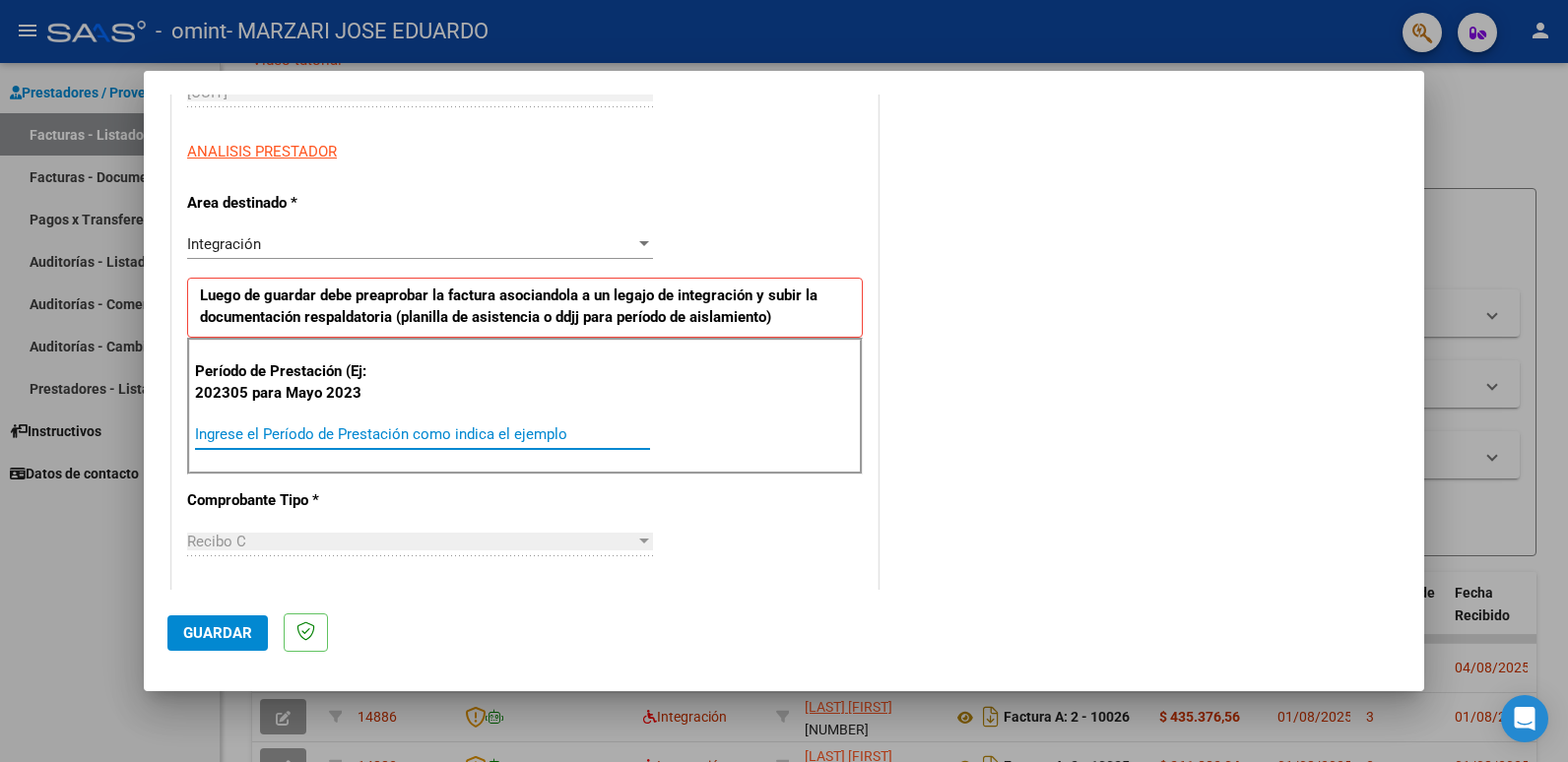 click on "Ingrese el Período de Prestación como indica el ejemplo" at bounding box center [423, 434] 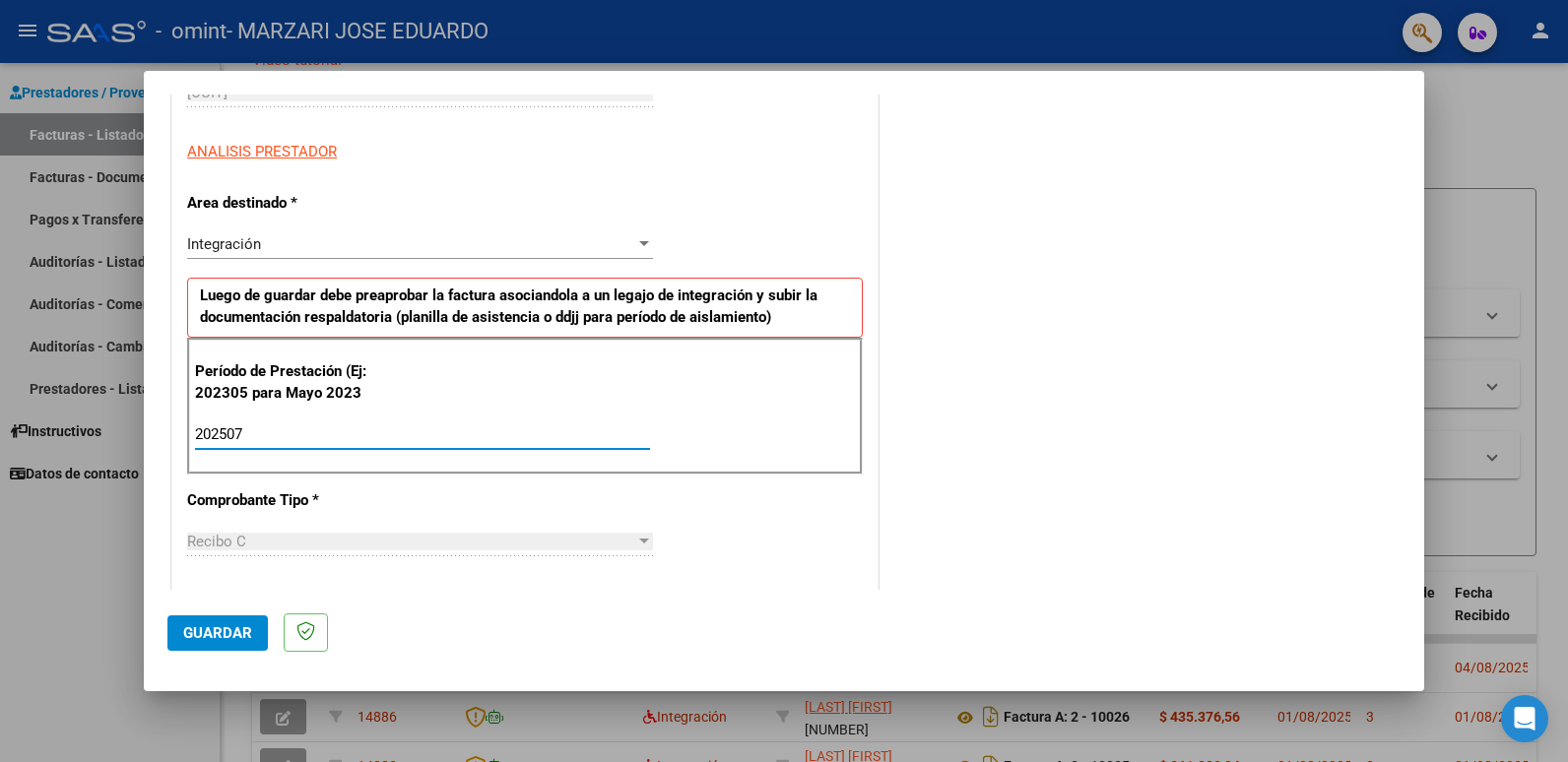 type on "202507" 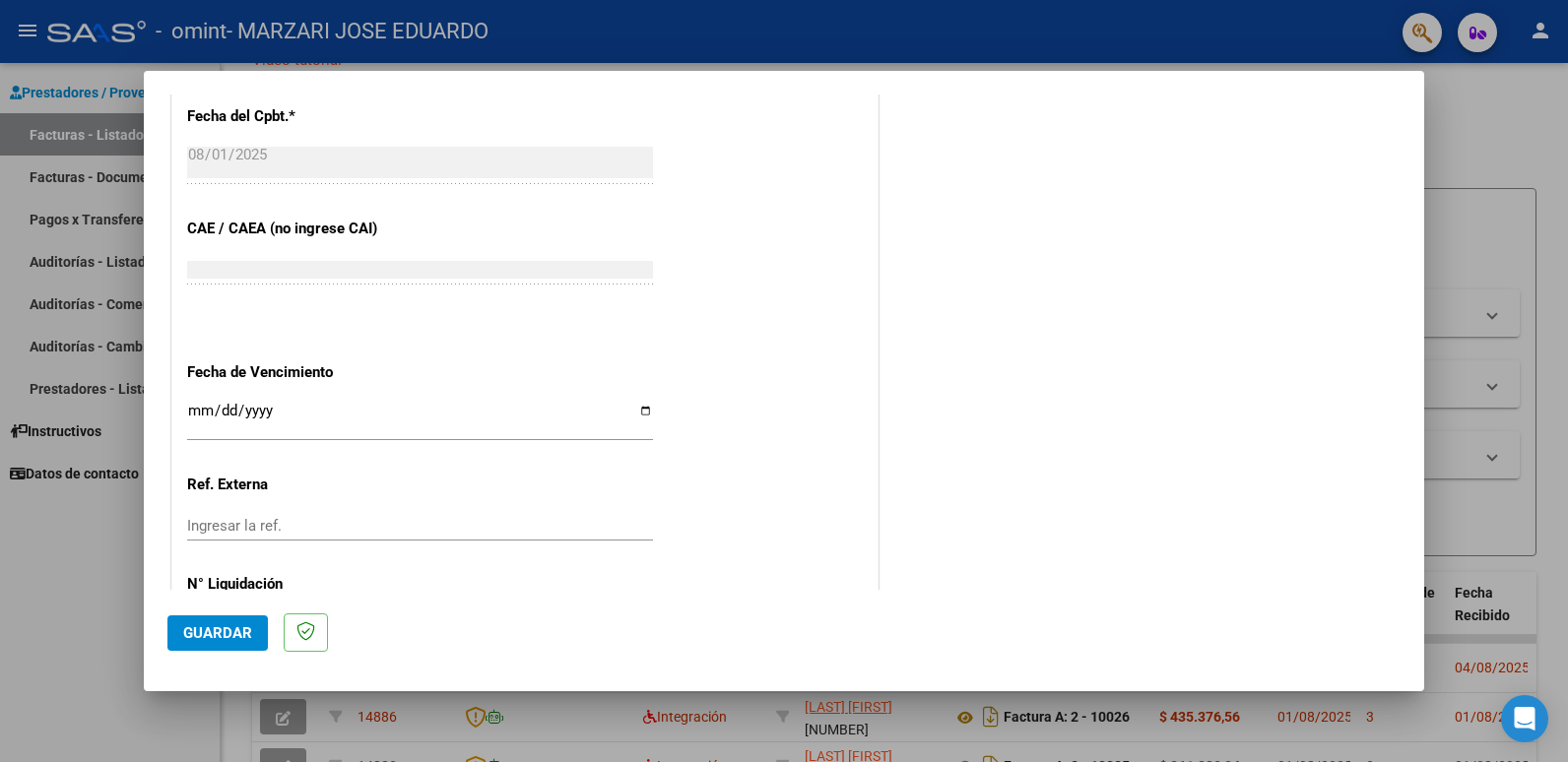 scroll, scrollTop: 1119, scrollLeft: 0, axis: vertical 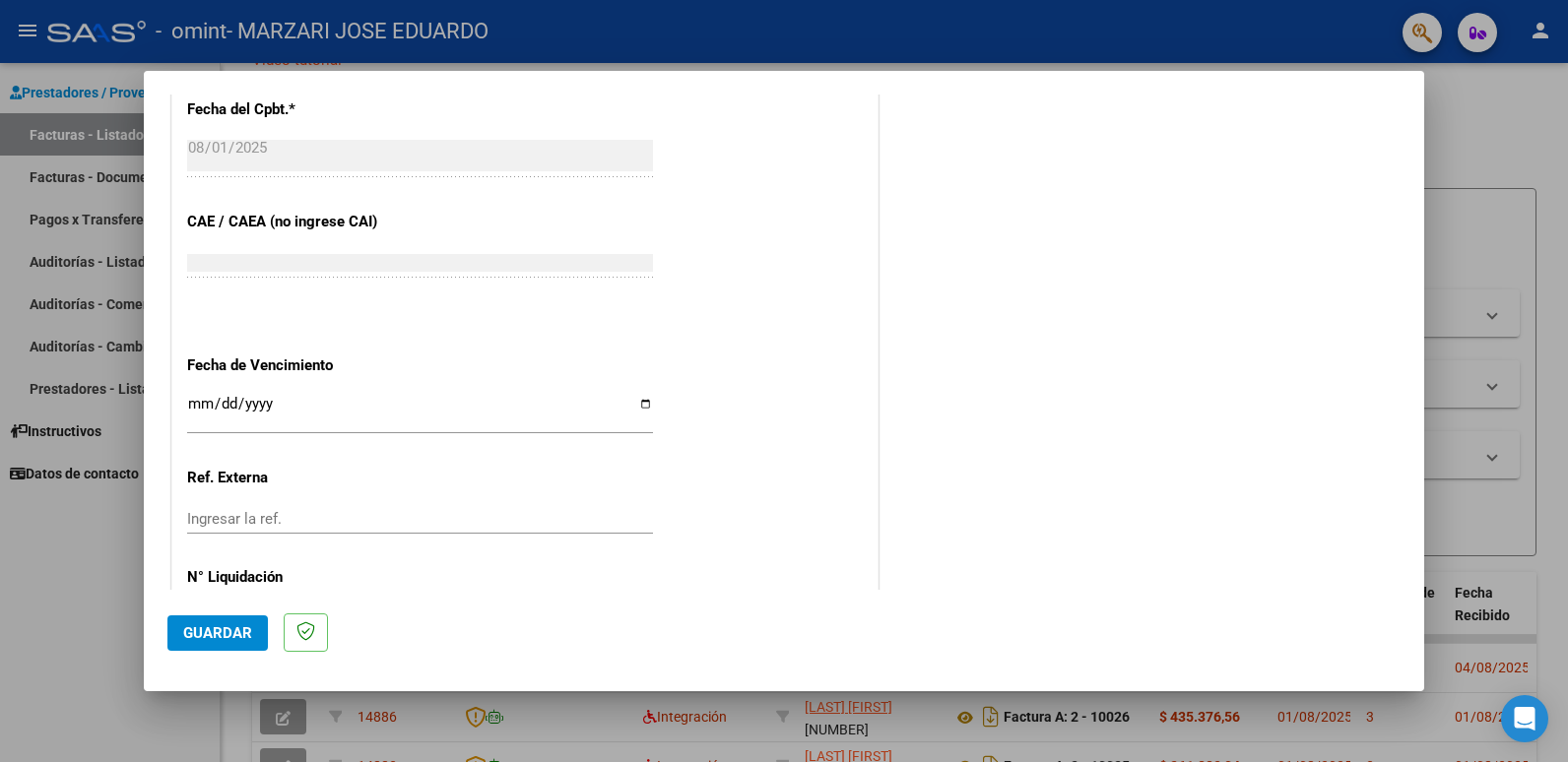 click on "Ingresar la fecha" at bounding box center [420, 412] 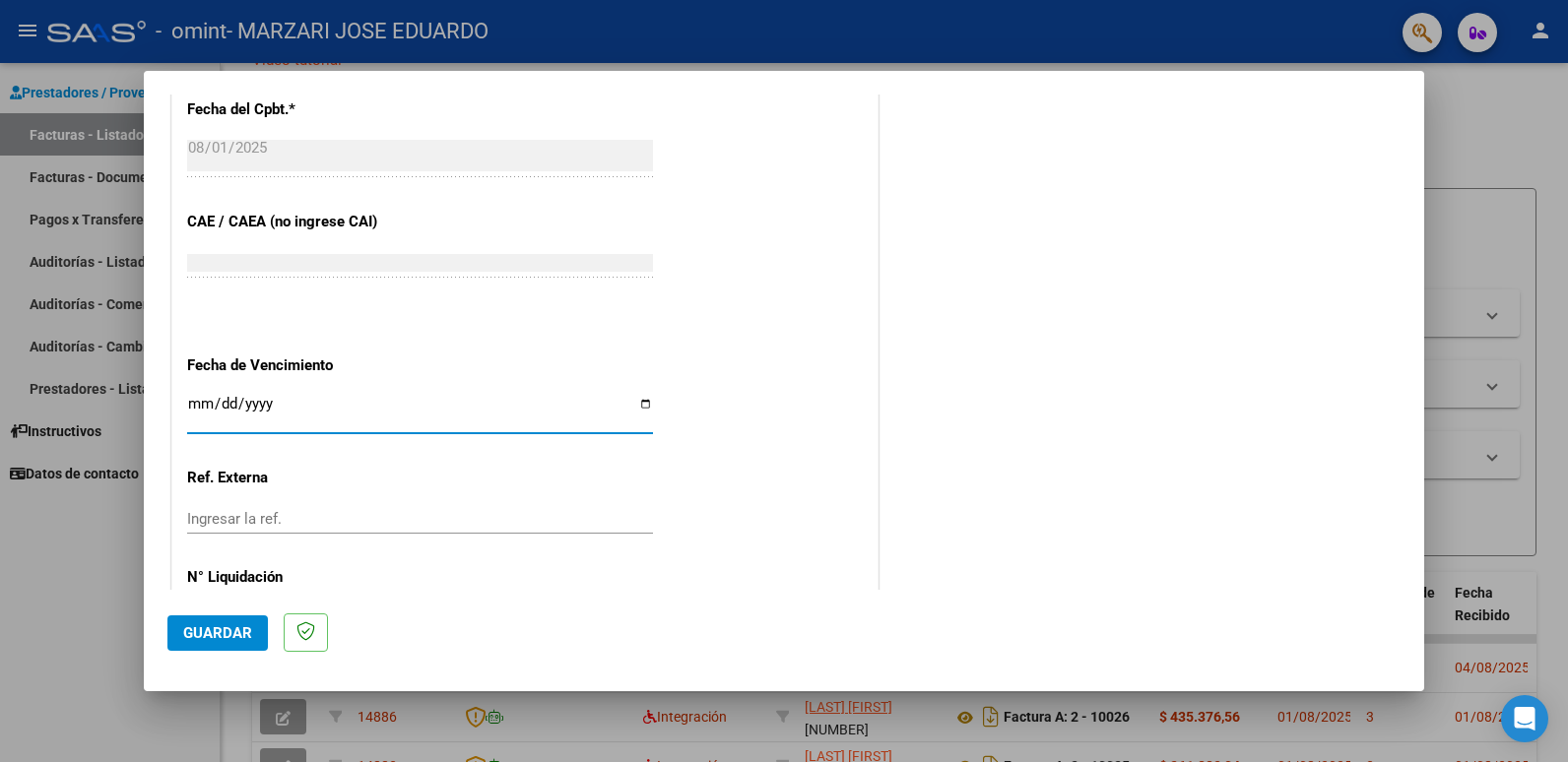 type on "2025-08-11" 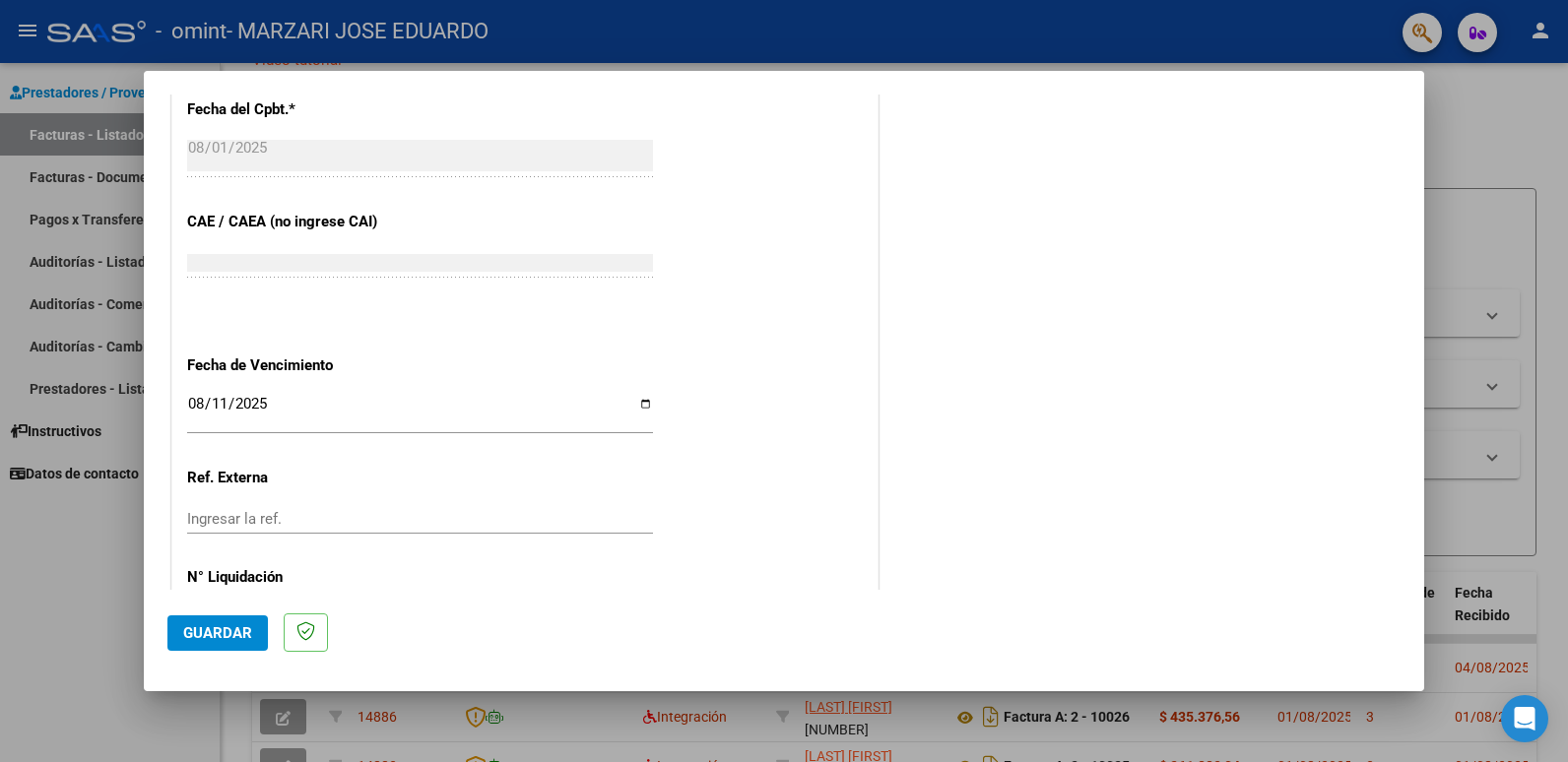 scroll, scrollTop: 1201, scrollLeft: 0, axis: vertical 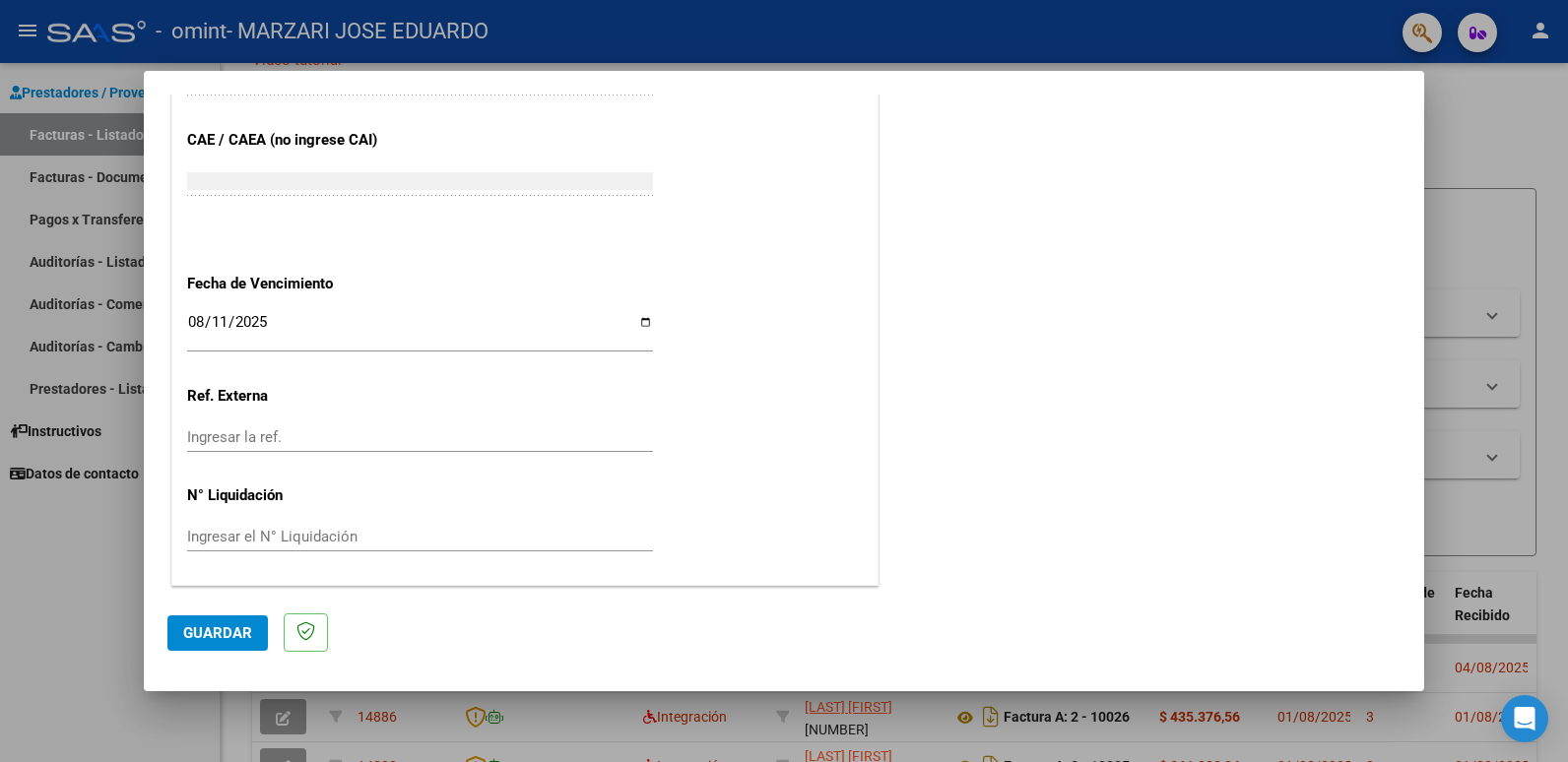 click on "Guardar" 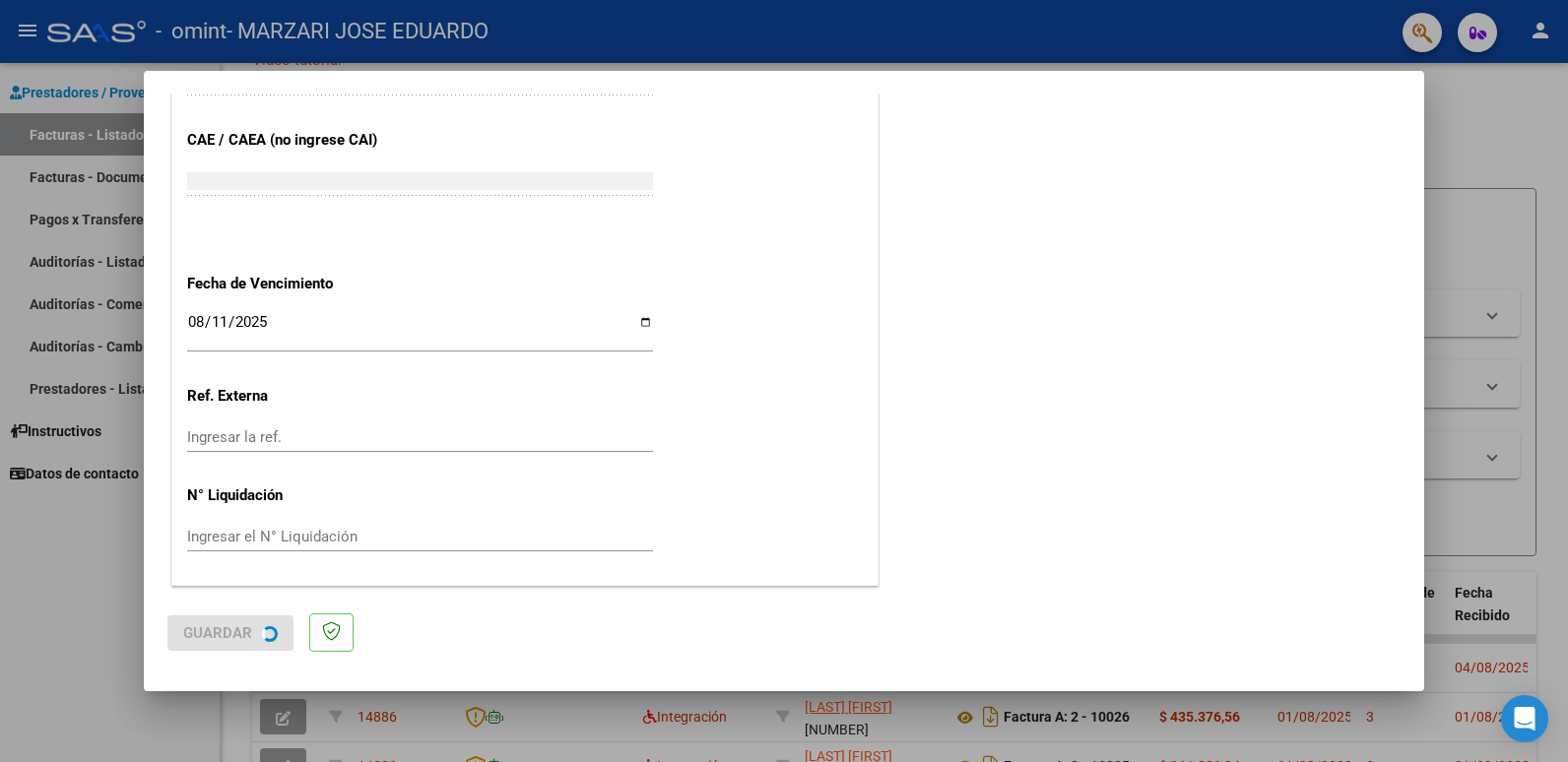 scroll, scrollTop: 0, scrollLeft: 0, axis: both 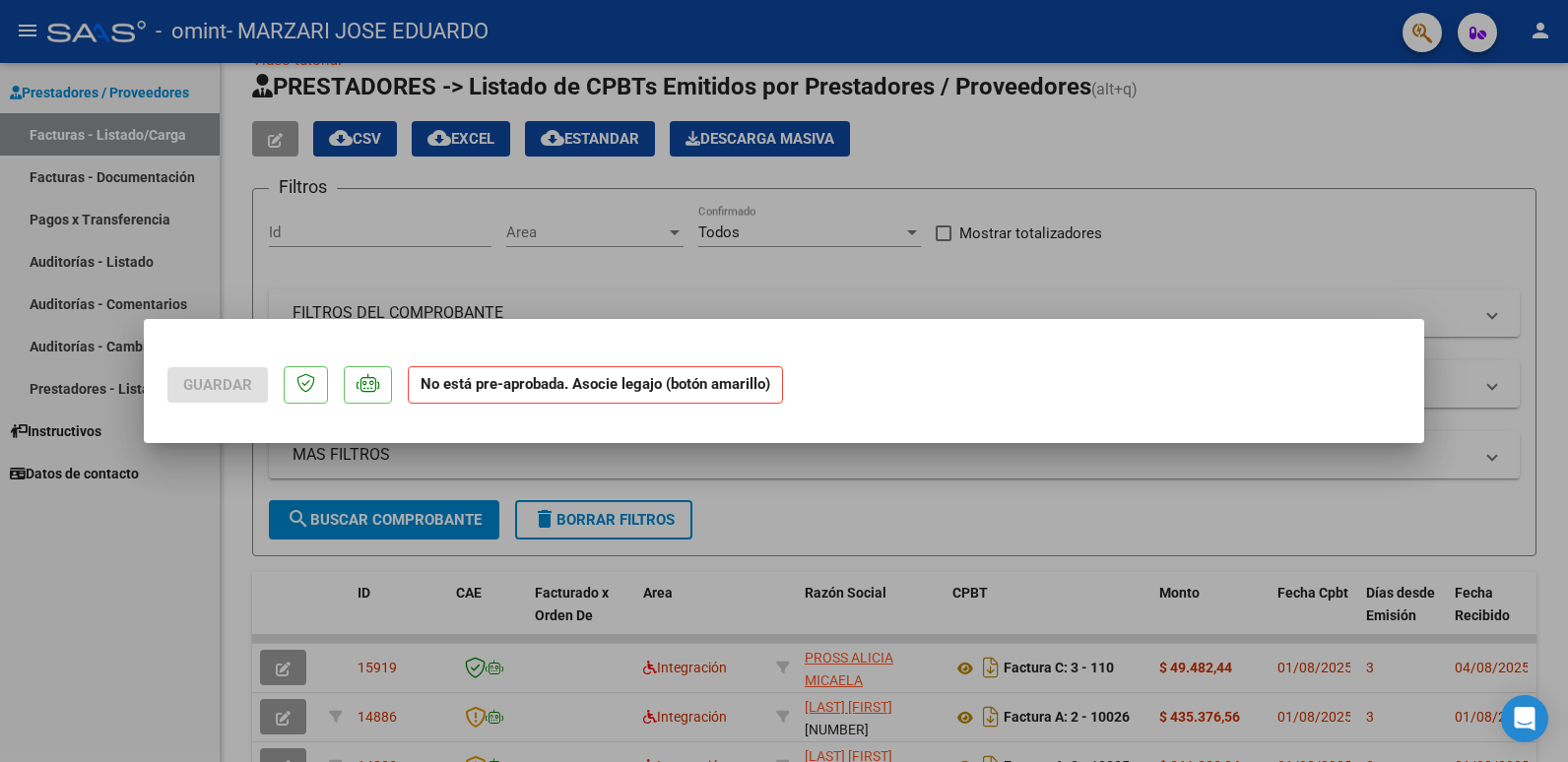 click on "No está pre-aprobada. Asocie legajo (botón amarillo)" 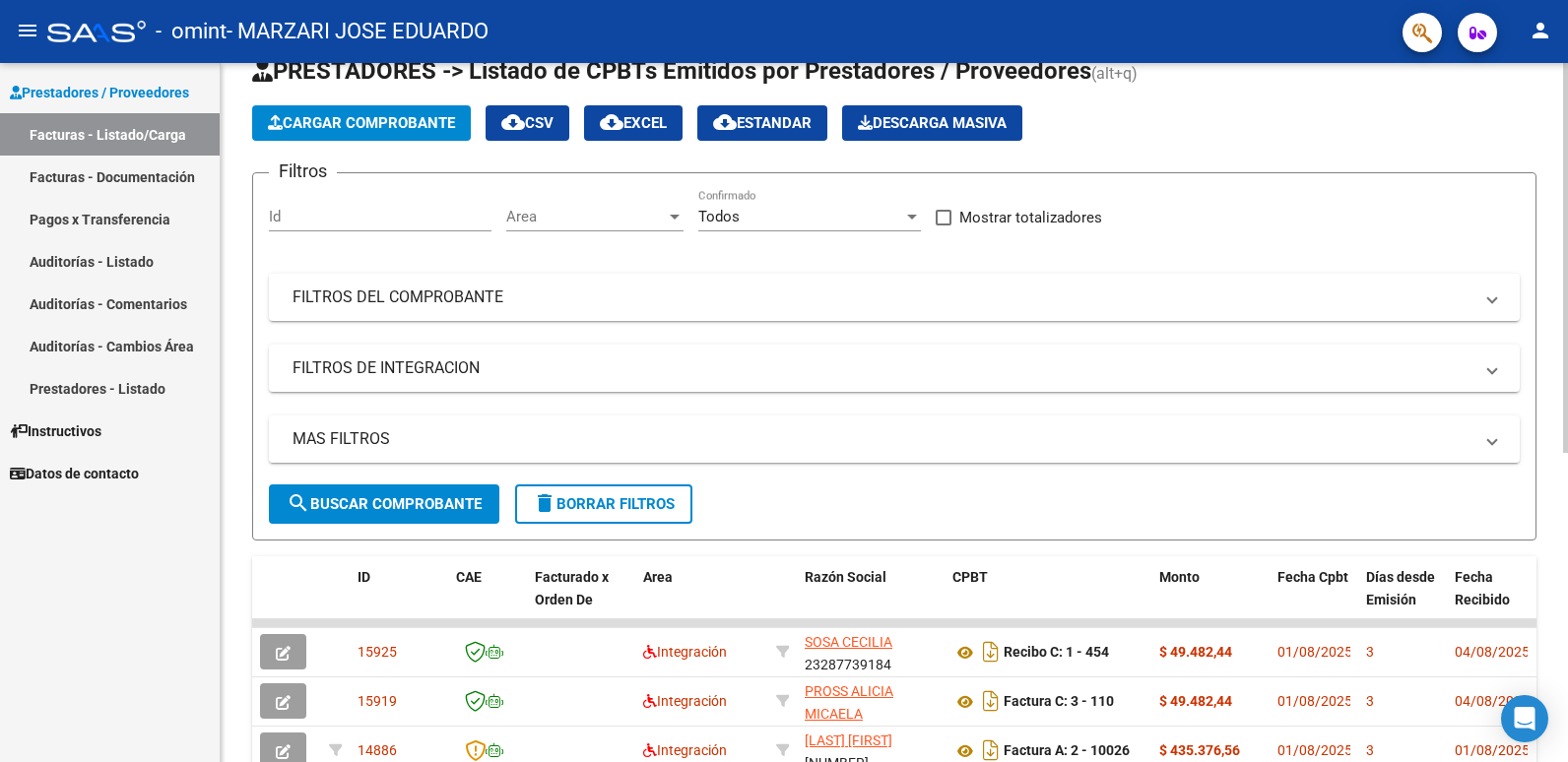 scroll, scrollTop: 0, scrollLeft: 0, axis: both 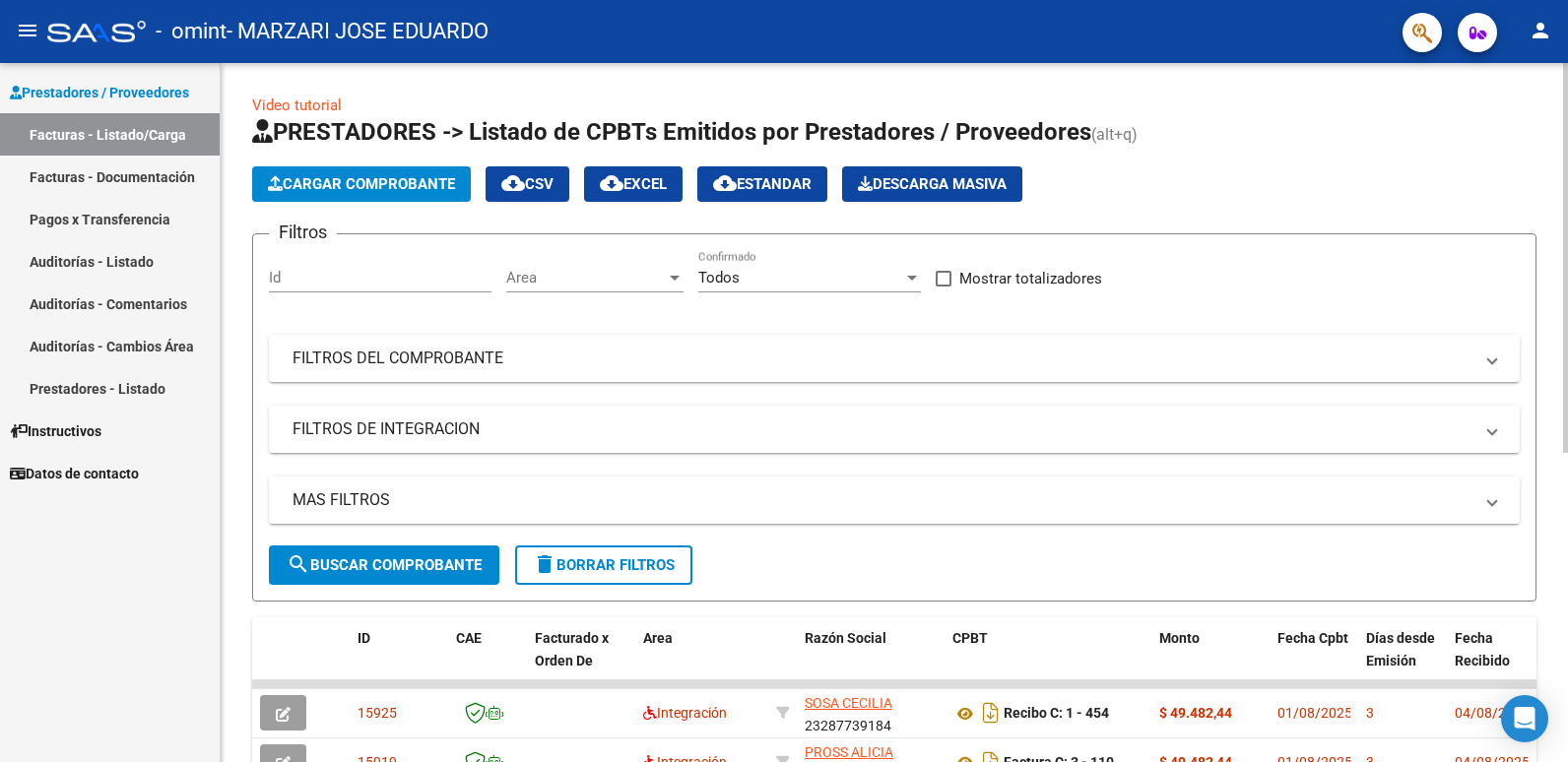 click on "menu -   omint   - [LAST] [FIRST] person    Prestadores / Proveedores Facturas - Listado/Carga Facturas - Documentación Pagos x Transferencia Auditorías - Listado Auditorías - Comentarios Auditorías - Cambios Área Prestadores - Listado    Instructivos    Datos de contacto  Video tutorial   PRESTADORES -> Listado de CPBTs Emitidos por Prestadores / Proveedores (alt+q)   Cargar Comprobante
cloud_download  CSV  cloud_download  EXCEL  cloud_download  Estandar   Descarga Masiva
Filtros Id Area Area Todos Confirmado   Mostrar totalizadores   FILTROS DEL COMPROBANTE  Comprobante Tipo Comprobante Tipo Start date – End date Fec. Comprobante Desde / Hasta Días Emisión Desde(cant. días) Días Emisión Hasta(cant. días) CUIT / Razón Social Pto. Venta Nro. Comprobante Código SSS CAE Válido CAE Válido Todos Cargado Módulo Hosp. Todos Tiene facturacion Apócrifa Hospital Refes  FILTROS DE INTEGRACION  Período De Prestación Campos del Archivo de Rendición Devuelto x SSS (dr_envio) Op" at bounding box center (784, 381) 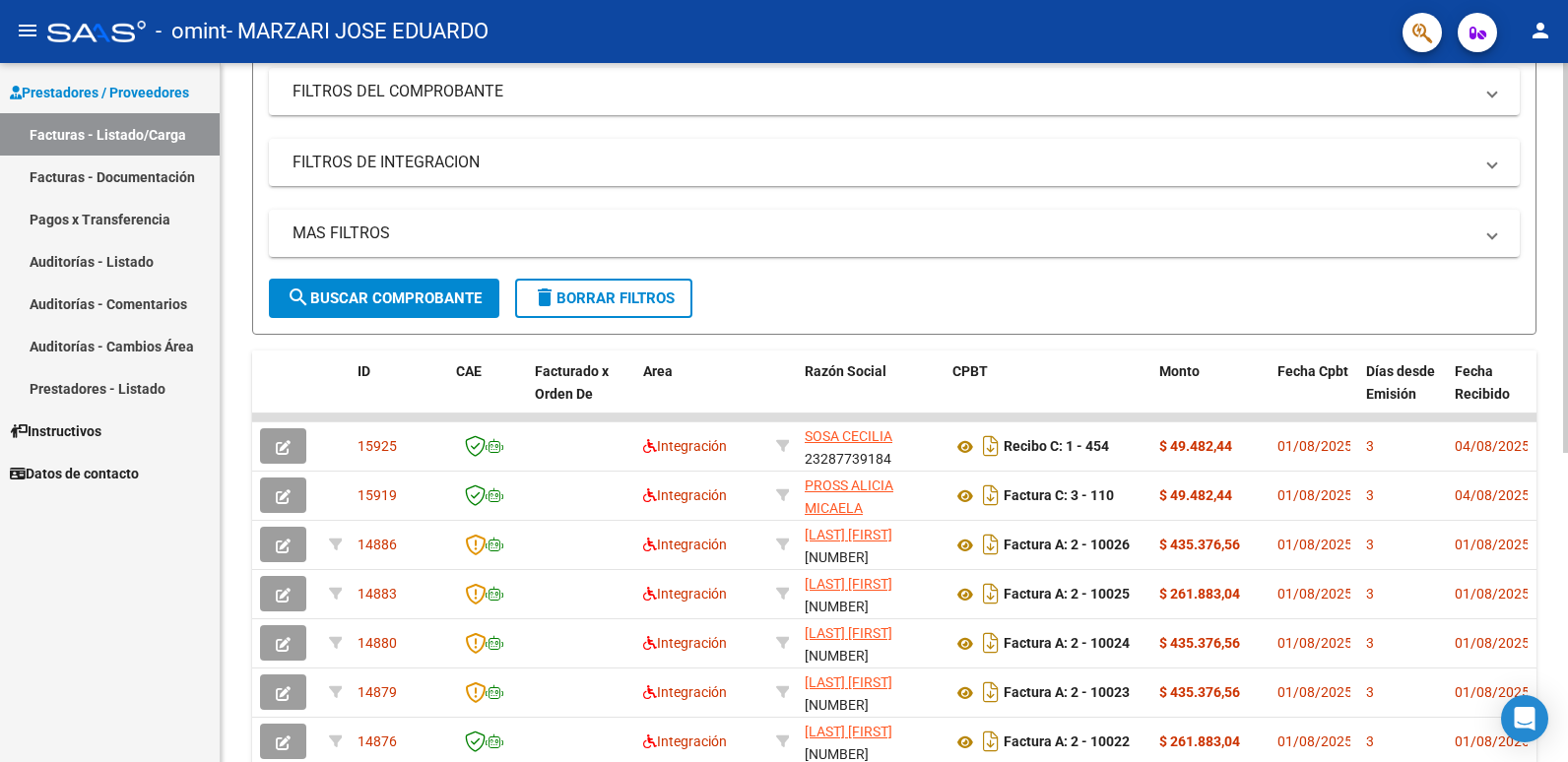 scroll, scrollTop: 265, scrollLeft: 0, axis: vertical 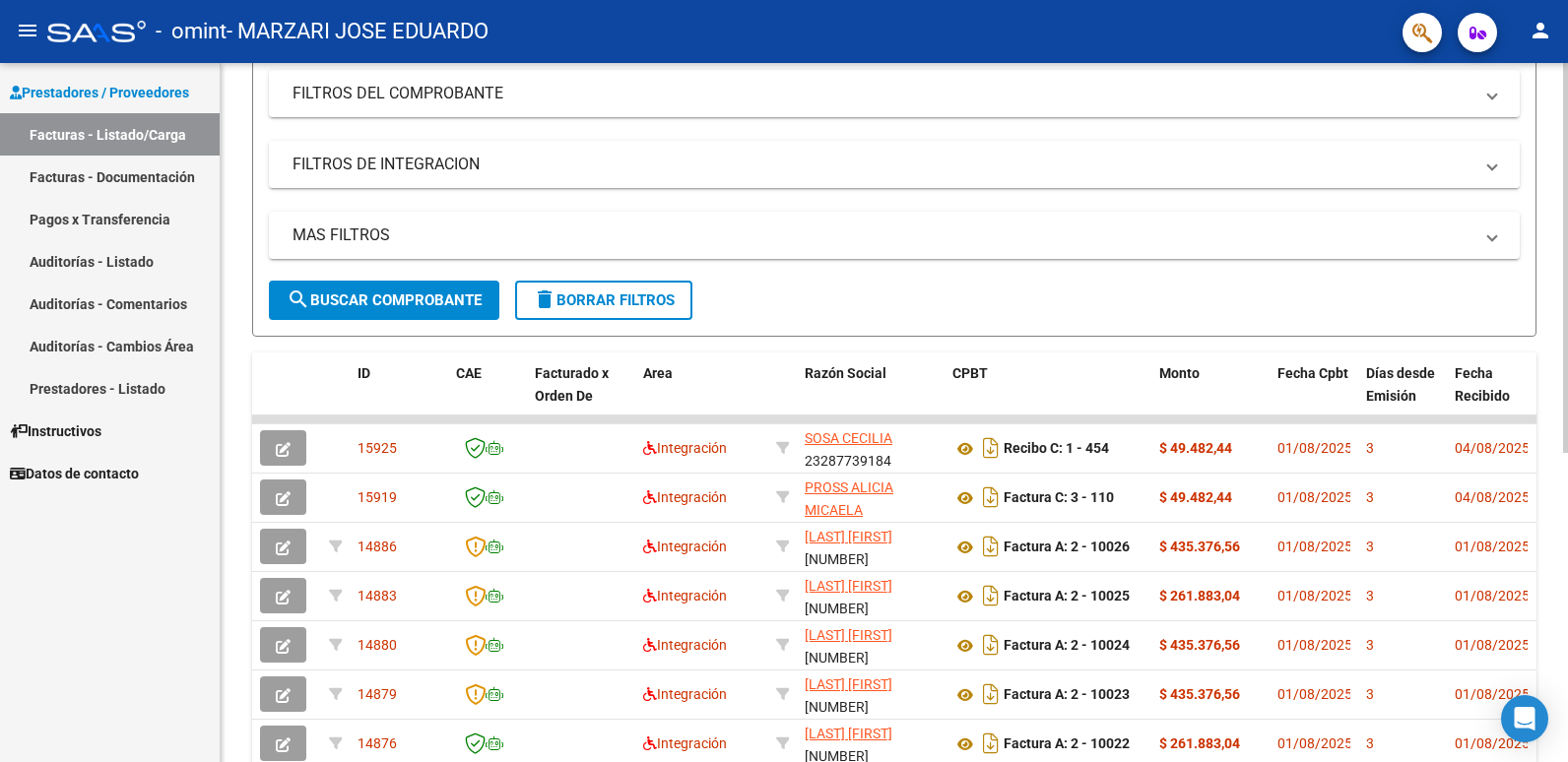 click on "Video tutorial   PRESTADORES -> Listado de CPBTs Emitidos por Prestadores / Proveedores (alt+q)   Cargar Comprobante
cloud_download  CSV  cloud_download  EXCEL  cloud_download  Estandar   Descarga Masiva
Filtros Id Area Area Todos Confirmado   Mostrar totalizadores   FILTROS DEL COMPROBANTE  Comprobante Tipo Comprobante Tipo Start date – End date Fec. Comprobante Desde / Hasta Días Emisión Desde(cant. días) Días Emisión Hasta(cant. días) CUIT / Razón Social Pto. Venta Nro. Comprobante Código SSS CAE Válido CAE Válido Todos Cargado Módulo Hosp. Todos Tiene facturacion Apócrifa Hospital Refes  FILTROS DE INTEGRACION  Período De Prestación Campos del Archivo de Rendición Devuelto x SSS (dr_envio) Todos Rendido x SSS (dr_envio) Tipo de Registro Tipo de Registro Período Presentación Período Presentación Campos del Legajo Asociado (preaprobación) Afiliado Legajo (cuil/nombre) Todos Solo facturas preaprobadas  MAS FILTROS  Todos Con Doc. Respaldatoria Todos Con Trazabilidad Todos – – 3" 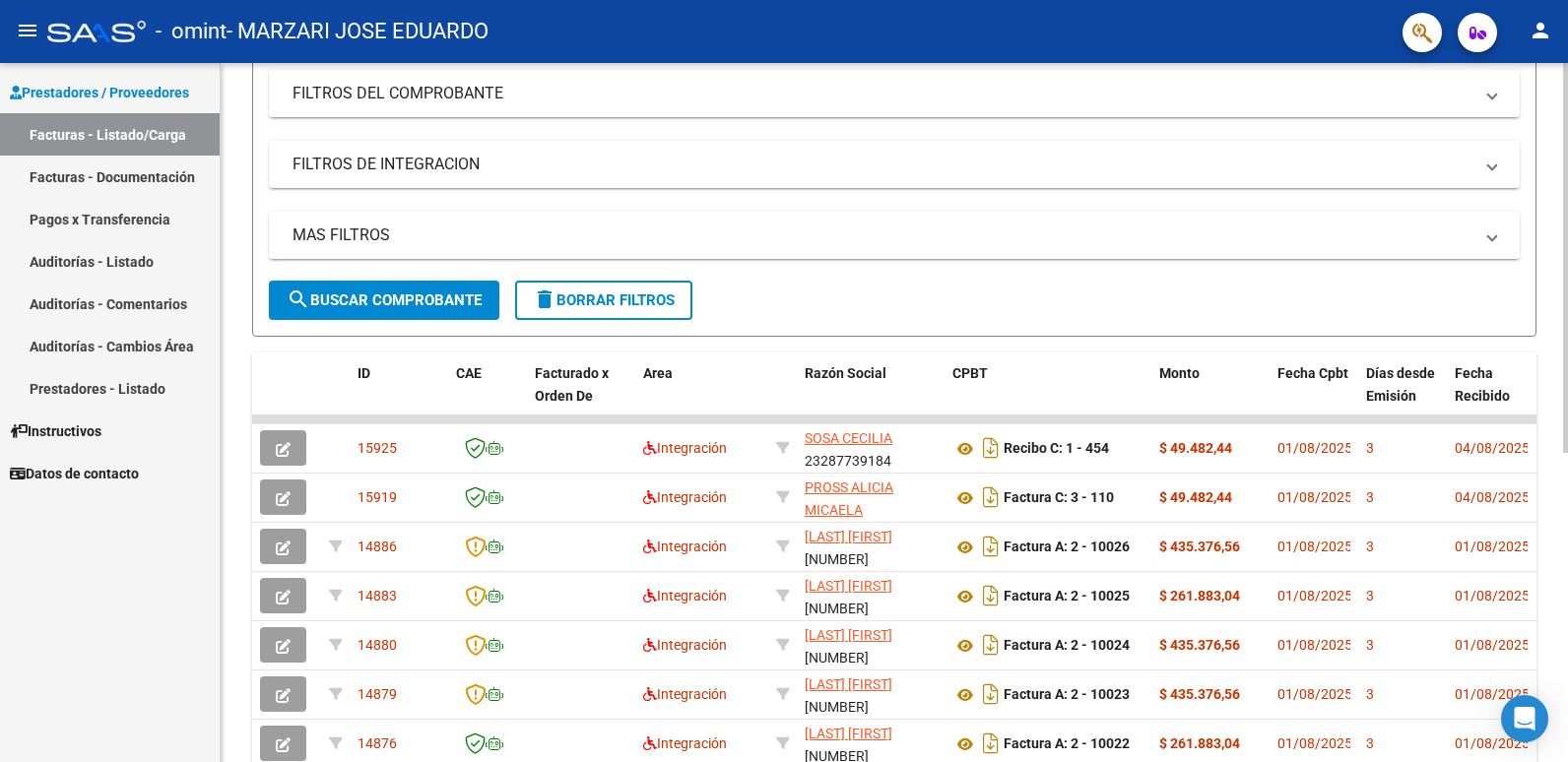 drag, startPoint x: 283, startPoint y: 451, endPoint x: 902, endPoint y: 218, distance: 661.40003 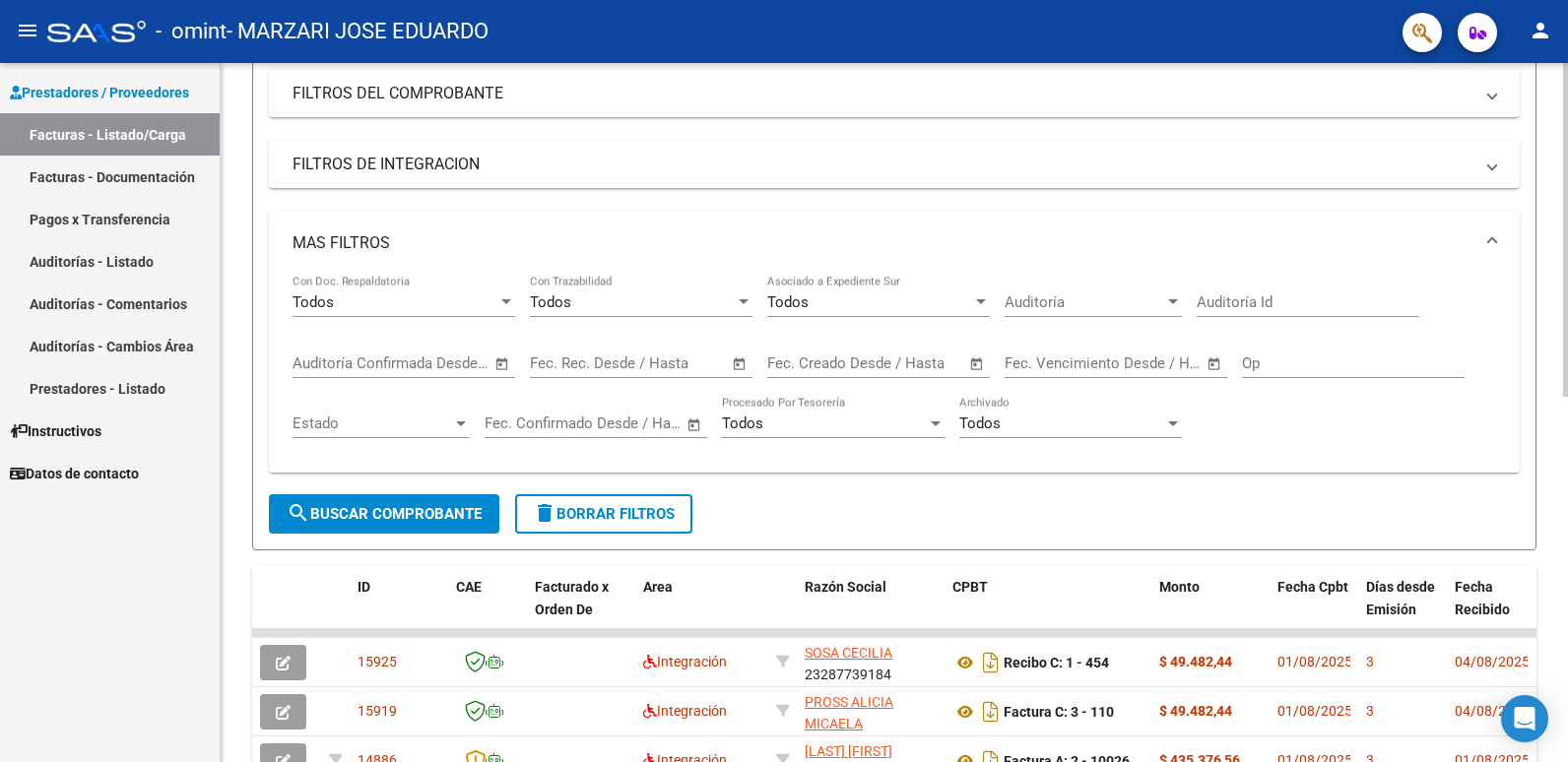 drag, startPoint x: 1561, startPoint y: 423, endPoint x: 1557, endPoint y: 186, distance: 237.03375 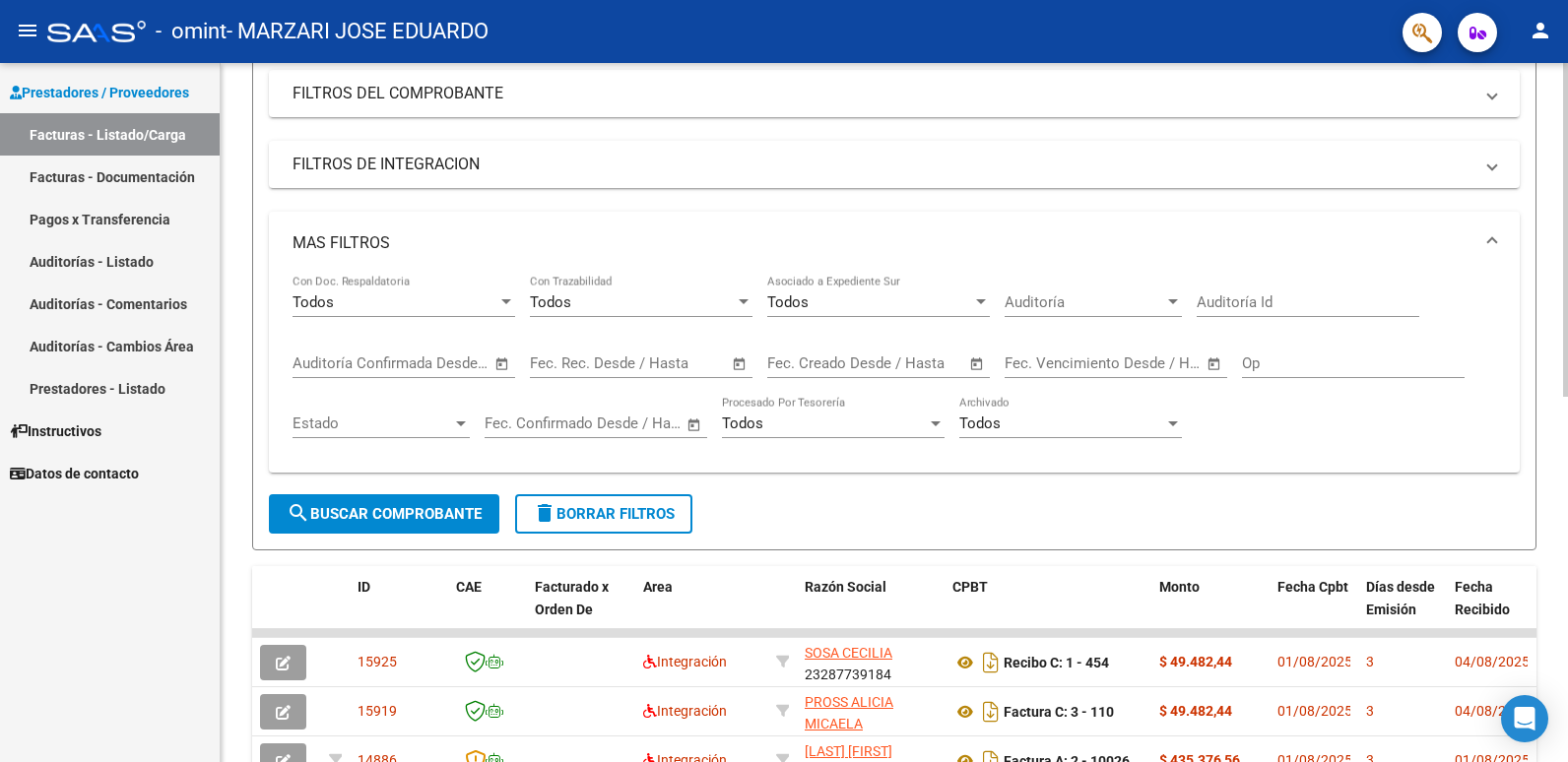 scroll, scrollTop: 0, scrollLeft: 0, axis: both 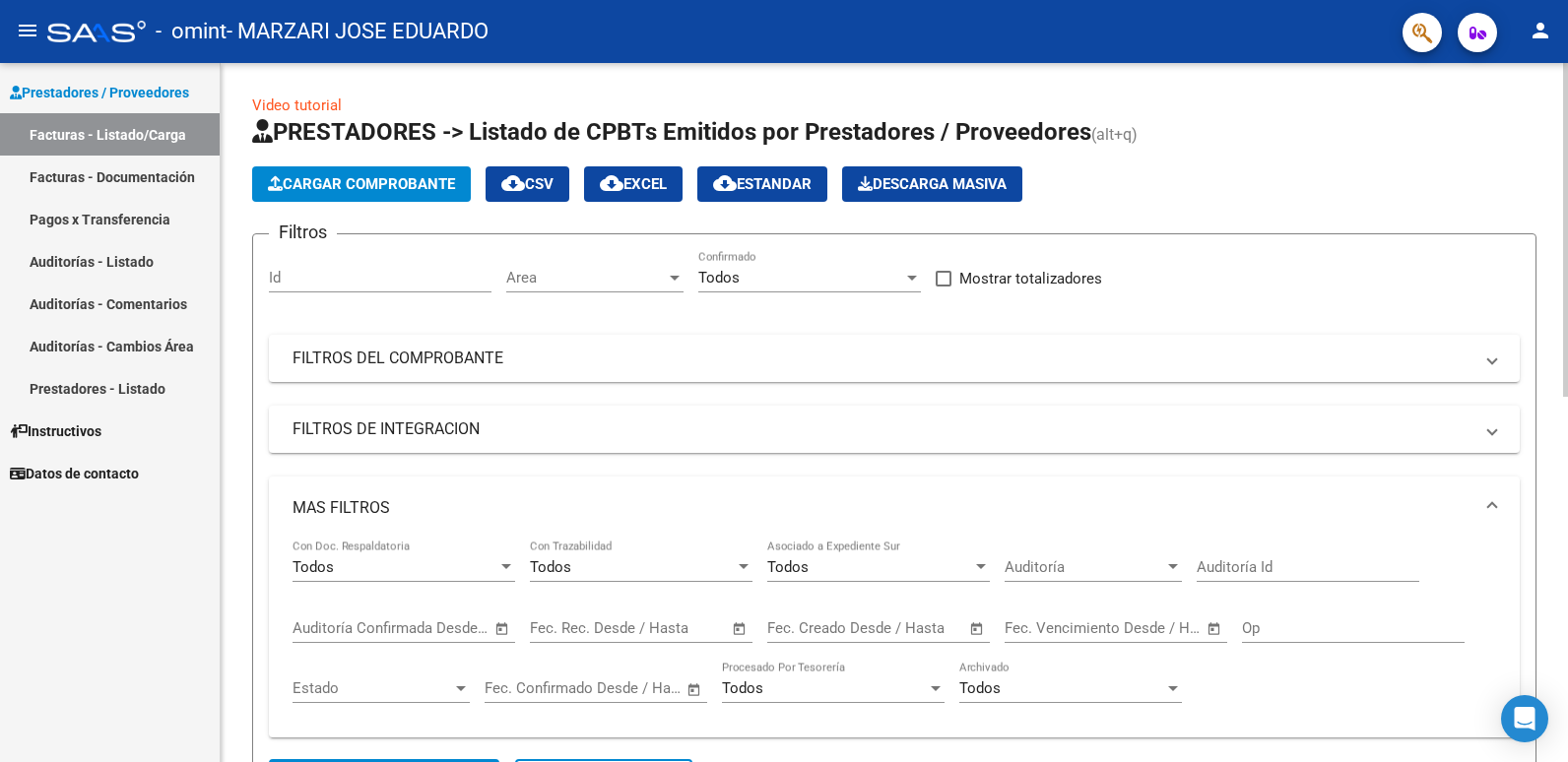 click on "menu -   omint   - [LAST] [FIRST] person    Prestadores / Proveedores Facturas - Listado/Carga Facturas - Documentación Pagos x Transferencia Auditorías - Listado Auditorías - Comentarios Auditorías - Cambios Área Prestadores - Listado    Instructivos    Datos de contacto  Video tutorial   PRESTADORES -> Listado de CPBTs Emitidos por Prestadores / Proveedores (alt+q)   Cargar Comprobante
cloud_download  CSV  cloud_download  EXCEL  cloud_download  Estandar   Descarga Masiva
Filtros Id Area Area Todos Confirmado   Mostrar totalizadores   FILTROS DEL COMPROBANTE  Comprobante Tipo Comprobante Tipo Start date – End date Fec. Comprobante Desde / Hasta Días Emisión Desde(cant. días) Días Emisión Hasta(cant. días) CUIT / Razón Social Pto. Venta Nro. Comprobante Código SSS CAE Válido CAE Válido Todos Cargado Módulo Hosp. Todos Tiene facturacion Apócrifa Hospital Refes  FILTROS DE INTEGRACION  Período De Prestación Campos del Archivo de Rendición Devuelto x SSS (dr_envio) Op" at bounding box center [784, 381] 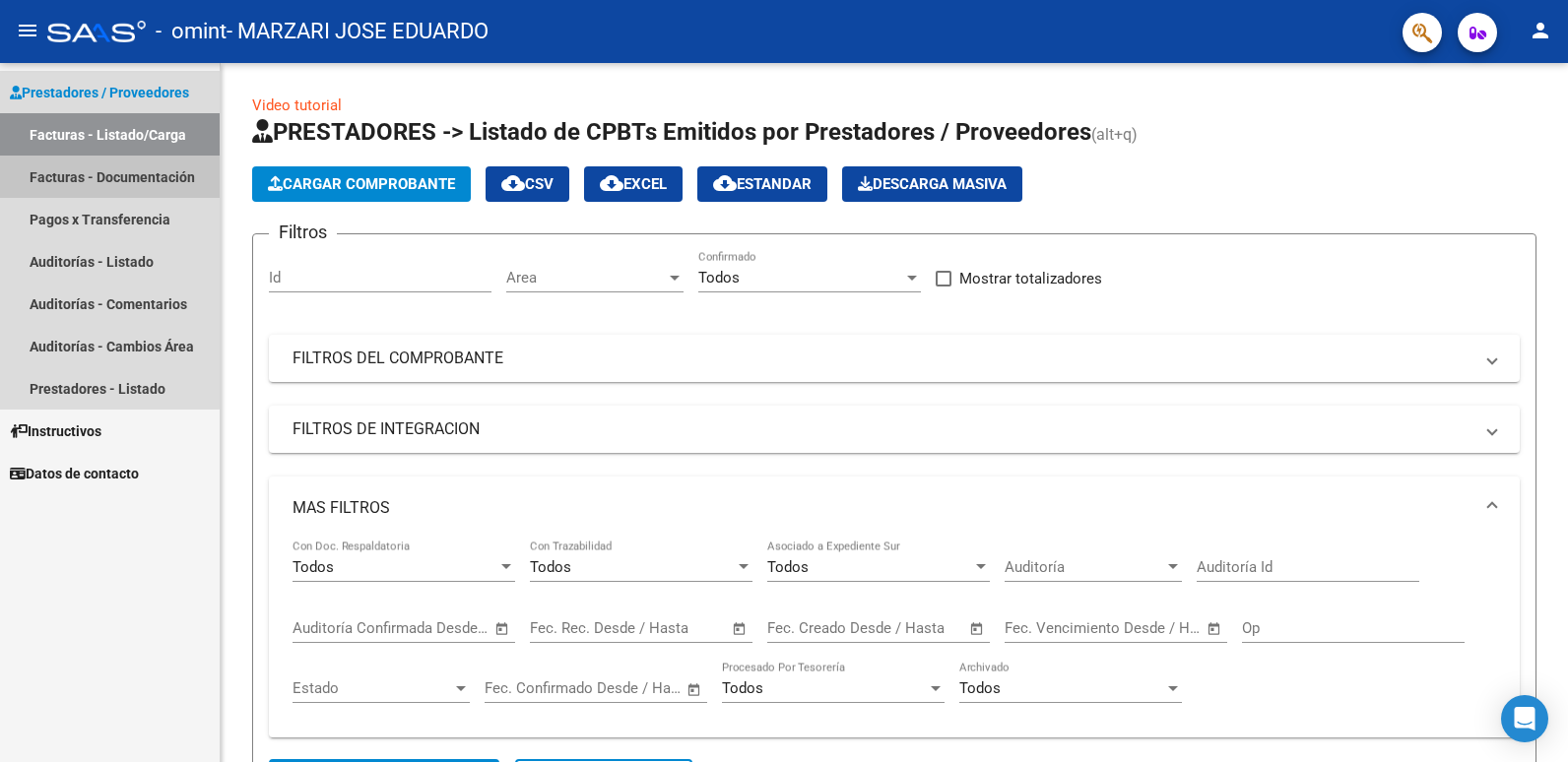 click on "Facturas - Documentación" at bounding box center [109, 176] 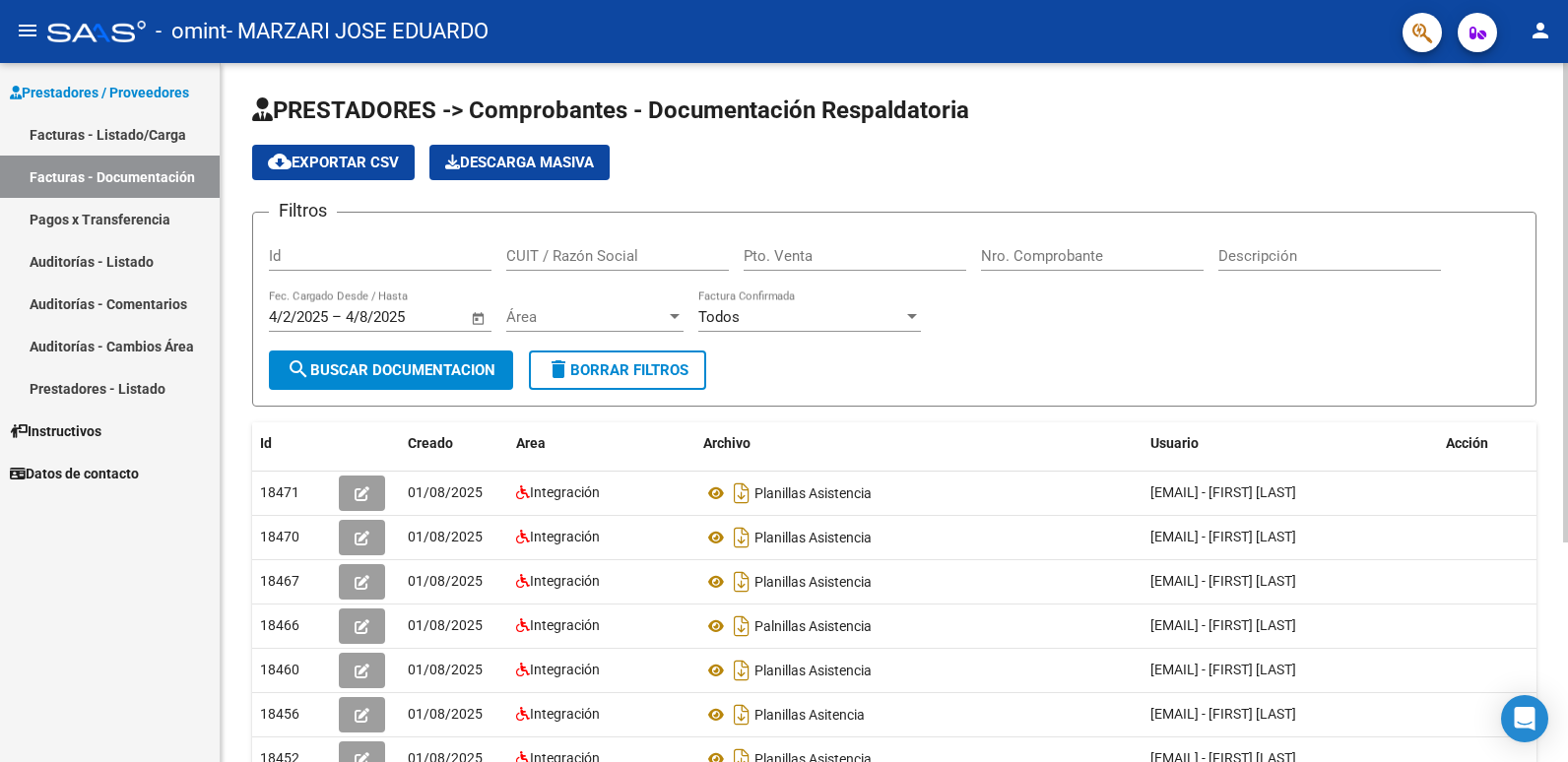 scroll, scrollTop: 291, scrollLeft: 0, axis: vertical 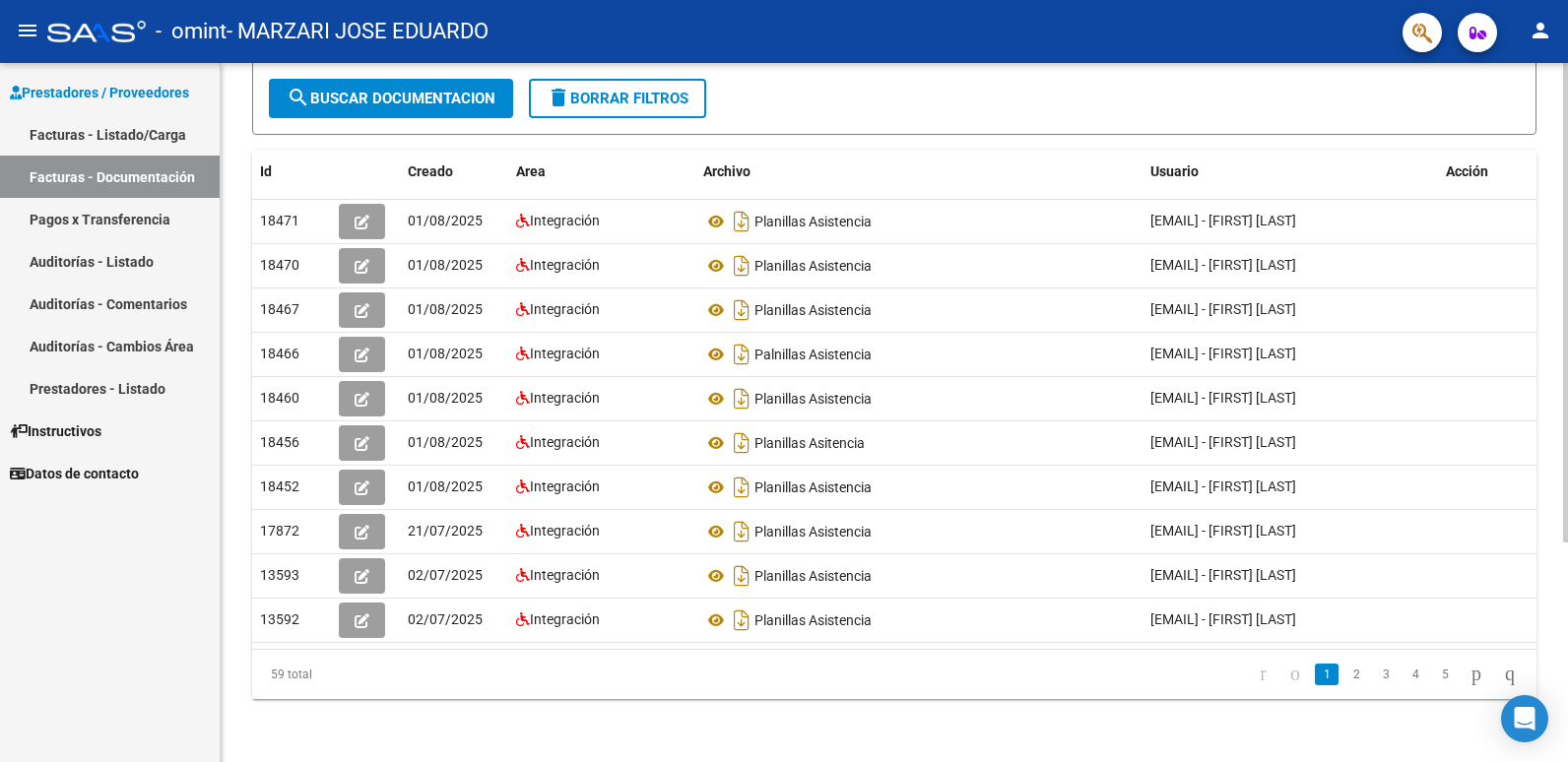 click on "PRESTADORES -> Comprobantes - Documentación Respaldatoria cloud_download  Exportar CSV   Descarga Masiva
Filtros Id CUIT / Razón Social Pto. Venta Nro. Comprobante Descripción 4/2/2025 4/2/2025 – 4/8/2025 4/8/2025 Fec. Cargado Desde / Hasta Área Área Todos Factura Confirmada search  Buscar Documentacion  delete  Borrar Filtros  Id Creado Area Archivo Usuario Acción [ID]
01/08/2025 Integración Planillas Asistencia  [EMAIL] - [FIRST] [LAST]  [ID]
01/08/2025 Integración Planillas Asistencia  [EMAIL] - [FIRST] [LAST]  [ID]
01/08/2025 Integración Planillas Asistencia  [EMAIL] - [FIRST] [LAST]  [ID]
01/08/2025 Integración Palnillas Asistencia  [EMAIL] - [FIRST] [LAST]  [ID]
01/08/2025 Integración Planillas Asistencia  [EMAIL] - [FIRST] [LAST]  [ID]
01/08/2025 Integración Planillas Asitencia  [EMAIL] - [FIRST] [LAST]  [ID]
01/08/2025 Integración [ID]" 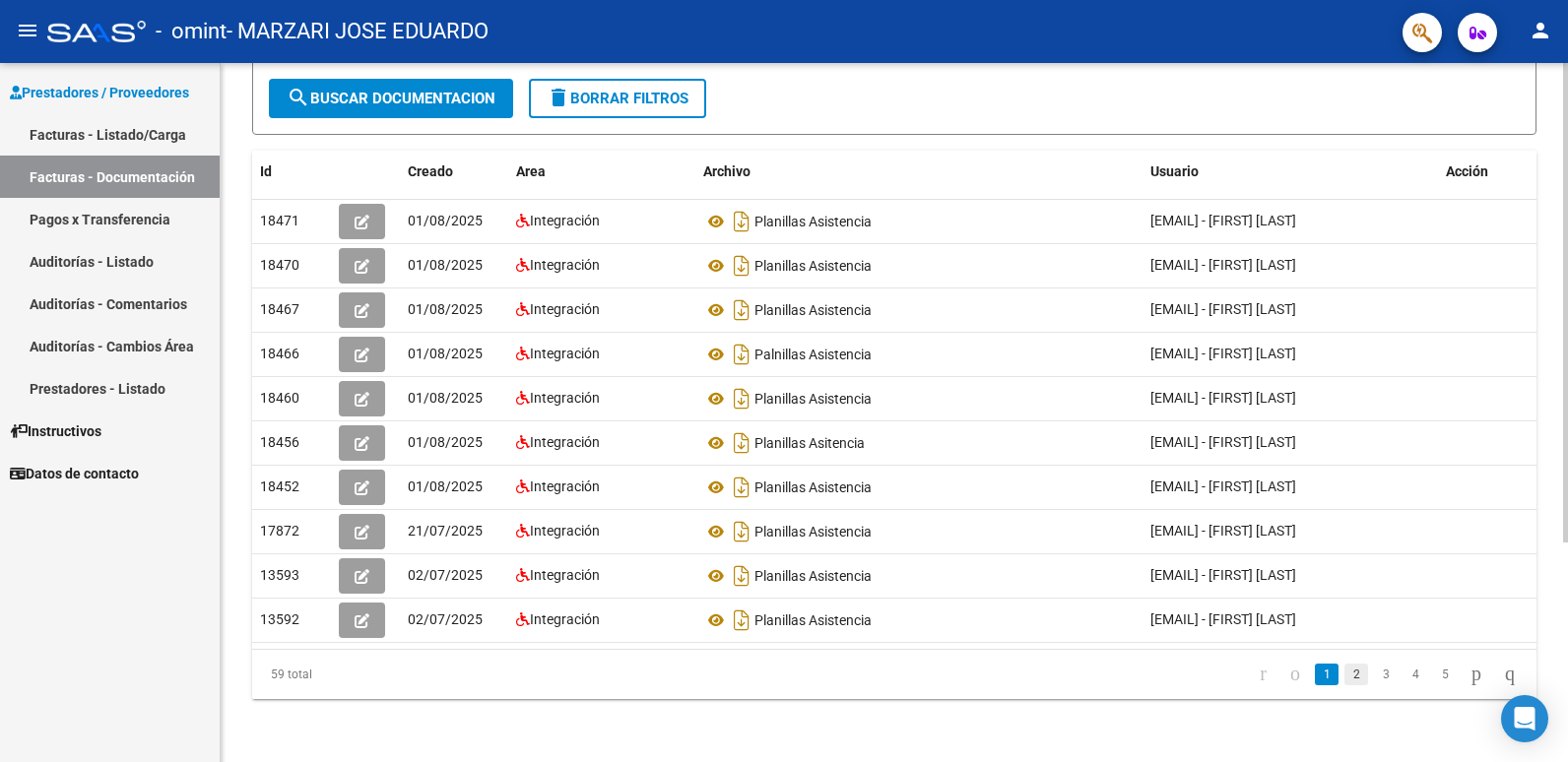 click on "2" 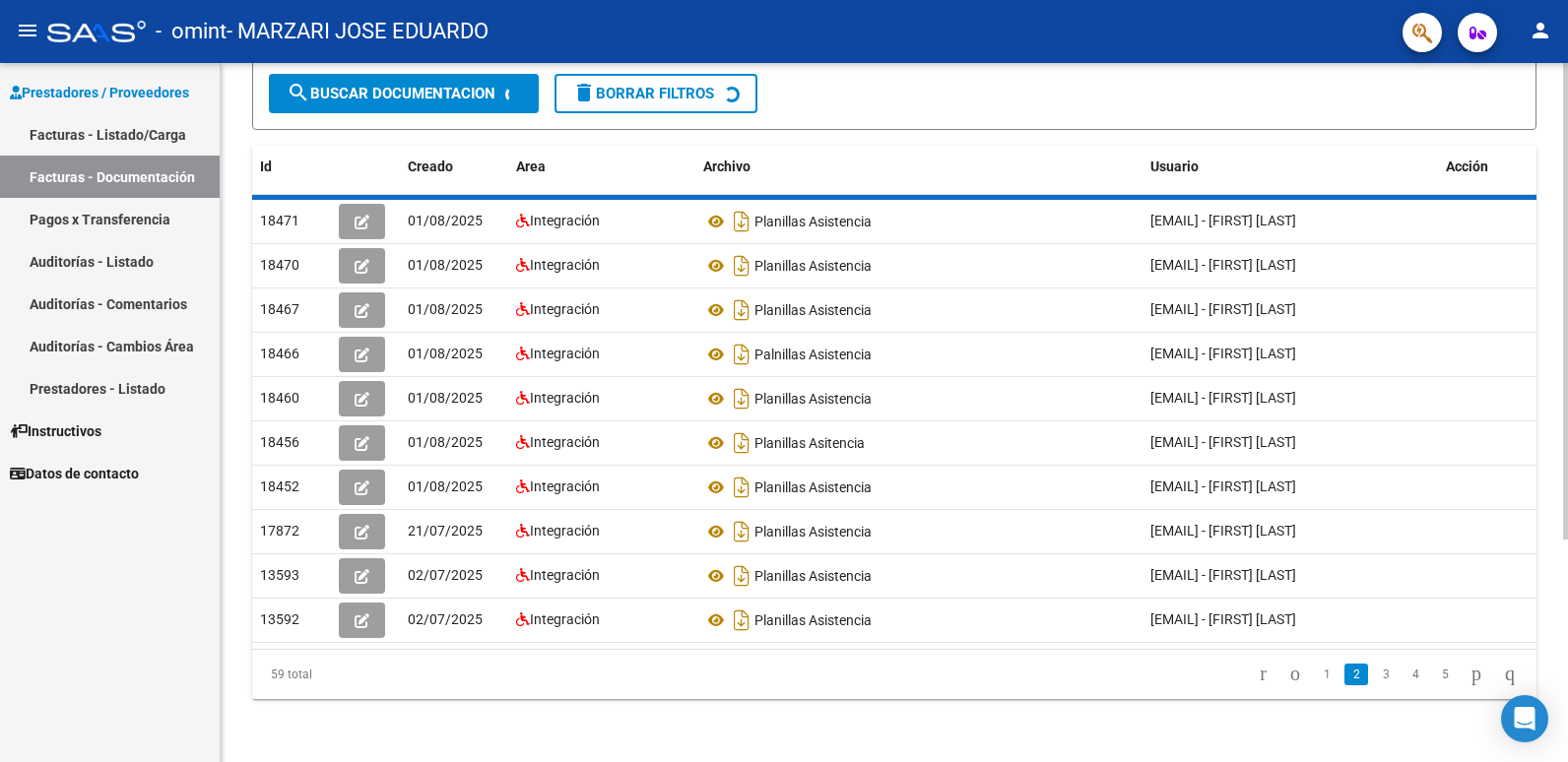scroll, scrollTop: 293, scrollLeft: 0, axis: vertical 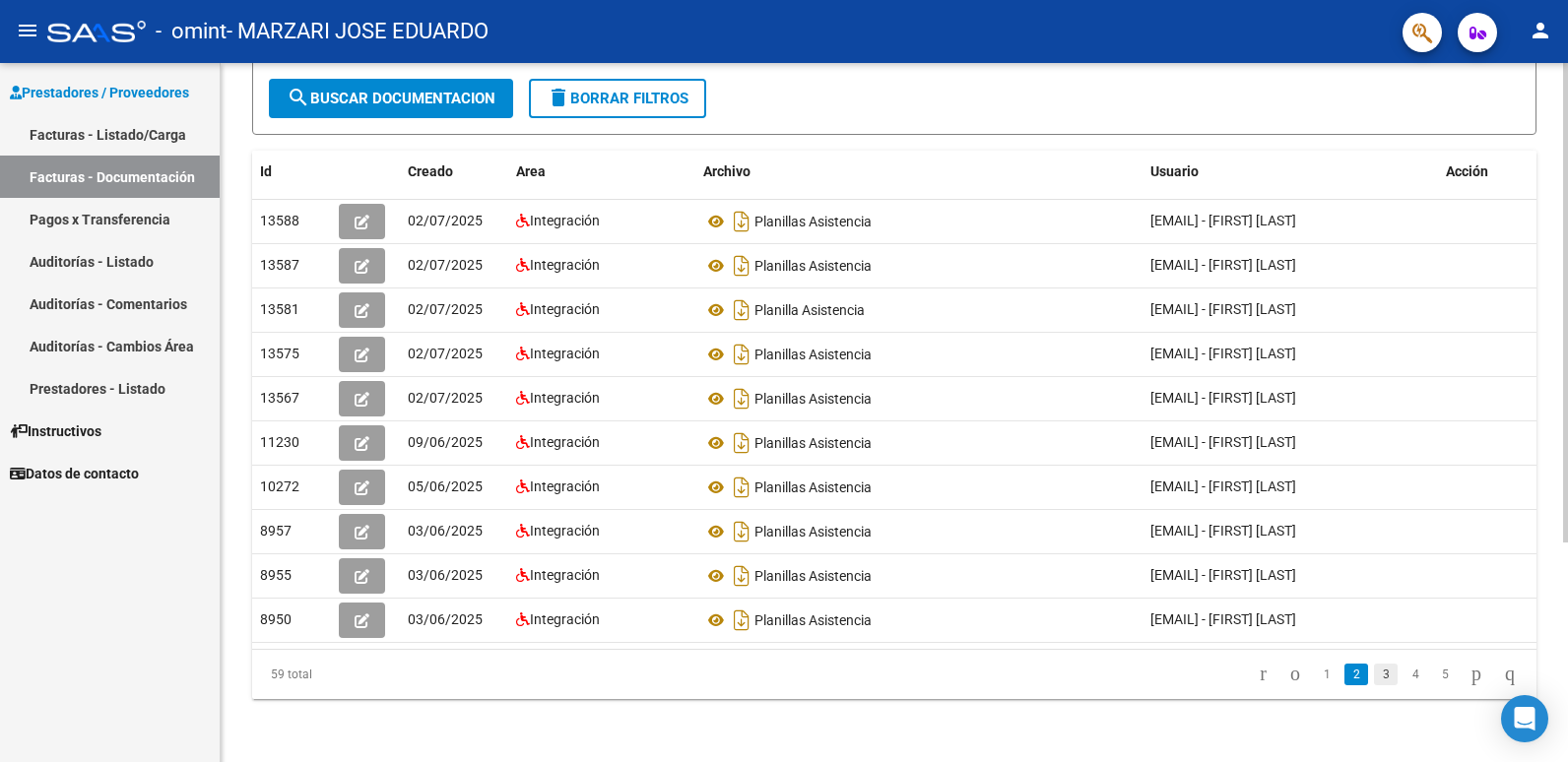 click on "3" 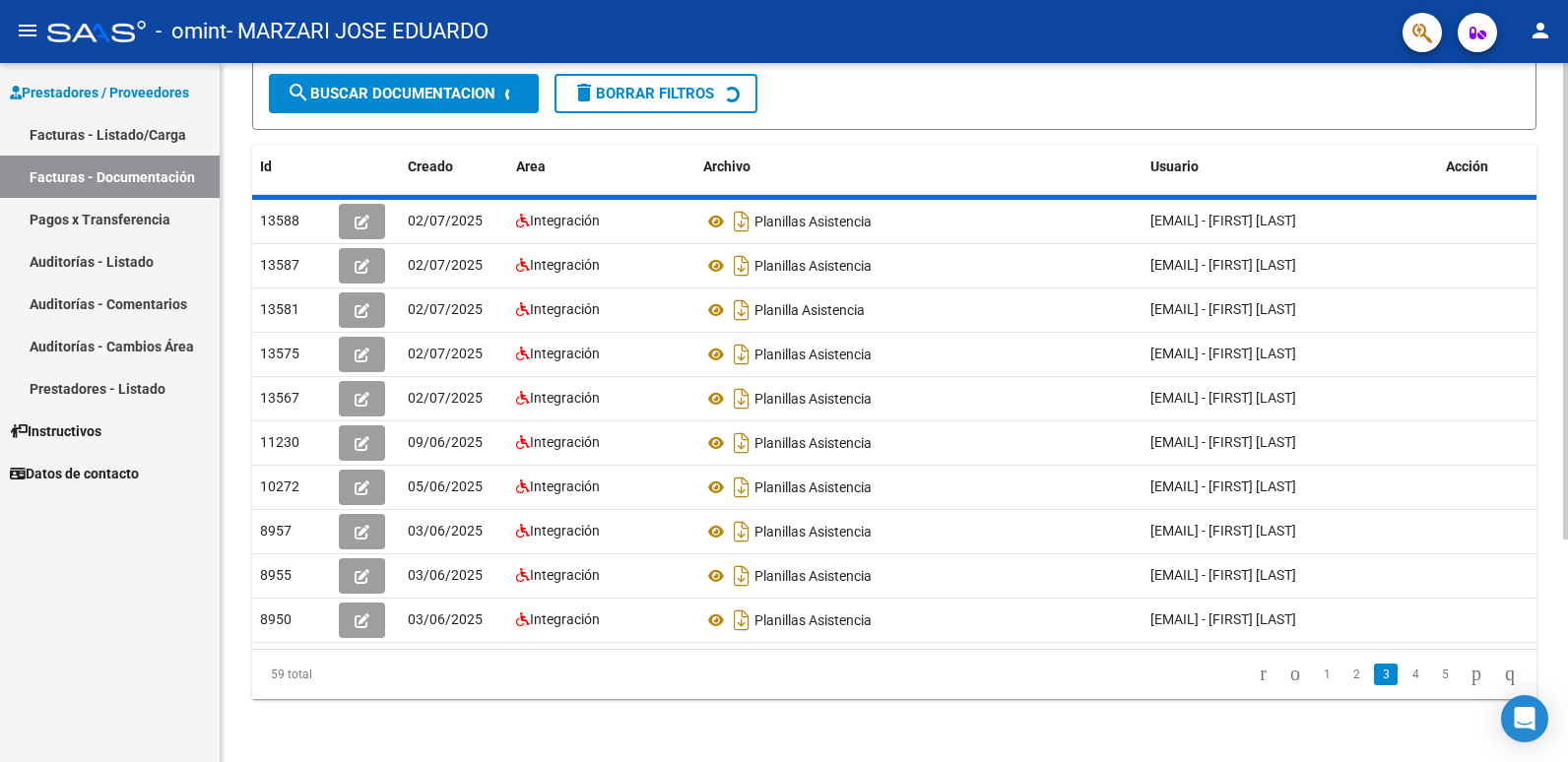 scroll, scrollTop: 295, scrollLeft: 0, axis: vertical 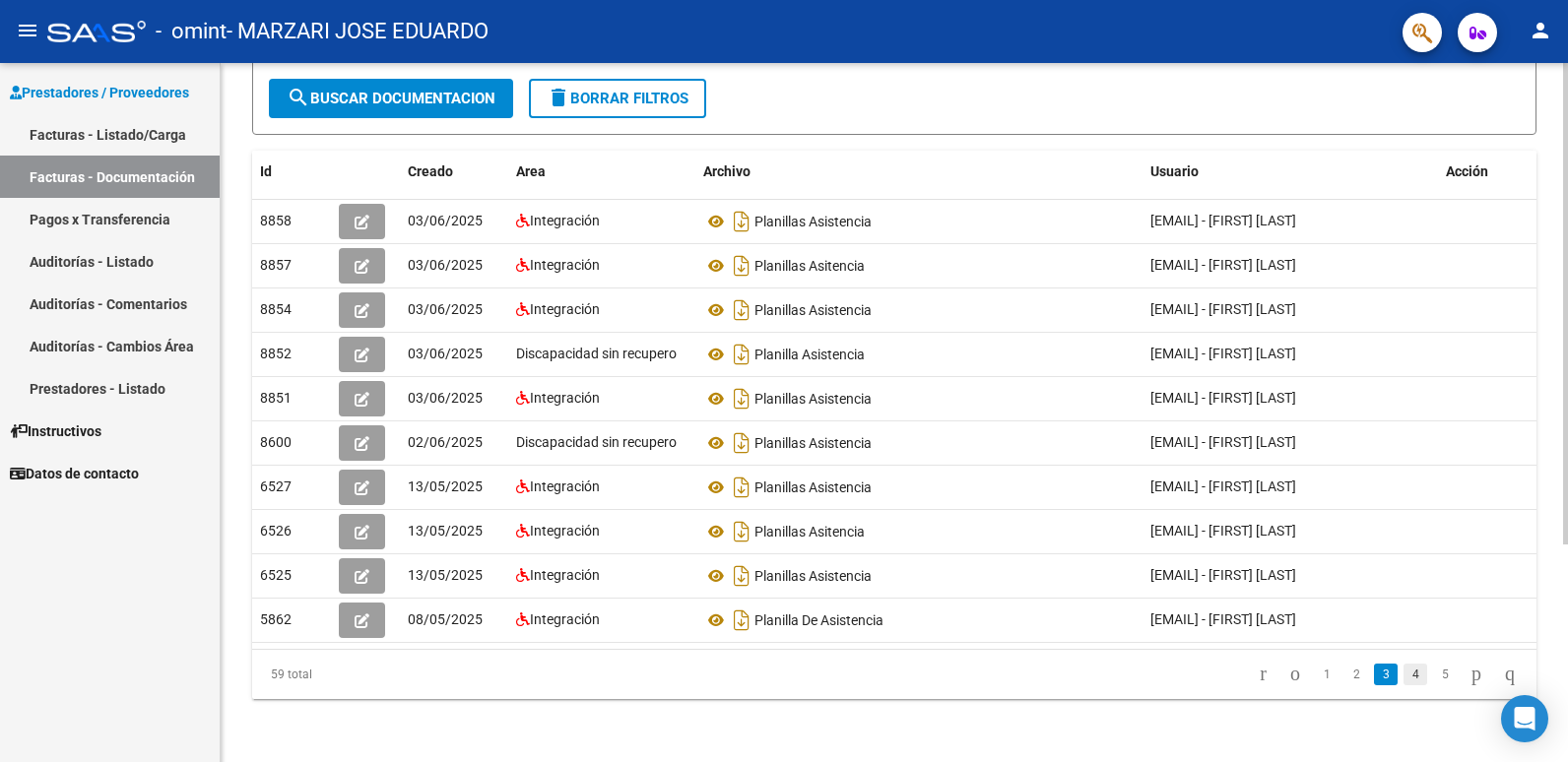 click on "4" 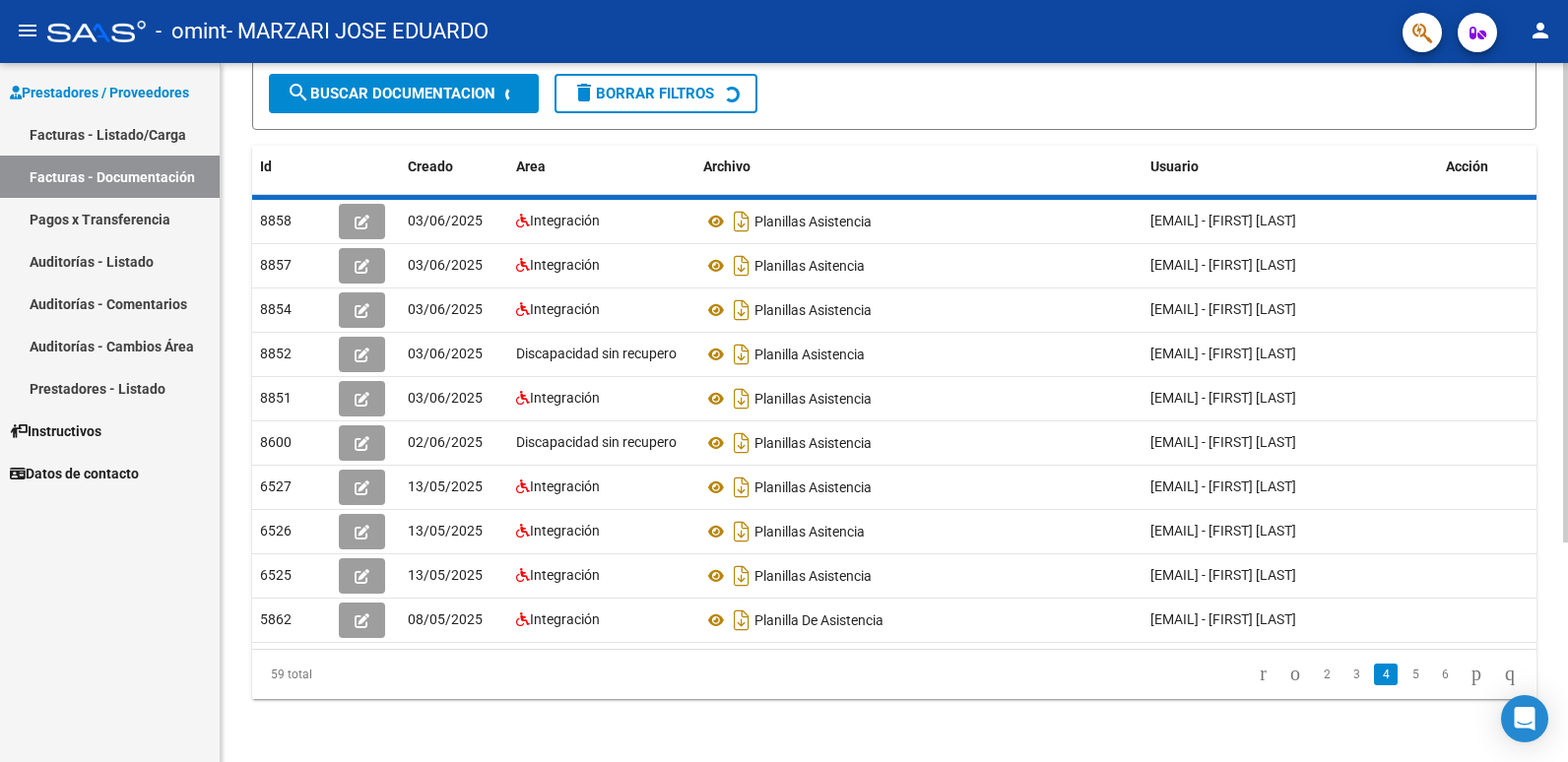 scroll, scrollTop: 272, scrollLeft: 0, axis: vertical 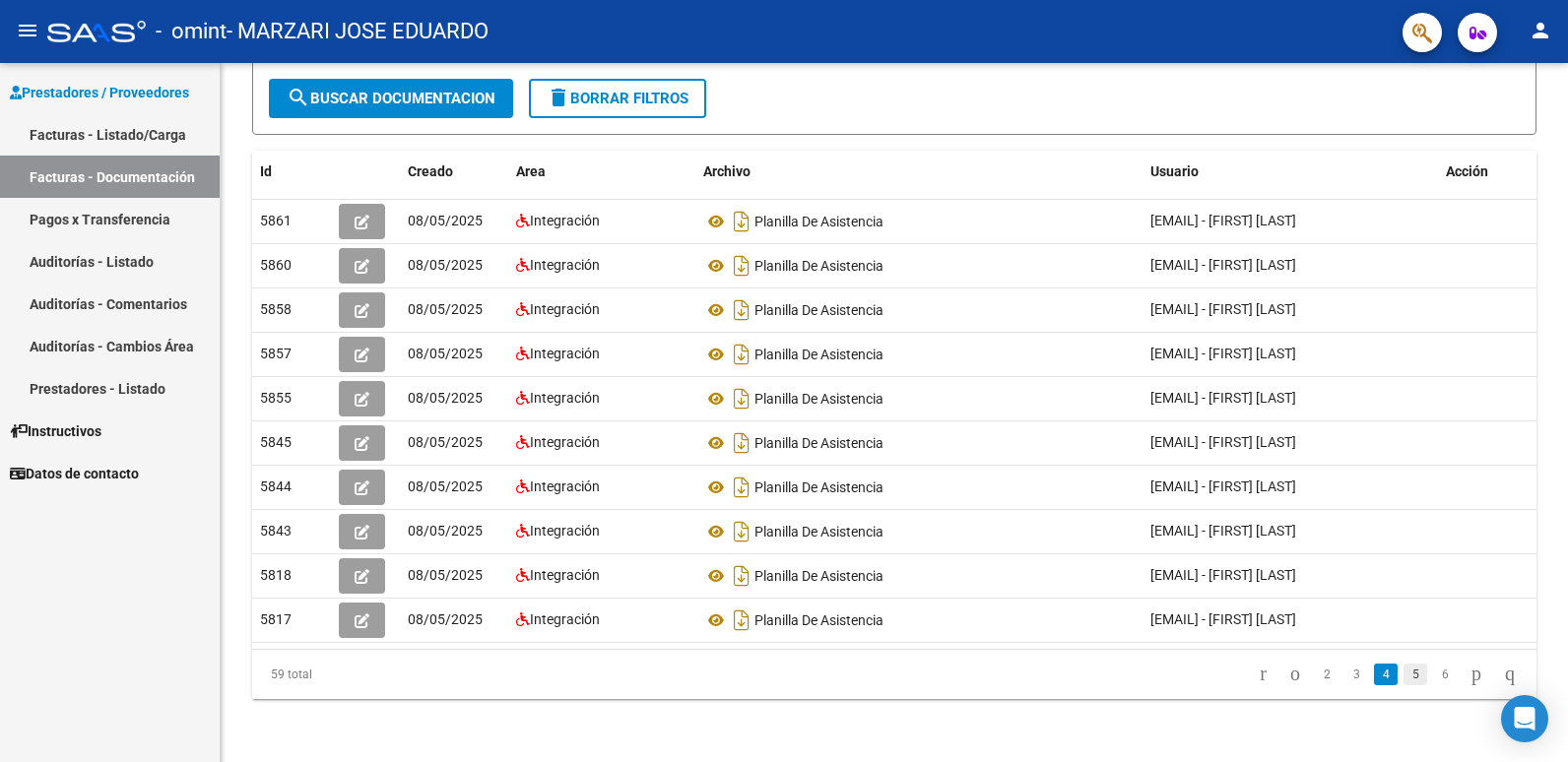 click on "5" 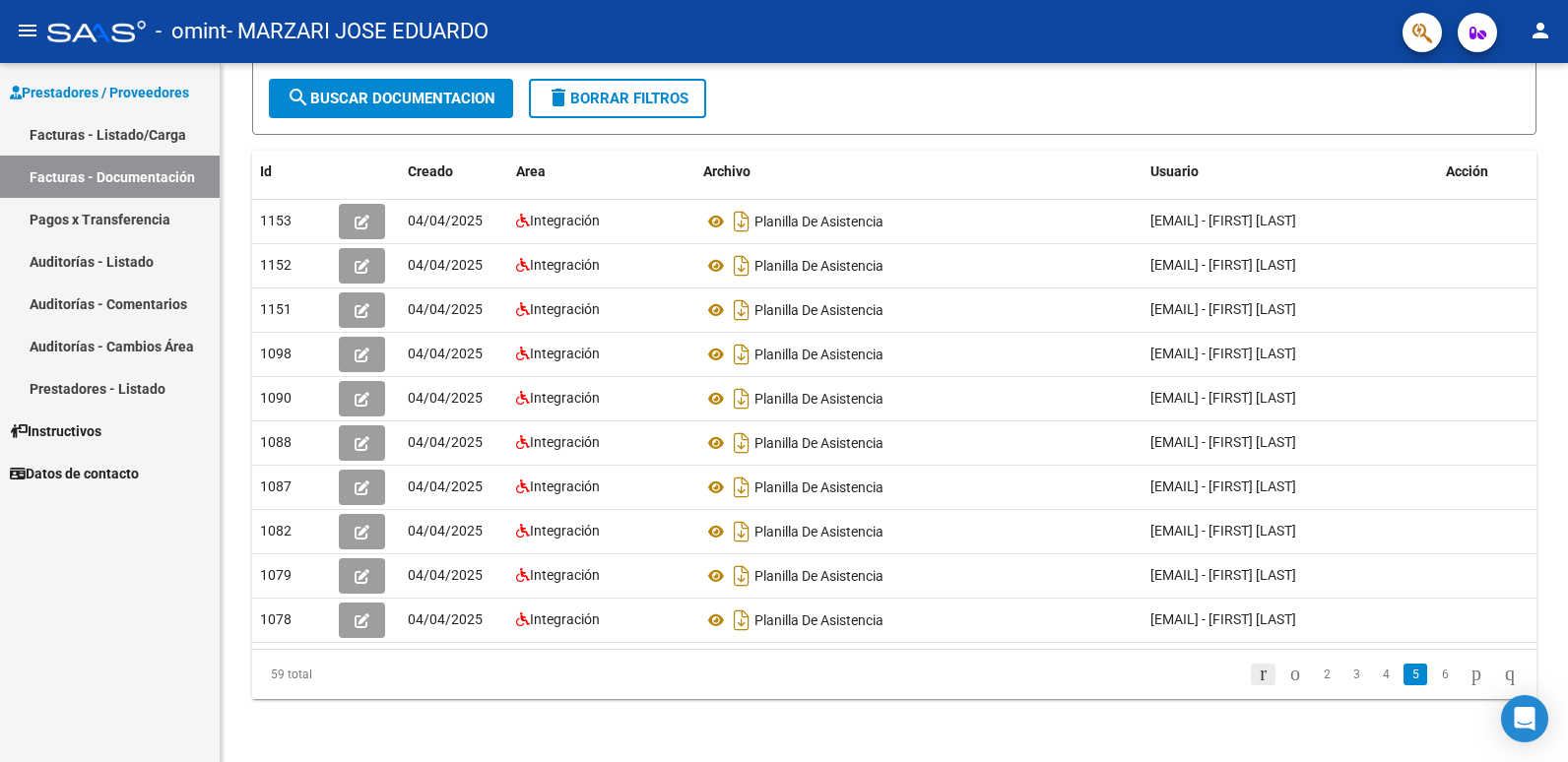 click 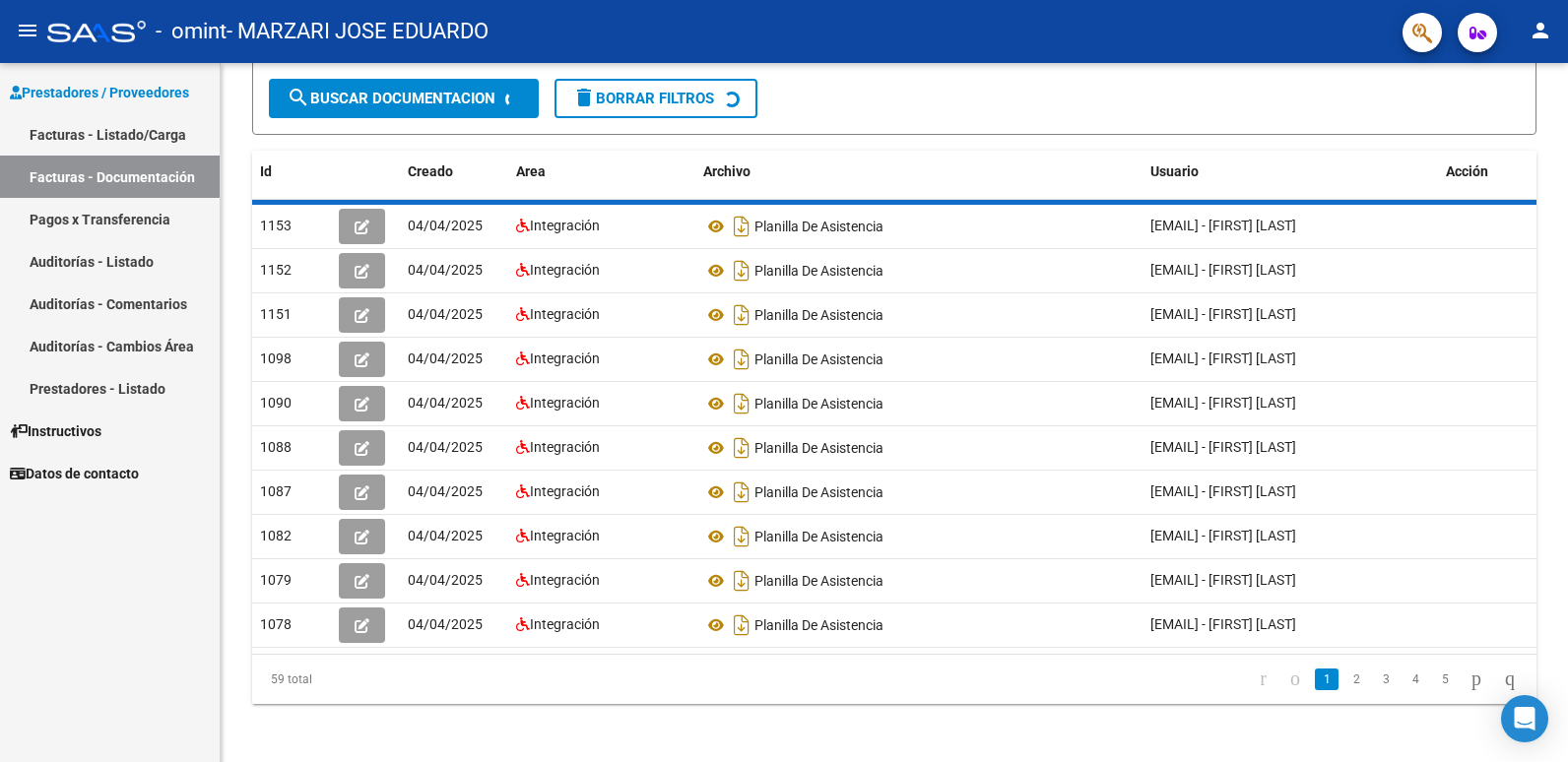 click on "59 total   1   2   3   4   5" 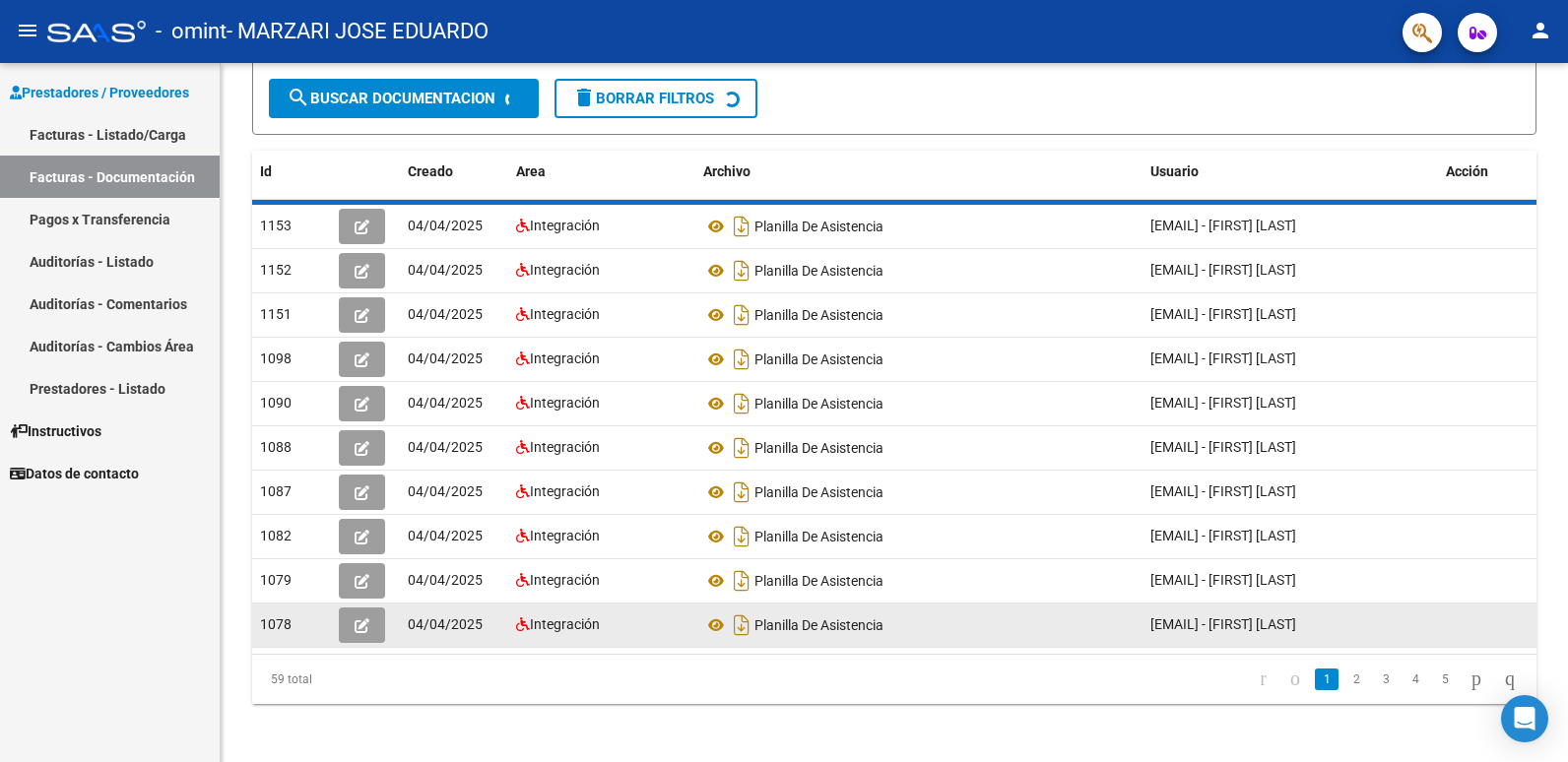click on "[EMAIL] - [FIRST] [LAST]" 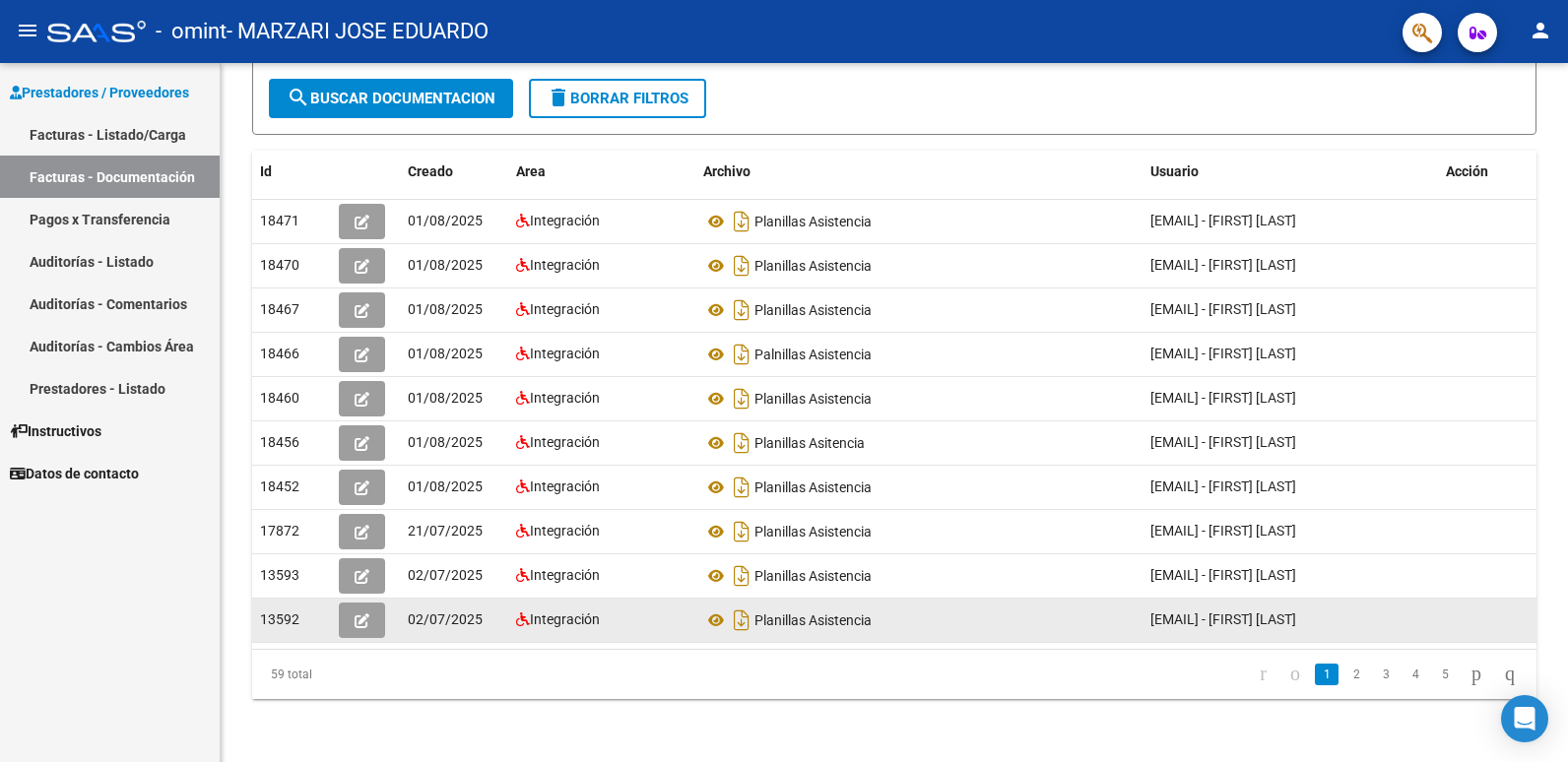 scroll, scrollTop: 4, scrollLeft: 0, axis: vertical 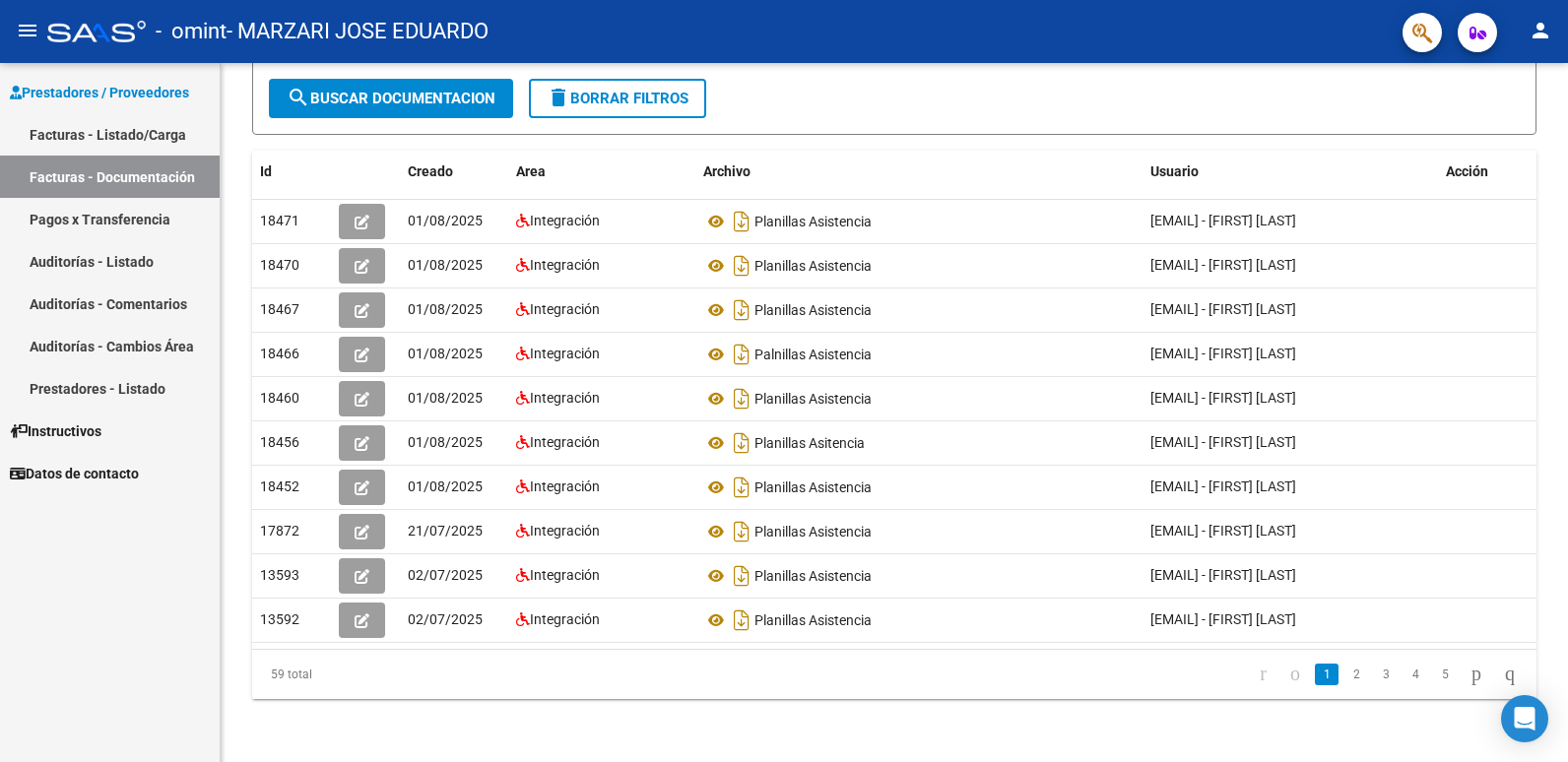 drag, startPoint x: 1226, startPoint y: 668, endPoint x: 1315, endPoint y: 719, distance: 102.5768 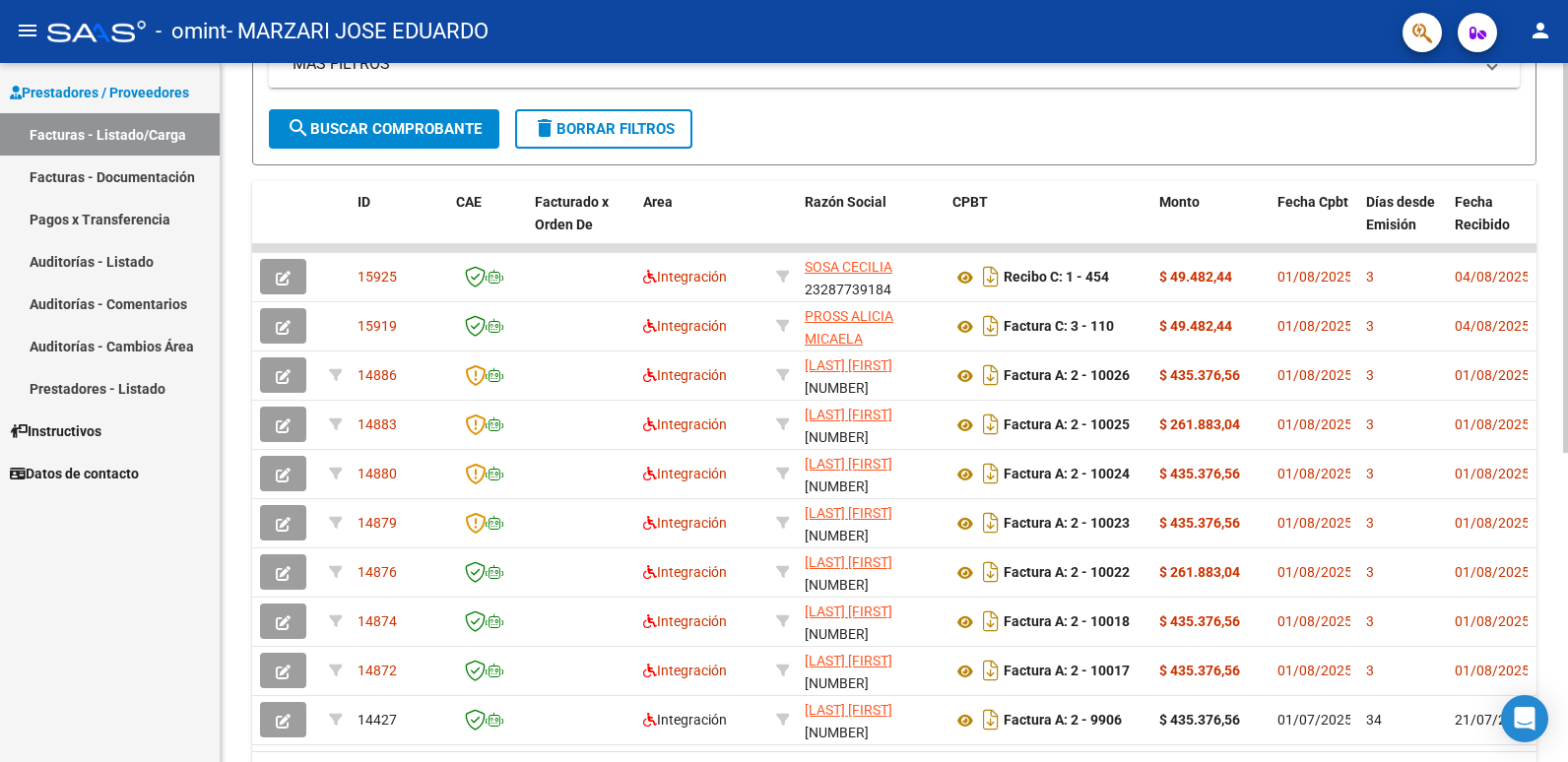 scroll, scrollTop: 430, scrollLeft: 0, axis: vertical 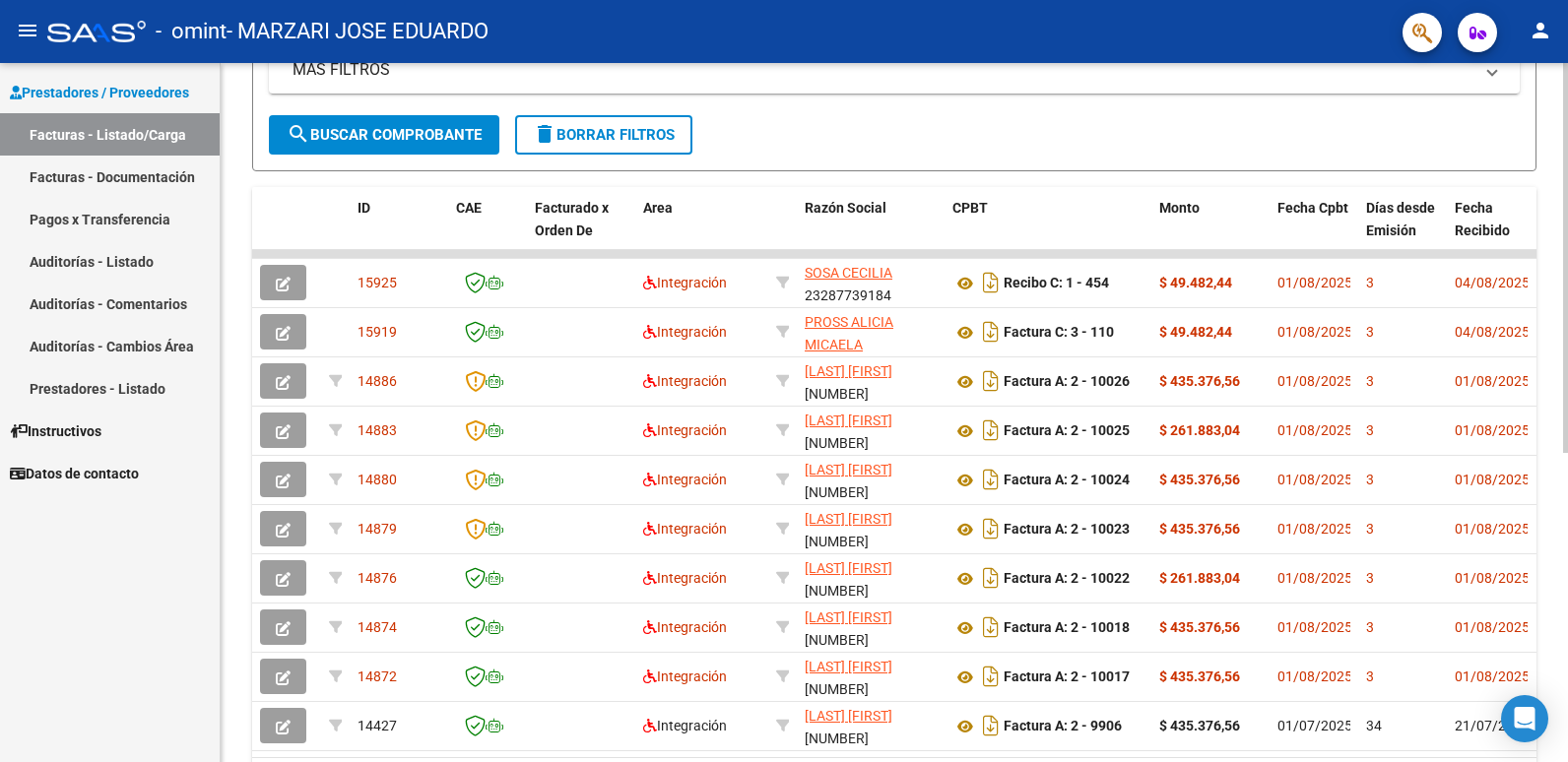 click on "Video tutorial   PRESTADORES -> Listado de CPBTs Emitidos por Prestadores / Proveedores (alt+q)   Cargar Comprobante
cloud_download  CSV  cloud_download  EXCEL  cloud_download  Estandar   Descarga Masiva
Filtros Id Area Area Todos Confirmado   Mostrar totalizadores   FILTROS DEL COMPROBANTE  Comprobante Tipo Comprobante Tipo Start date – End date Fec. Comprobante Desde / Hasta Días Emisión Desde(cant. días) Días Emisión Hasta(cant. días) CUIT / Razón Social Pto. Venta Nro. Comprobante Código SSS CAE Válido CAE Válido Todos Cargado Módulo Hosp. Todos Tiene facturacion Apócrifa Hospital Refes  FILTROS DE INTEGRACION  Período De Prestación Campos del Archivo de Rendición Devuelto x SSS (dr_envio) Todos Rendido x SSS (dr_envio) Tipo de Registro Tipo de Registro Período Presentación Período Presentación Campos del Legajo Asociado (preaprobación) Afiliado Legajo (cuil/nombre) Todos Solo facturas preaprobadas  MAS FILTROS  Todos Con Doc. Respaldatoria Todos Con Trazabilidad Todos – – 3" 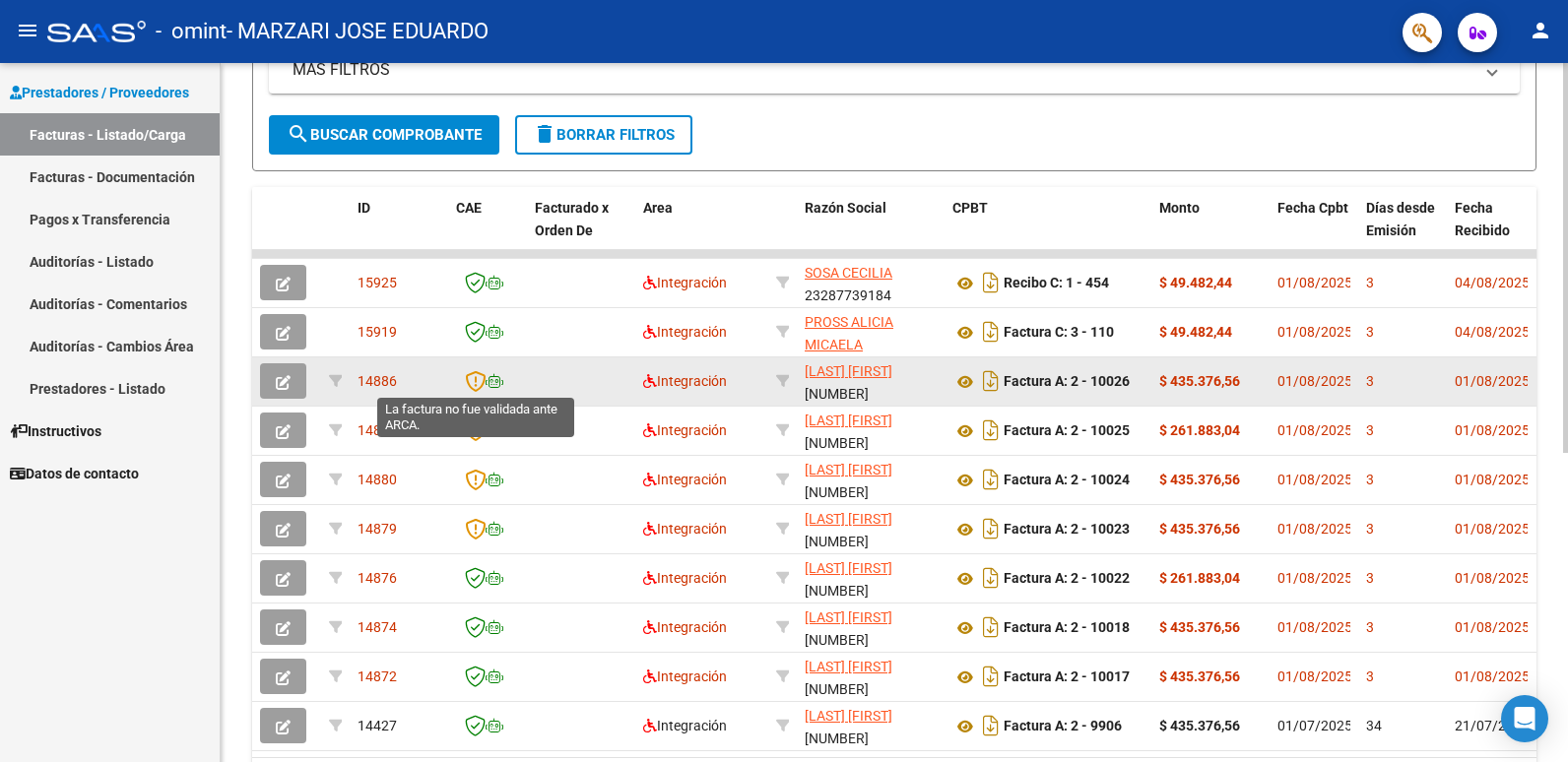 click 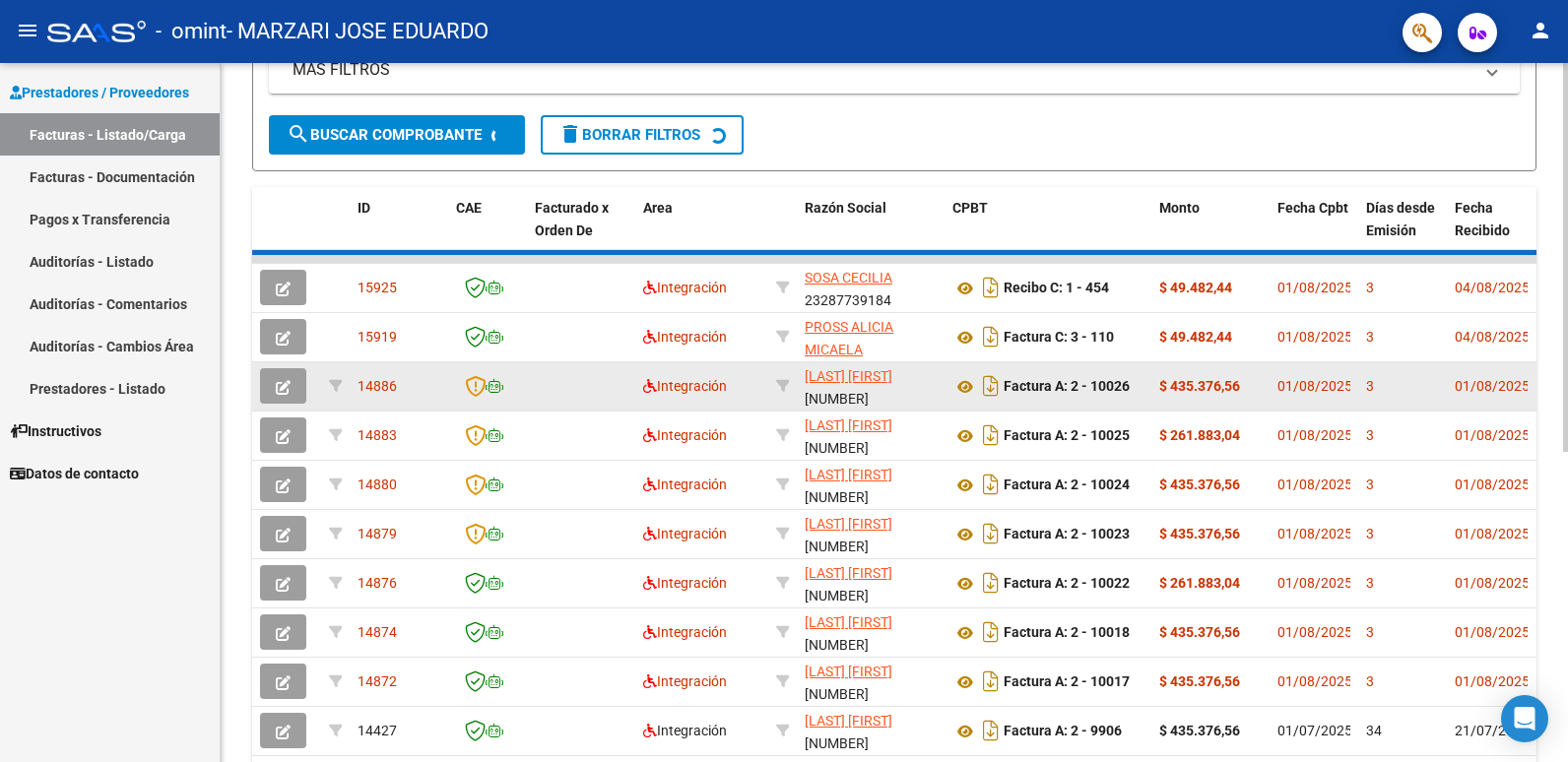 scroll, scrollTop: 81, scrollLeft: 0, axis: vertical 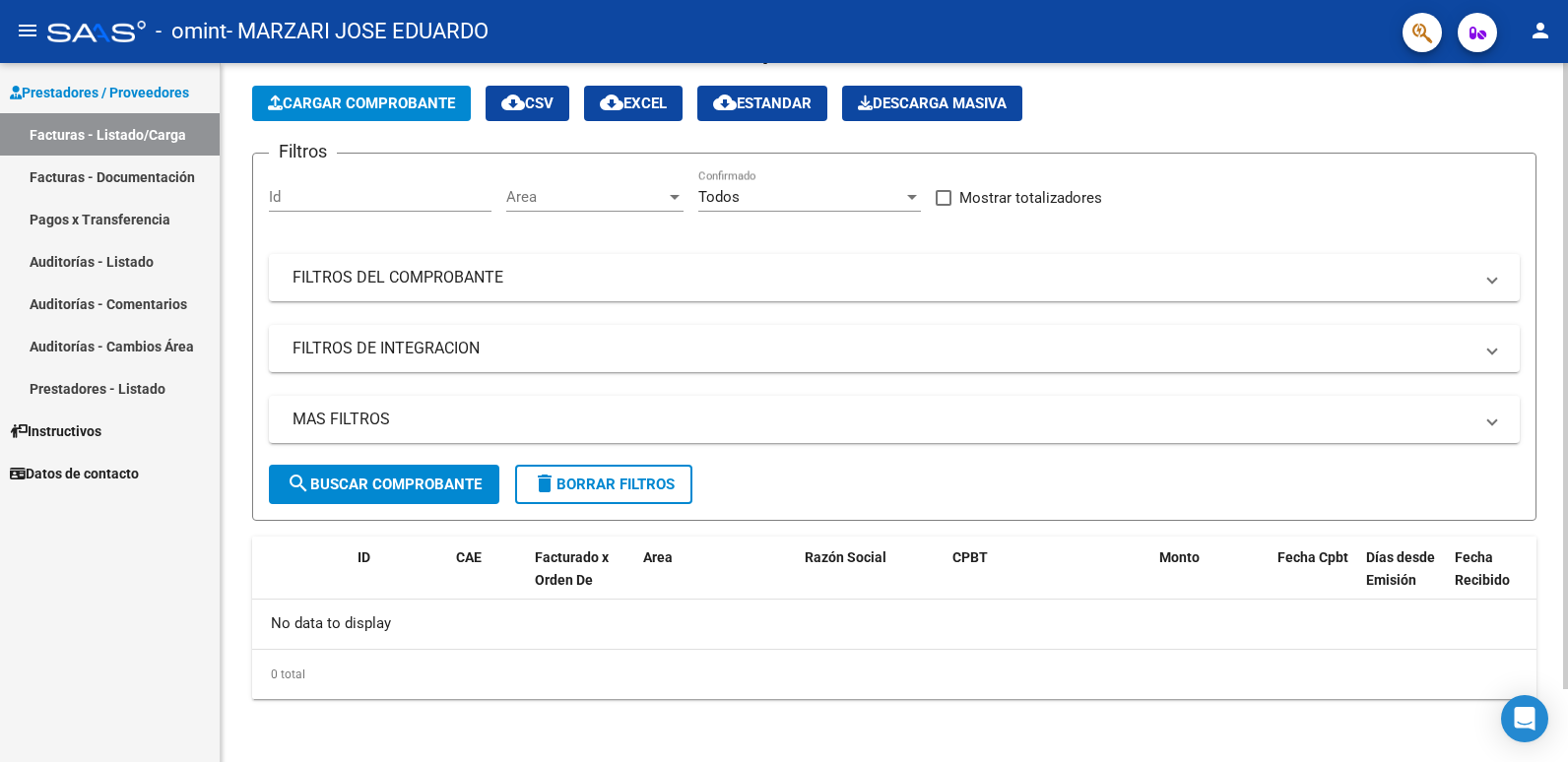 click on "Facturas - Listado/Carga" at bounding box center (109, 134) 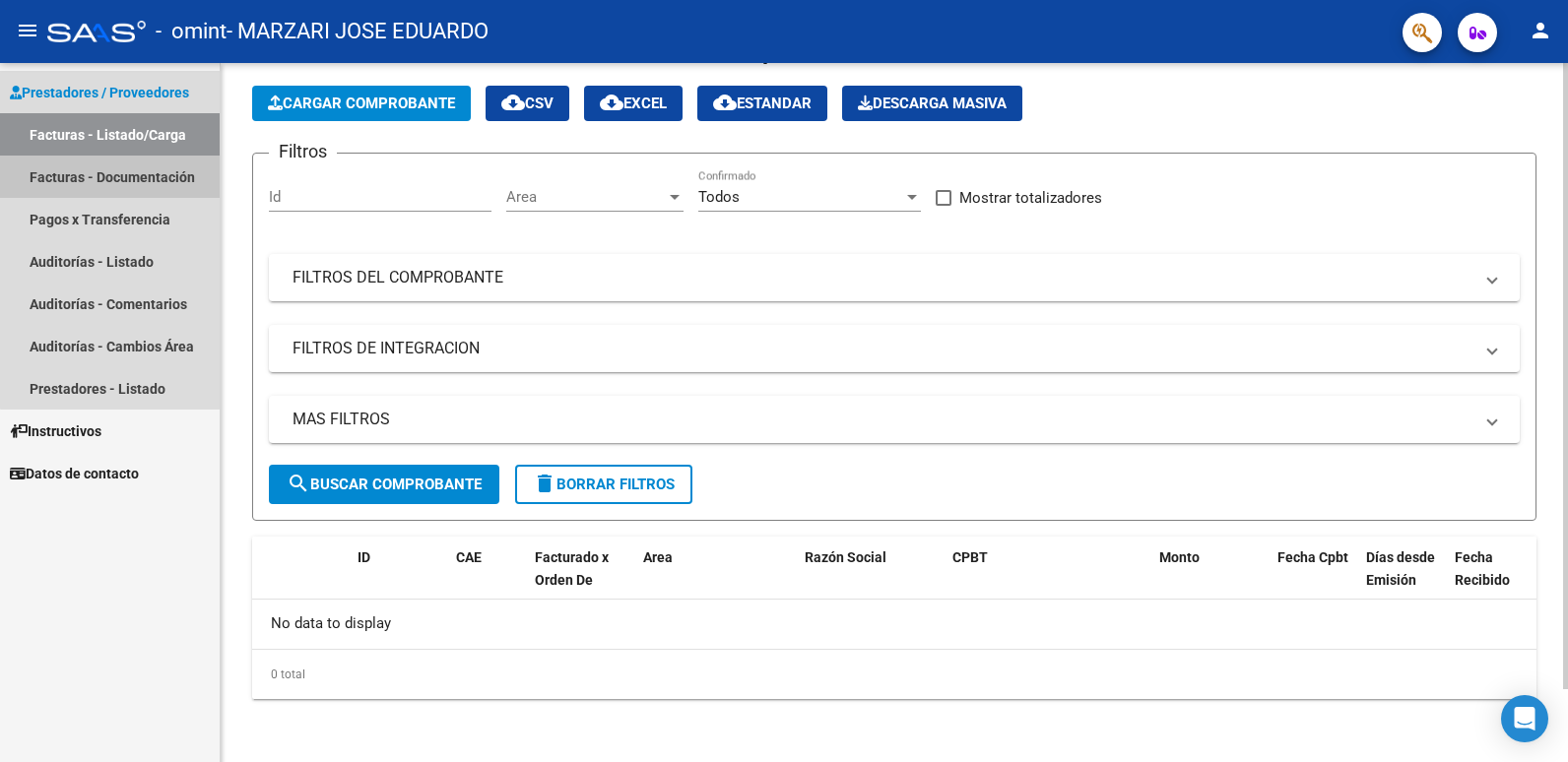click on "Facturas - Documentación" at bounding box center [109, 176] 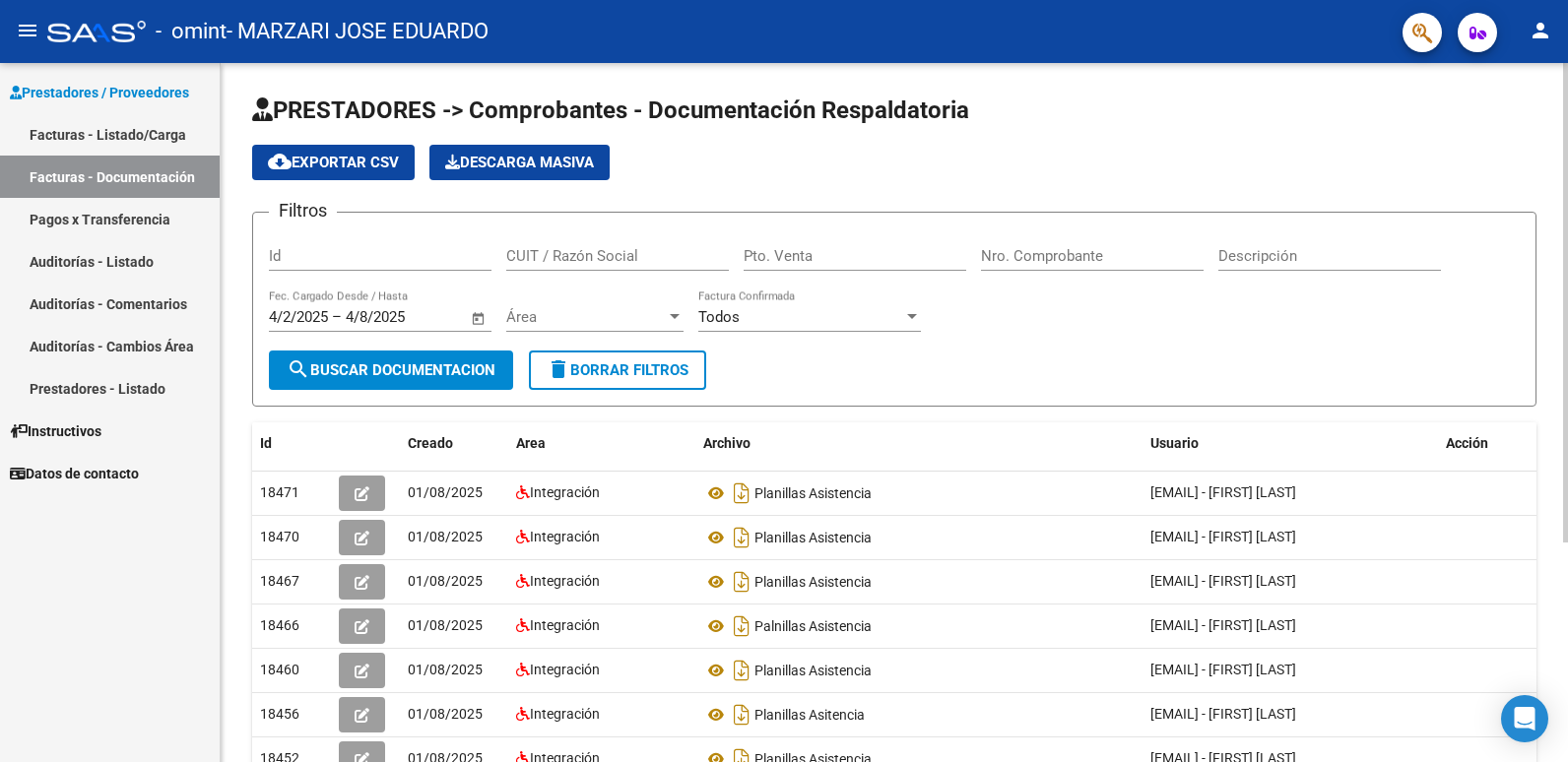 click on "Facturas - Listado/Carga" at bounding box center [109, 134] 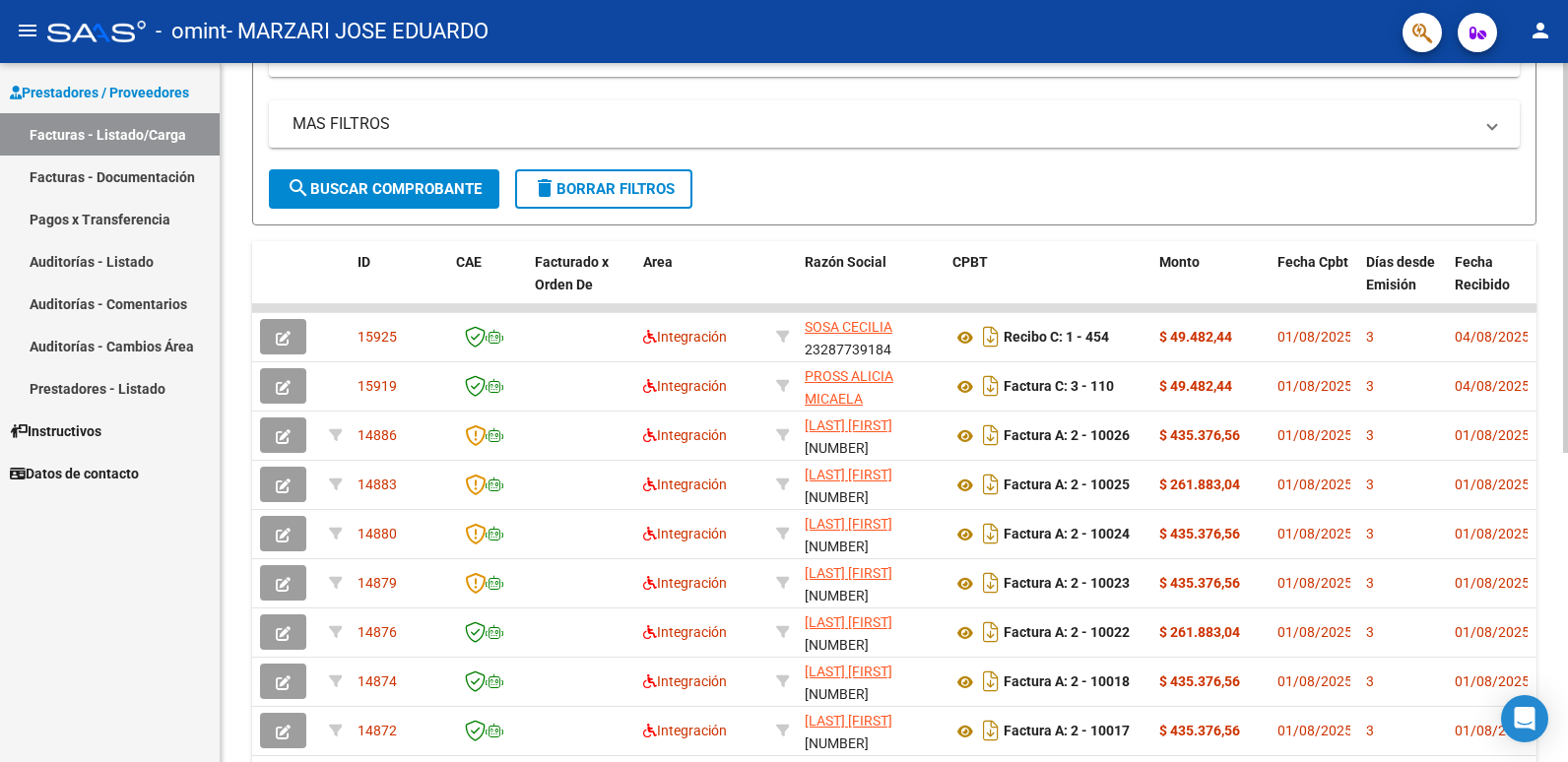 scroll, scrollTop: 377, scrollLeft: 0, axis: vertical 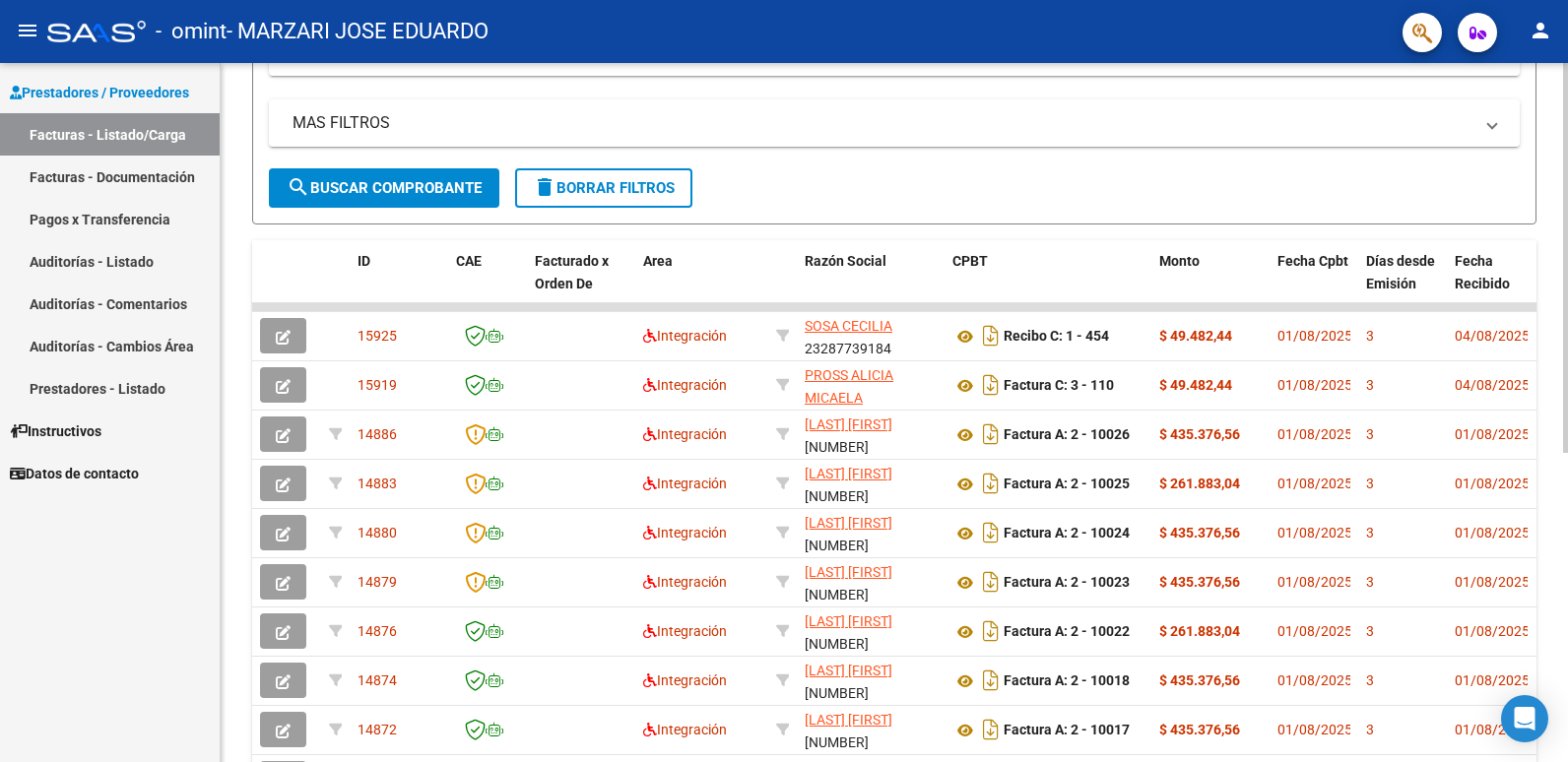 click on "Video tutorial   PRESTADORES -> Listado de CPBTs Emitidos por Prestadores / Proveedores (alt+q)   Cargar Comprobante
cloud_download  CSV  cloud_download  EXCEL  cloud_download  Estandar   Descarga Masiva
Filtros Id Area Area Todos Confirmado   Mostrar totalizadores   FILTROS DEL COMPROBANTE  Comprobante Tipo Comprobante Tipo Start date – End date Fec. Comprobante Desde / Hasta Días Emisión Desde(cant. días) Días Emisión Hasta(cant. días) CUIT / Razón Social Pto. Venta Nro. Comprobante Código SSS CAE Válido CAE Válido Todos Cargado Módulo Hosp. Todos Tiene facturacion Apócrifa Hospital Refes  FILTROS DE INTEGRACION  Período De Prestación Campos del Archivo de Rendición Devuelto x SSS (dr_envio) Todos Rendido x SSS (dr_envio) Tipo de Registro Tipo de Registro Período Presentación Período Presentación Campos del Legajo Asociado (preaprobación) Afiliado Legajo (cuil/nombre) Todos Solo facturas preaprobadas  MAS FILTROS  Todos Con Doc. Respaldatoria Todos Con Trazabilidad Todos – – 3" 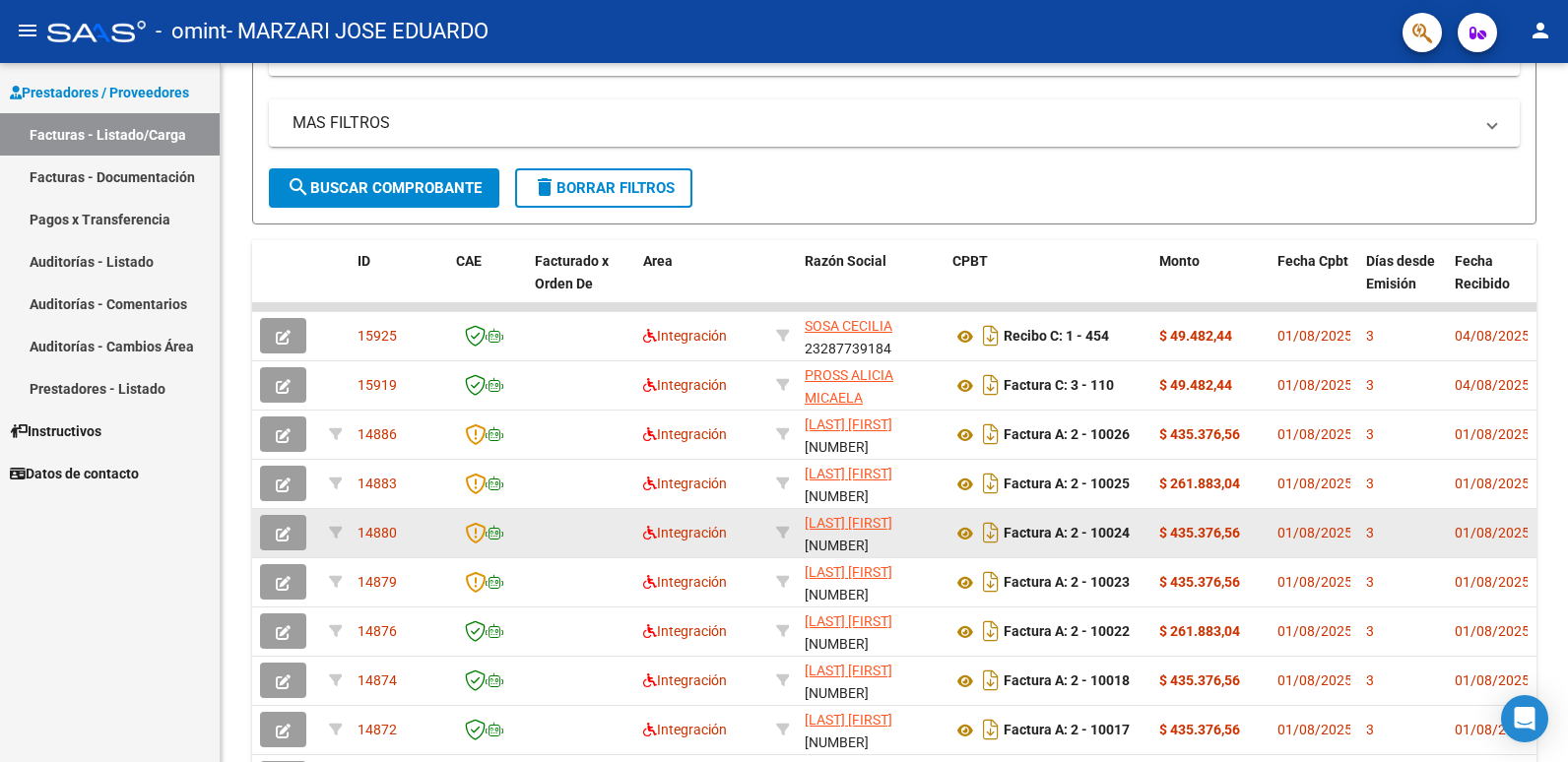 click on "01/08/2025" 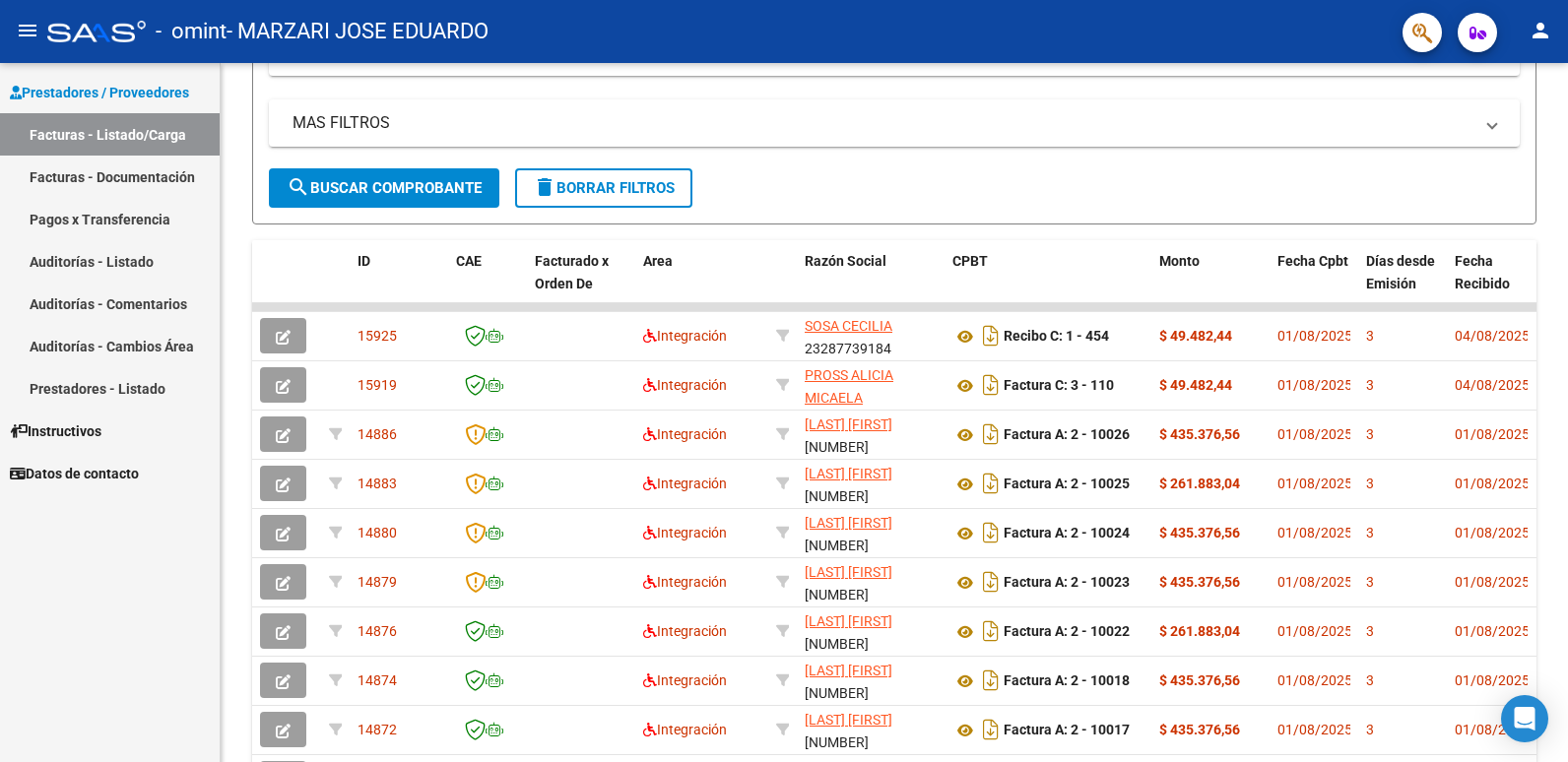 click on "search  Buscar Comprobante" 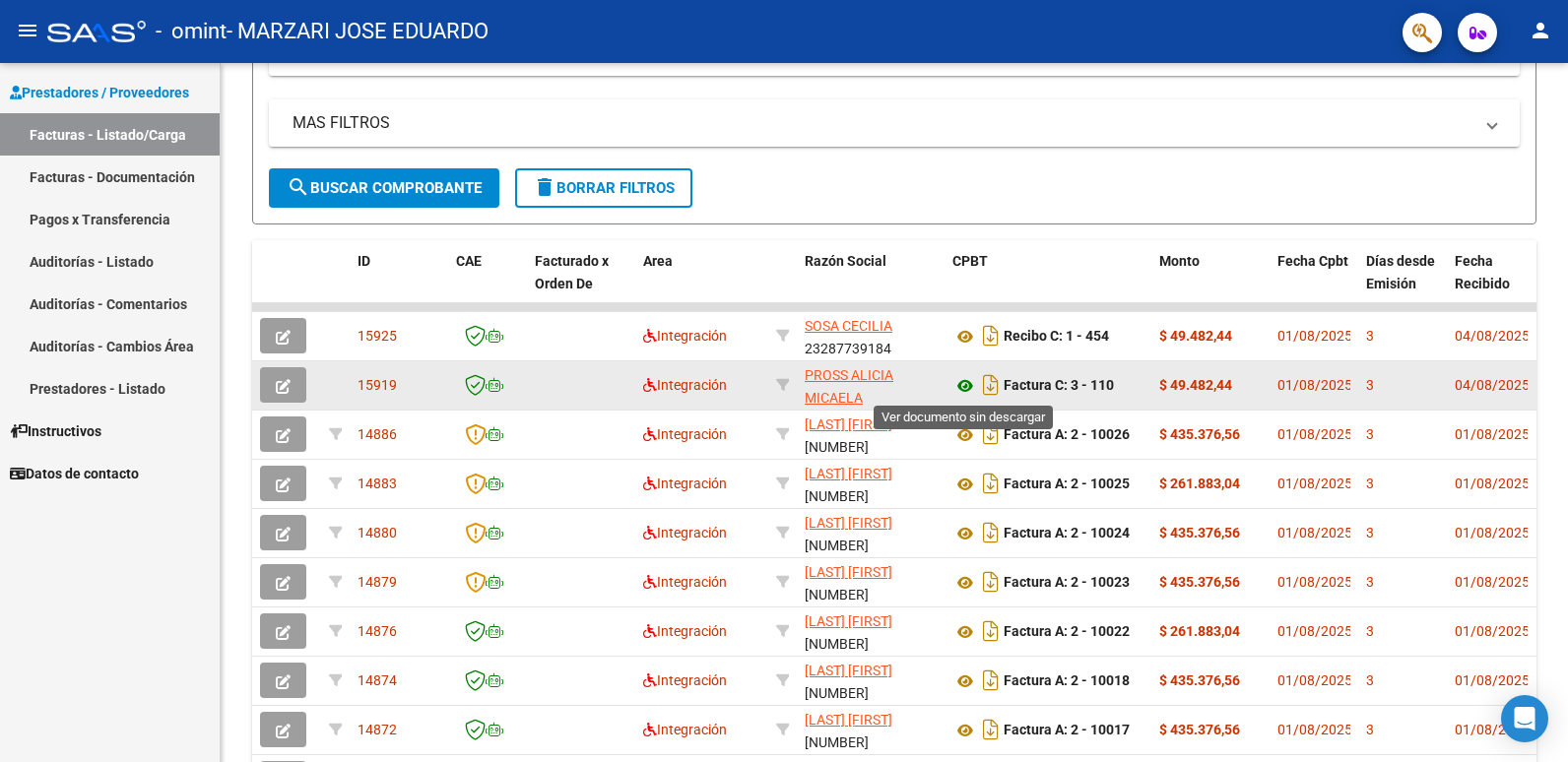 click 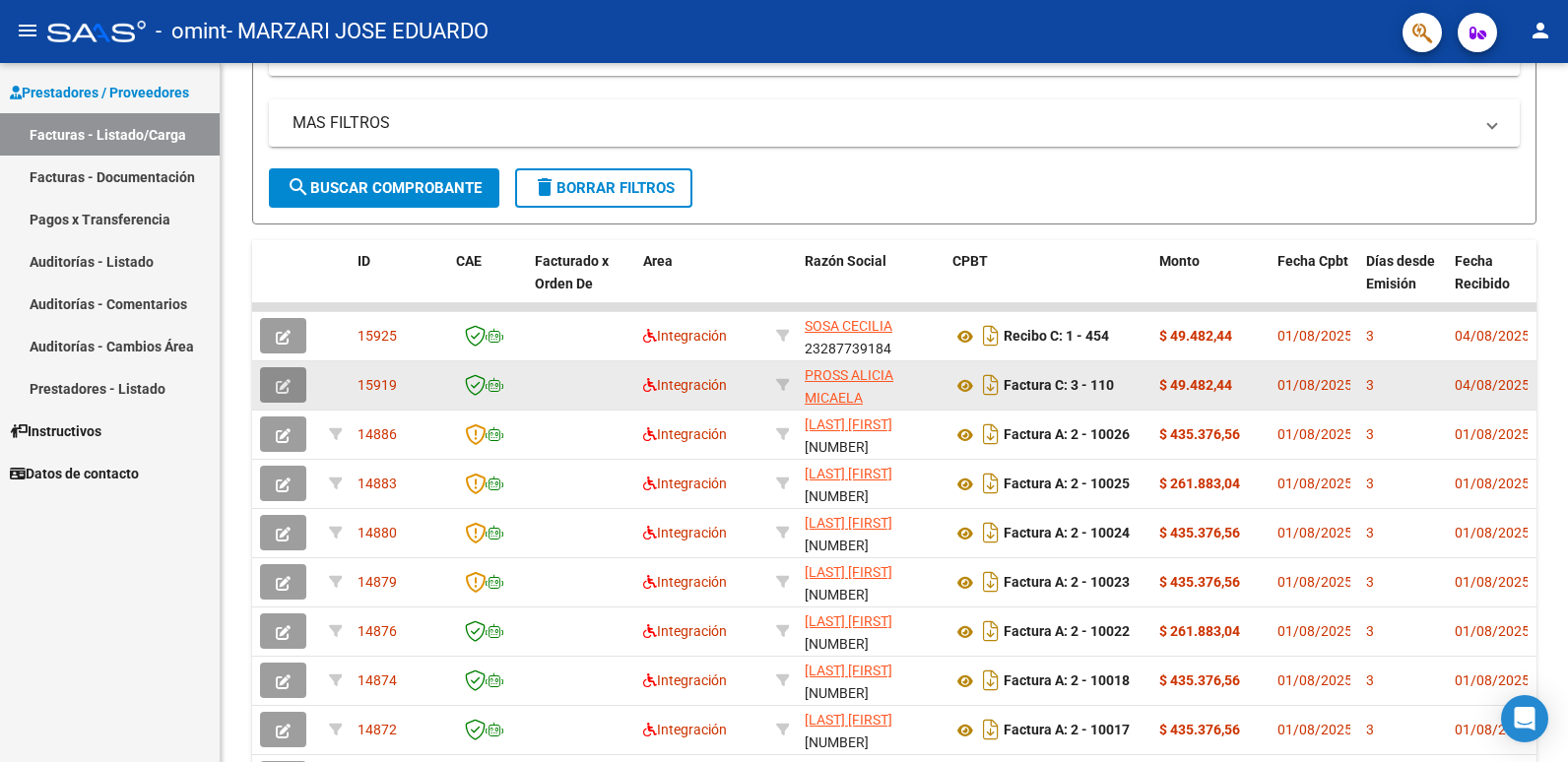 click 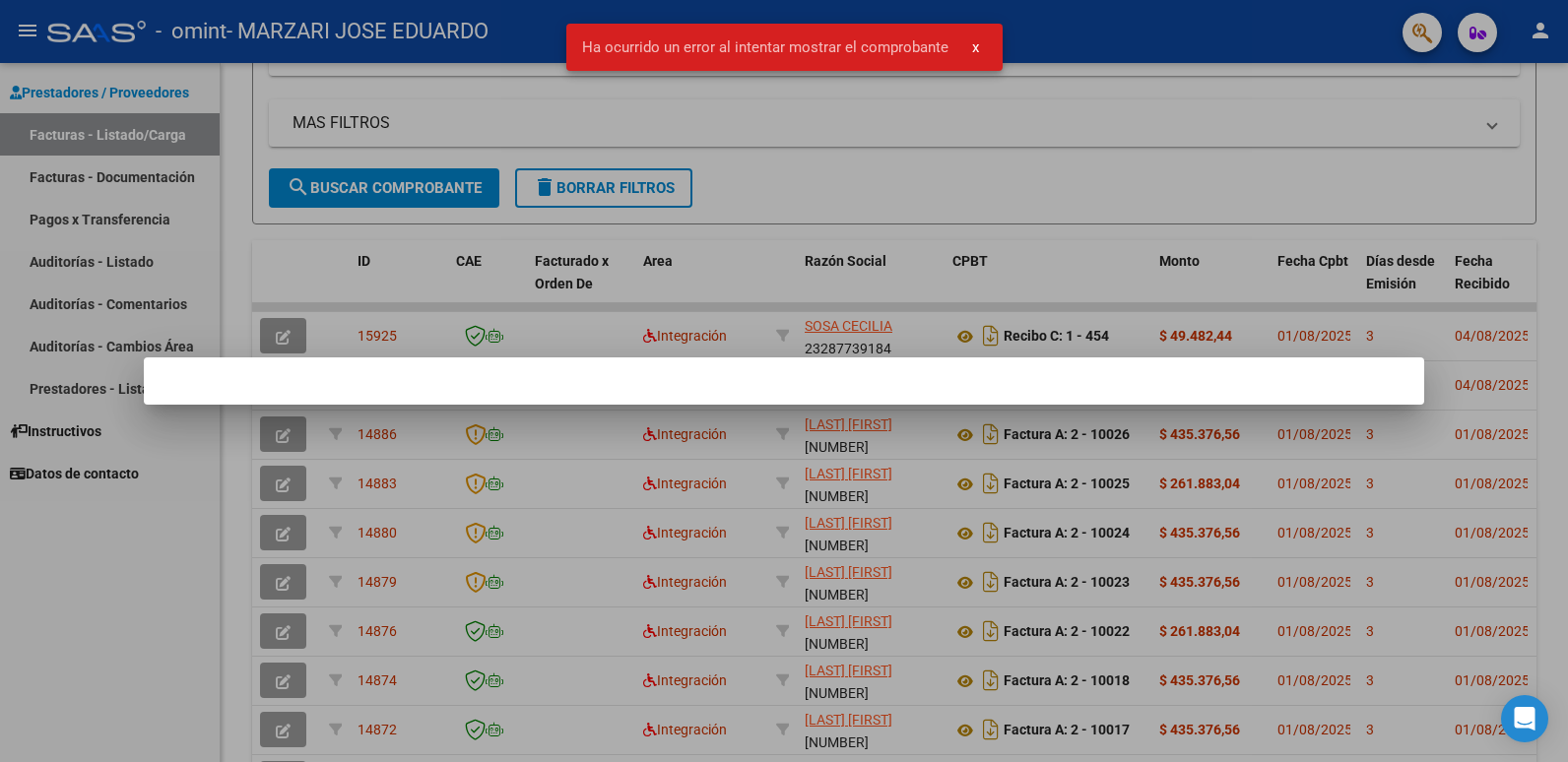 click at bounding box center (784, 381) 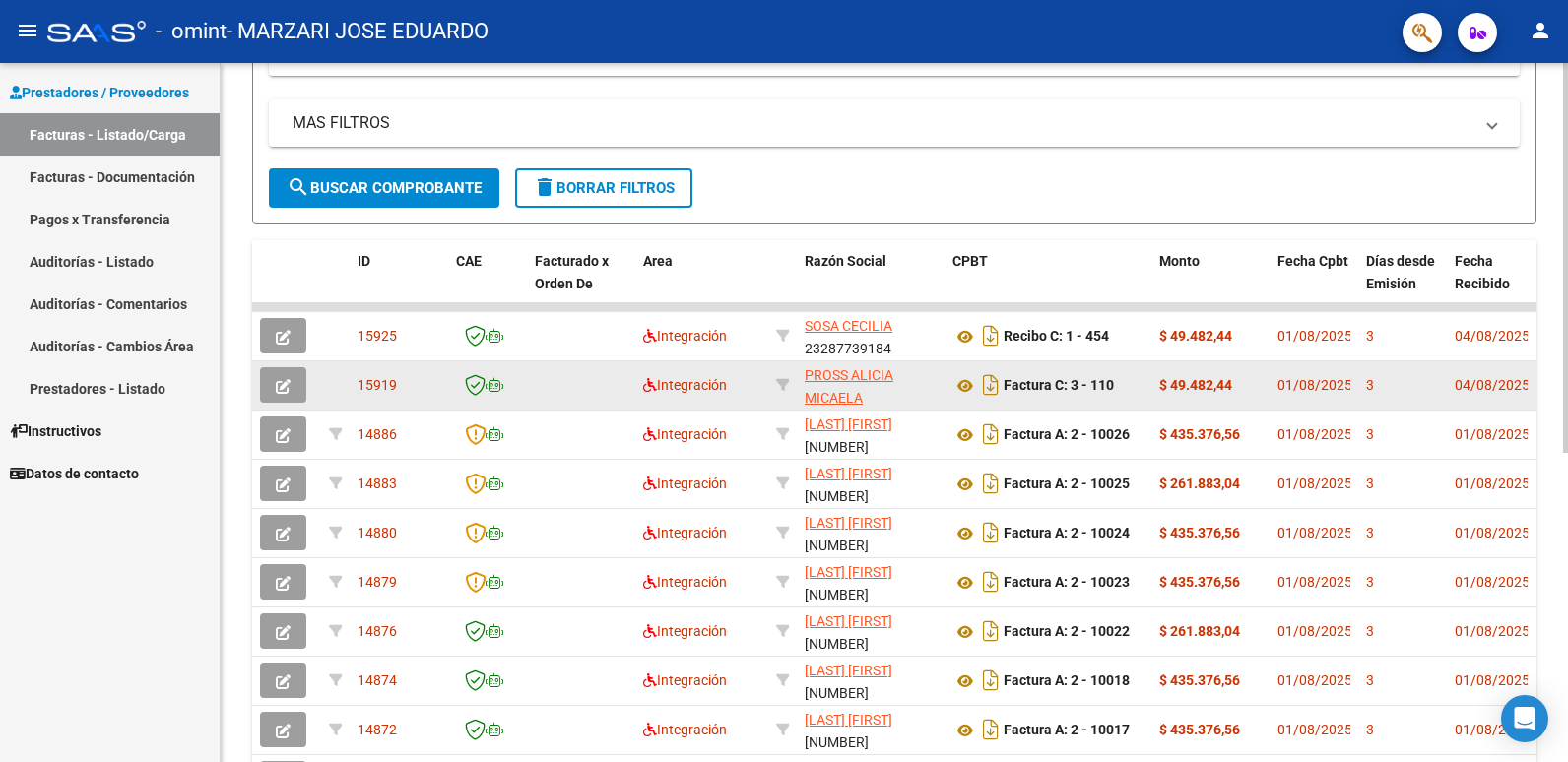drag, startPoint x: 282, startPoint y: 383, endPoint x: 749, endPoint y: 390, distance: 467.0525 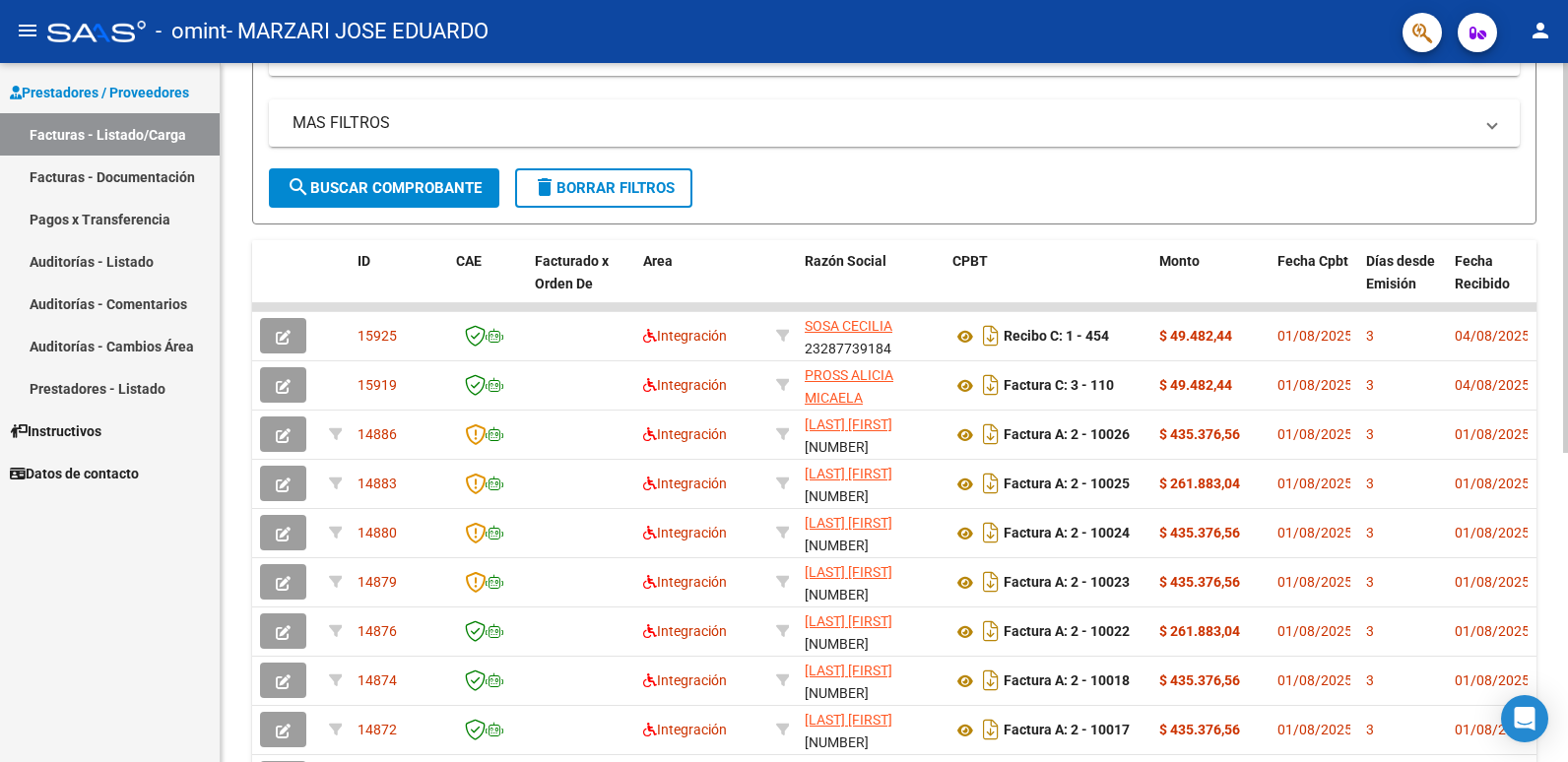 scroll, scrollTop: 349, scrollLeft: 0, axis: vertical 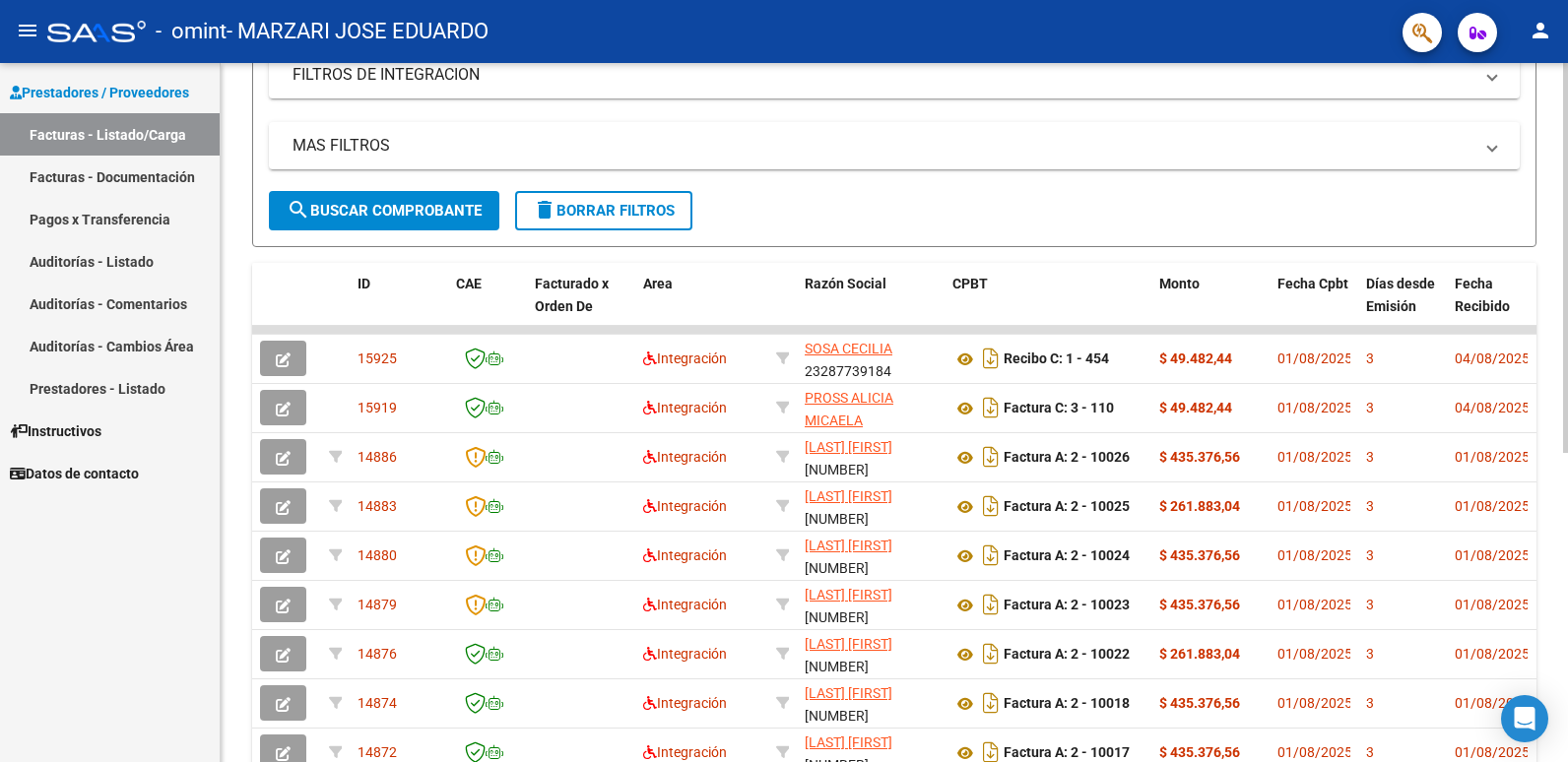 drag, startPoint x: 1562, startPoint y: 312, endPoint x: 1559, endPoint y: 80, distance: 232.0194 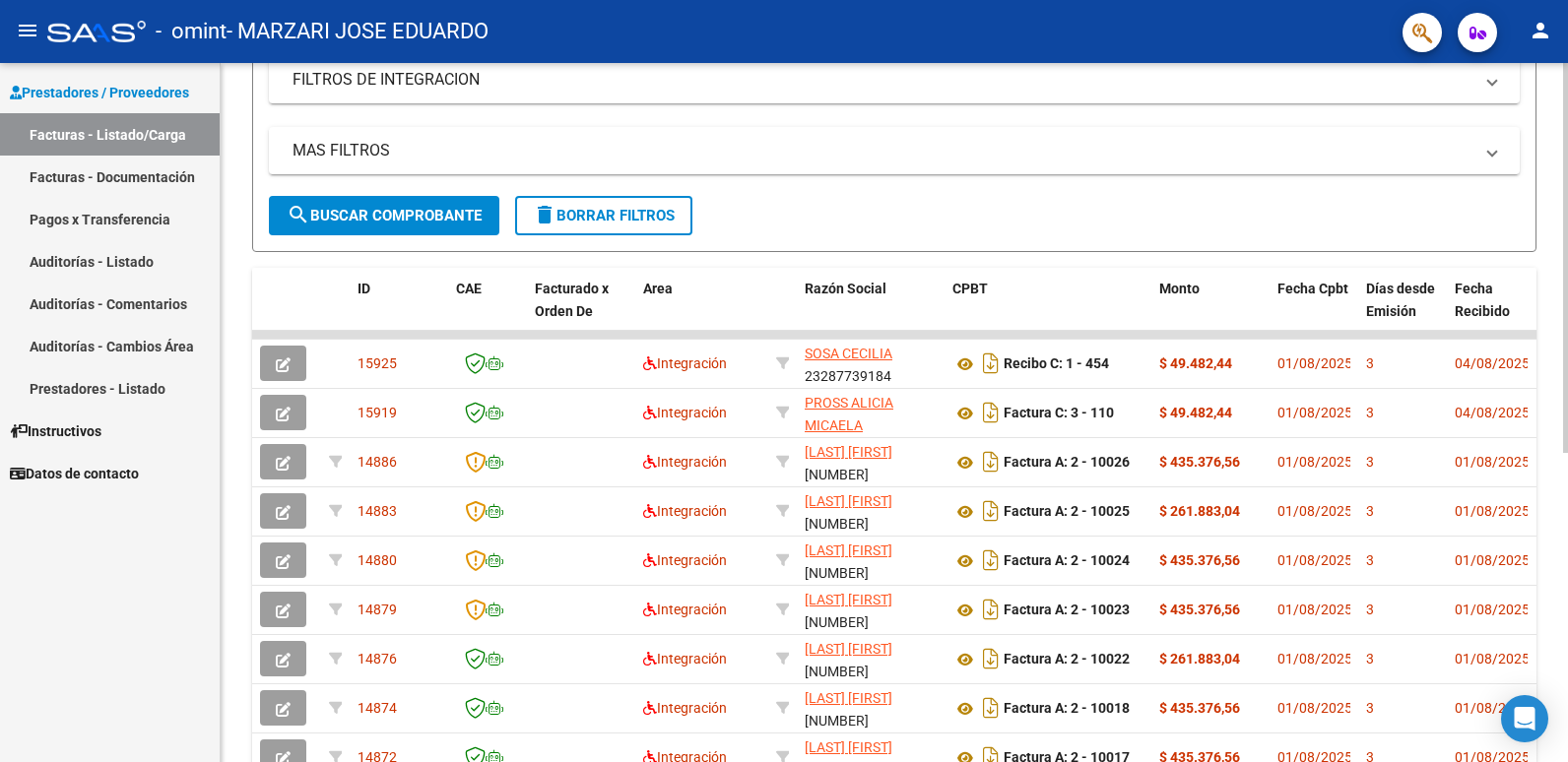 click on "Filtros Id Area Area Todos Confirmado   Mostrar totalizadores   FILTROS DEL COMPROBANTE  Comprobante Tipo Comprobante Tipo Start date – End date Fec. Comprobante Desde / Hasta Días Emisión Desde(cant. días) Días Emisión Hasta(cant. días) CUIT / Razón Social Pto. Venta Nro. Comprobante Código SSS CAE Válido CAE Válido Todos Cargado Módulo Hosp. Todos Tiene facturacion Apócrifa Hospital Refes  FILTROS DE INTEGRACION  Período De Prestación Campos del Archivo de Rendición Devuelto x SSS (dr_envio) Todos Rendido x SSS (dr_envio) Tipo de Registro Tipo de Registro Período Presentación Período Presentación Campos del Legajo Asociado (preaprobación) Afiliado Legajo (cuil/nombre) Todos Solo facturas preaprobadas  MAS FILTROS  Todos Con Doc. Respaldatoria Todos Con Trazabilidad Todos Asociado a Expediente Sur Auditoría Auditoría Auditoría Id Start date – End date Auditoría Confirmada Desde / Hasta Start date – End date Fec. Rec. Desde / Hasta Start date – End date Start date – End date" 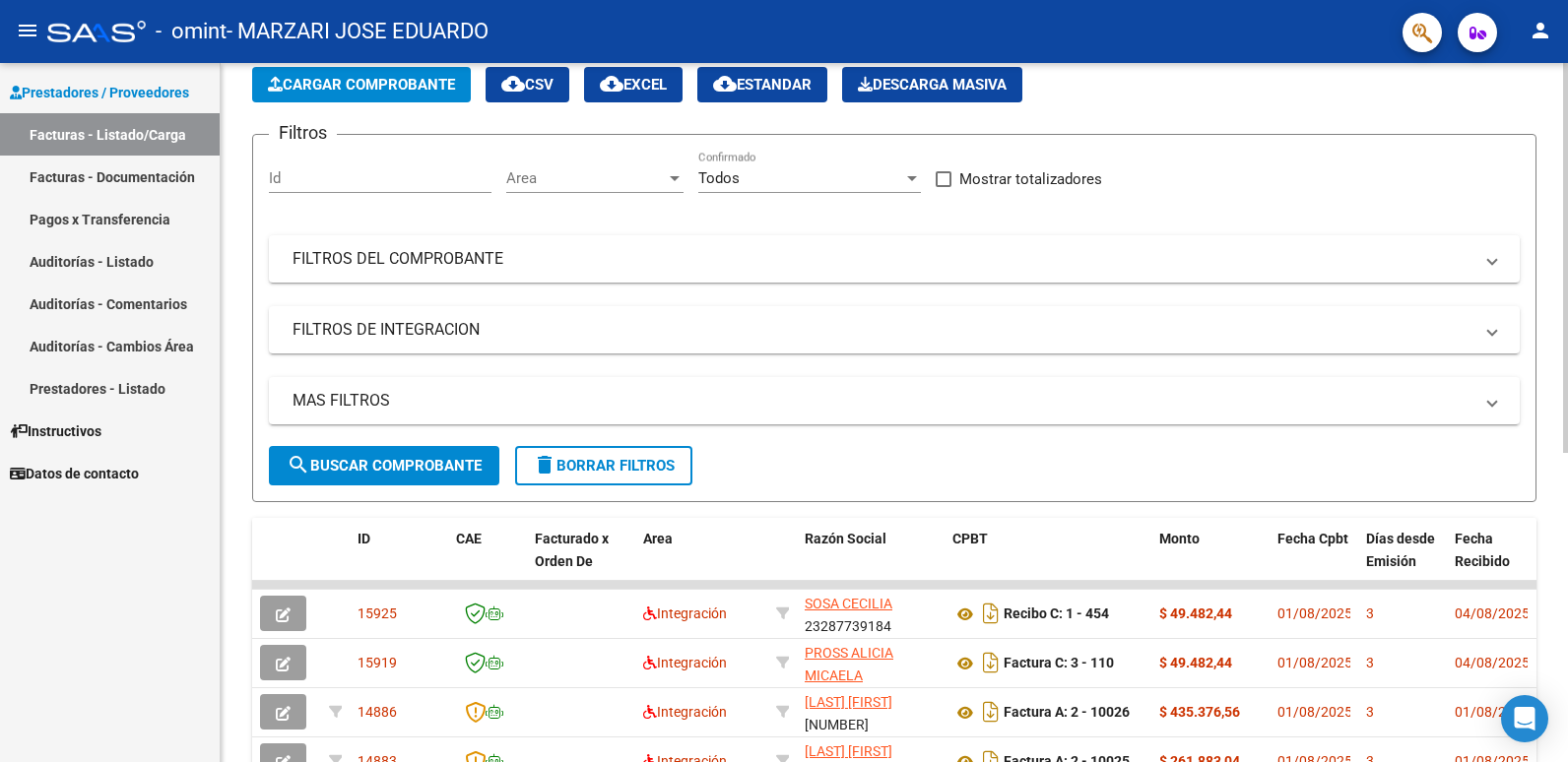 scroll, scrollTop: 0, scrollLeft: 0, axis: both 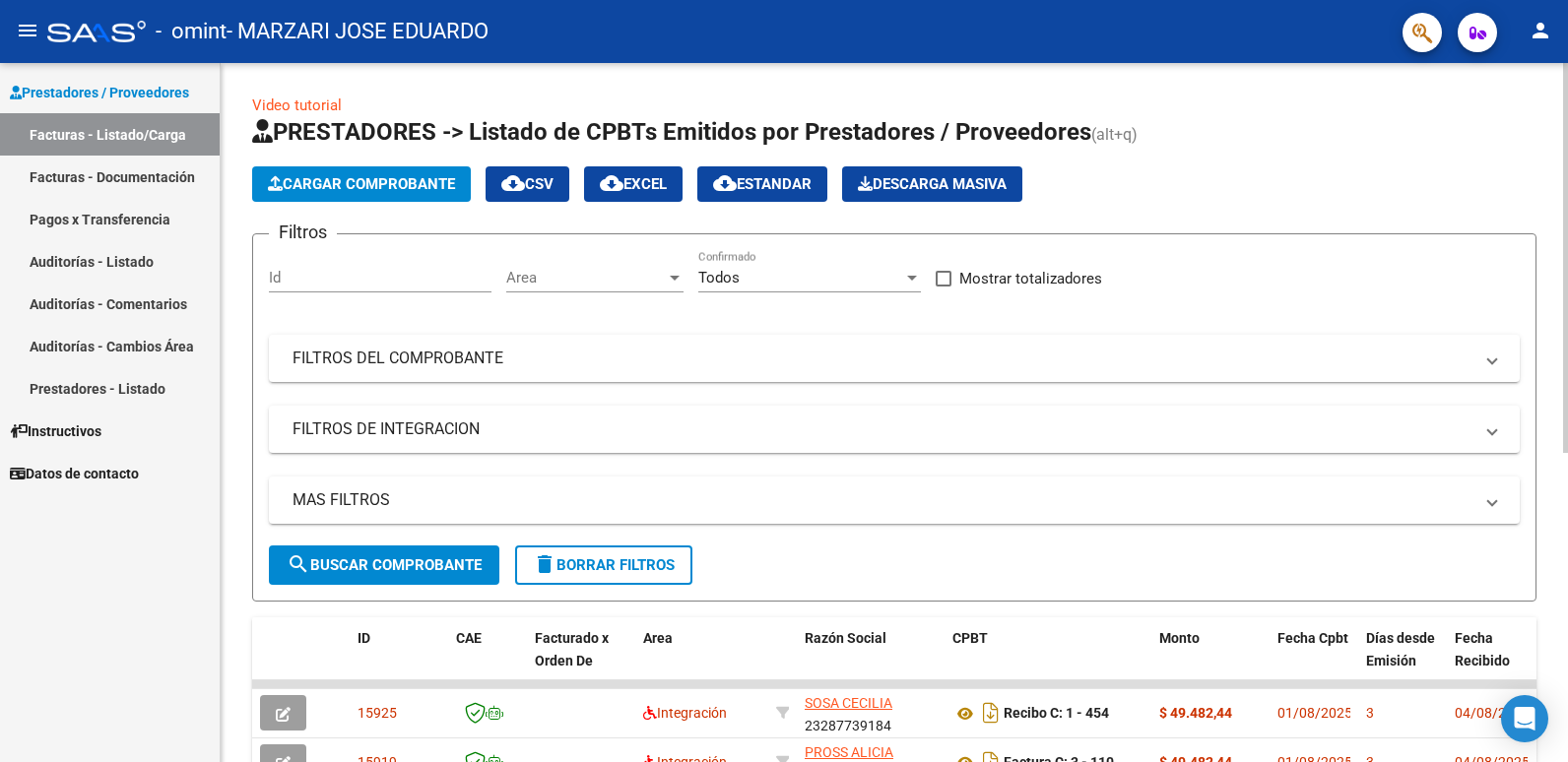 click on "menu -   omint   - [LAST] [FIRST] person    Prestadores / Proveedores Facturas - Listado/Carga Facturas - Documentación Pagos x Transferencia Auditorías - Listado Auditorías - Comentarios Auditorías - Cambios Área Prestadores - Listado    Instructivos    Datos de contacto  Video tutorial   PRESTADORES -> Listado de CPBTs Emitidos por Prestadores / Proveedores (alt+q)   Cargar Comprobante
cloud_download  CSV  cloud_download  EXCEL  cloud_download  Estandar   Descarga Masiva
Filtros Id Area Area Todos Confirmado   Mostrar totalizadores   FILTROS DEL COMPROBANTE  Comprobante Tipo Comprobante Tipo Start date – End date Fec. Comprobante Desde / Hasta Días Emisión Desde(cant. días) Días Emisión Hasta(cant. días) CUIT / Razón Social Pto. Venta Nro. Comprobante Código SSS CAE Válido CAE Válido Todos Cargado Módulo Hosp. Todos Tiene facturacion Apócrifa Hospital Refes  FILTROS DE INTEGRACION  Período De Prestación Campos del Archivo de Rendición Devuelto x SSS (dr_envio) Op" at bounding box center (784, 381) 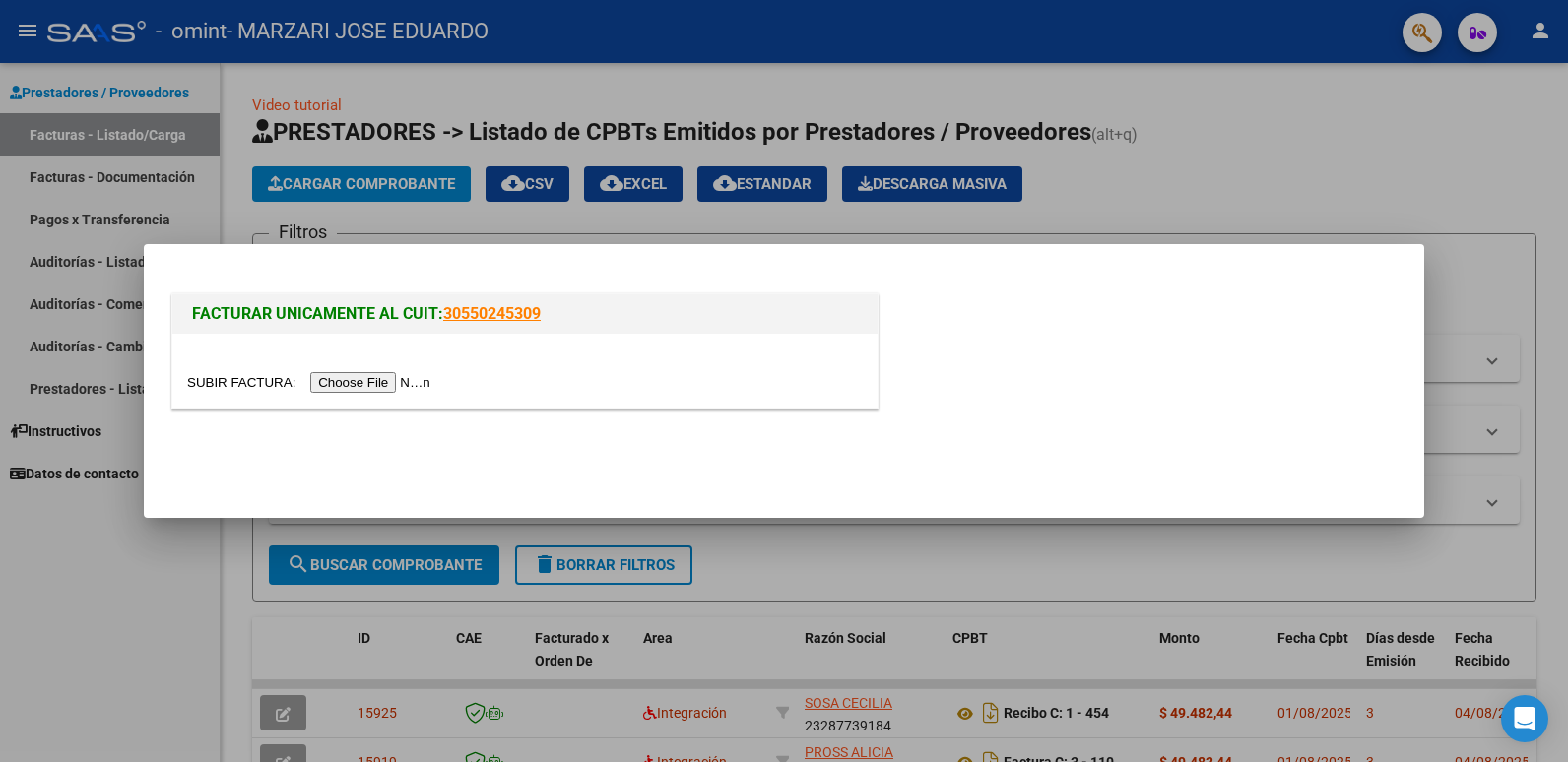 click at bounding box center (311, 382) 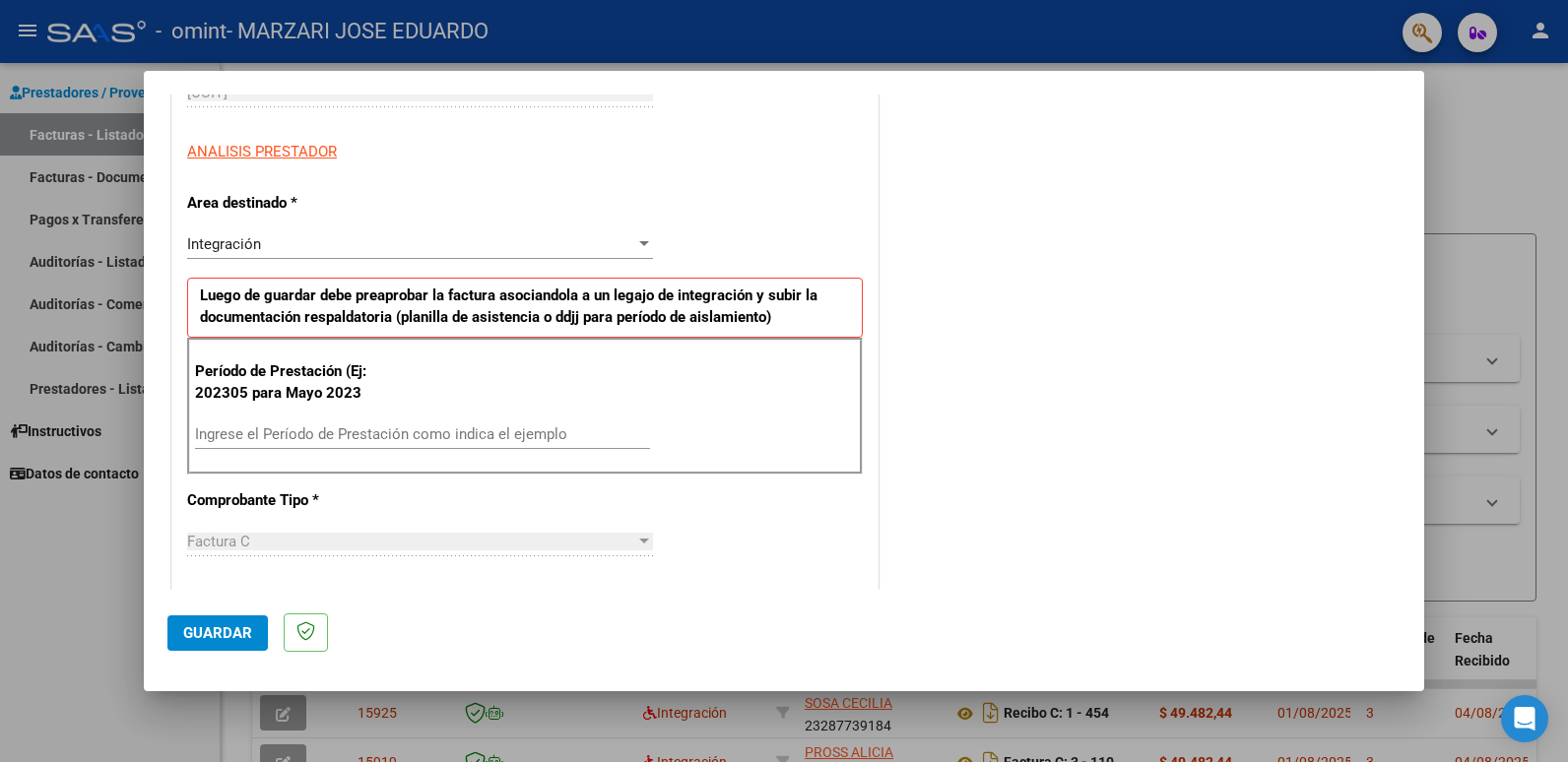 scroll, scrollTop: 334, scrollLeft: 0, axis: vertical 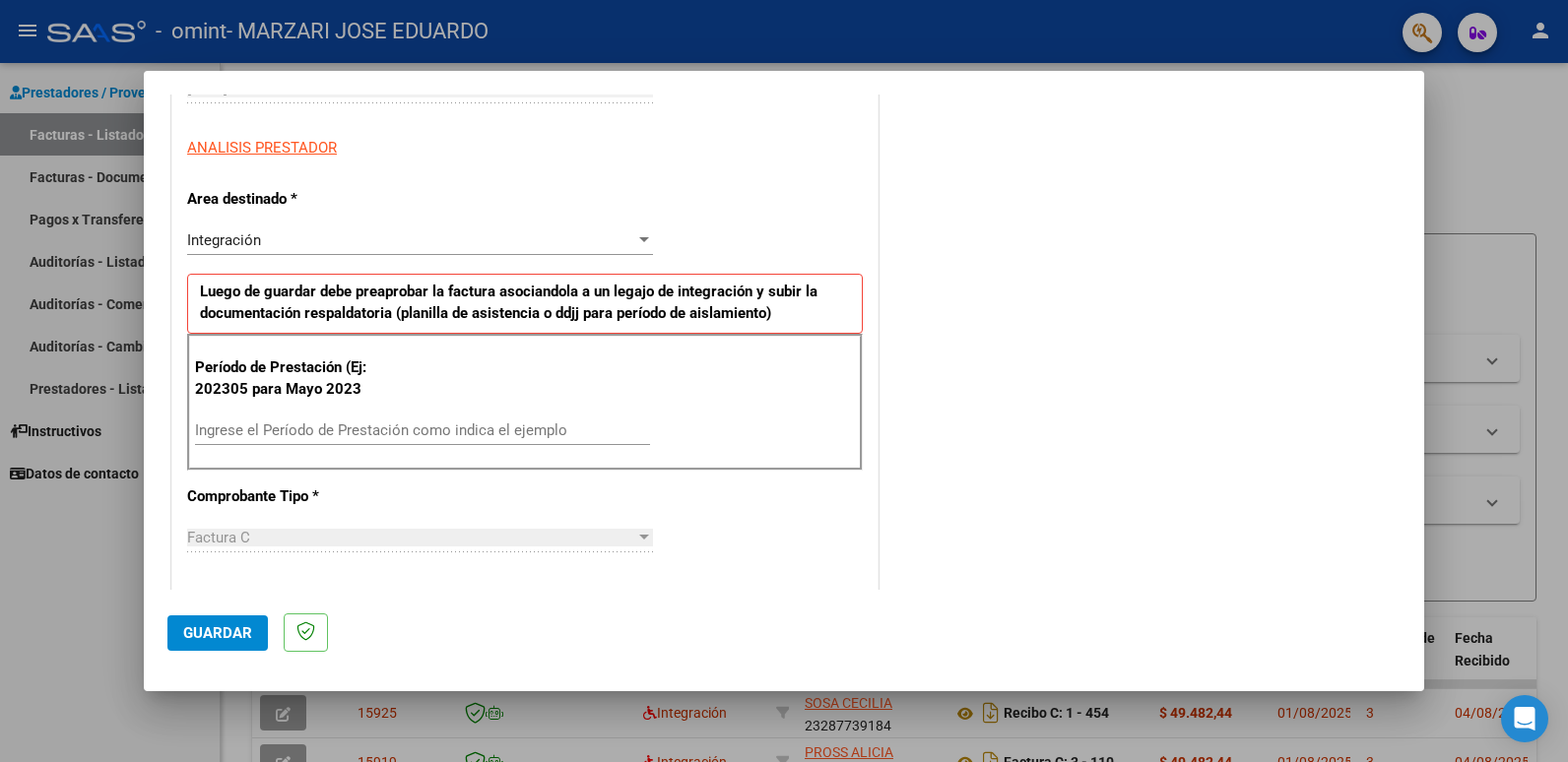 click on "Ingrese el Período de Prestación como indica el ejemplo" at bounding box center [423, 430] 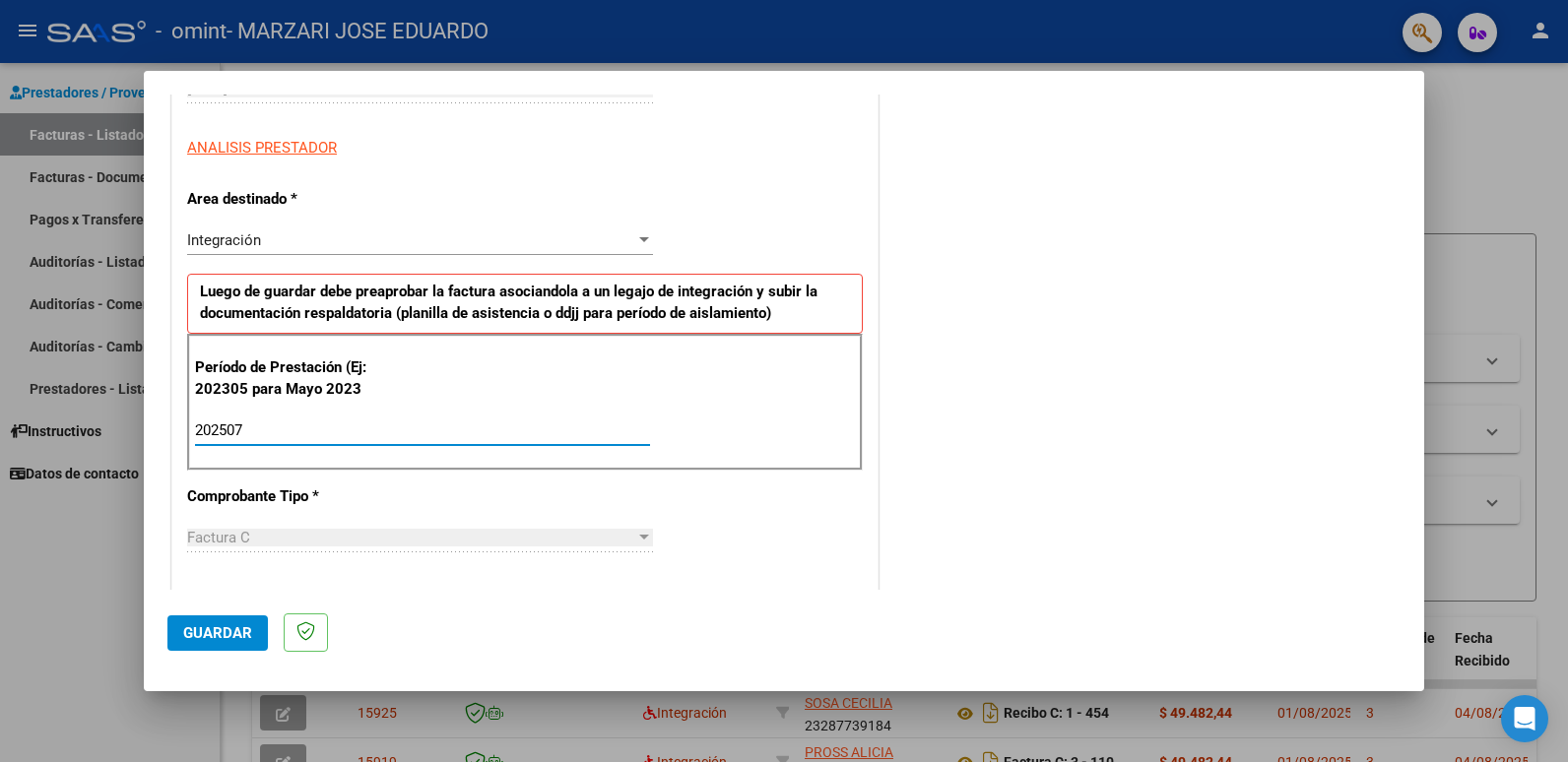 type on "202507" 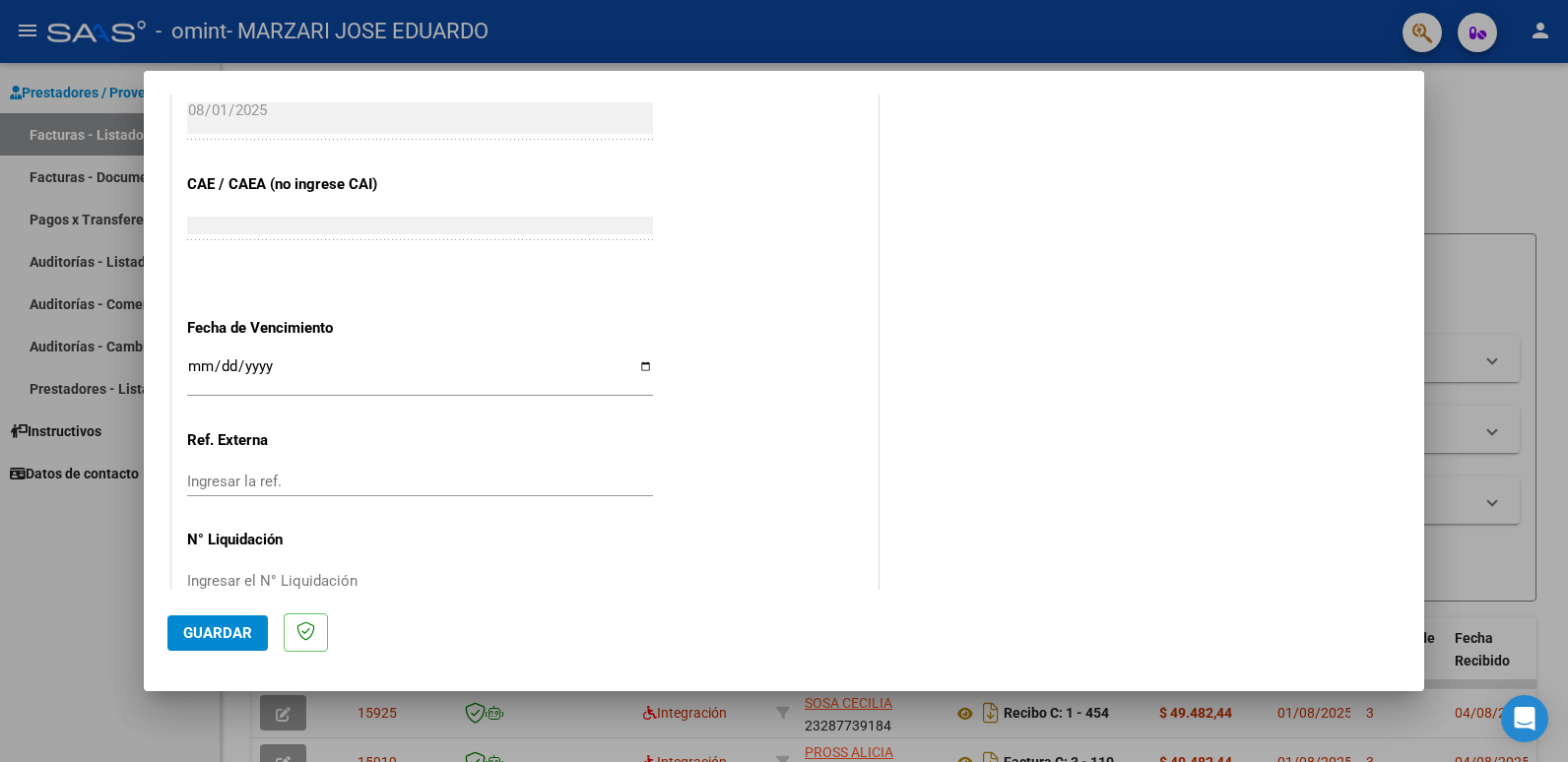 scroll, scrollTop: 1201, scrollLeft: 0, axis: vertical 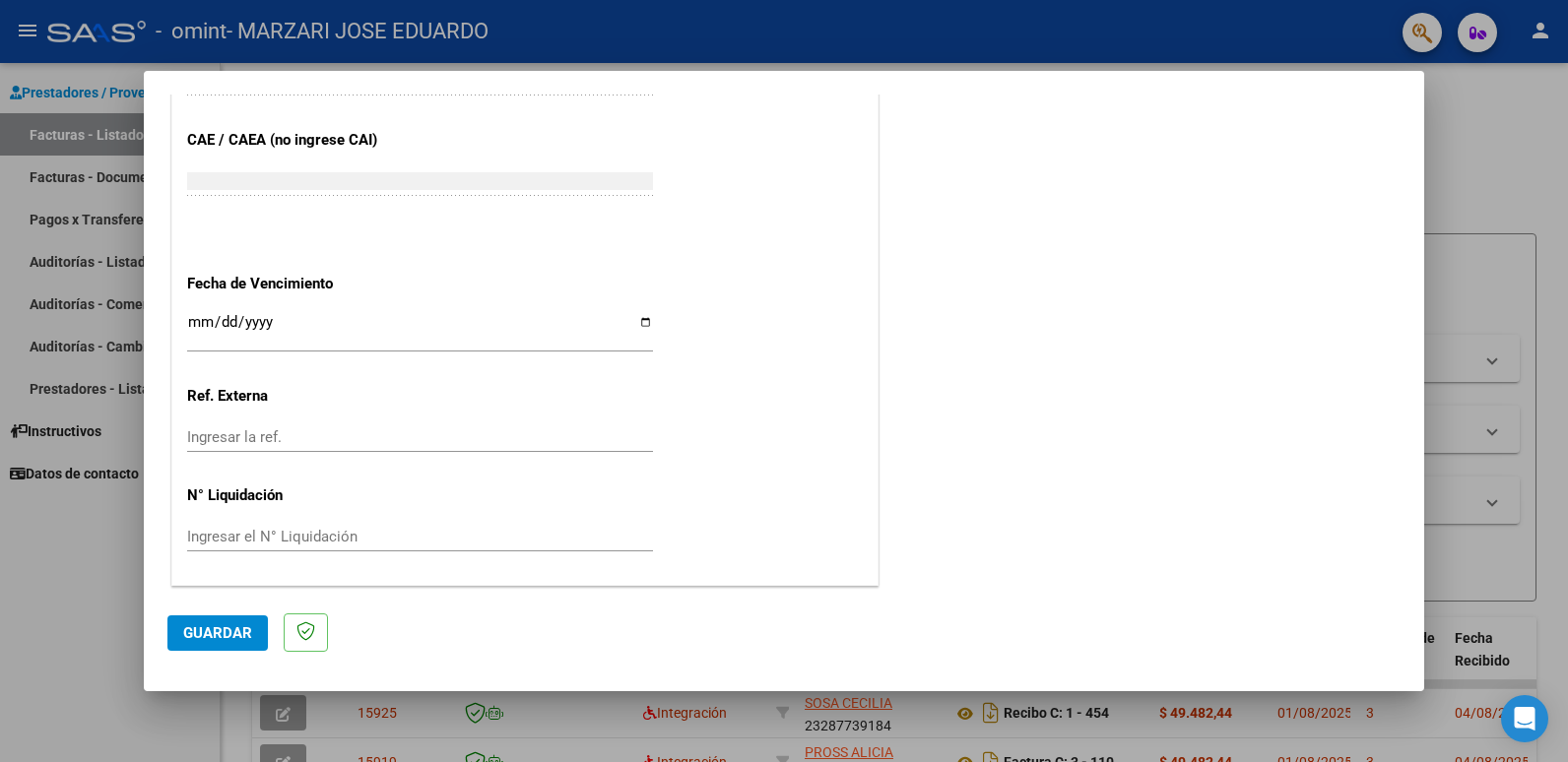 click on "Ingresar la fecha" at bounding box center (420, 330) 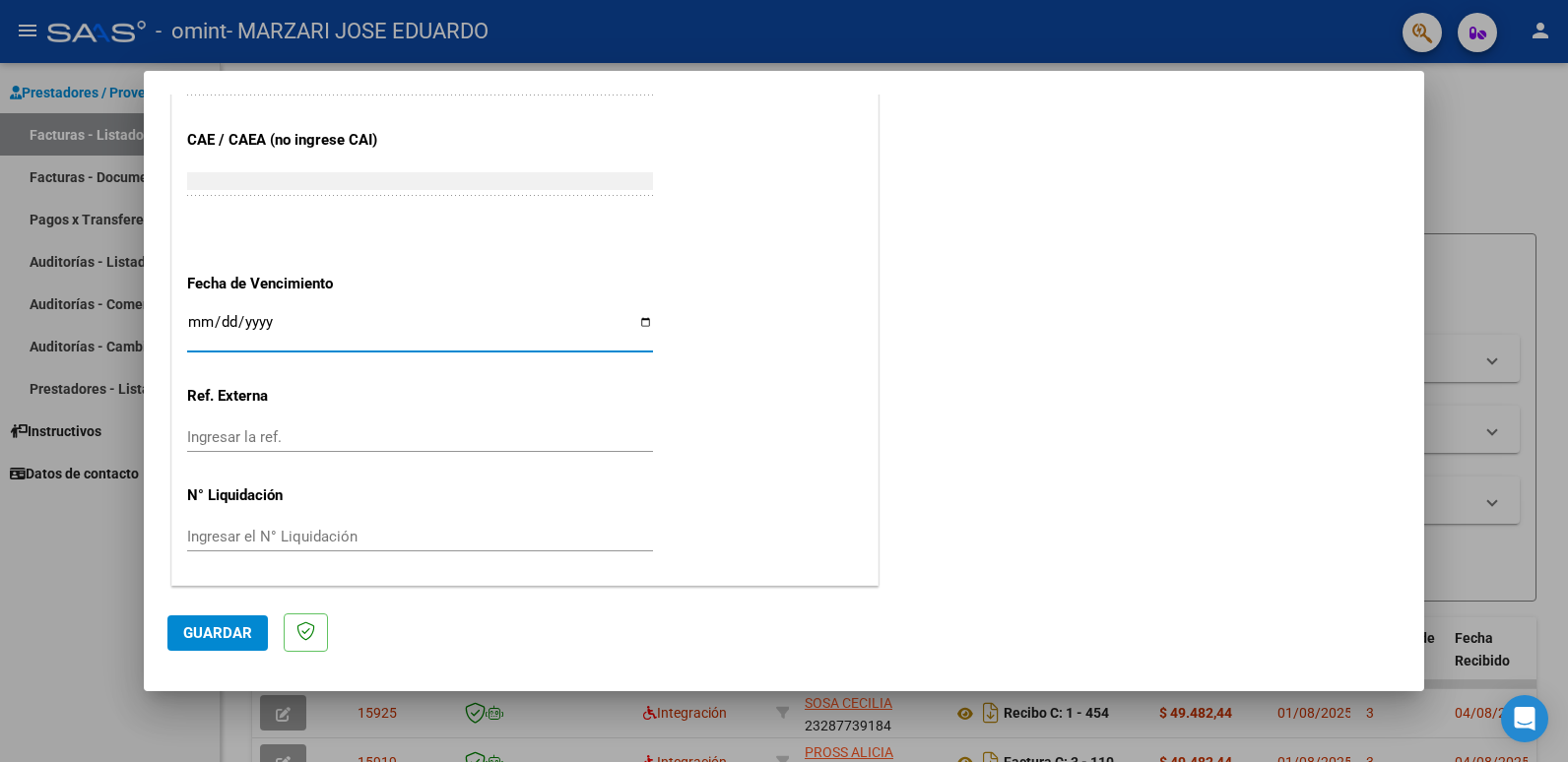 type on "2025-08-11" 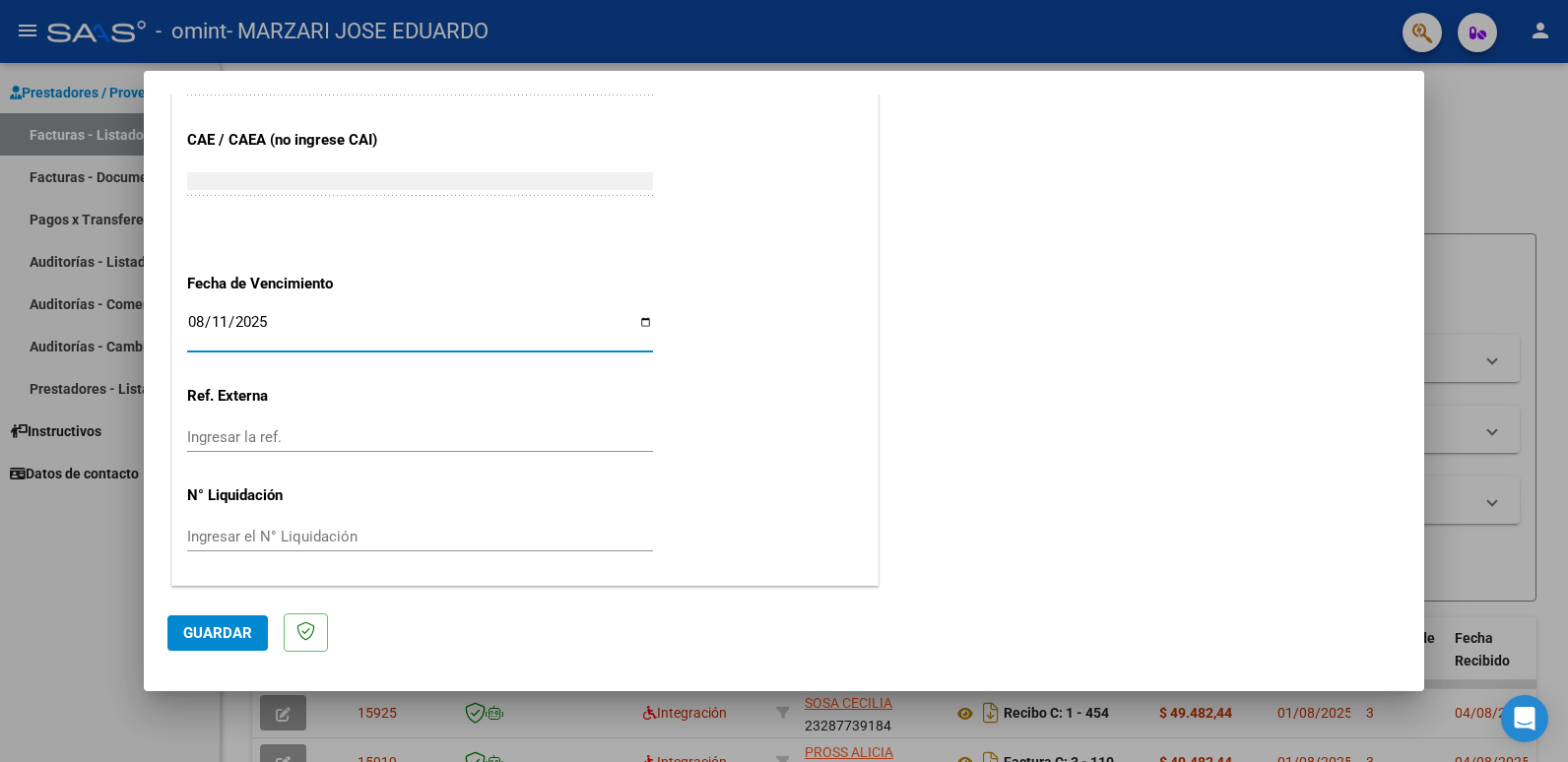 click on "Guardar" 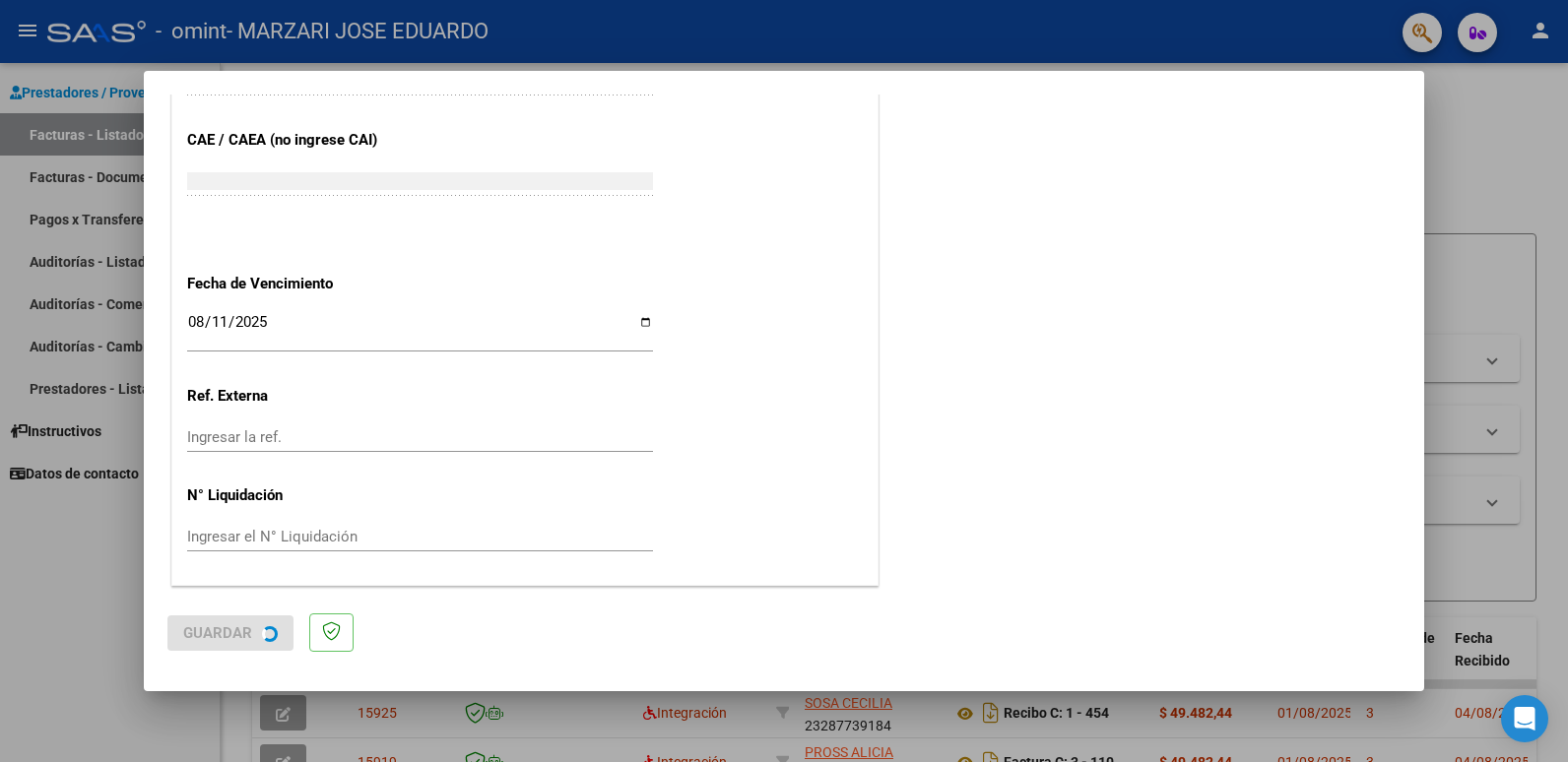 scroll, scrollTop: 0, scrollLeft: 0, axis: both 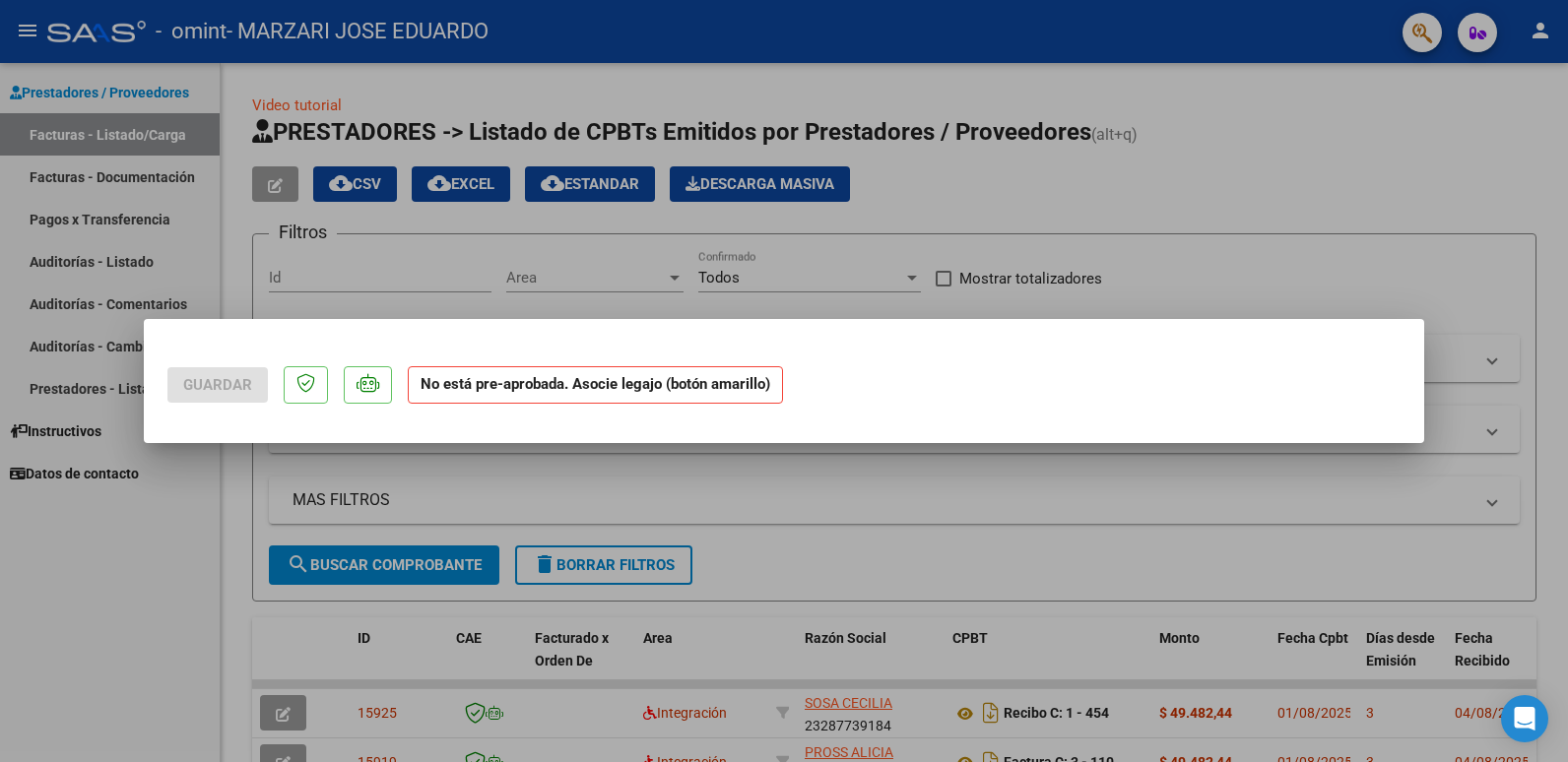 click at bounding box center [784, 381] 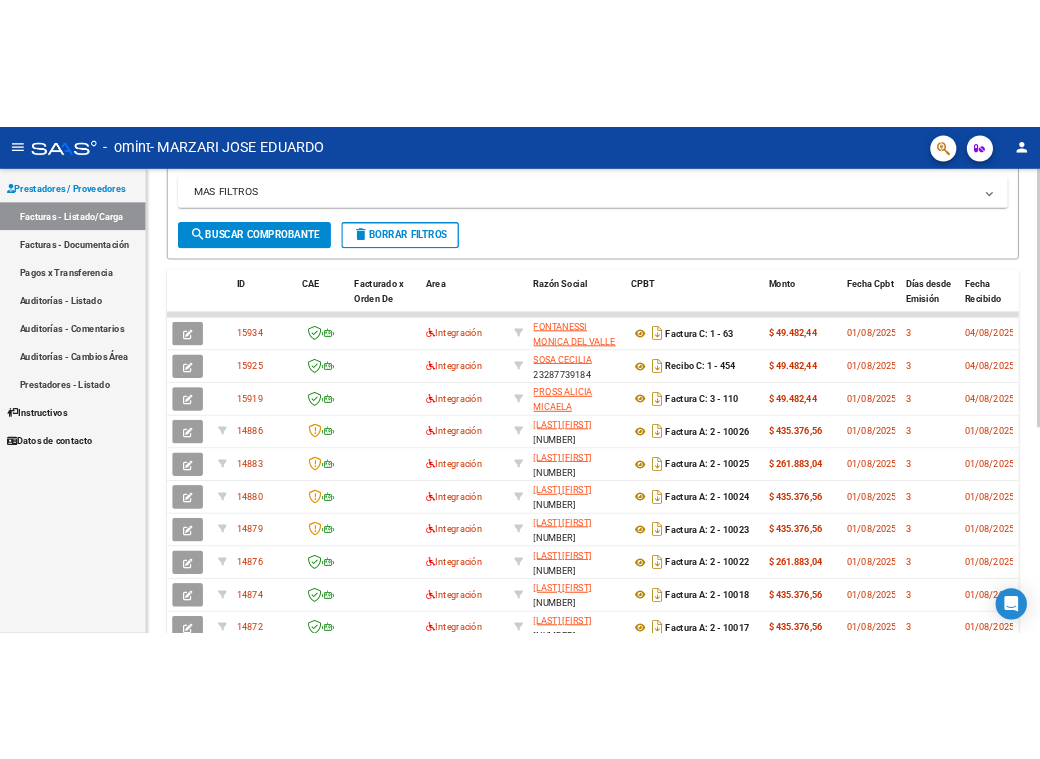 scroll, scrollTop: 410, scrollLeft: 0, axis: vertical 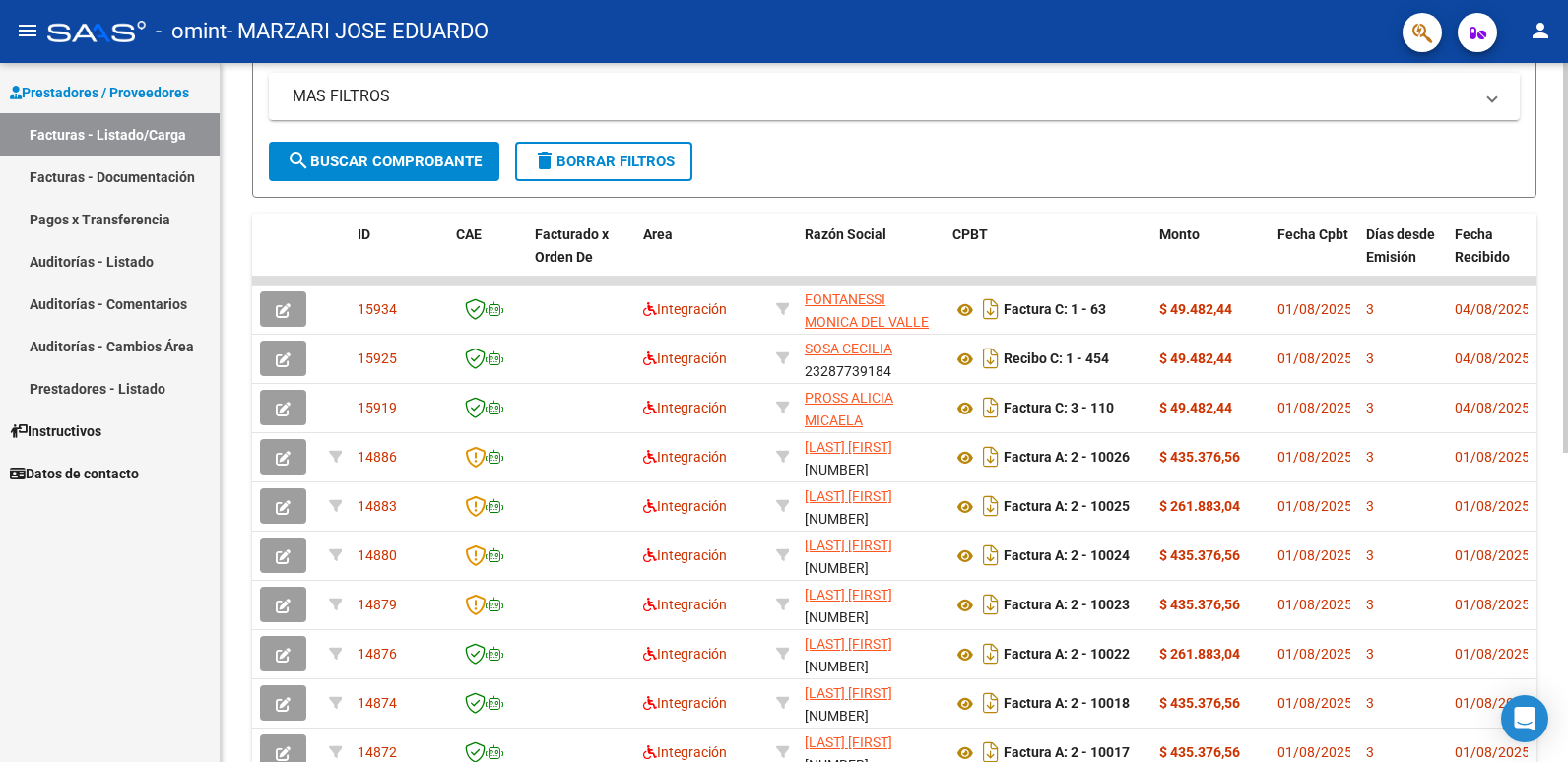 click on "menu -   omint   - [LAST] [FIRST] person    Prestadores / Proveedores Facturas - Listado/Carga Facturas - Documentación Pagos x Transferencia Auditorías - Listado Auditorías - Comentarios Auditorías - Cambios Área Prestadores - Listado    Instructivos    Datos de contacto  Video tutorial   PRESTADORES -> Listado de CPBTs Emitidos por Prestadores / Proveedores (alt+q)   Cargar Comprobante
cloud_download  CSV  cloud_download  EXCEL  cloud_download  Estandar   Descarga Masiva
Filtros Id Area Area Todos Confirmado   Mostrar totalizadores   FILTROS DEL COMPROBANTE  Comprobante Tipo Comprobante Tipo Start date – End date Fec. Comprobante Desde / Hasta Días Emisión Desde(cant. días) Días Emisión Hasta(cant. días) CUIT / Razón Social Pto. Venta Nro. Comprobante Código SSS CAE Válido CAE Válido Todos Cargado Módulo Hosp. Todos Tiene facturacion Apócrifa Hospital Refes  FILTROS DE INTEGRACION  Período De Prestación Campos del Archivo de Rendición Devuelto x SSS (dr_envio) Op" at bounding box center (784, 381) 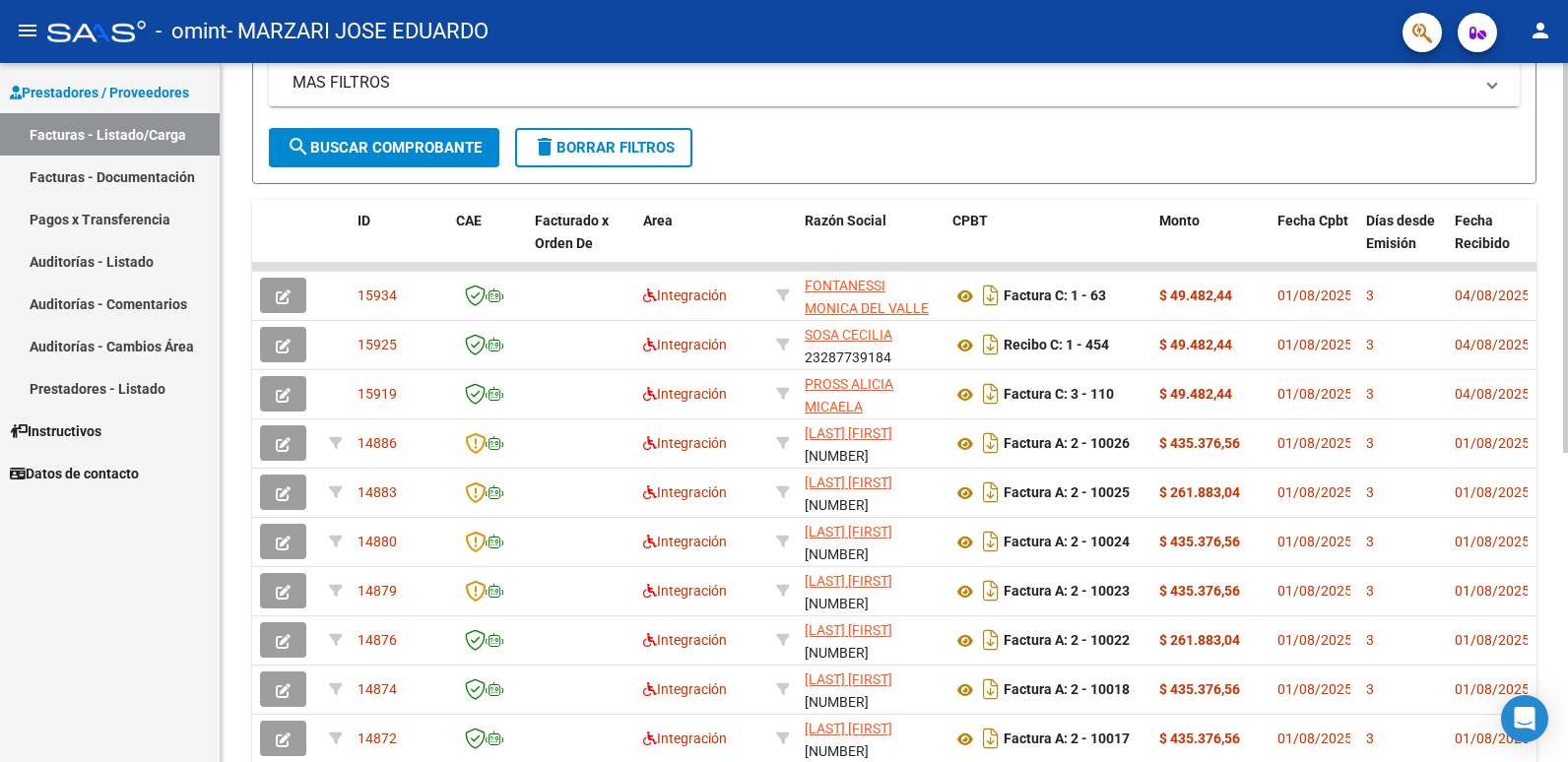 scroll, scrollTop: 414, scrollLeft: 0, axis: vertical 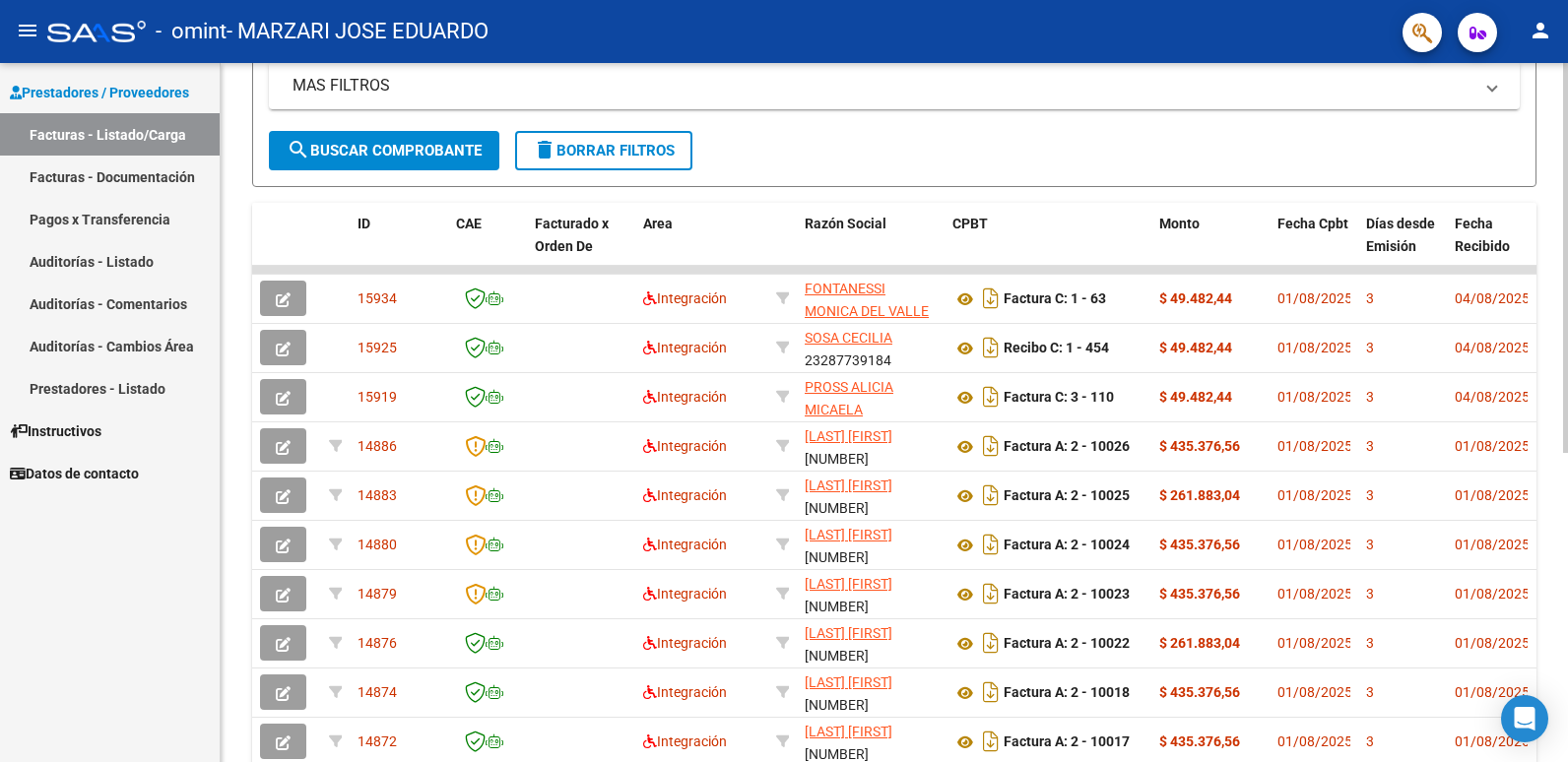 click on "menu -   omint   - [LAST] [FIRST] person    Prestadores / Proveedores Facturas - Listado/Carga Facturas - Documentación Pagos x Transferencia Auditorías - Listado Auditorías - Comentarios Auditorías - Cambios Área Prestadores - Listado    Instructivos    Datos de contacto  Video tutorial   PRESTADORES -> Listado de CPBTs Emitidos por Prestadores / Proveedores (alt+q)   Cargar Comprobante
cloud_download  CSV  cloud_download  EXCEL  cloud_download  Estandar   Descarga Masiva
Filtros Id Area Area Todos Confirmado   Mostrar totalizadores   FILTROS DEL COMPROBANTE  Comprobante Tipo Comprobante Tipo Start date – End date Fec. Comprobante Desde / Hasta Días Emisión Desde(cant. días) Días Emisión Hasta(cant. días) CUIT / Razón Social Pto. Venta Nro. Comprobante Código SSS CAE Válido CAE Válido Todos Cargado Módulo Hosp. Todos Tiene facturacion Apócrifa Hospital Refes  FILTROS DE INTEGRACION  Período De Prestación Campos del Archivo de Rendición Devuelto x SSS (dr_envio) Op" at bounding box center [784, 381] 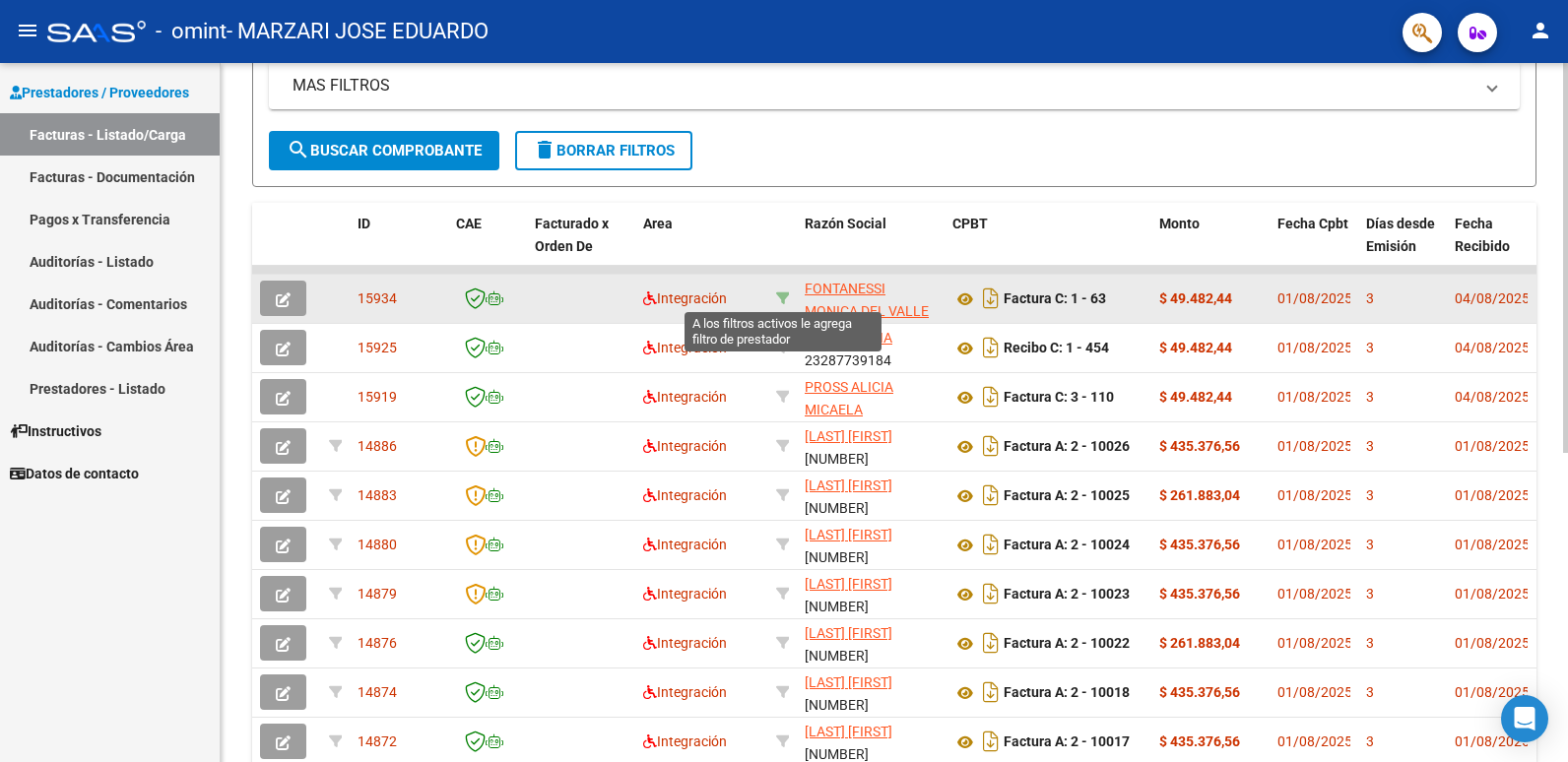 click 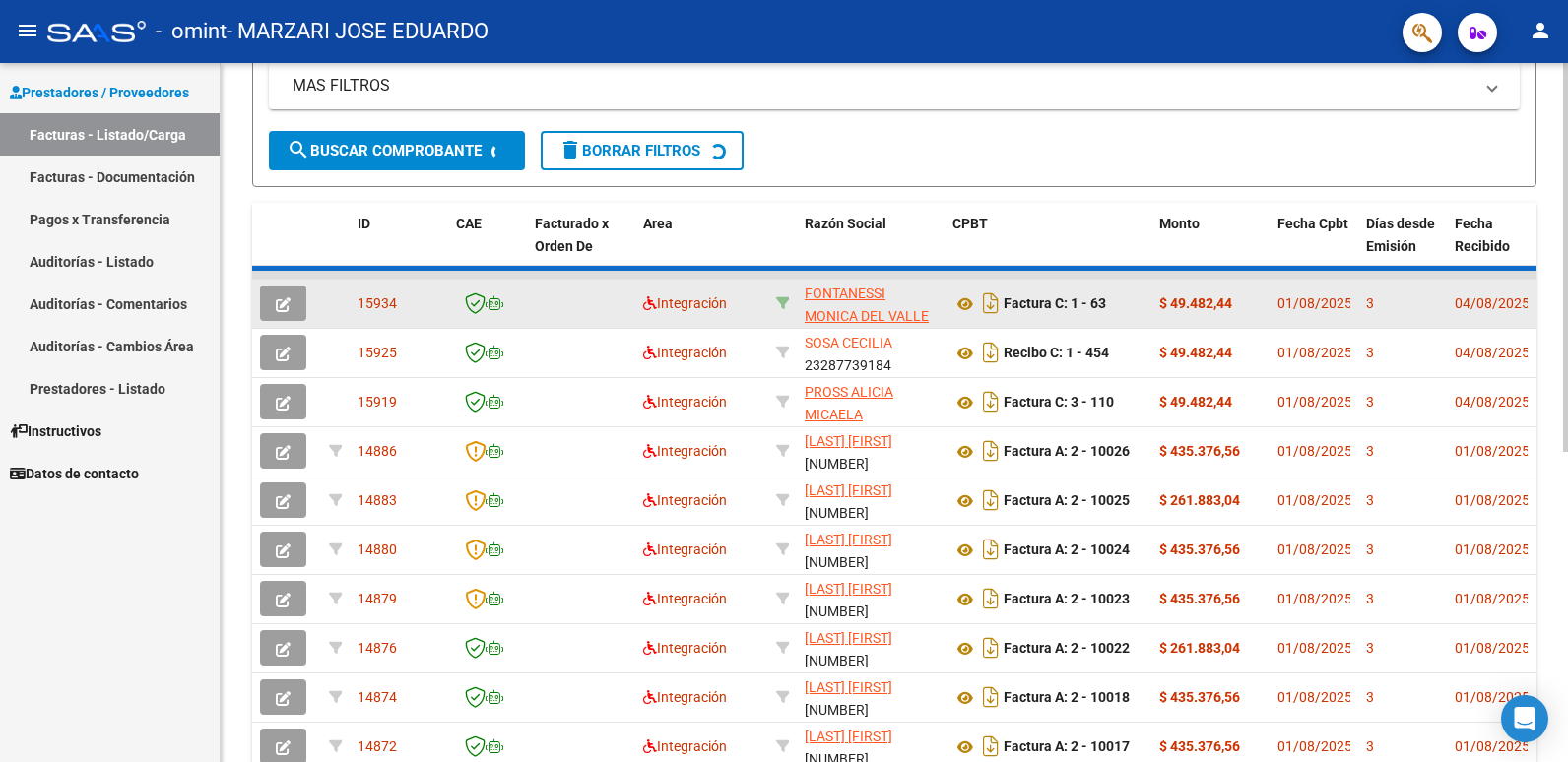 scroll, scrollTop: 110, scrollLeft: 0, axis: vertical 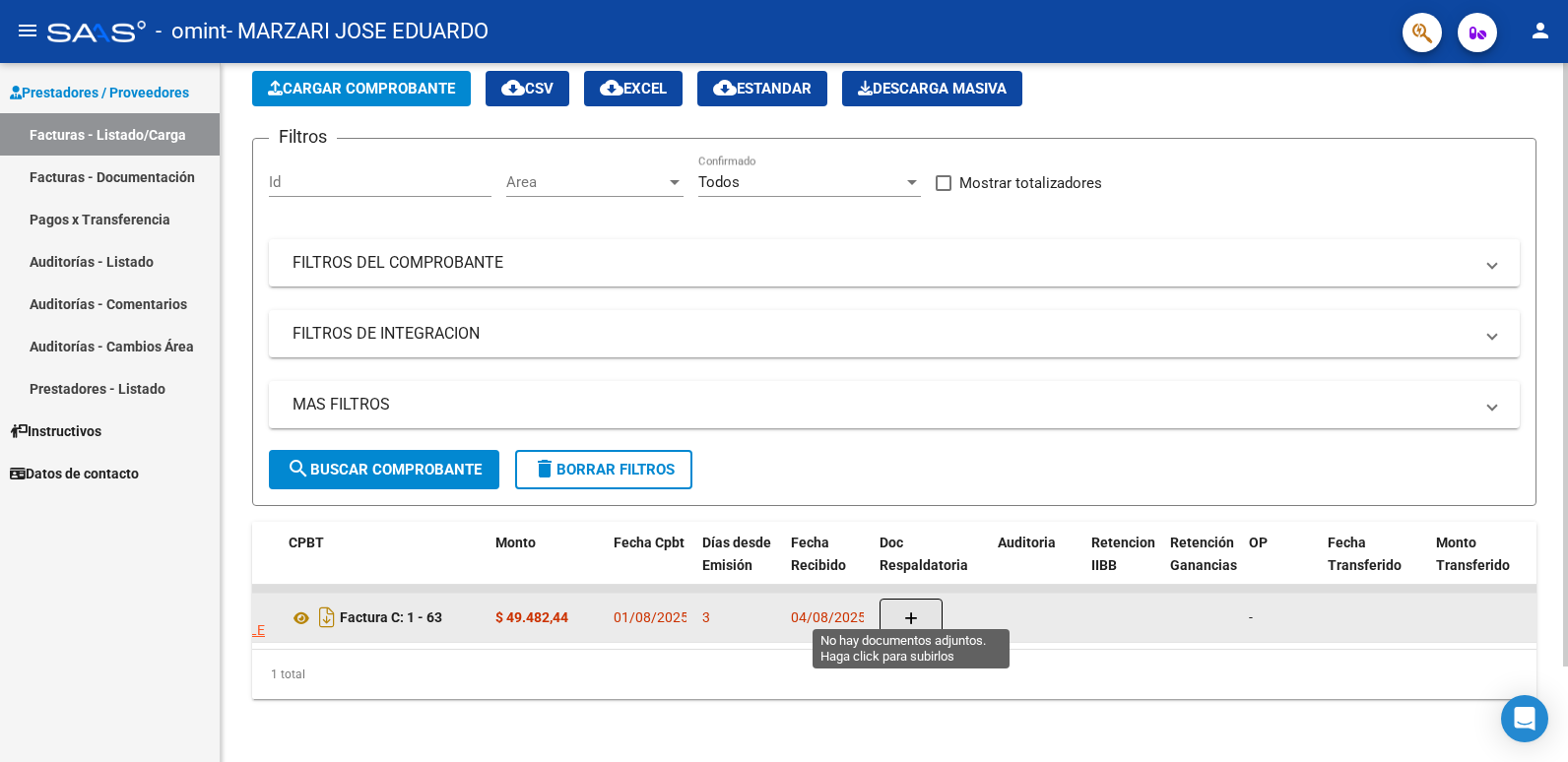 click 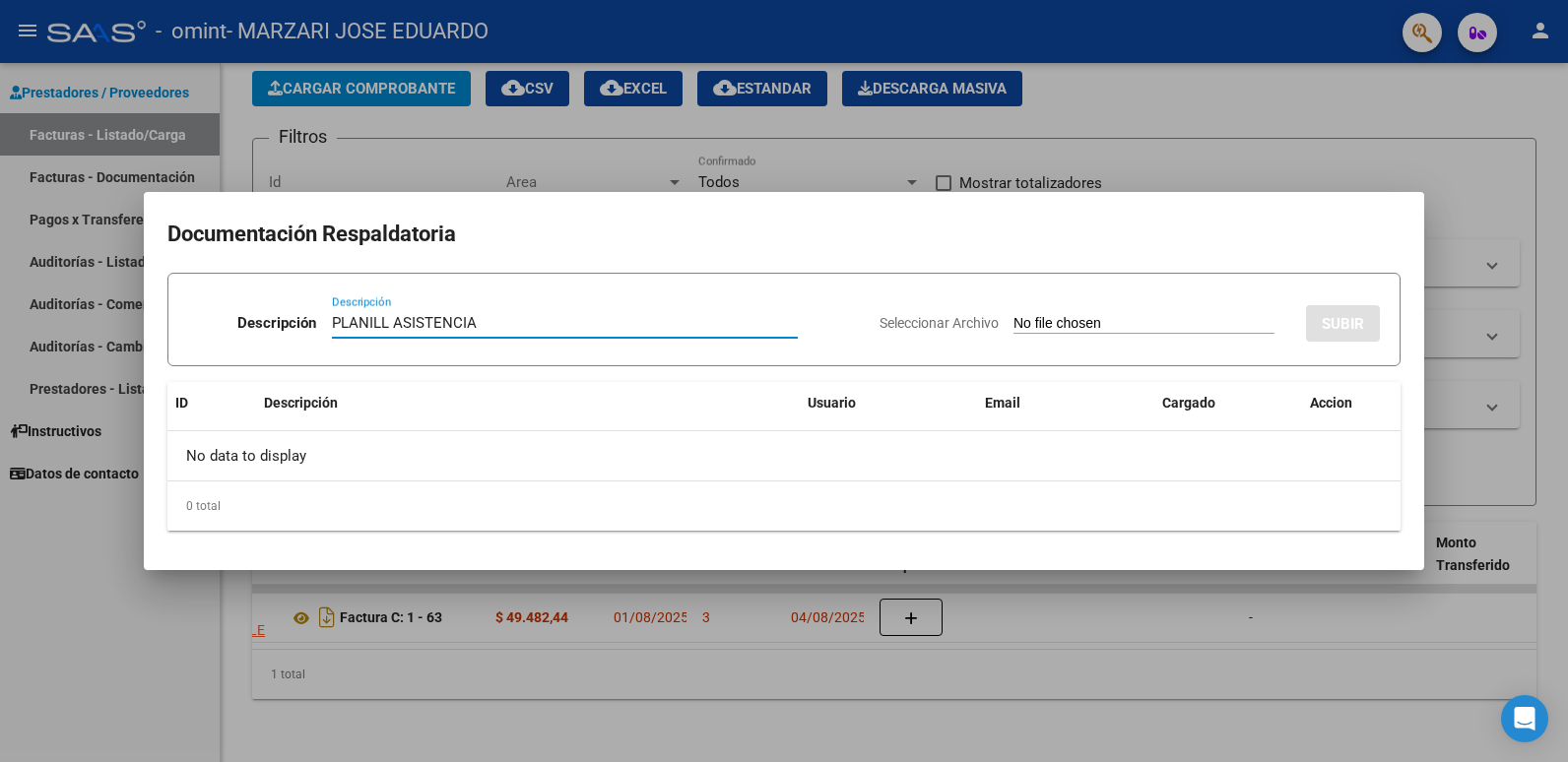 type on "PLANILL ASISTENCIA" 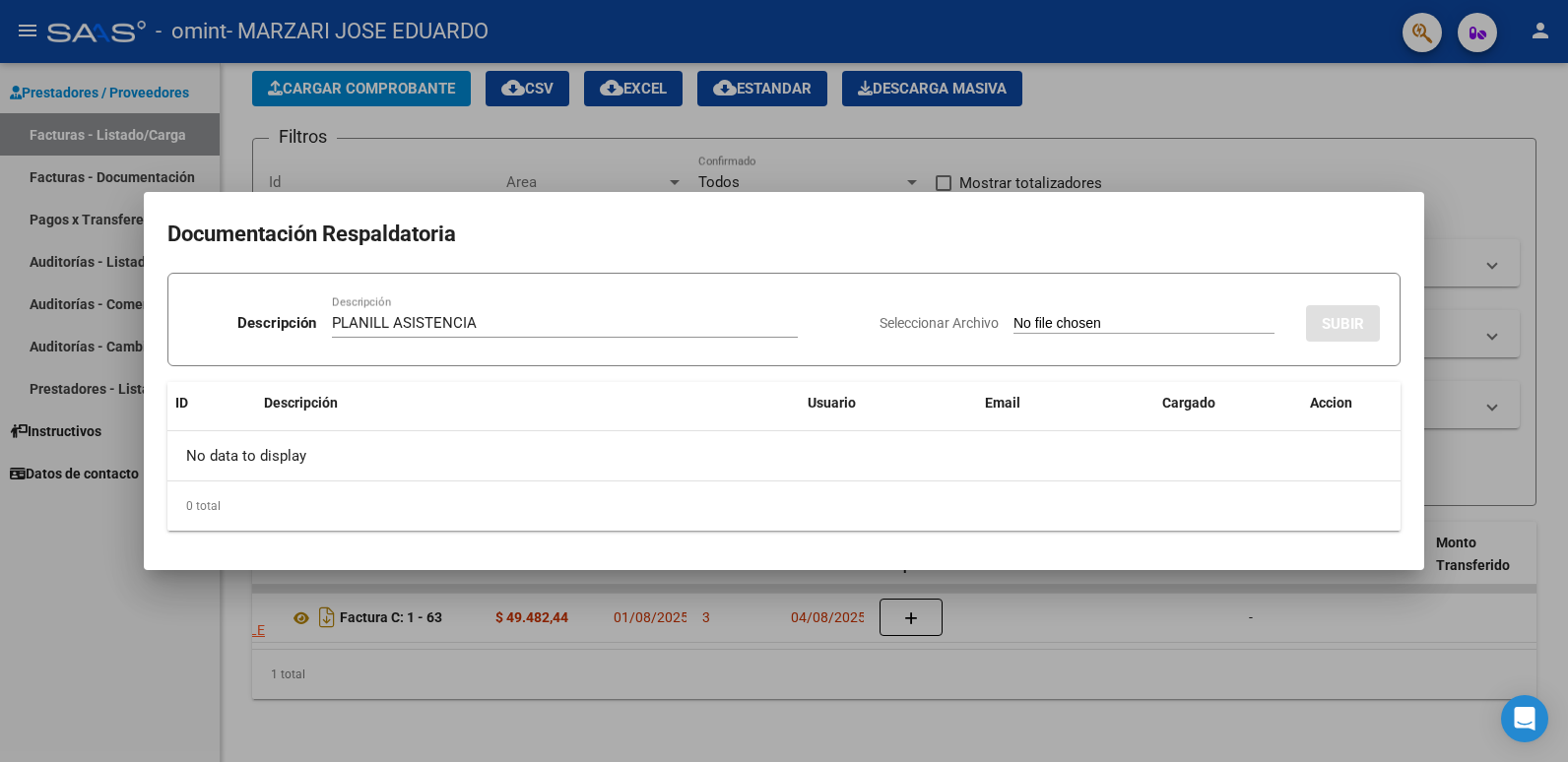 type on "C:\fakepath\[NAME] fact. psm.pdf" 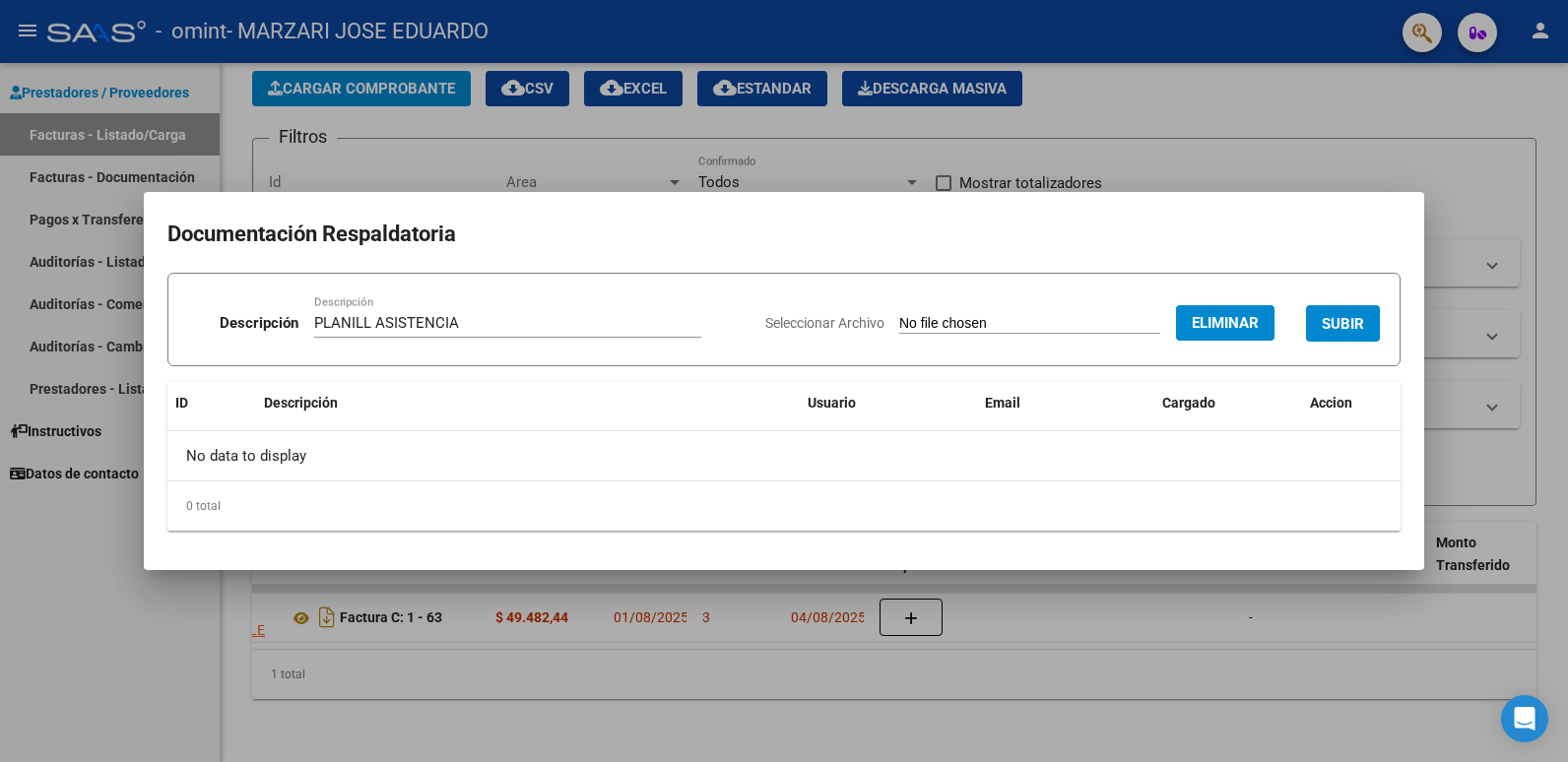 drag, startPoint x: 927, startPoint y: 210, endPoint x: 917, endPoint y: 228, distance: 20.59126 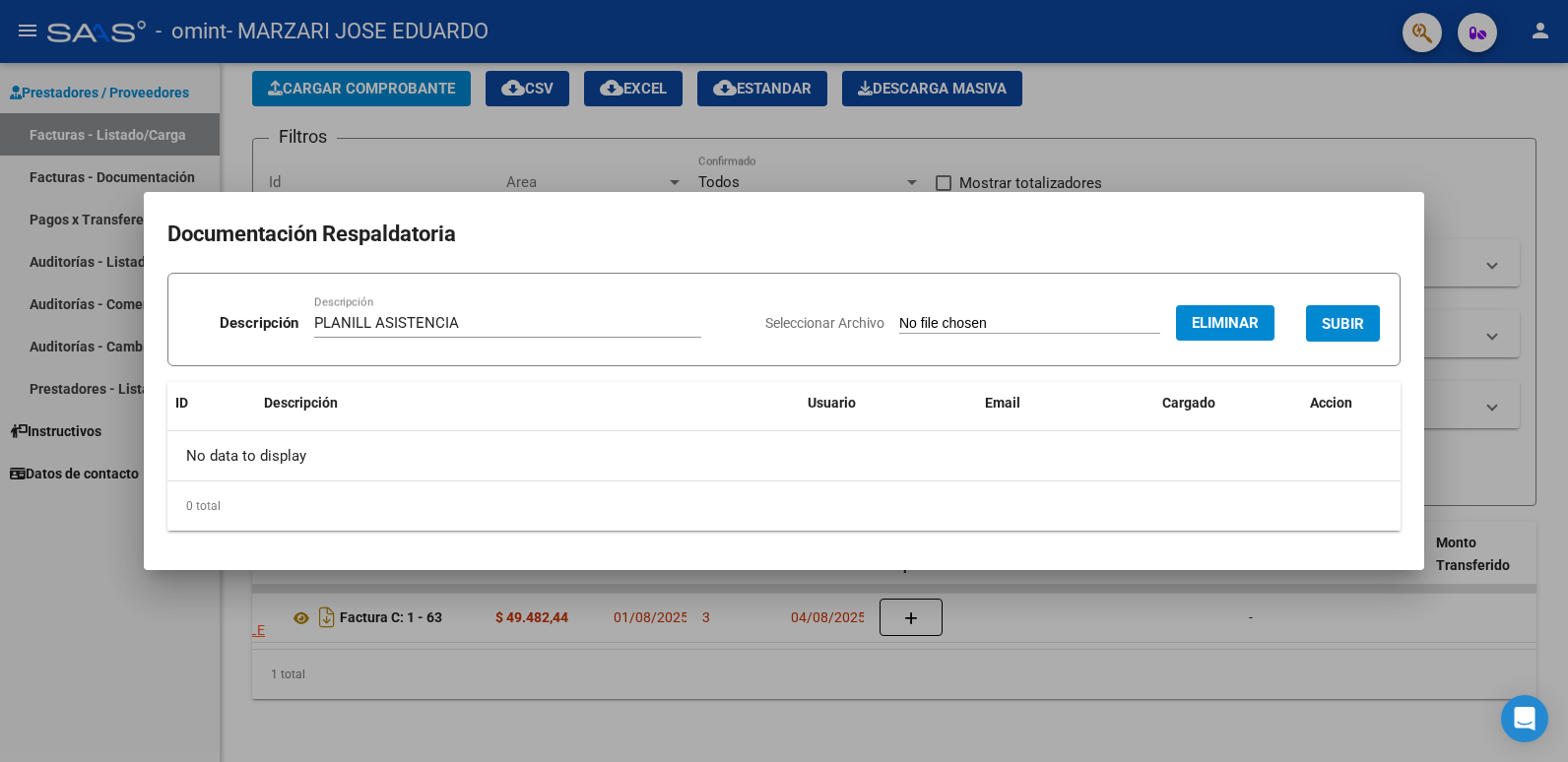 click on "SUBIR" at bounding box center [1342, 324] 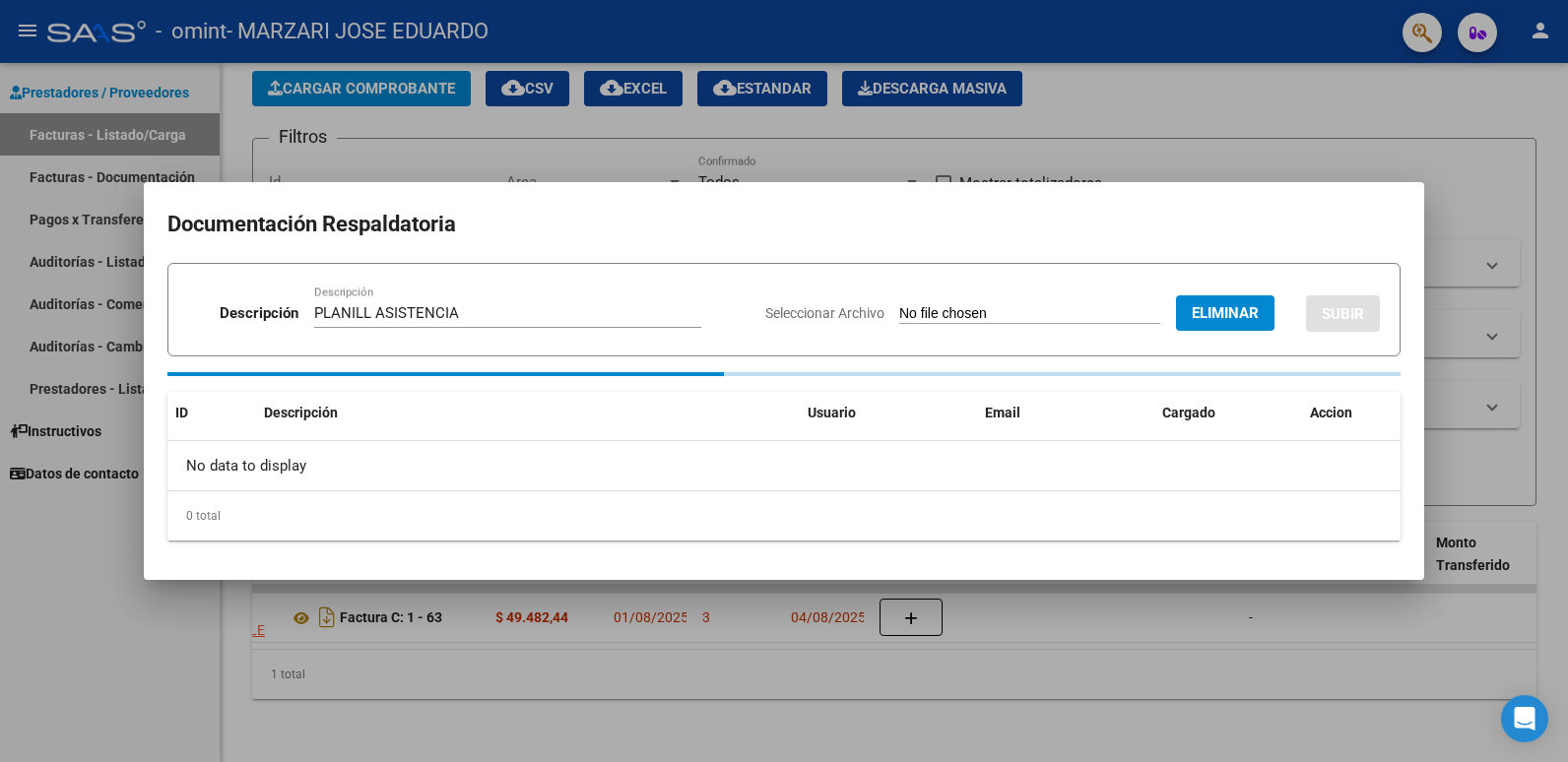 type 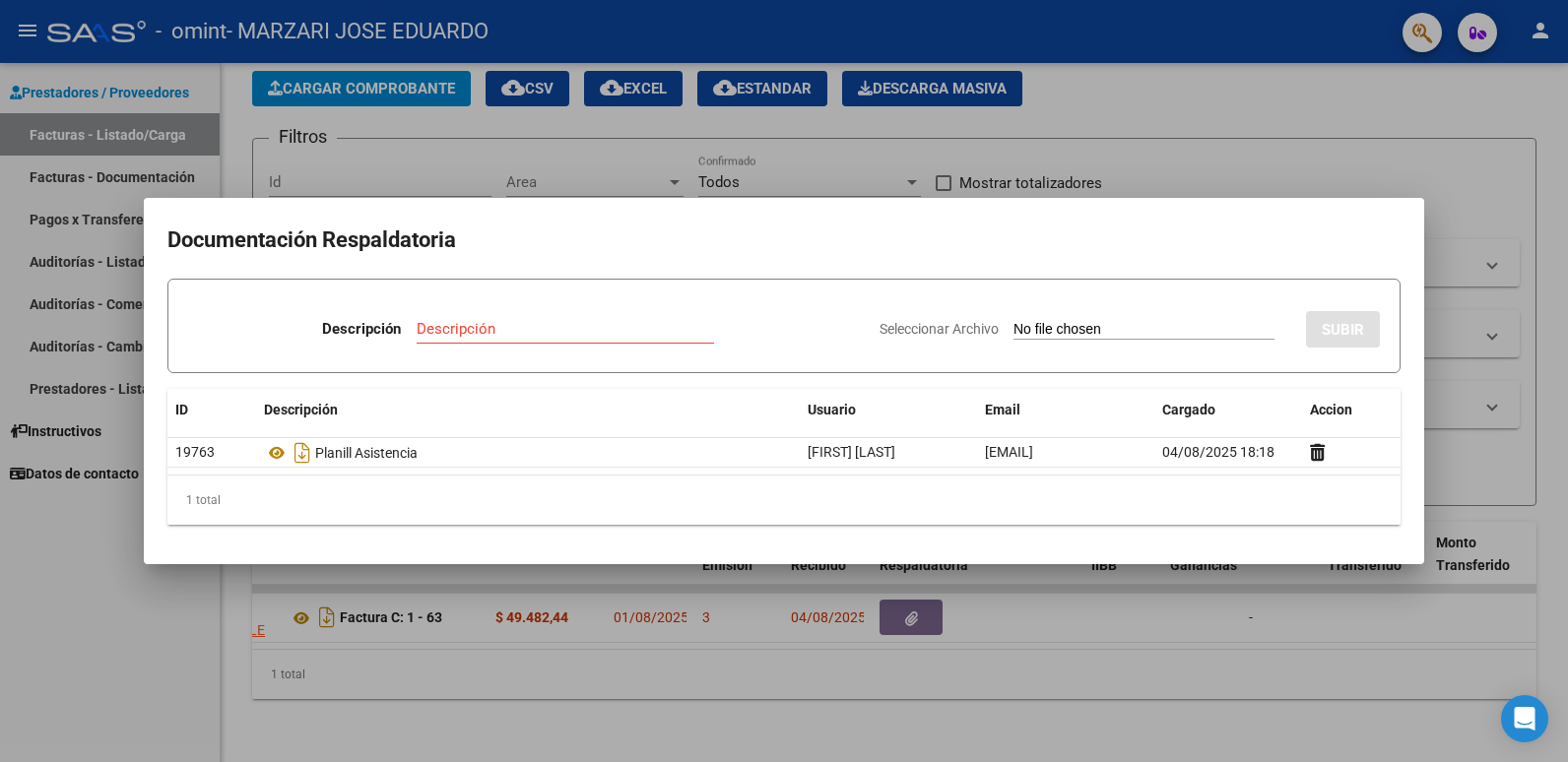 click at bounding box center [784, 381] 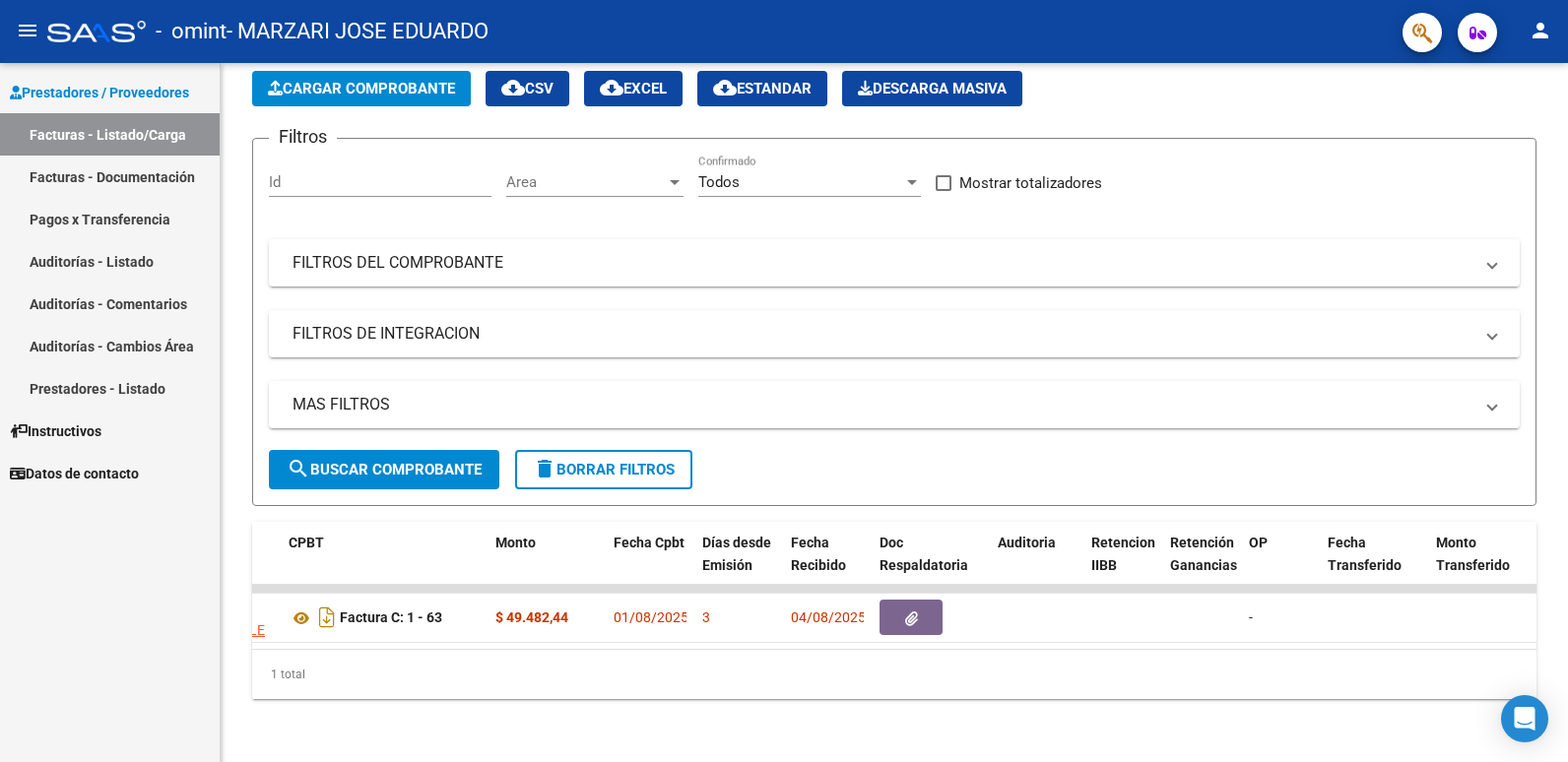 click on "Prestadores / Proveedores" at bounding box center [99, 93] 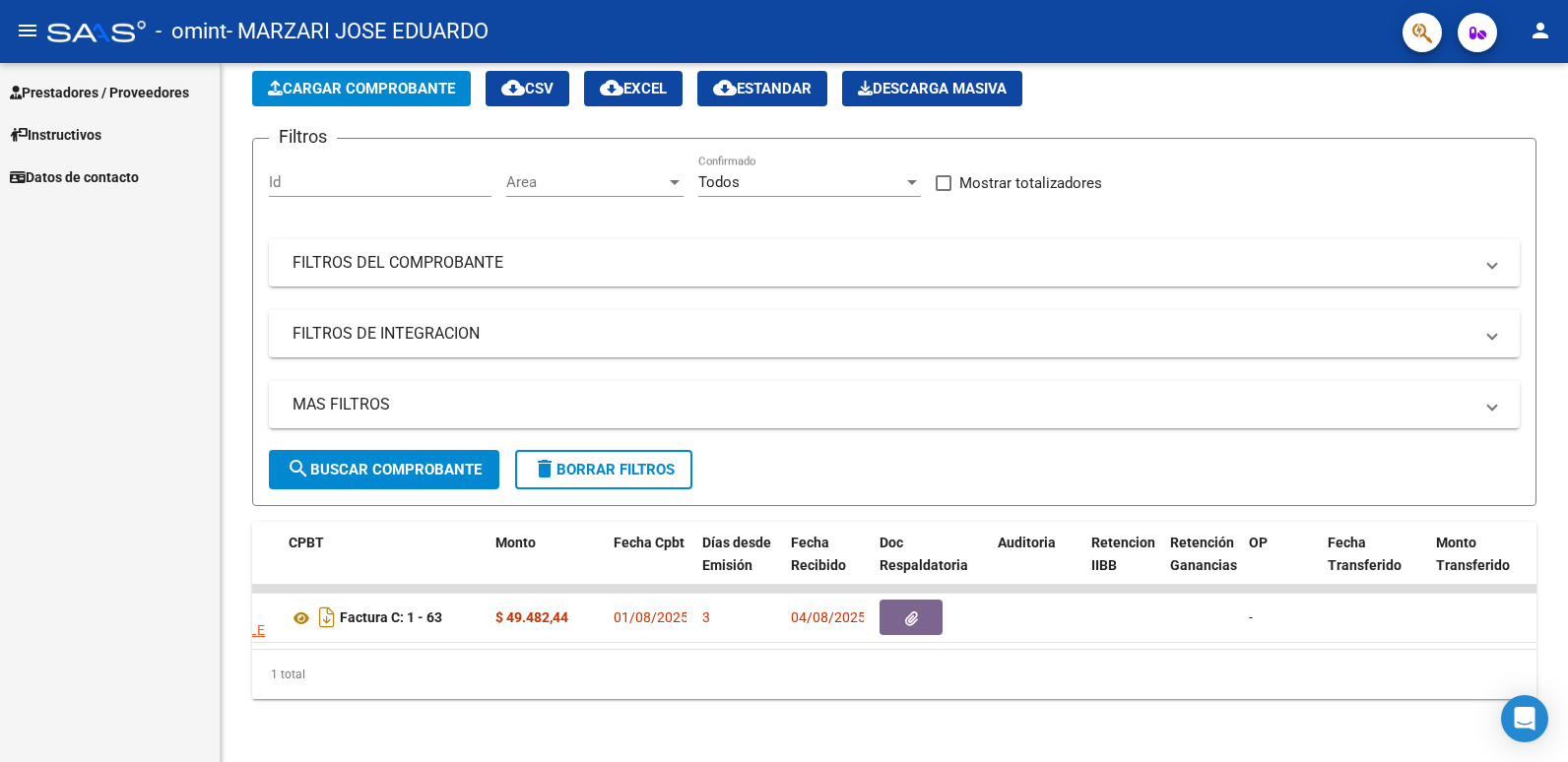 click on "Prestadores / Proveedores" at bounding box center (99, 93) 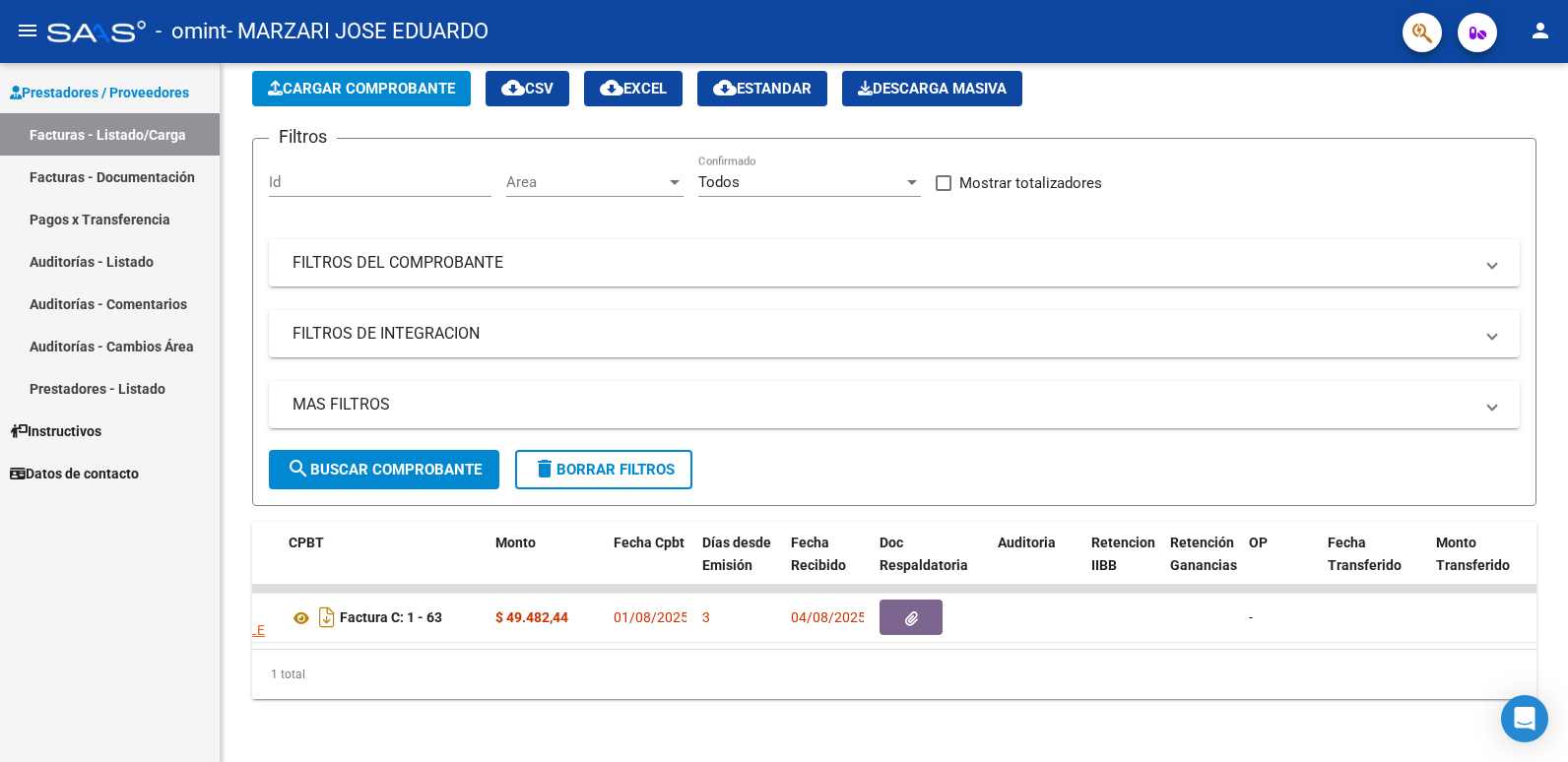 click on "Facturas - Listado/Carga" at bounding box center (109, 134) 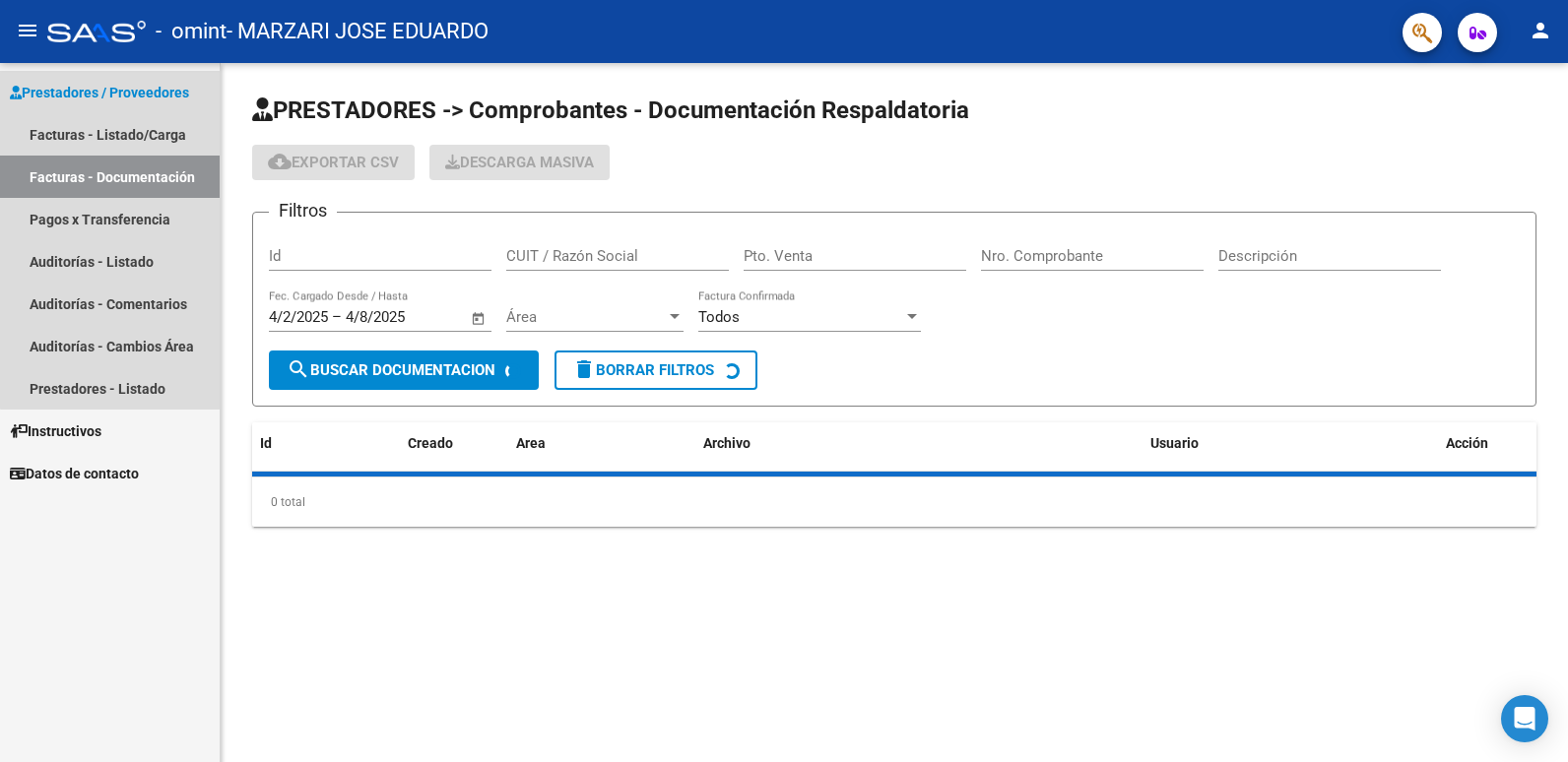 scroll, scrollTop: 0, scrollLeft: 0, axis: both 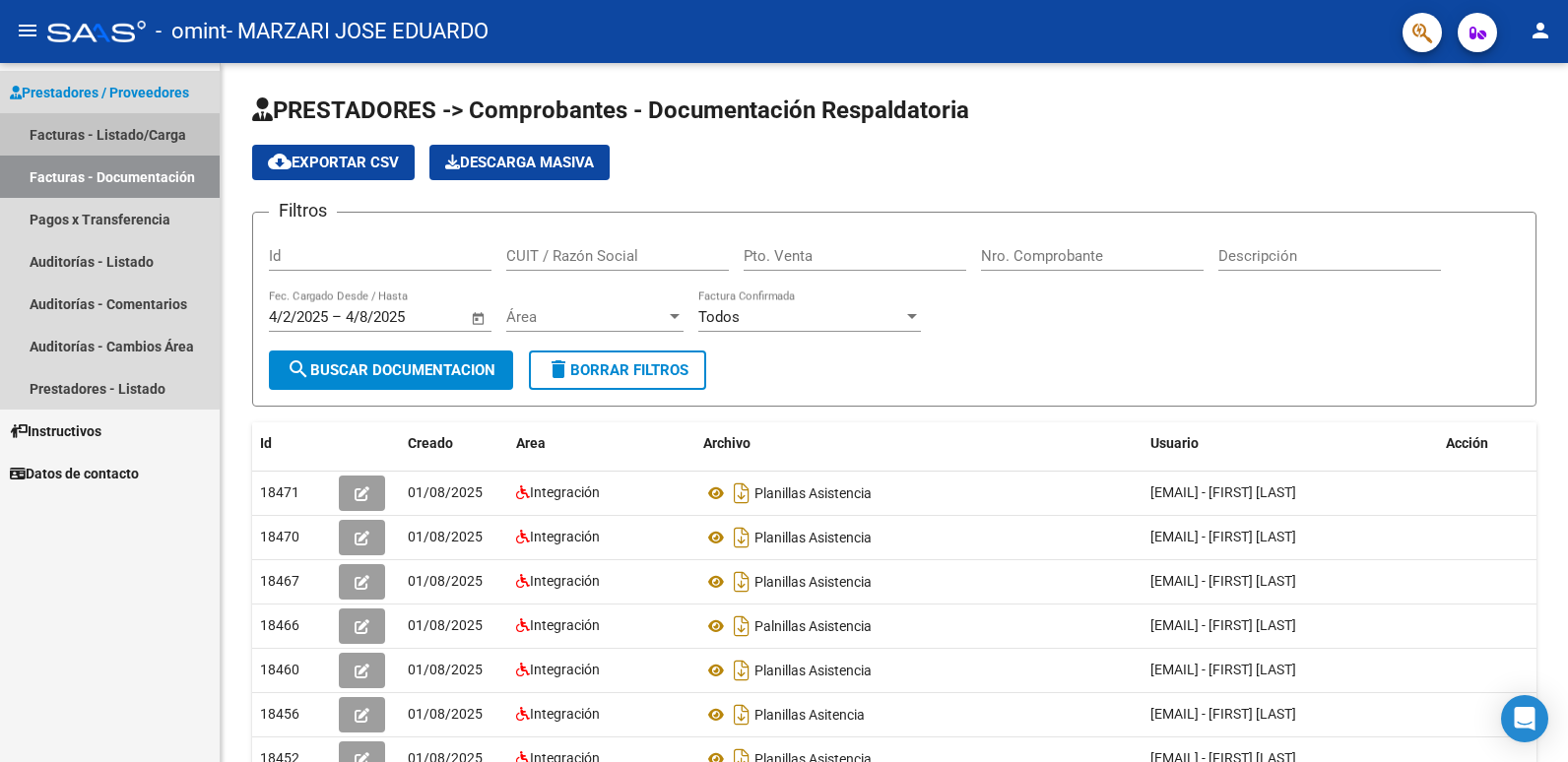 click on "Facturas - Listado/Carga" at bounding box center [109, 134] 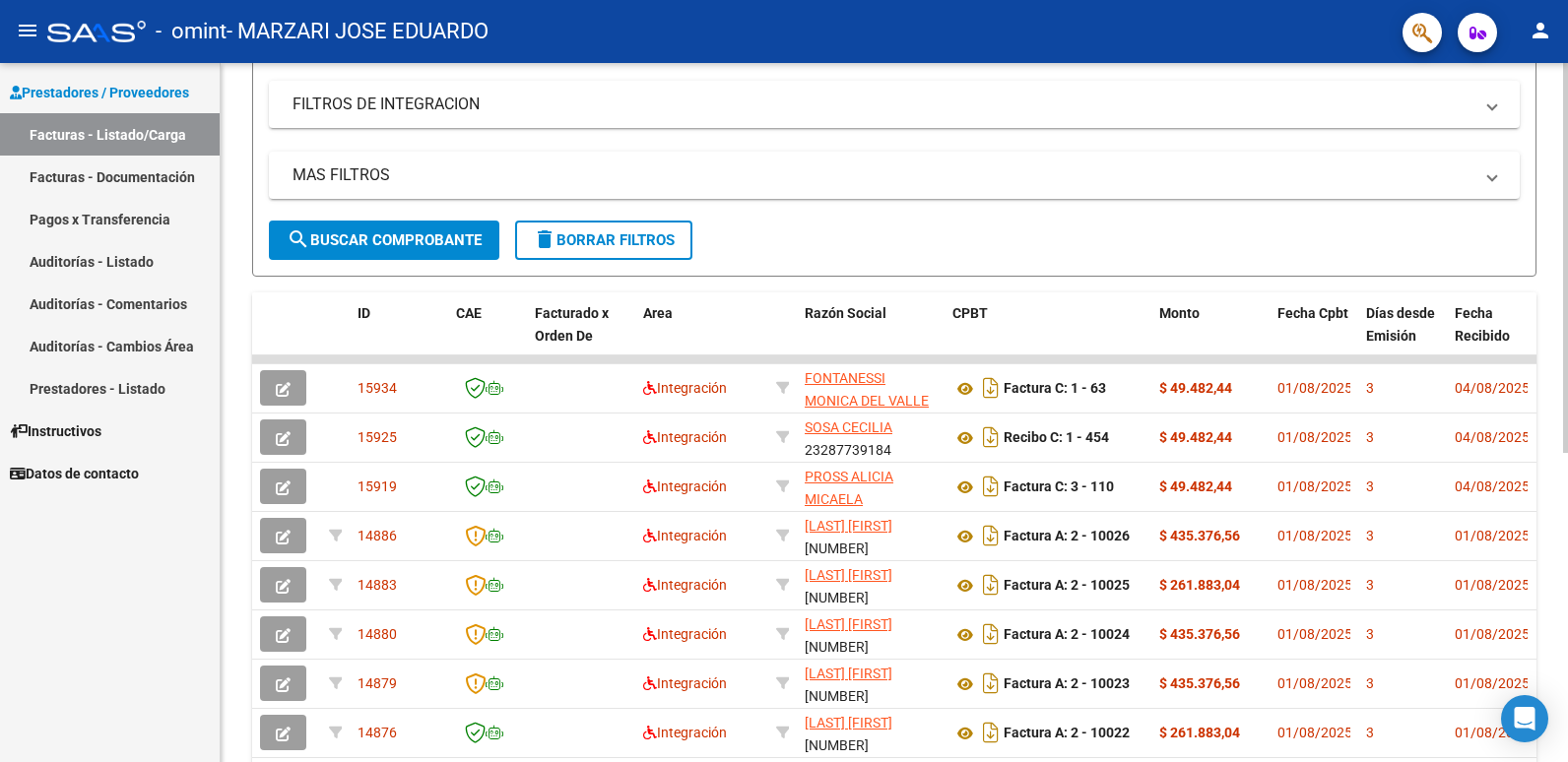 scroll, scrollTop: 344, scrollLeft: 0, axis: vertical 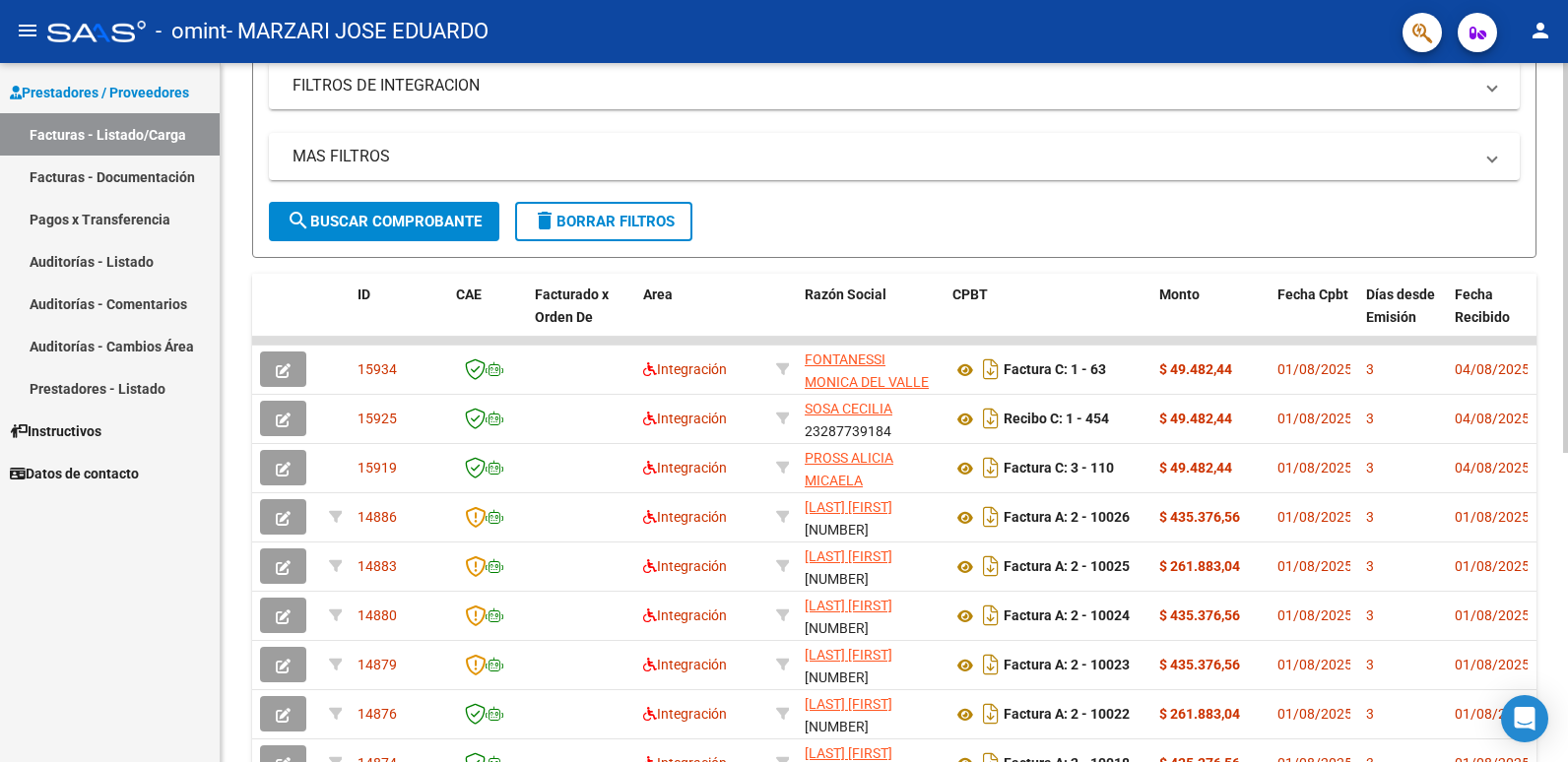 click on "Video tutorial   PRESTADORES -> Listado de CPBTs Emitidos por Prestadores / Proveedores (alt+q)   Cargar Comprobante
cloud_download  CSV  cloud_download  EXCEL  cloud_download  Estandar   Descarga Masiva
Filtros Id Area Area Todos Confirmado   Mostrar totalizadores   FILTROS DEL COMPROBANTE  Comprobante Tipo Comprobante Tipo Start date – End date Fec. Comprobante Desde / Hasta Días Emisión Desde(cant. días) Días Emisión Hasta(cant. días) CUIT / Razón Social Pto. Venta Nro. Comprobante Código SSS CAE Válido CAE Válido Todos Cargado Módulo Hosp. Todos Tiene facturacion Apócrifa Hospital Refes  FILTROS DE INTEGRACION  Período De Prestación Campos del Archivo de Rendición Devuelto x SSS (dr_envio) Todos Rendido x SSS (dr_envio) Tipo de Registro Tipo de Registro Período Presentación Período Presentación Campos del Legajo Asociado (preaprobación) Afiliado Legajo (cuil/nombre) Todos Solo facturas preaprobadas  MAS FILTROS  Todos Con Doc. Respaldatoria Todos Con Trazabilidad Todos – – 3" 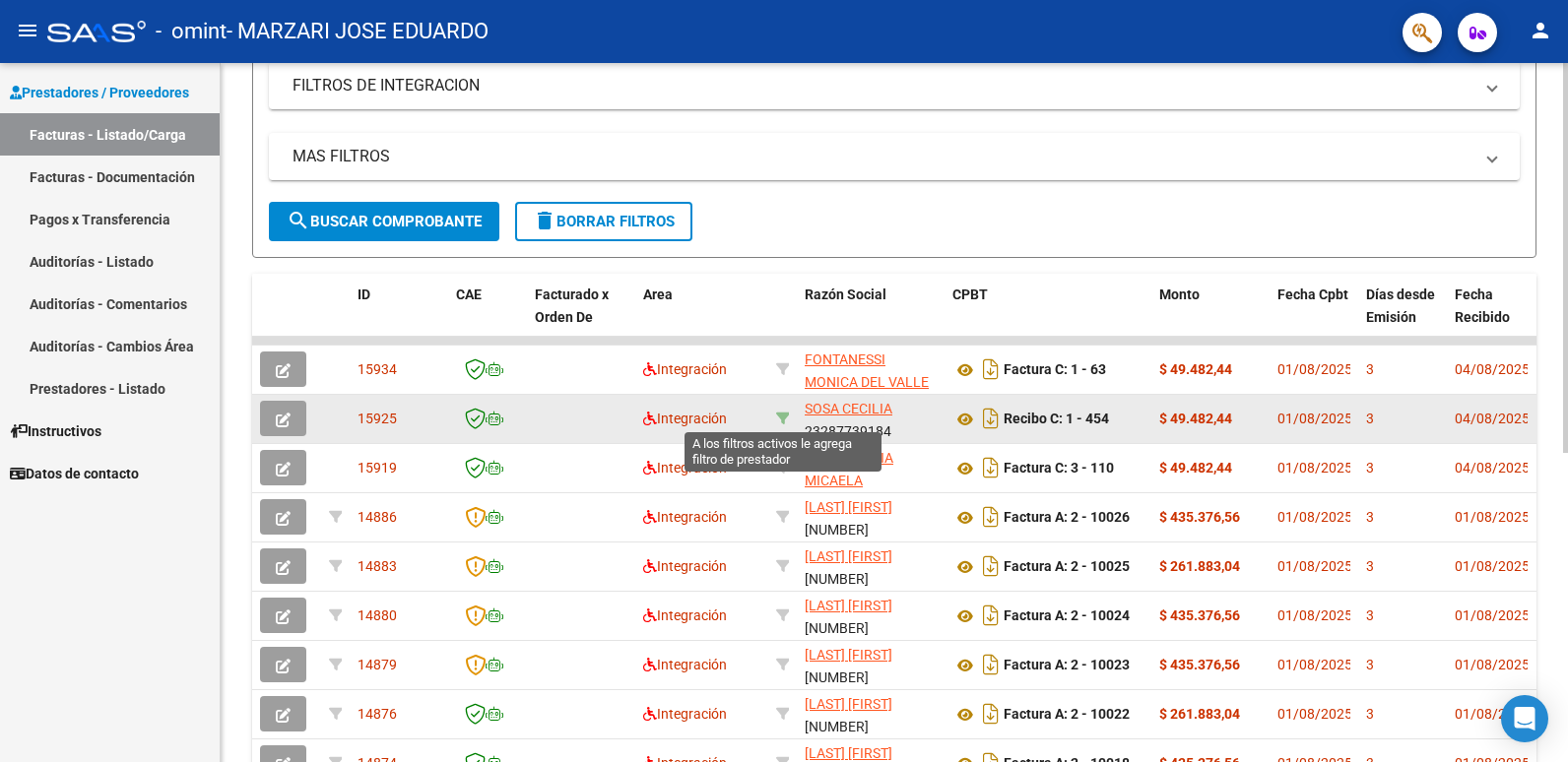 click 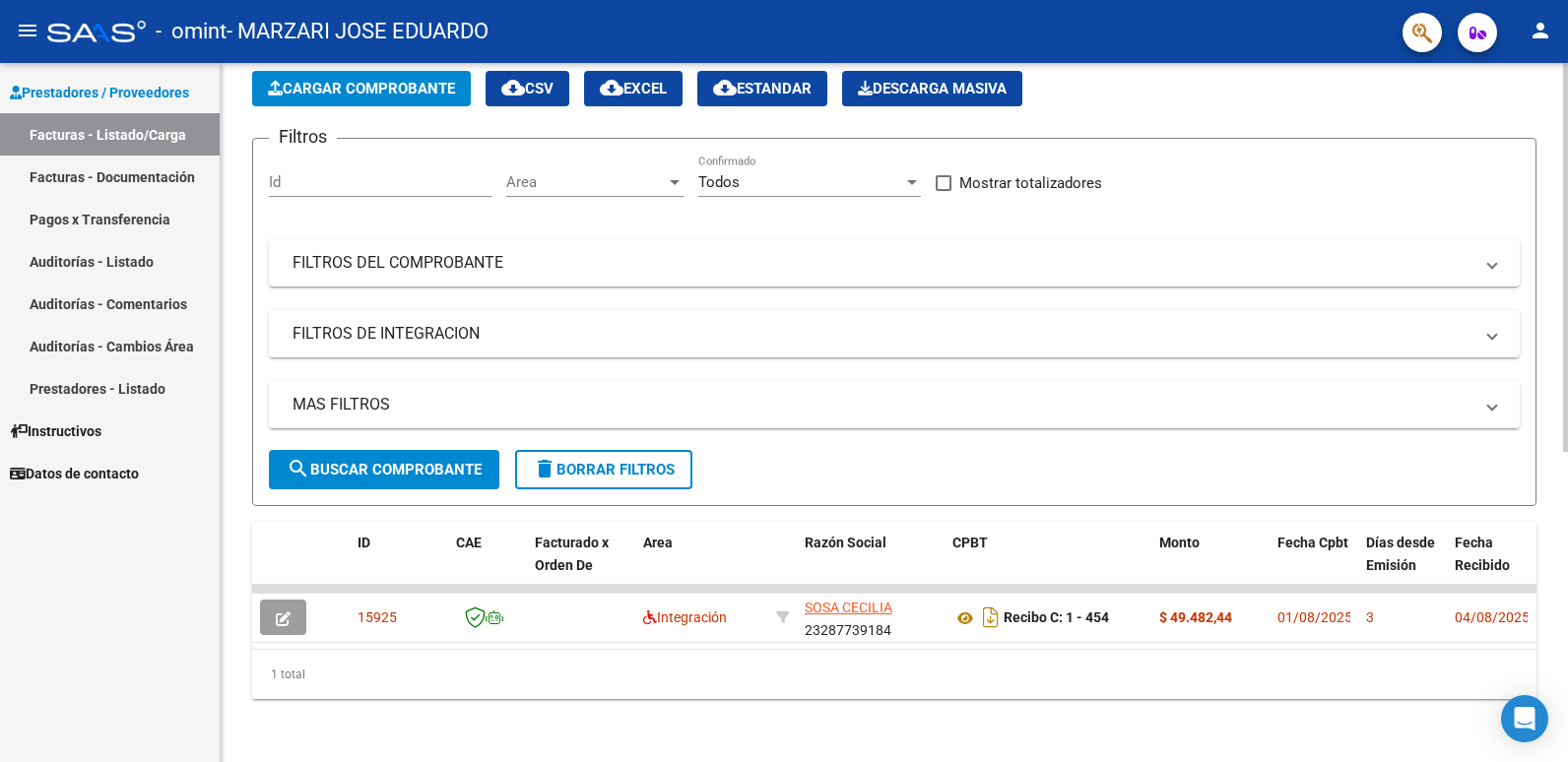 scroll, scrollTop: 110, scrollLeft: 0, axis: vertical 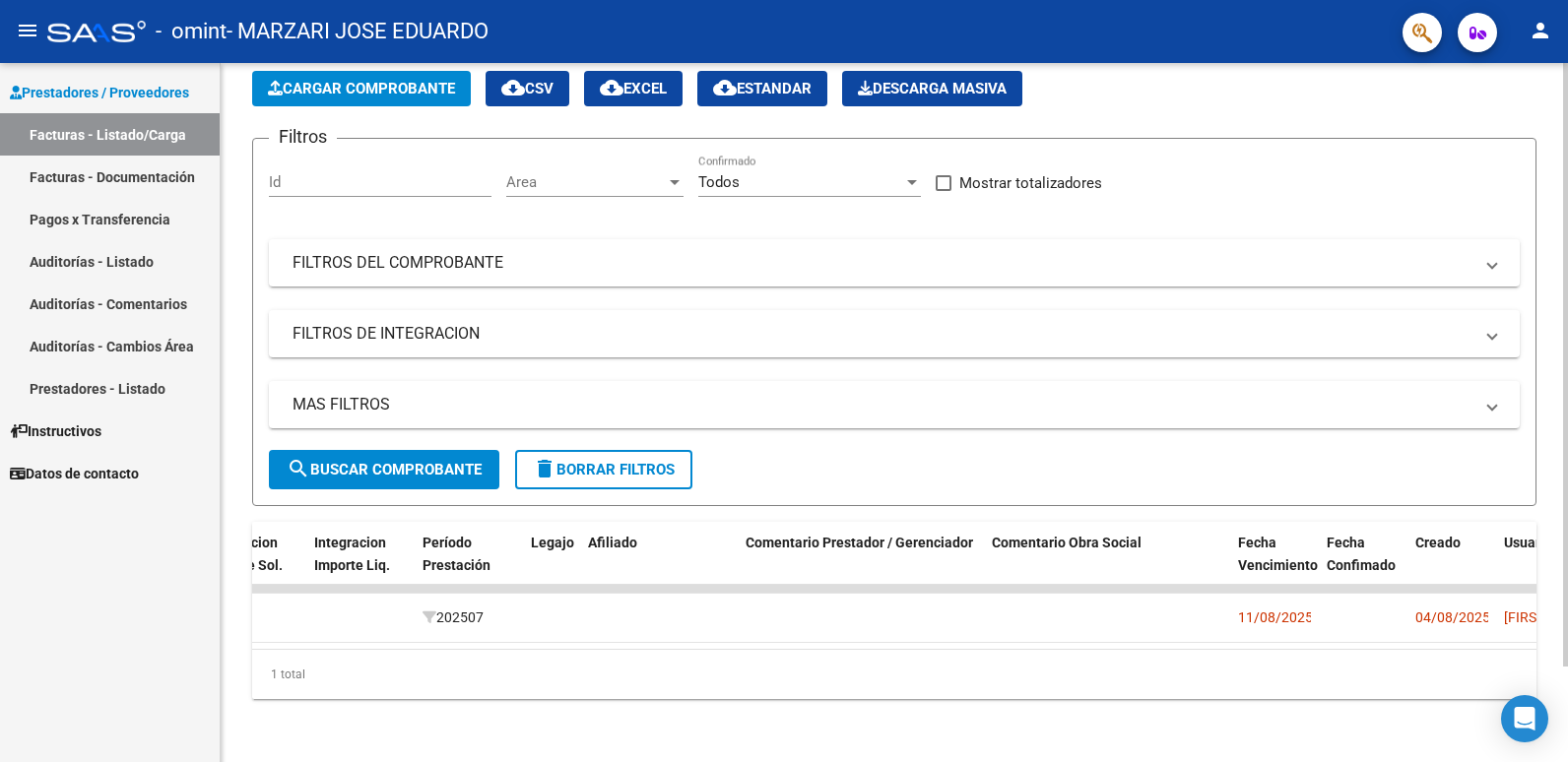 click on "menu -   omint   - [FIRST] [LAST] person    Prestadores / Proveedores Facturas - Listado/Carga Facturas - Documentación Pagos x Transferencia Auditorías - Listado Auditorías - Comentarios Auditorías - Cambios Área Prestadores - Listado    Instructivos    Datos de contacto  Video tutorial   PRESTADORES -> Listado de CPBTs Emitidos por Prestadores / Proveedores (alt+q)   Cargar Comprobante
cloud_download  CSV  cloud_download  EXCEL  cloud_download  Estandar   Descarga Masiva
Filtros Id Area Area Todos Confirmado   Mostrar totalizadores   FILTROS DEL COMPROBANTE  Comprobante Tipo Comprobante Tipo Start date – End date Fec. Comprobante Desde / Hasta Días Emisión Desde(cant. días) Días Emisión Hasta(cant. días) [CUIT] CUIT / Razón Social Pto. Venta Nro. Comprobante Código SSS CAE Válido CAE Válido Todos Cargado Módulo Hosp. Todos Tiene facturacion Apócrifa Hospital Refes  FILTROS DE INTEGRACION  Período De Prestación Todos Rendido x SSS (dr_envio) Tipo de Registro 3" at bounding box center (784, 381) 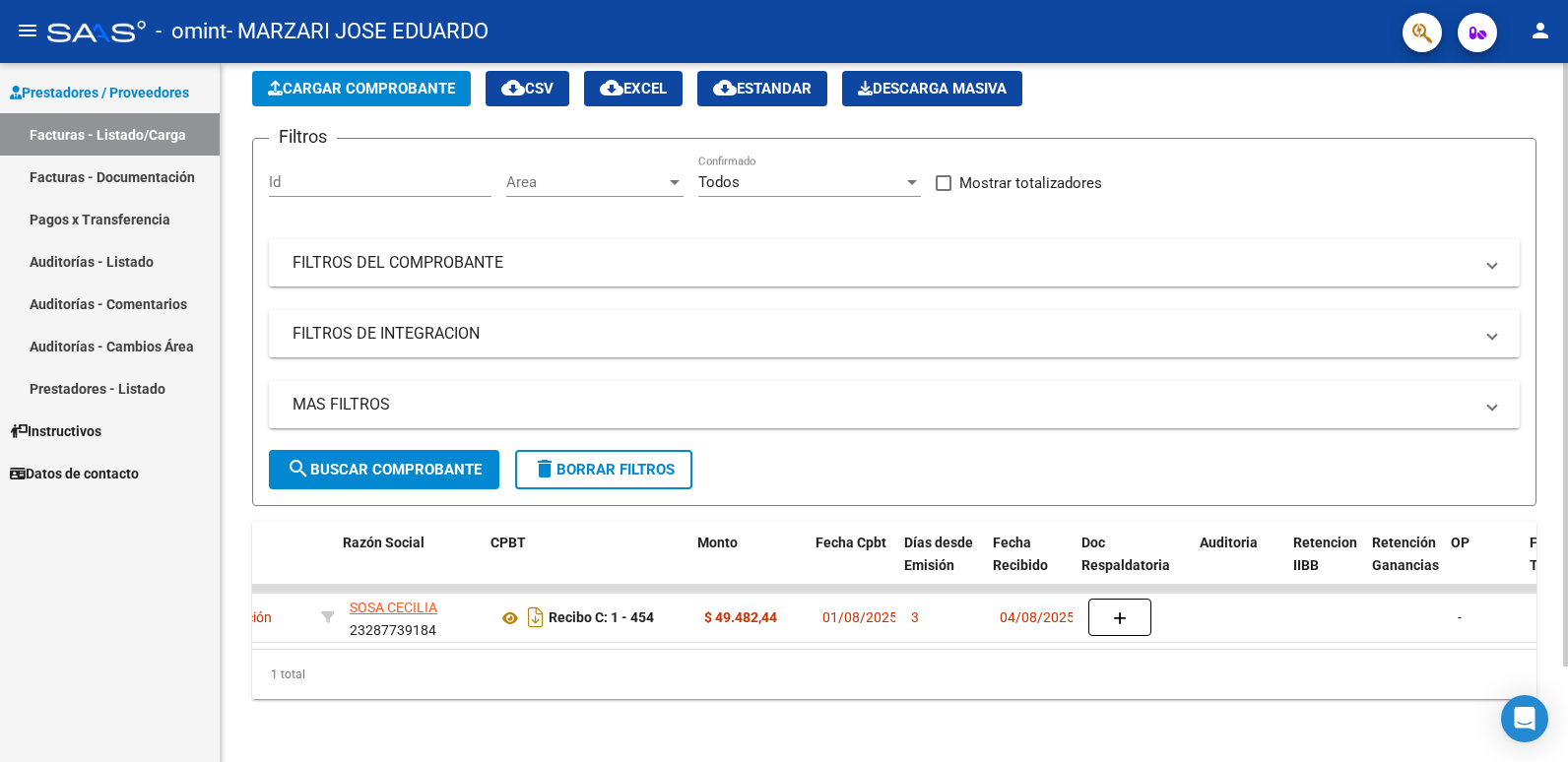 scroll, scrollTop: 0, scrollLeft: 462, axis: horizontal 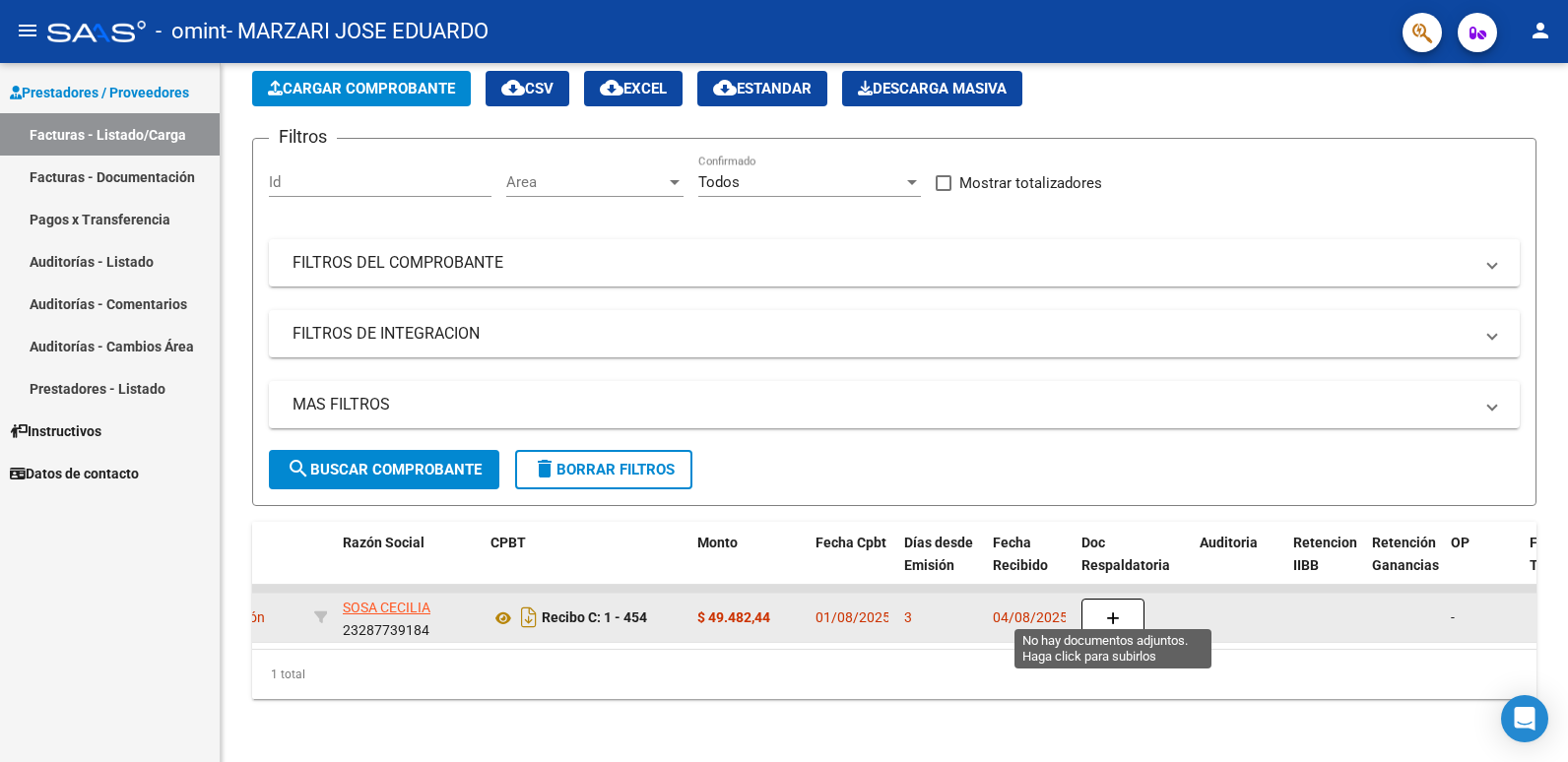 click 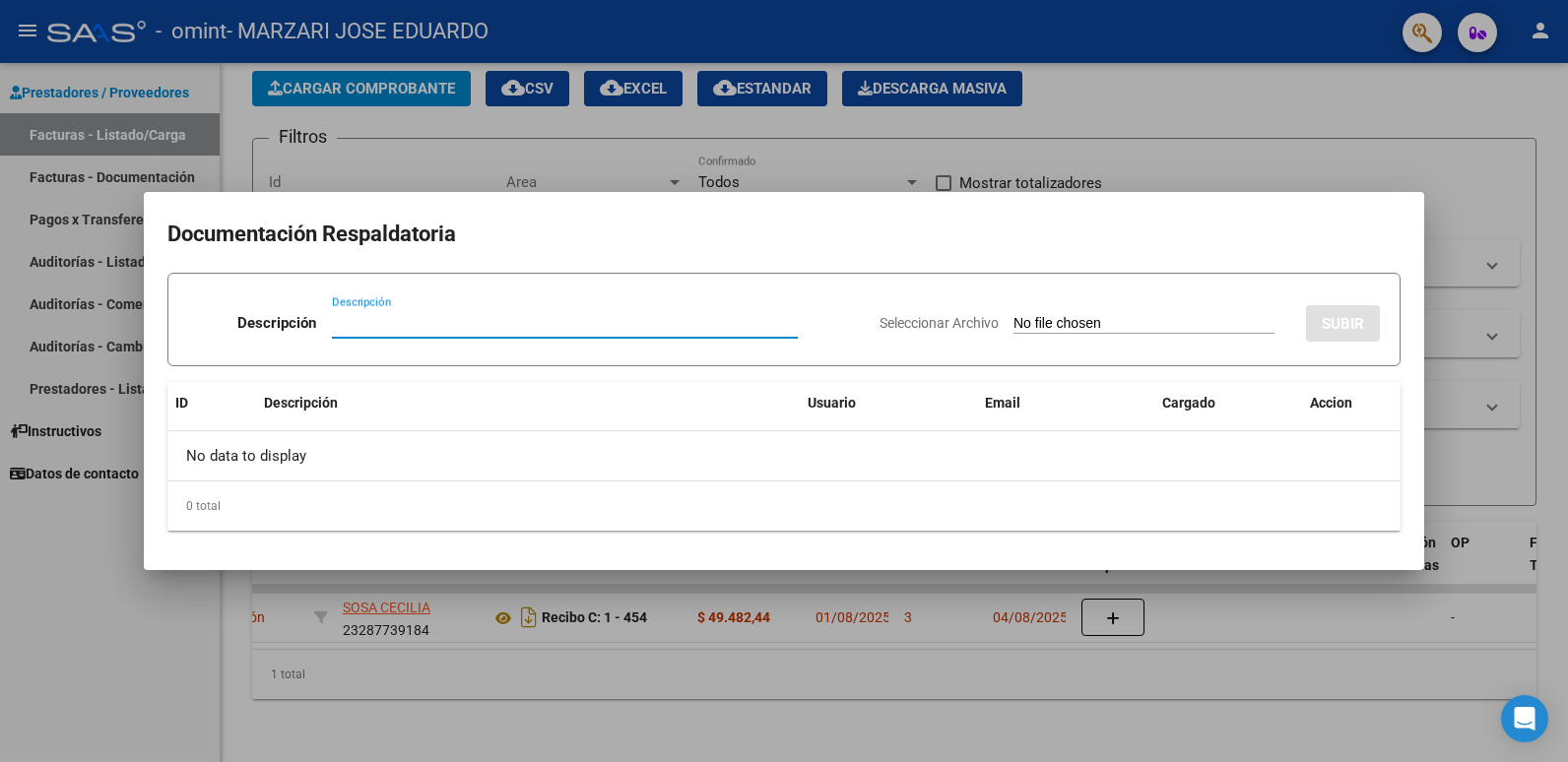 click on "Descripción" at bounding box center (564, 323) 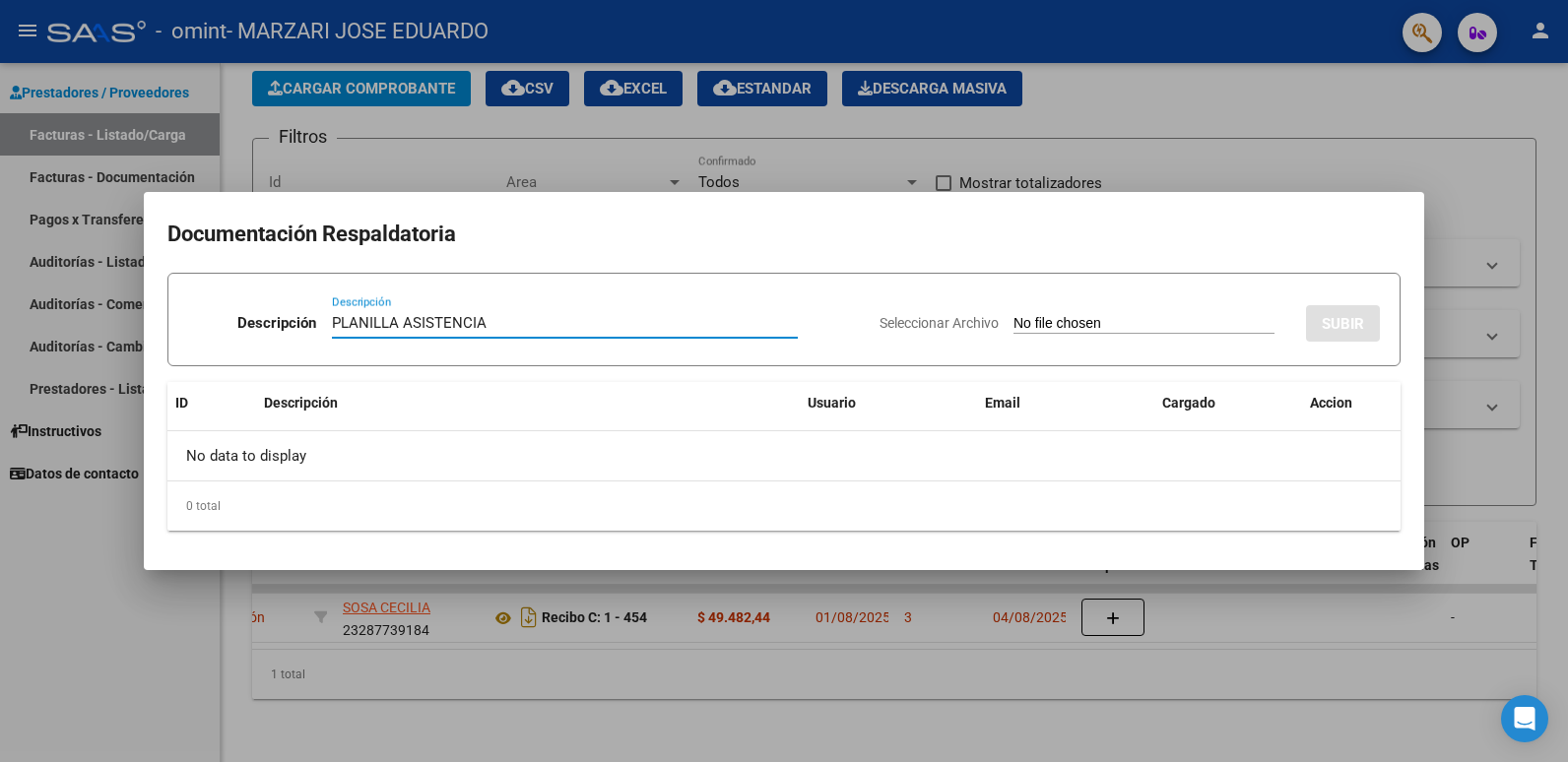 type on "PLANILLA ASISTENCIA" 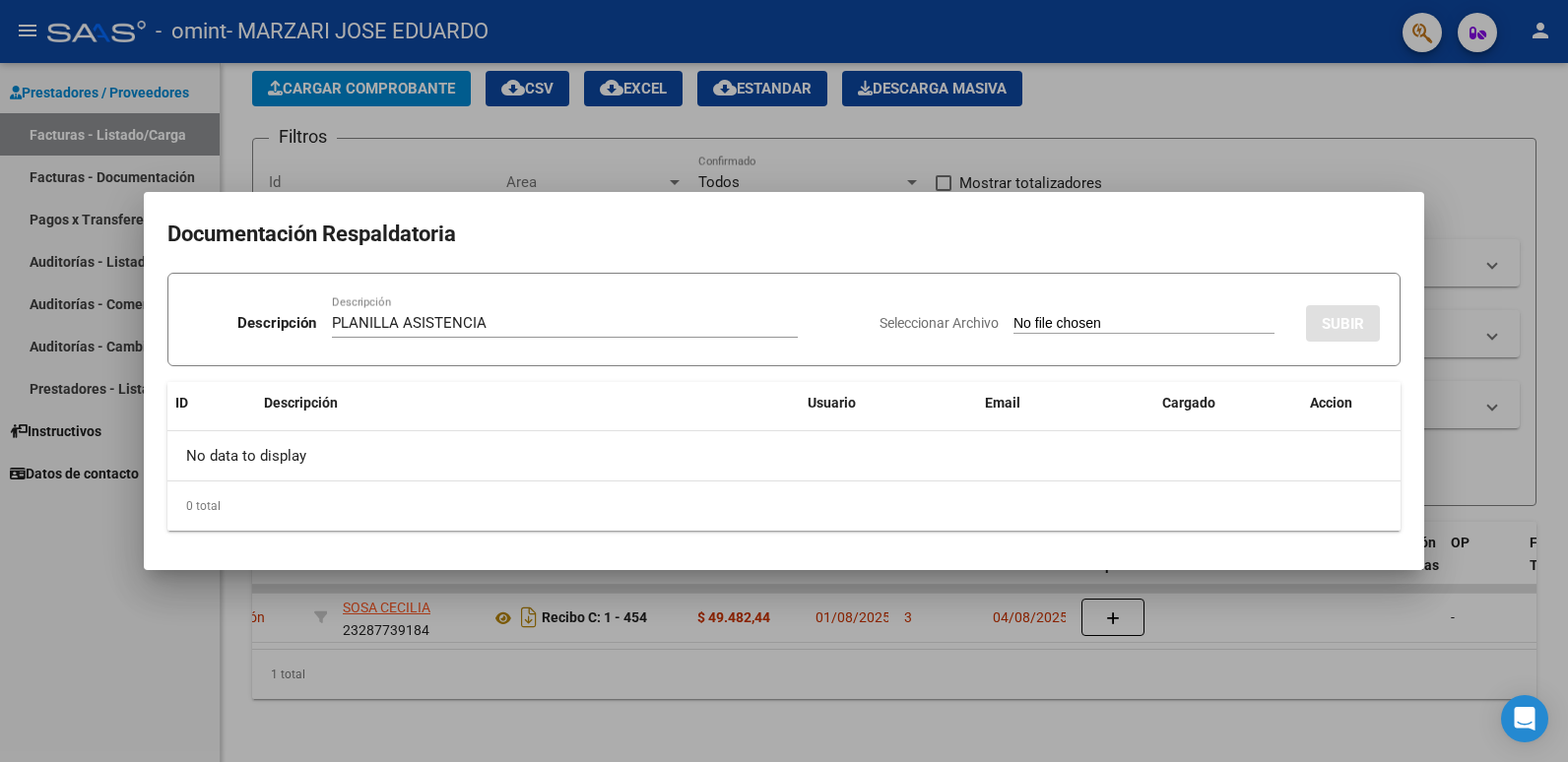 type on "C:\fakepath\[NAME] fact. psm.pdf" 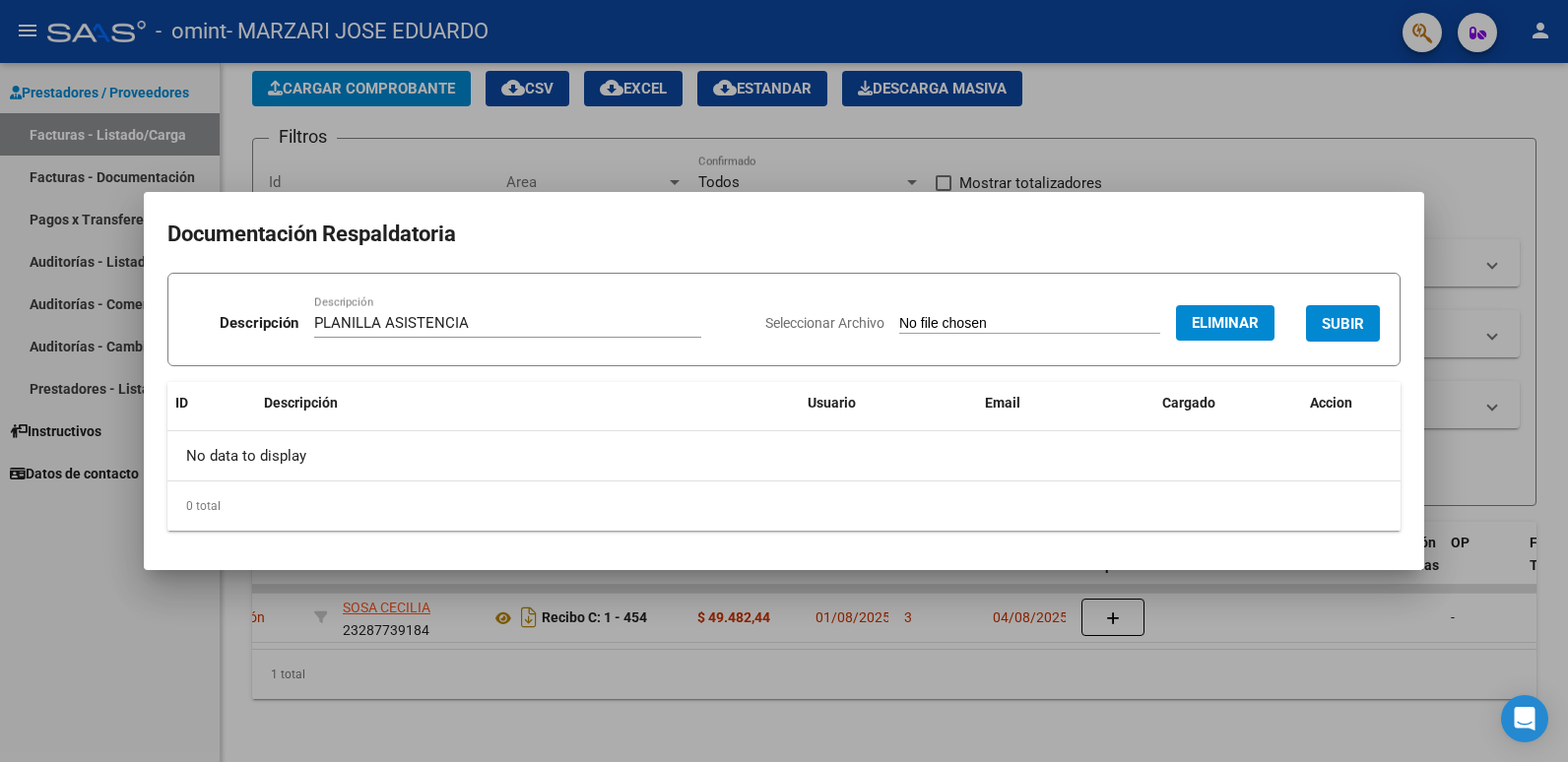click on "SUBIR" at bounding box center (1342, 324) 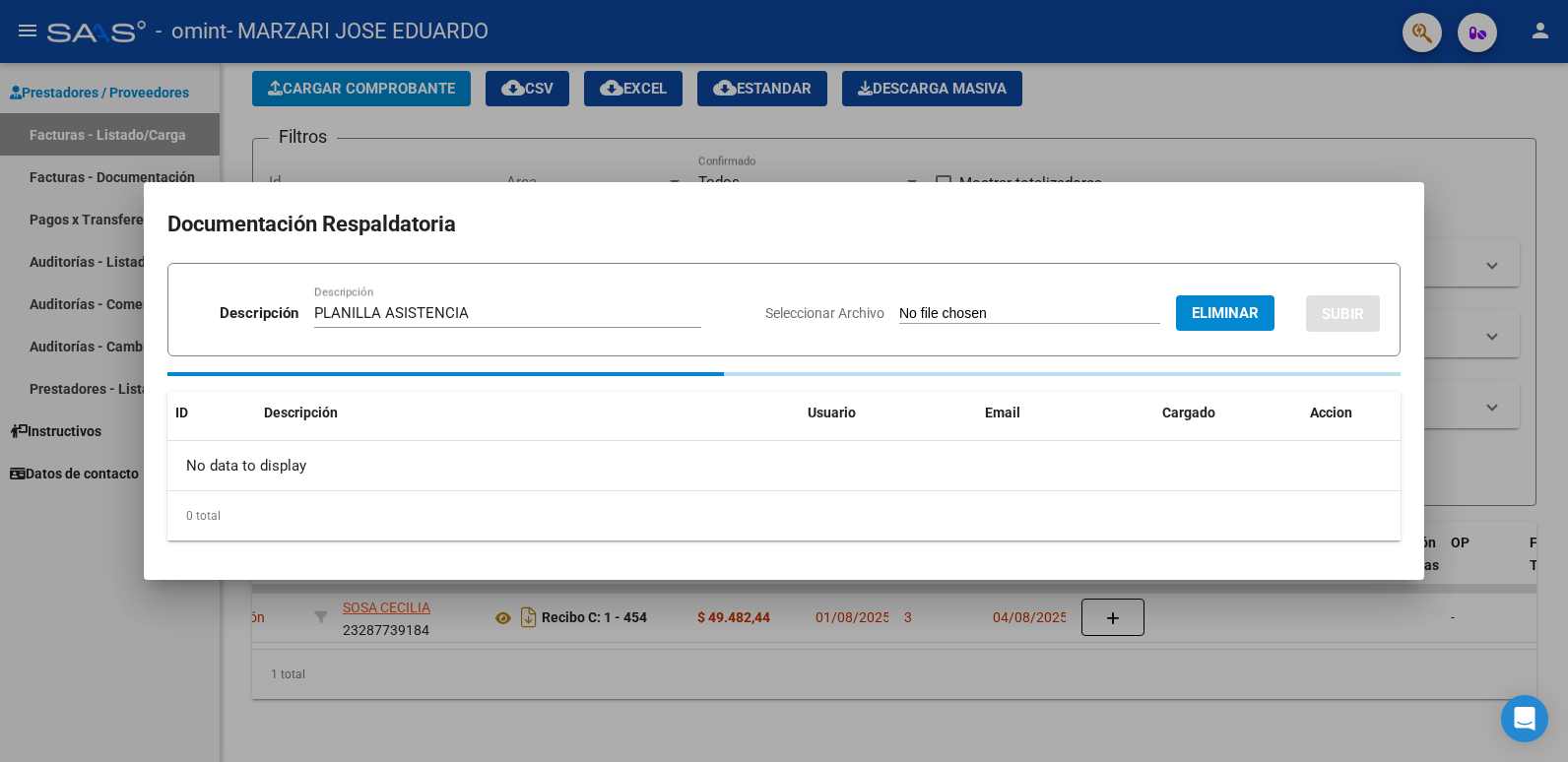 type 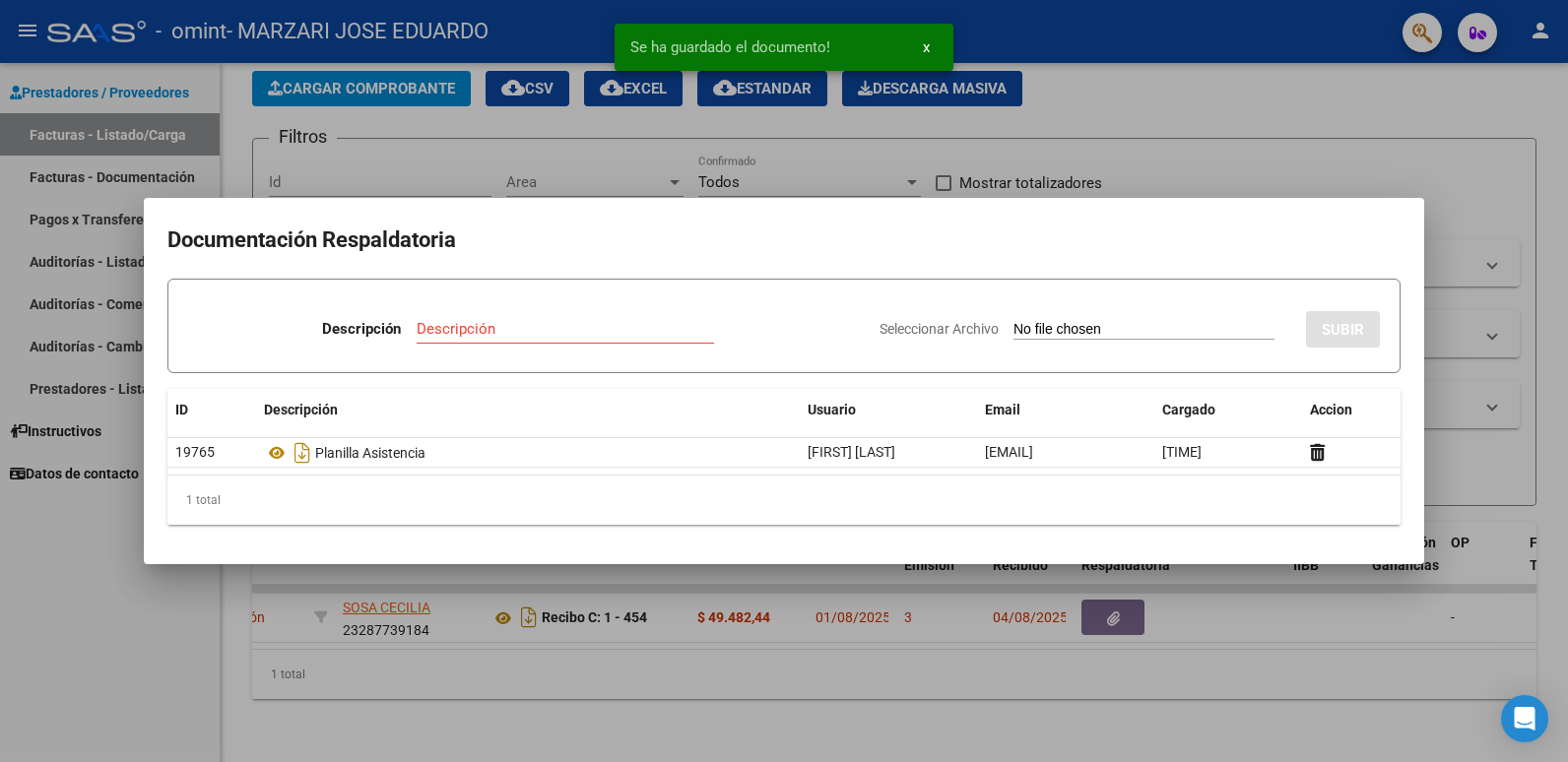click at bounding box center [784, 381] 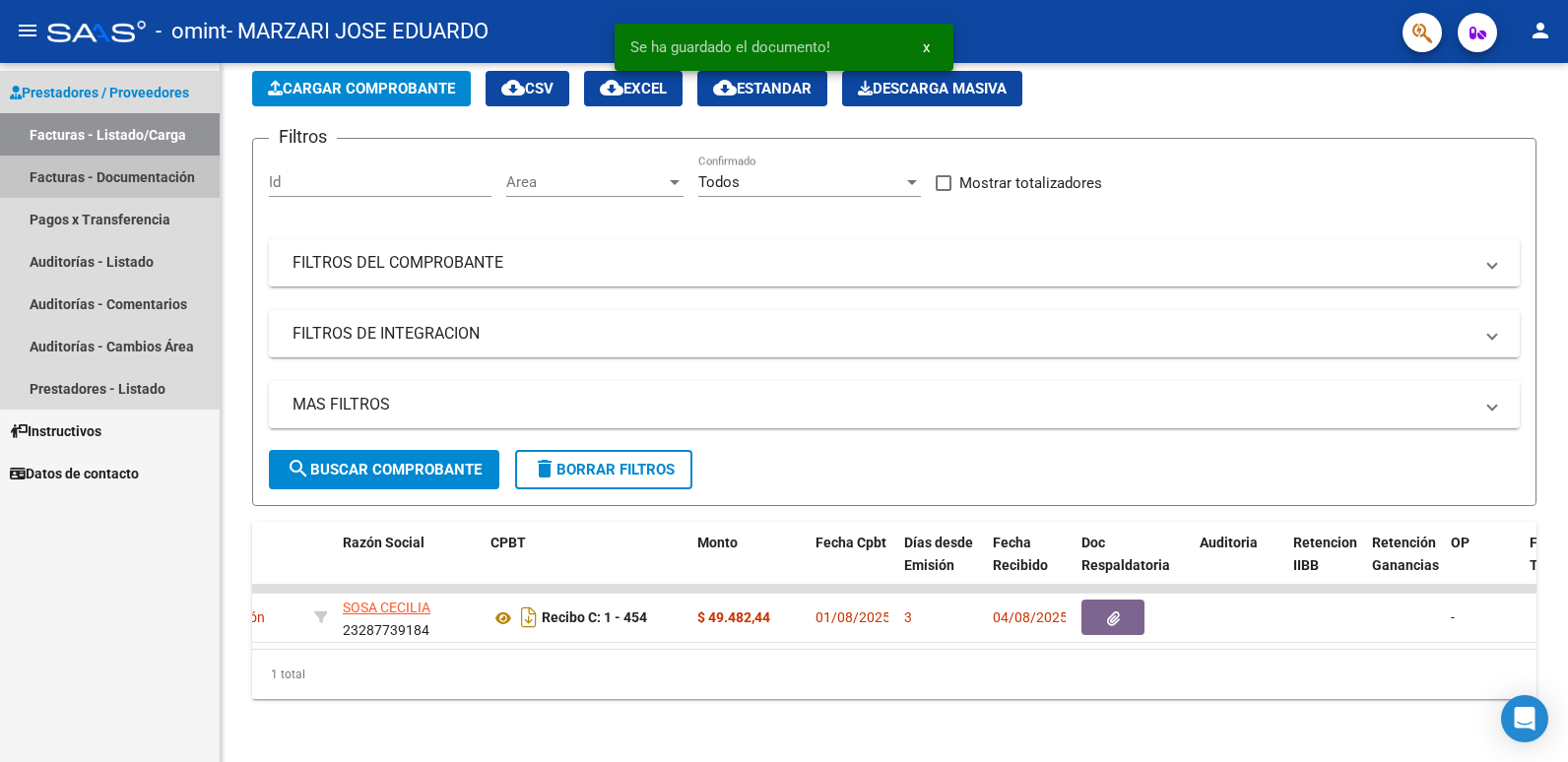 click on "Facturas - Documentación" at bounding box center [109, 176] 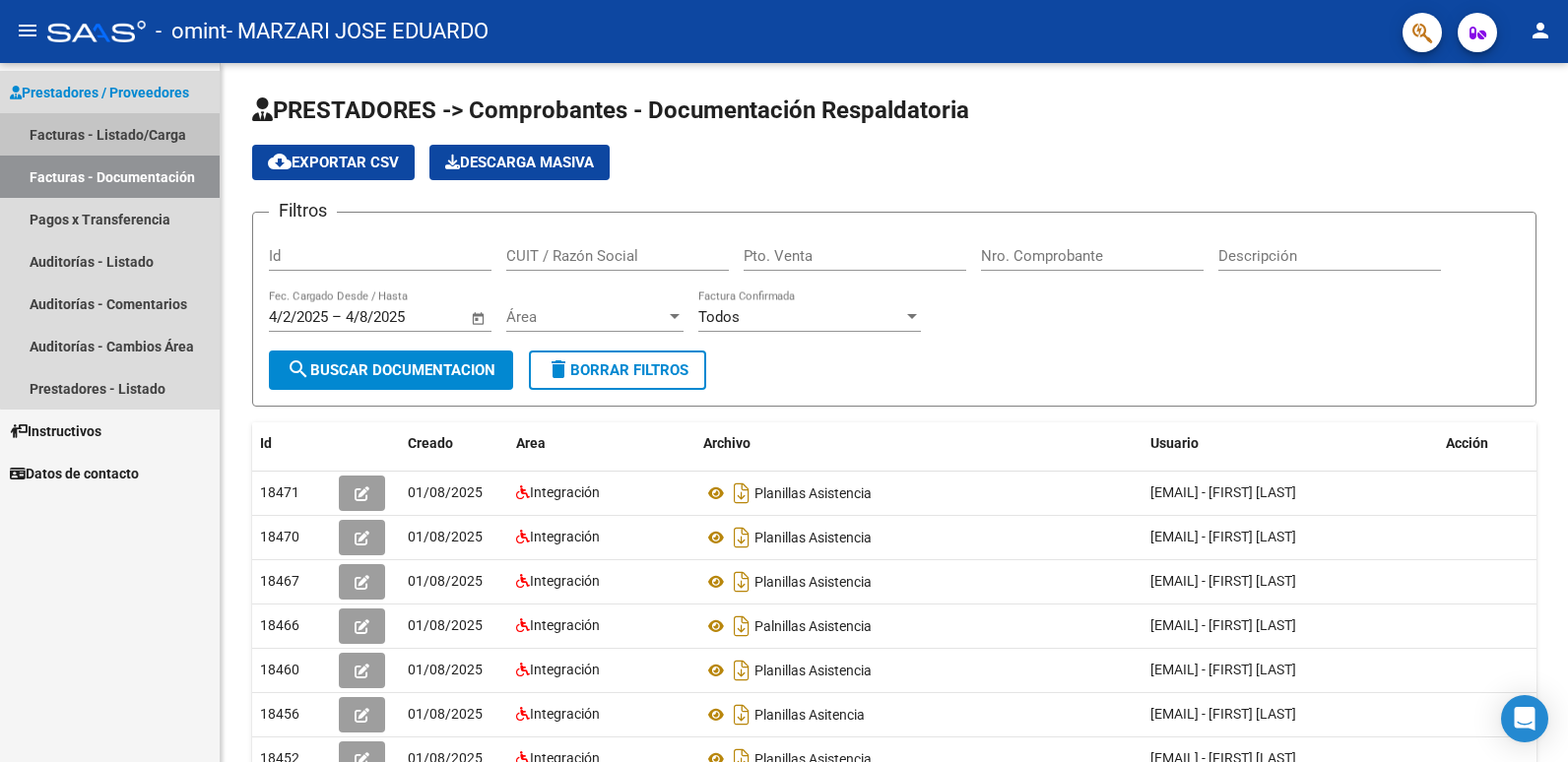 click on "Facturas - Listado/Carga" at bounding box center [109, 134] 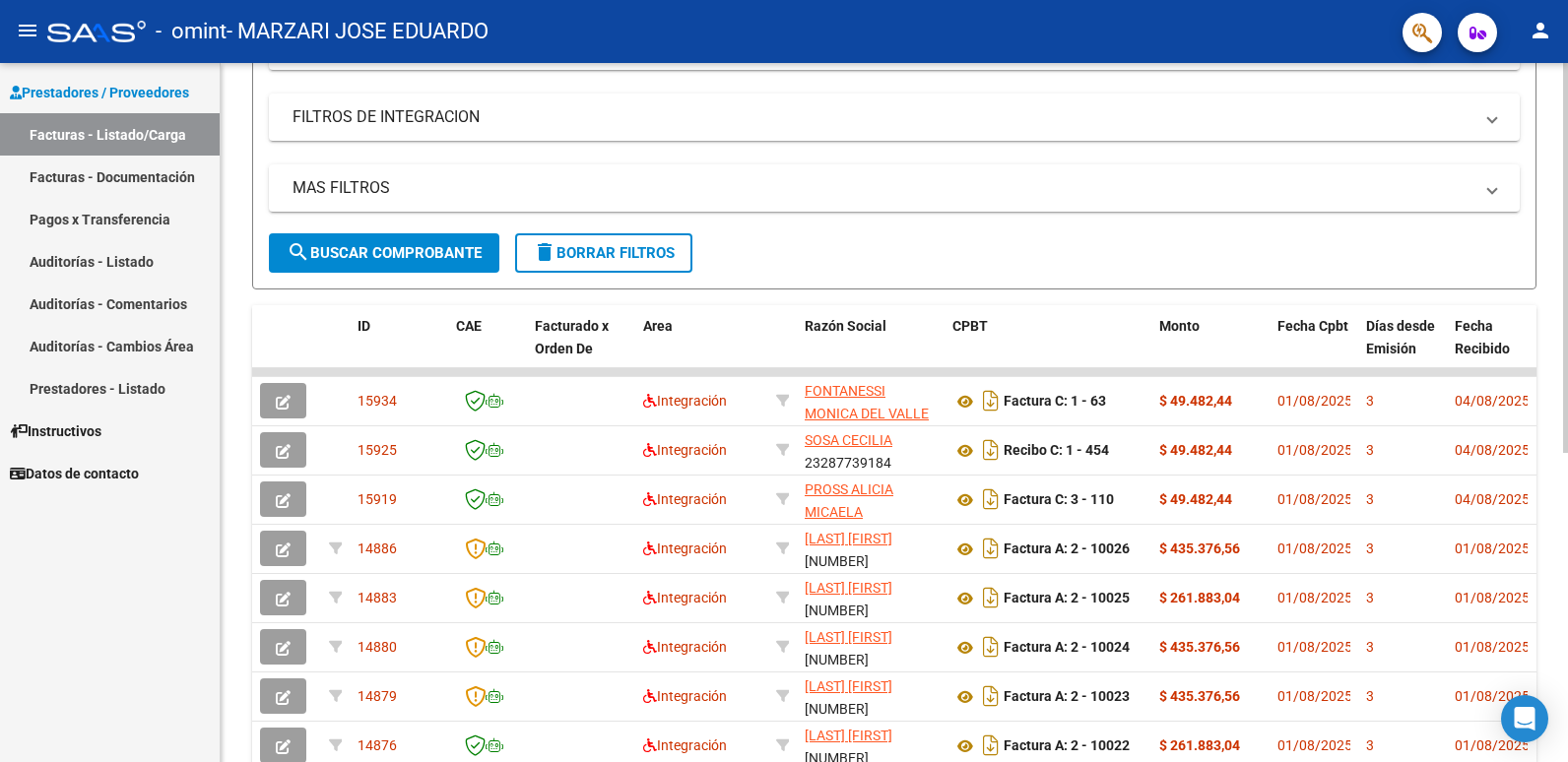 scroll, scrollTop: 339, scrollLeft: 0, axis: vertical 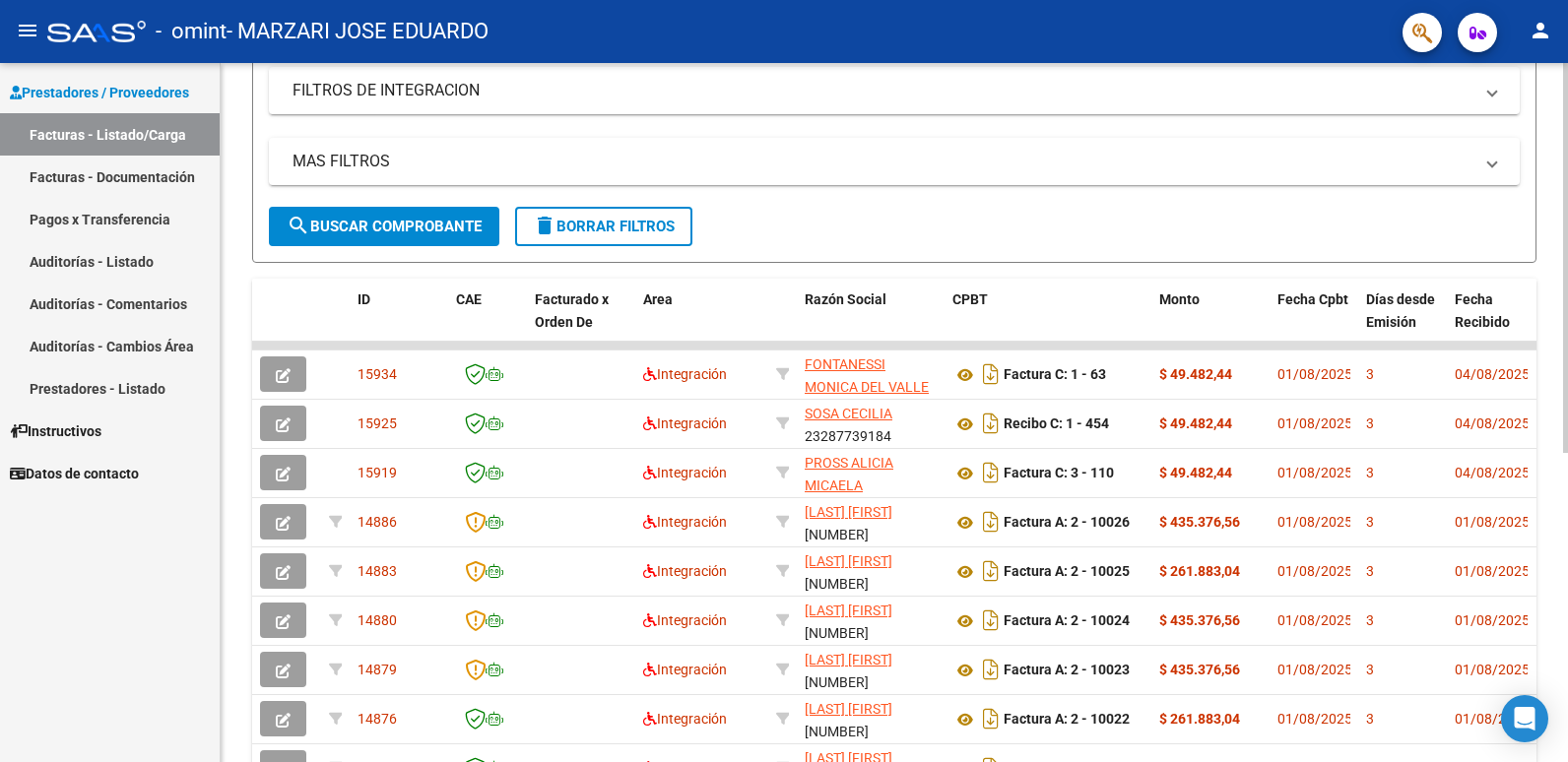 click 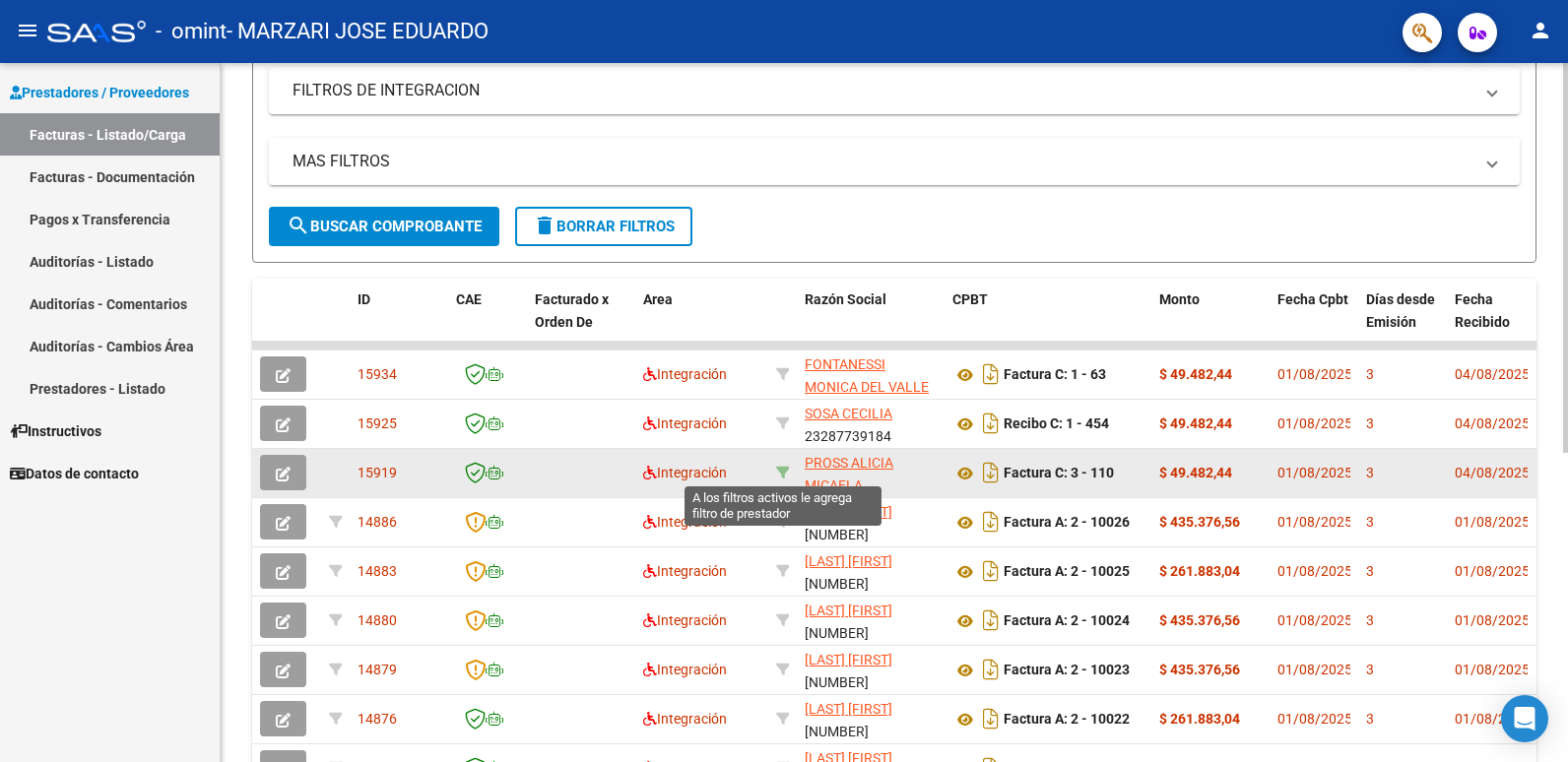 click 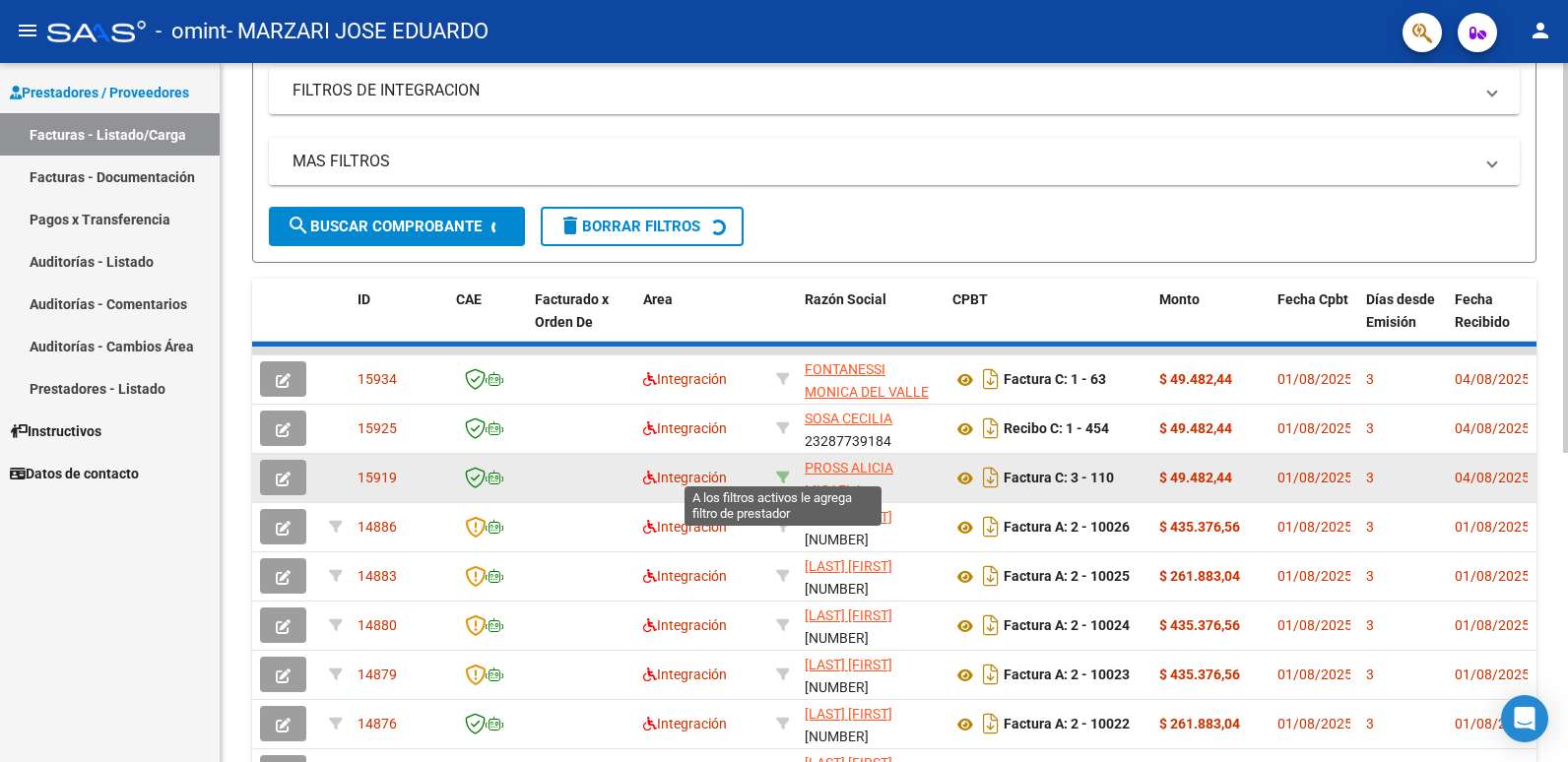type on "[CUIT]" 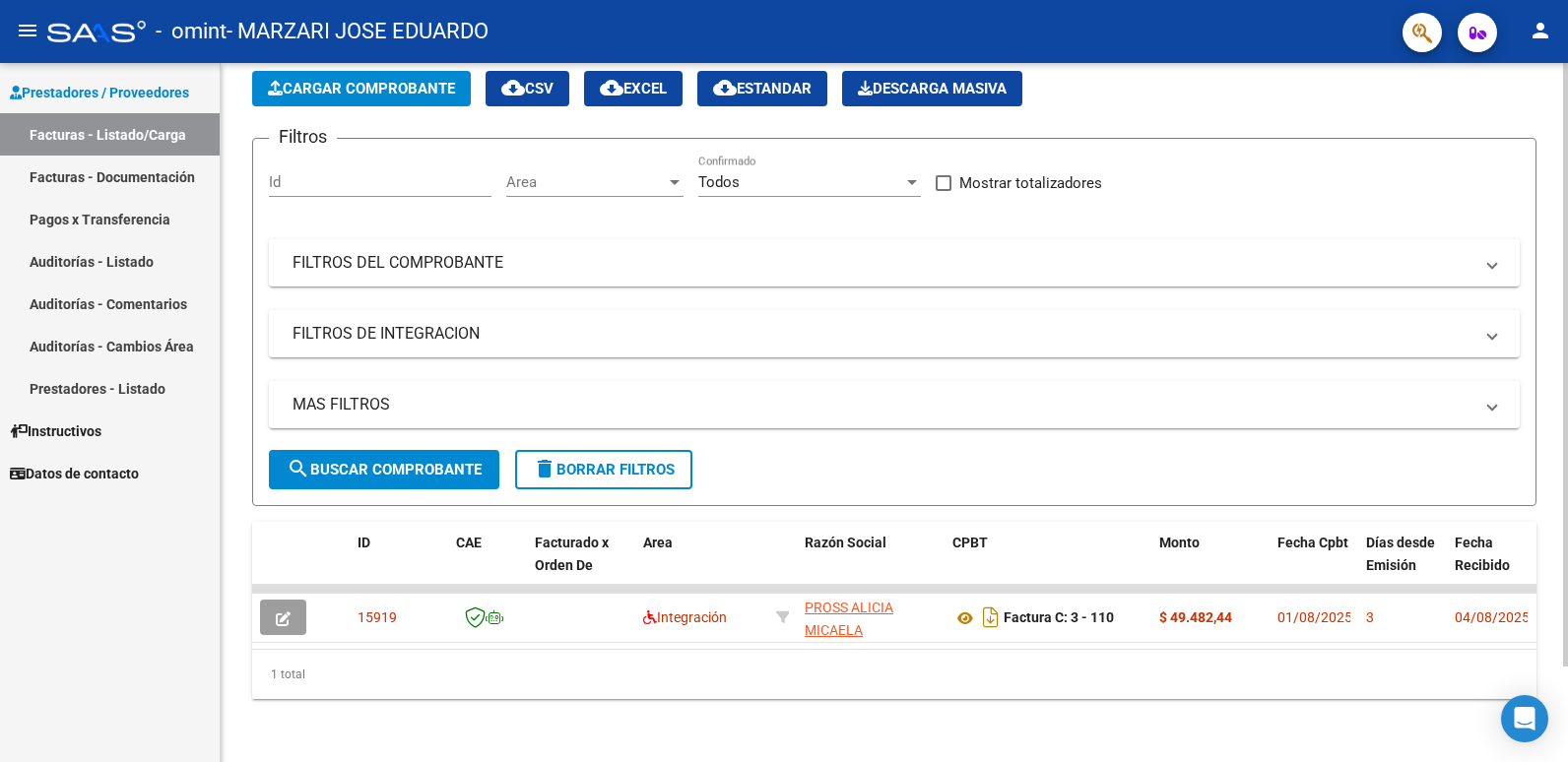 scroll, scrollTop: 110, scrollLeft: 0, axis: vertical 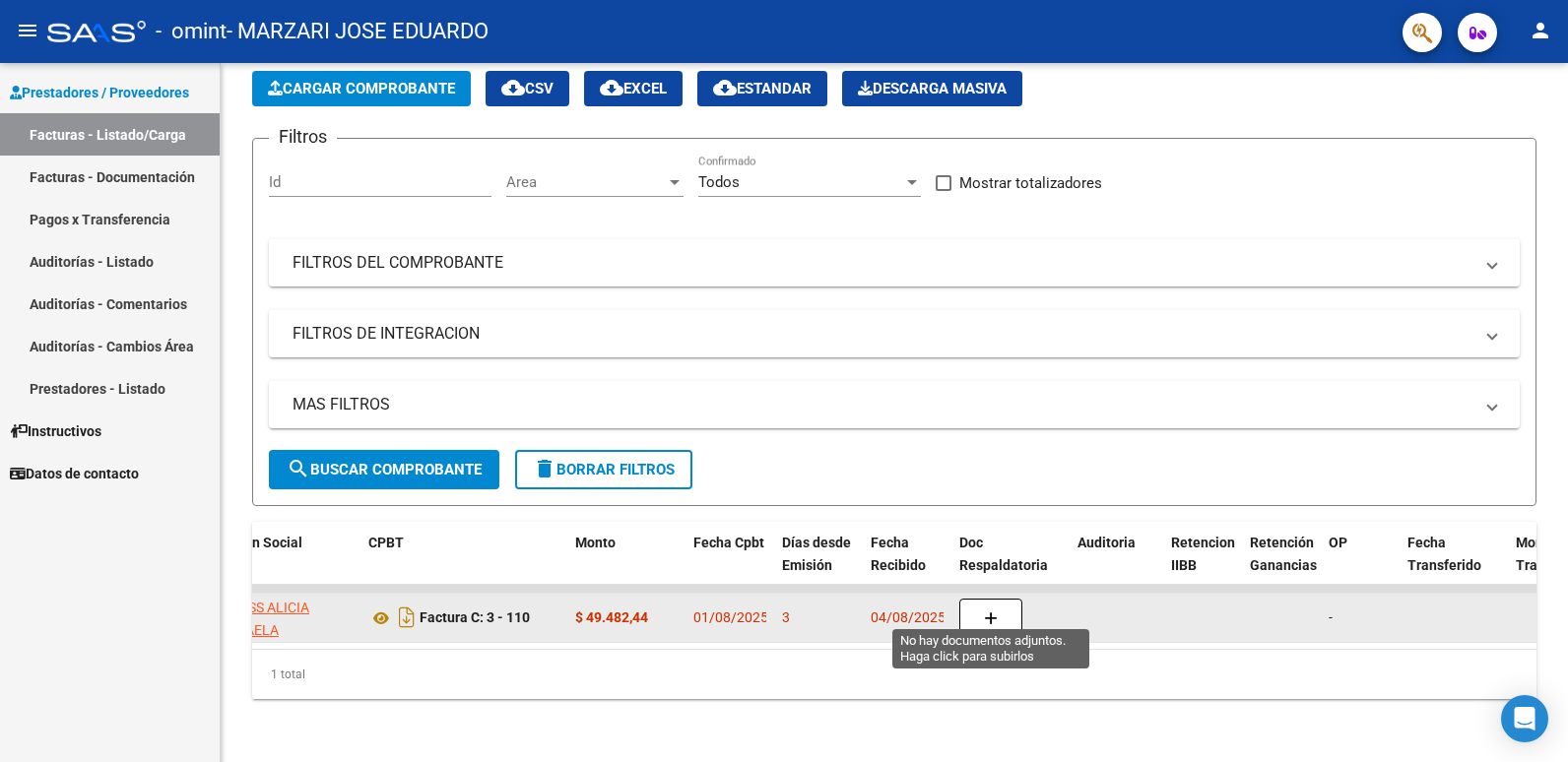 click 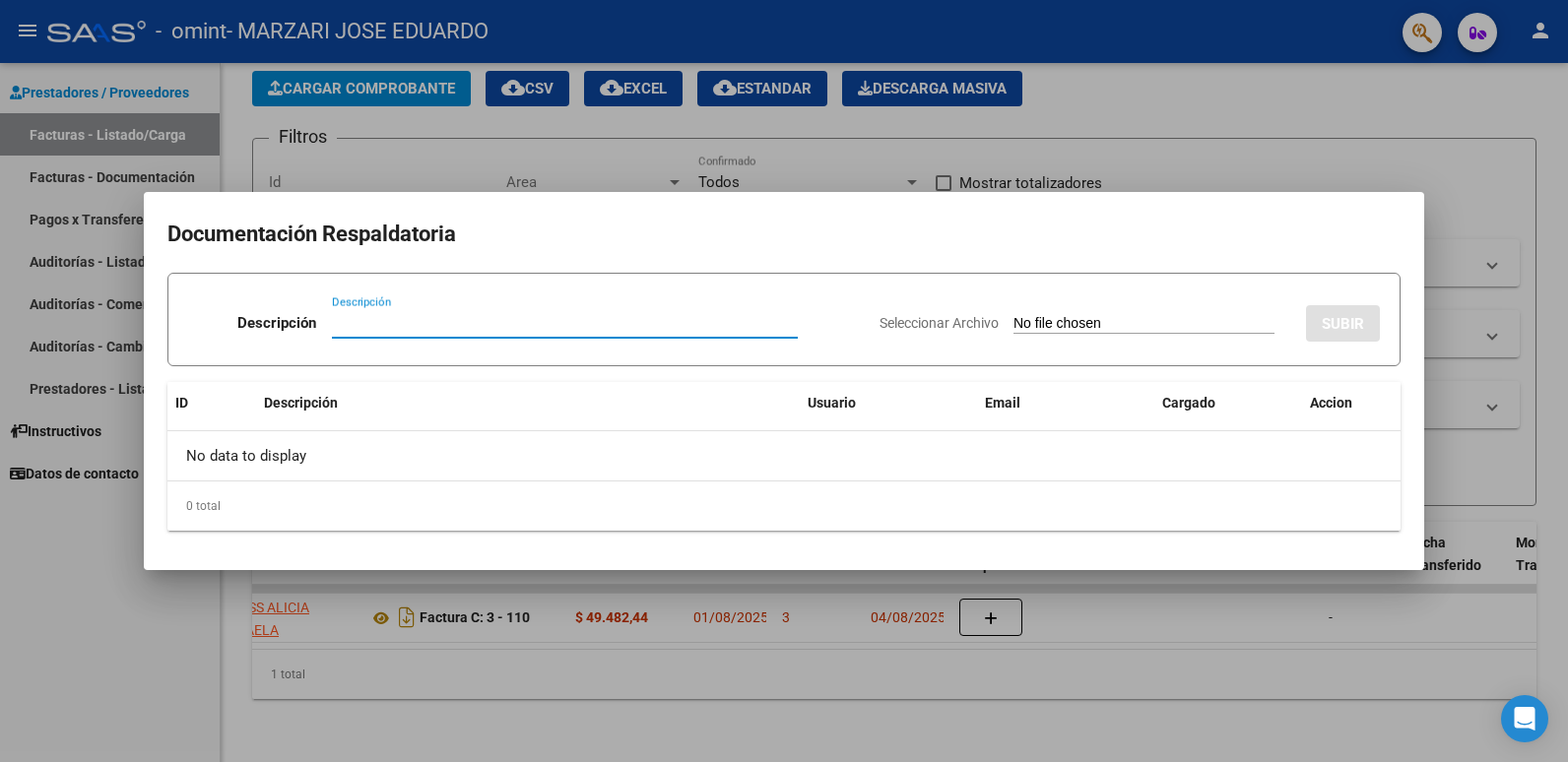 click on "Descripción" at bounding box center (564, 323) 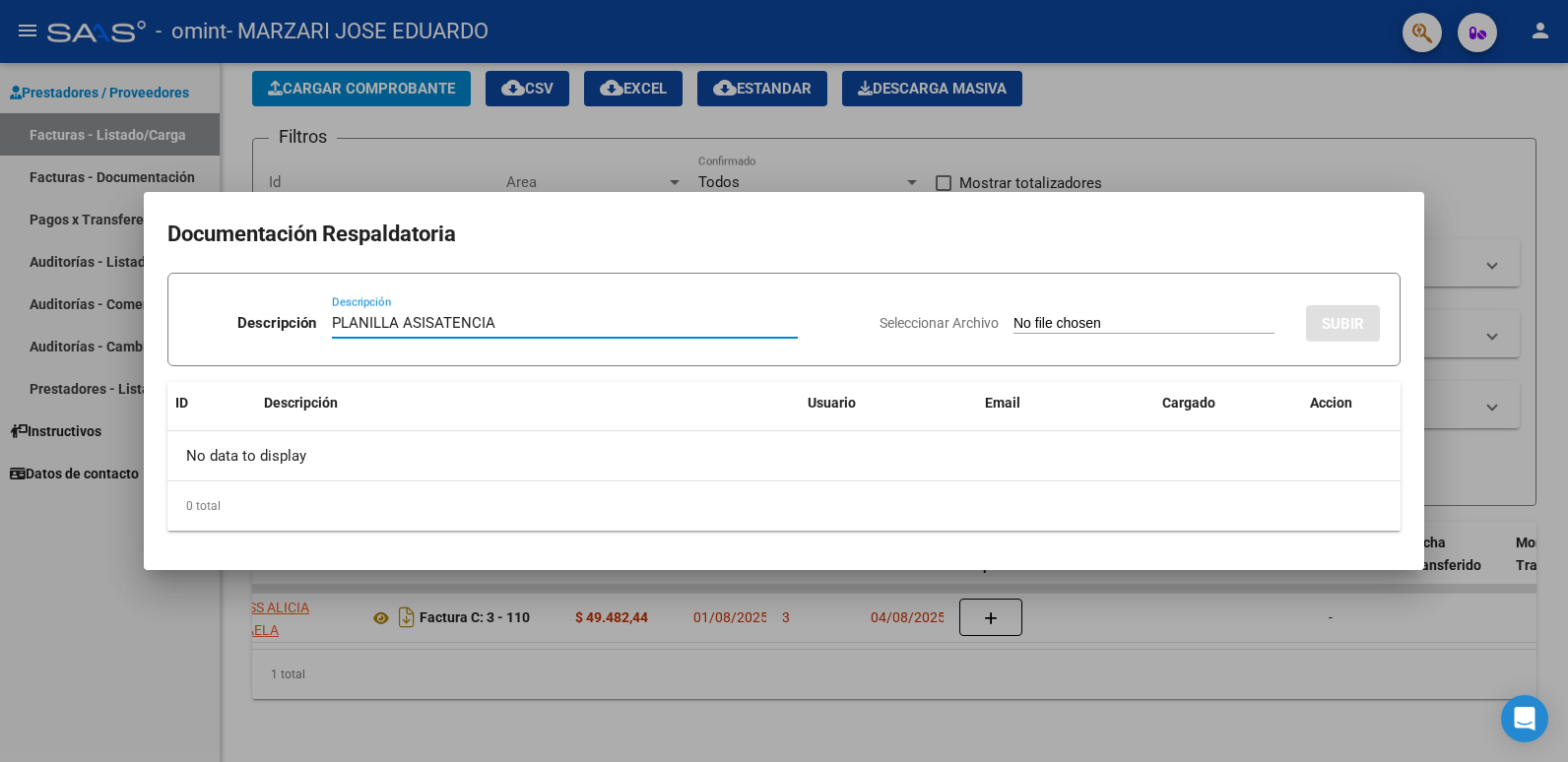type on "PLANILLA ASISATENCIA" 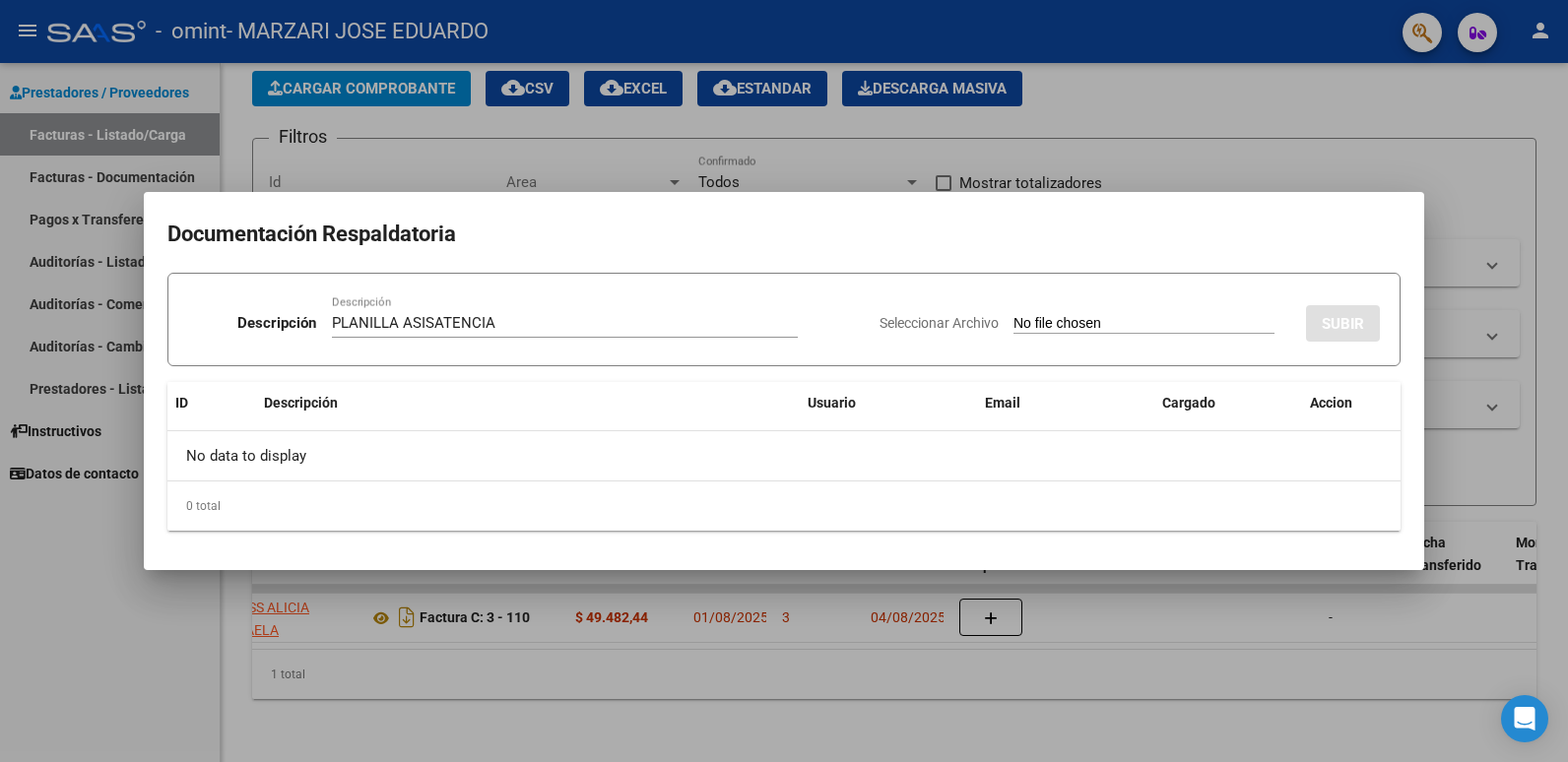 type on "C:\fakepath\[NAME] fact. psm.pdf" 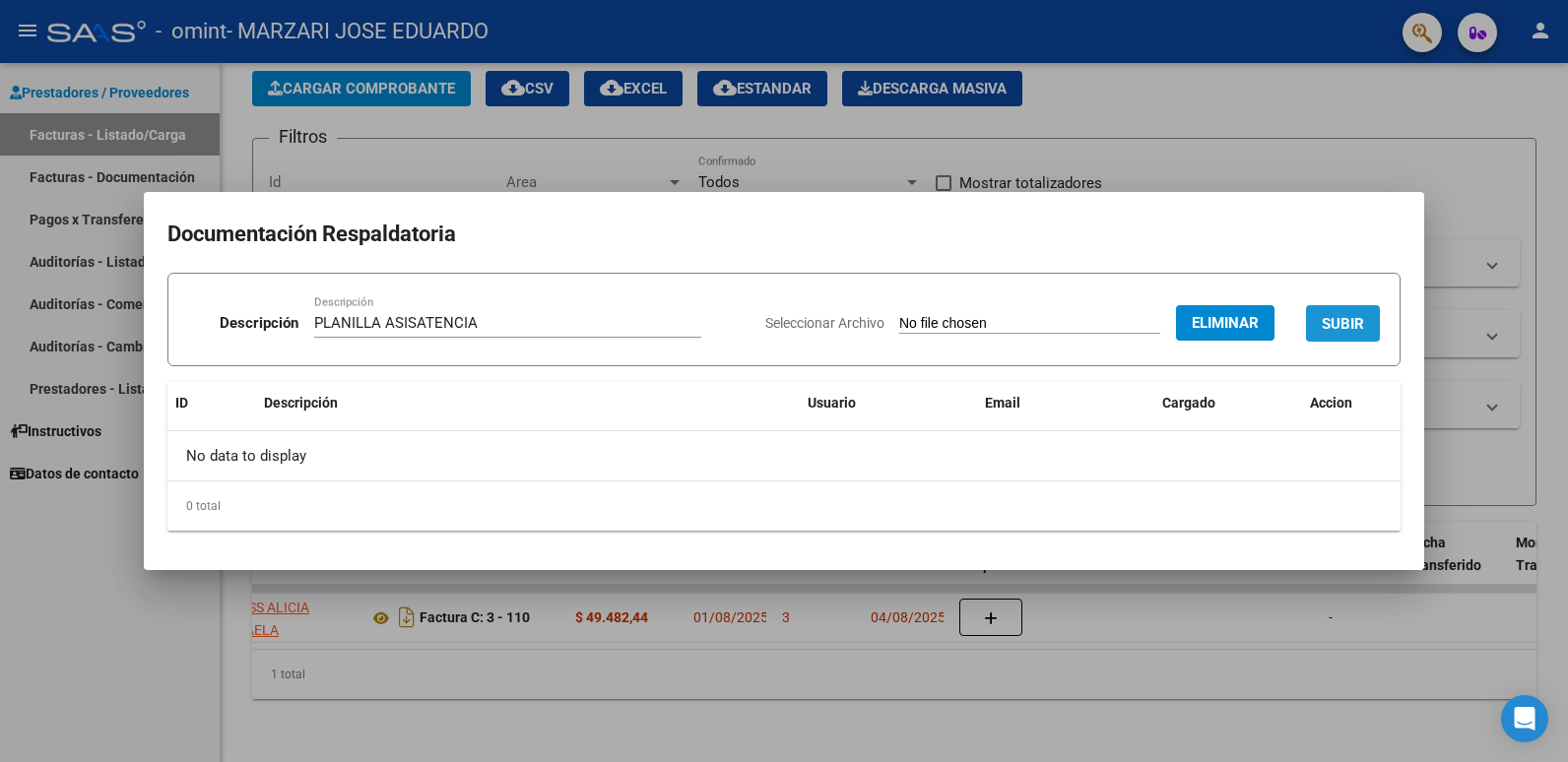 click on "SUBIR" at bounding box center [1342, 324] 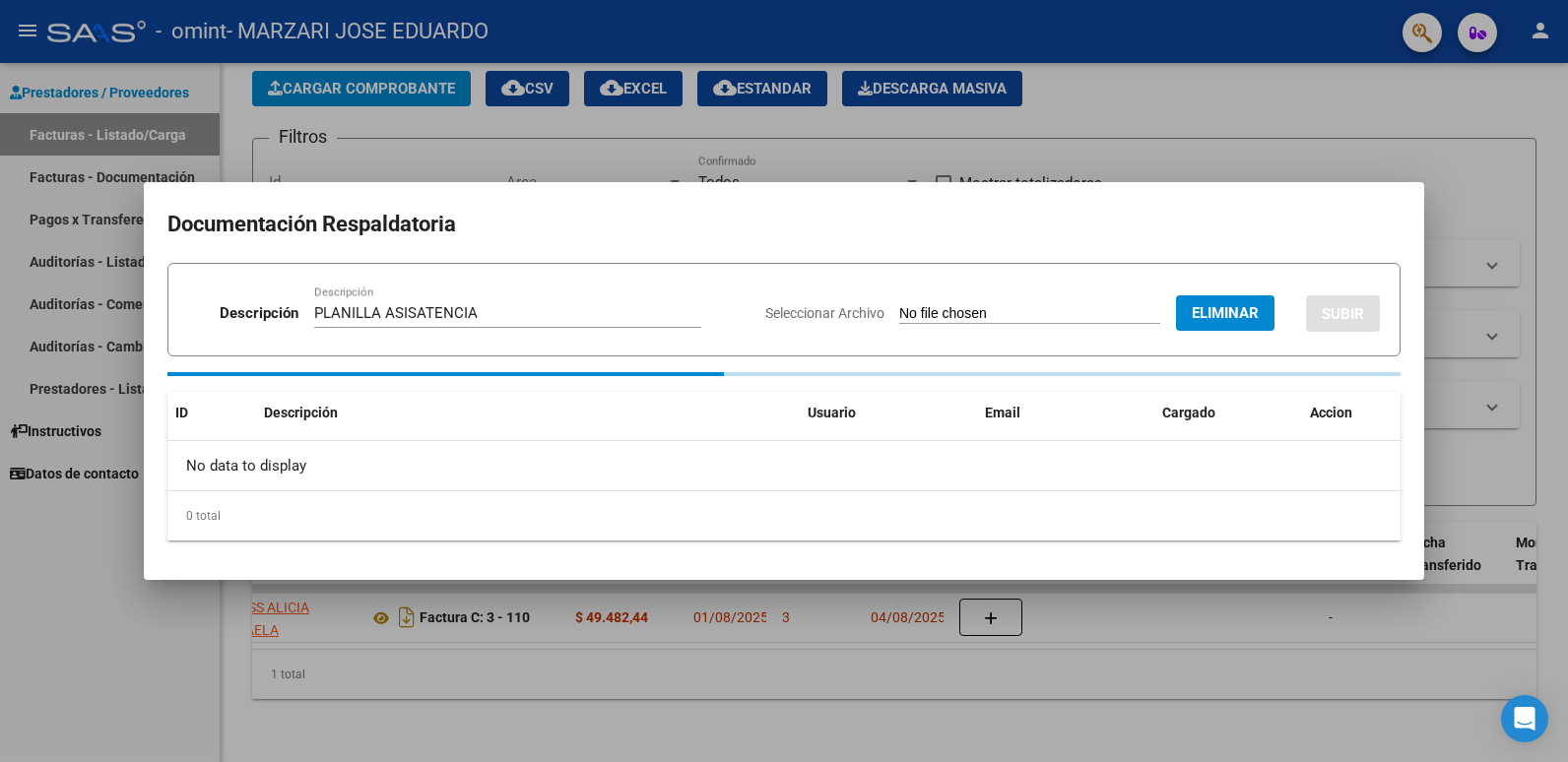 type 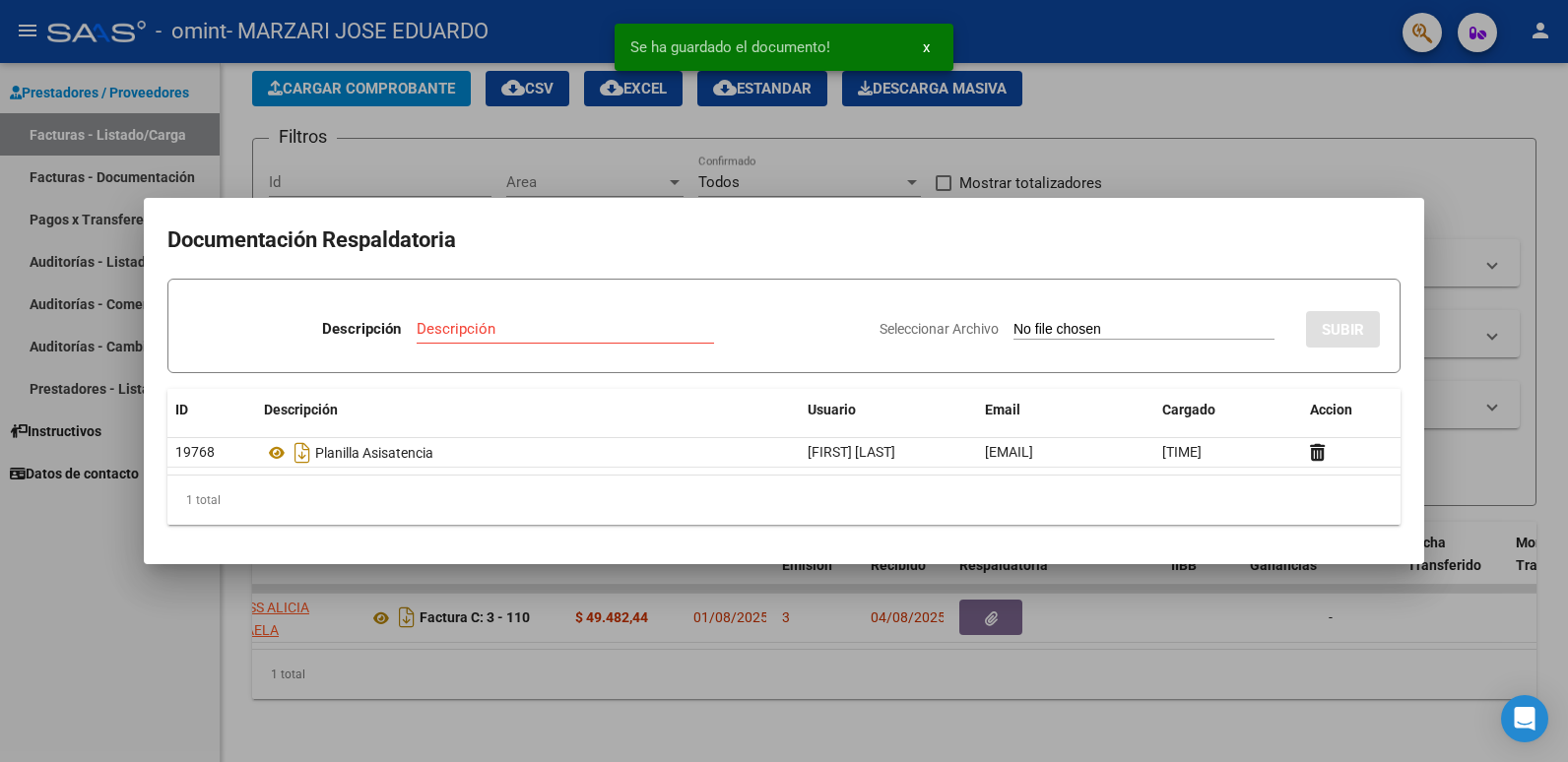 click at bounding box center (784, 381) 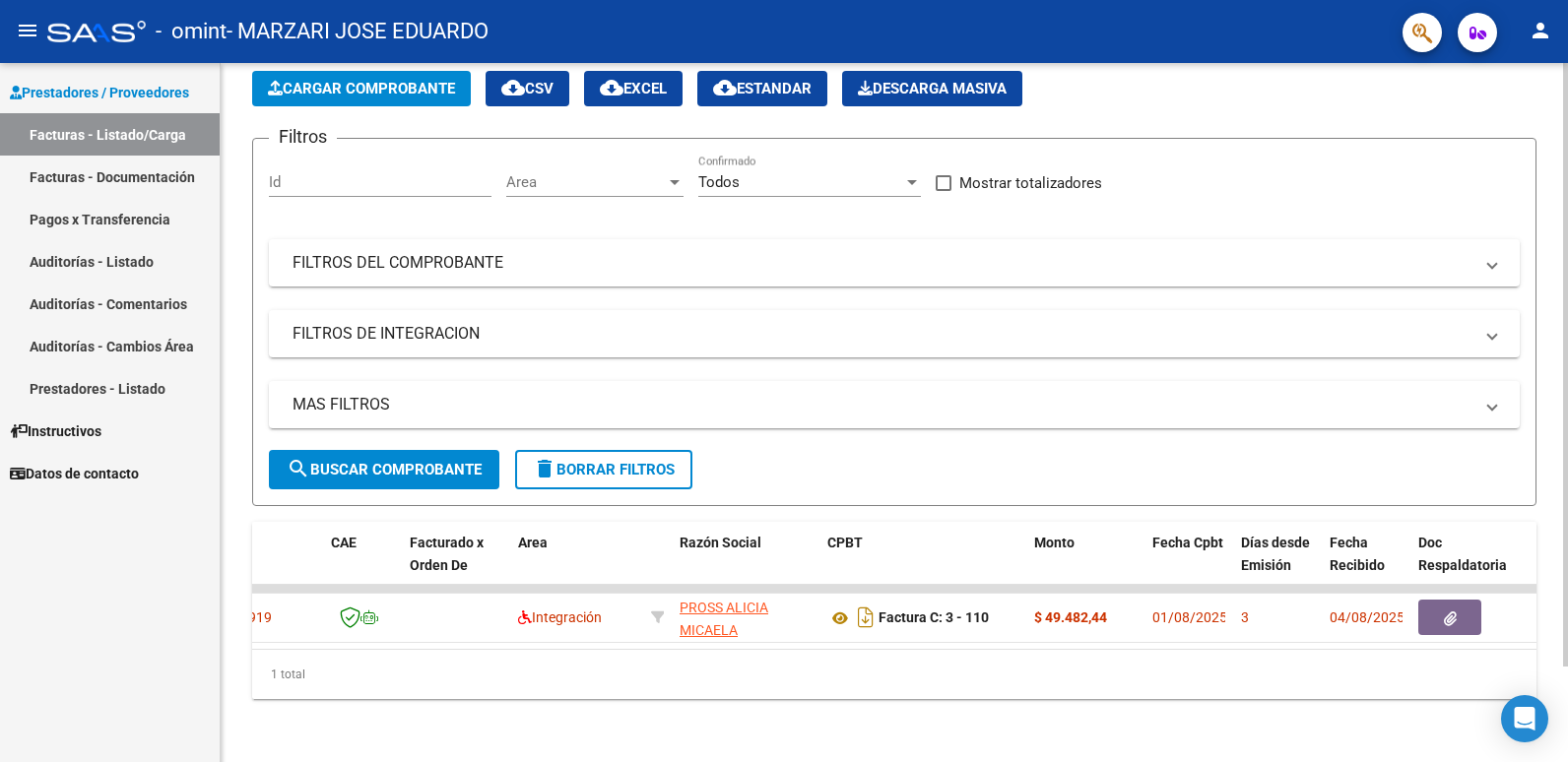 scroll, scrollTop: 0, scrollLeft: 139, axis: horizontal 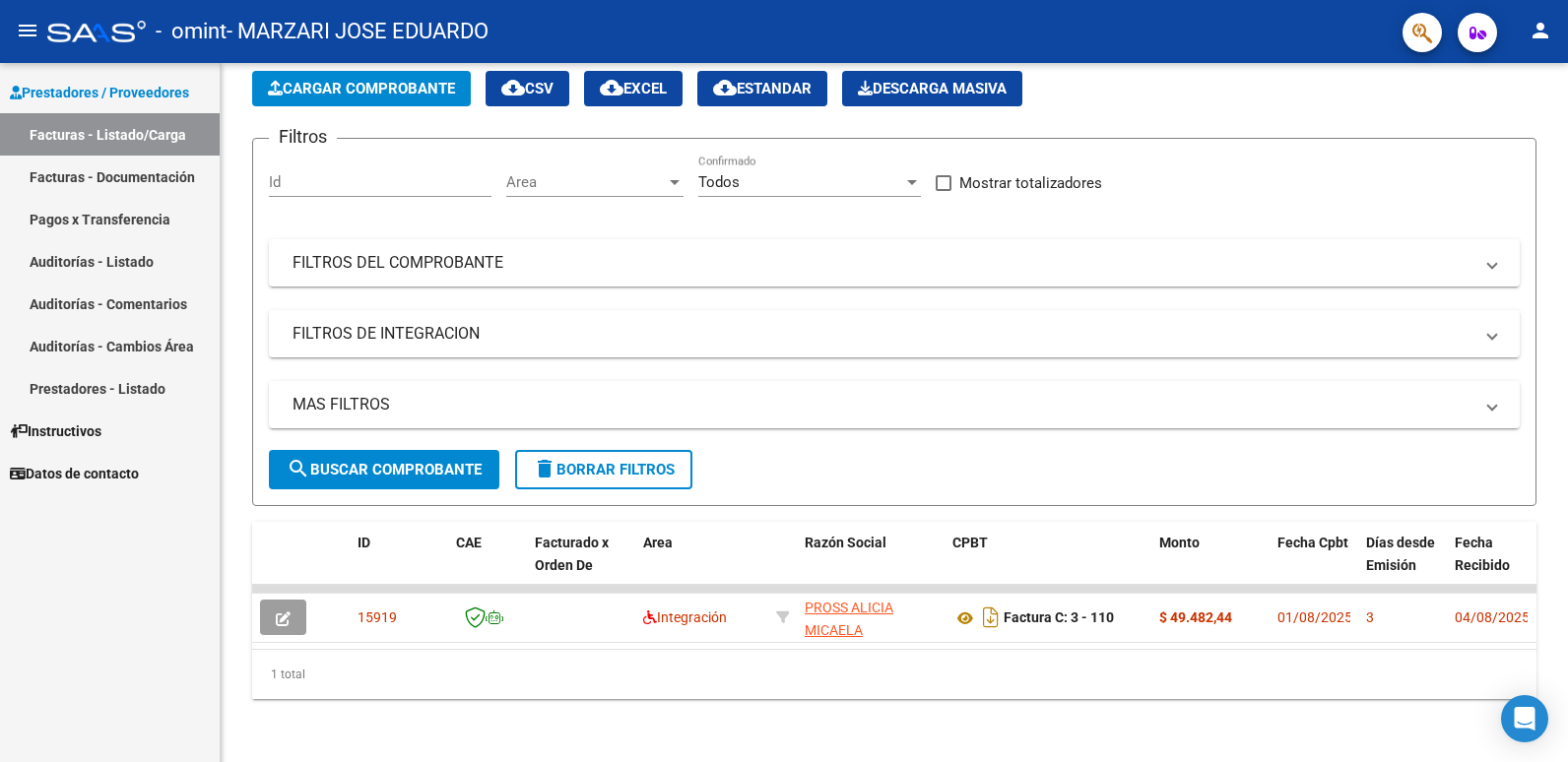 click on "Prestadores / Proveedores" at bounding box center (99, 93) 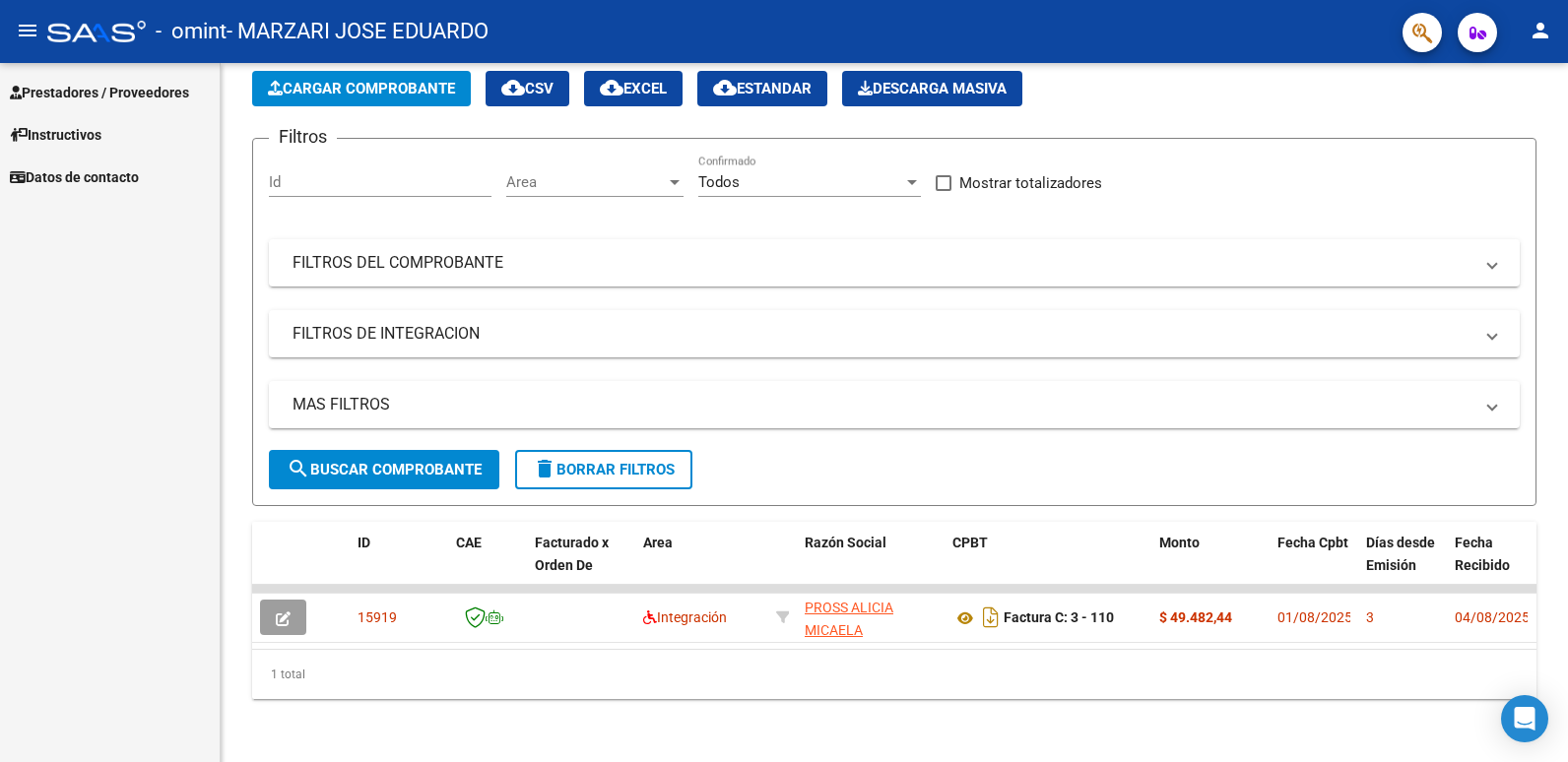 click on "Prestadores / Proveedores" at bounding box center (99, 93) 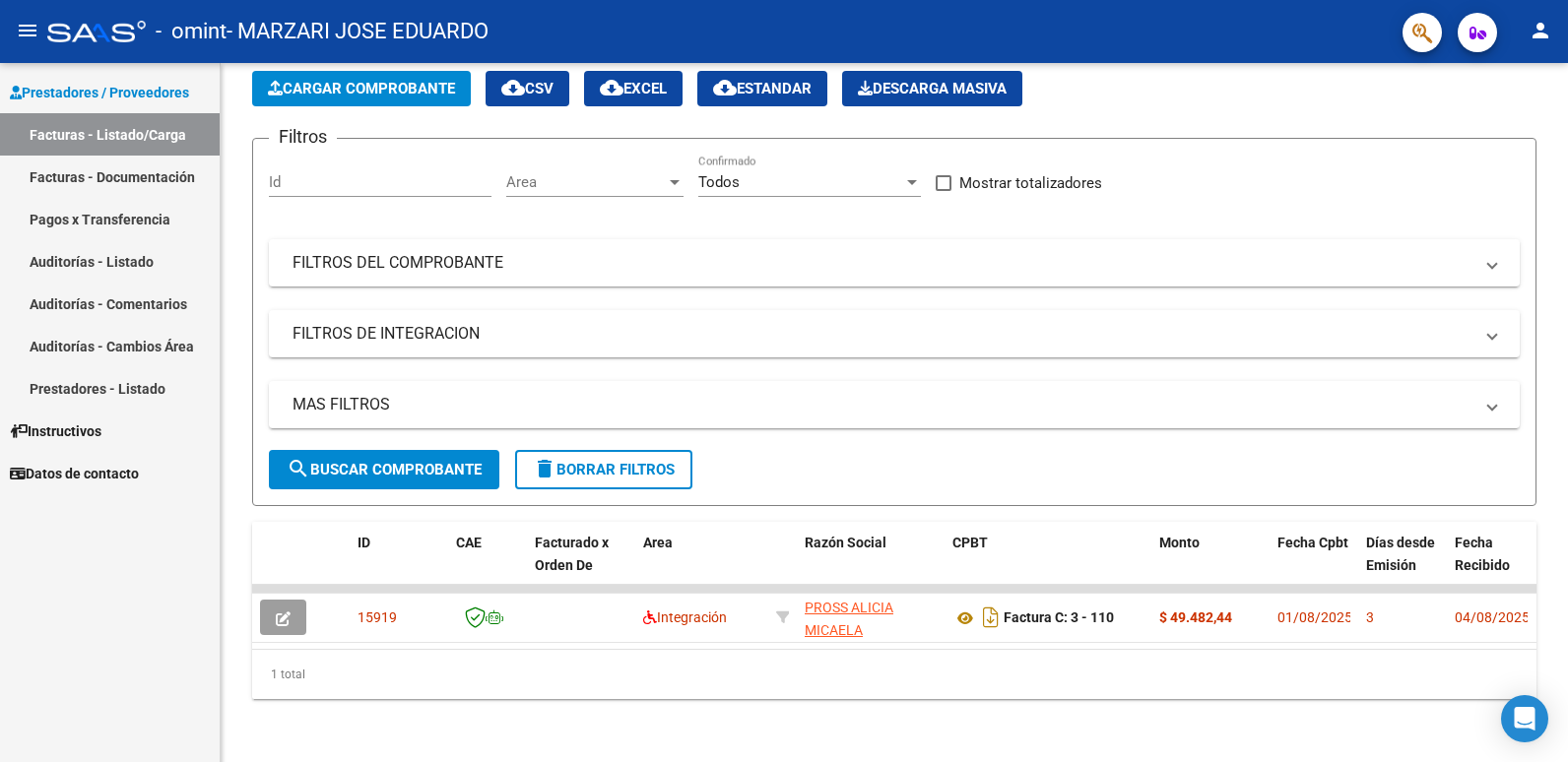 click on "Prestadores / Proveedores" at bounding box center (99, 93) 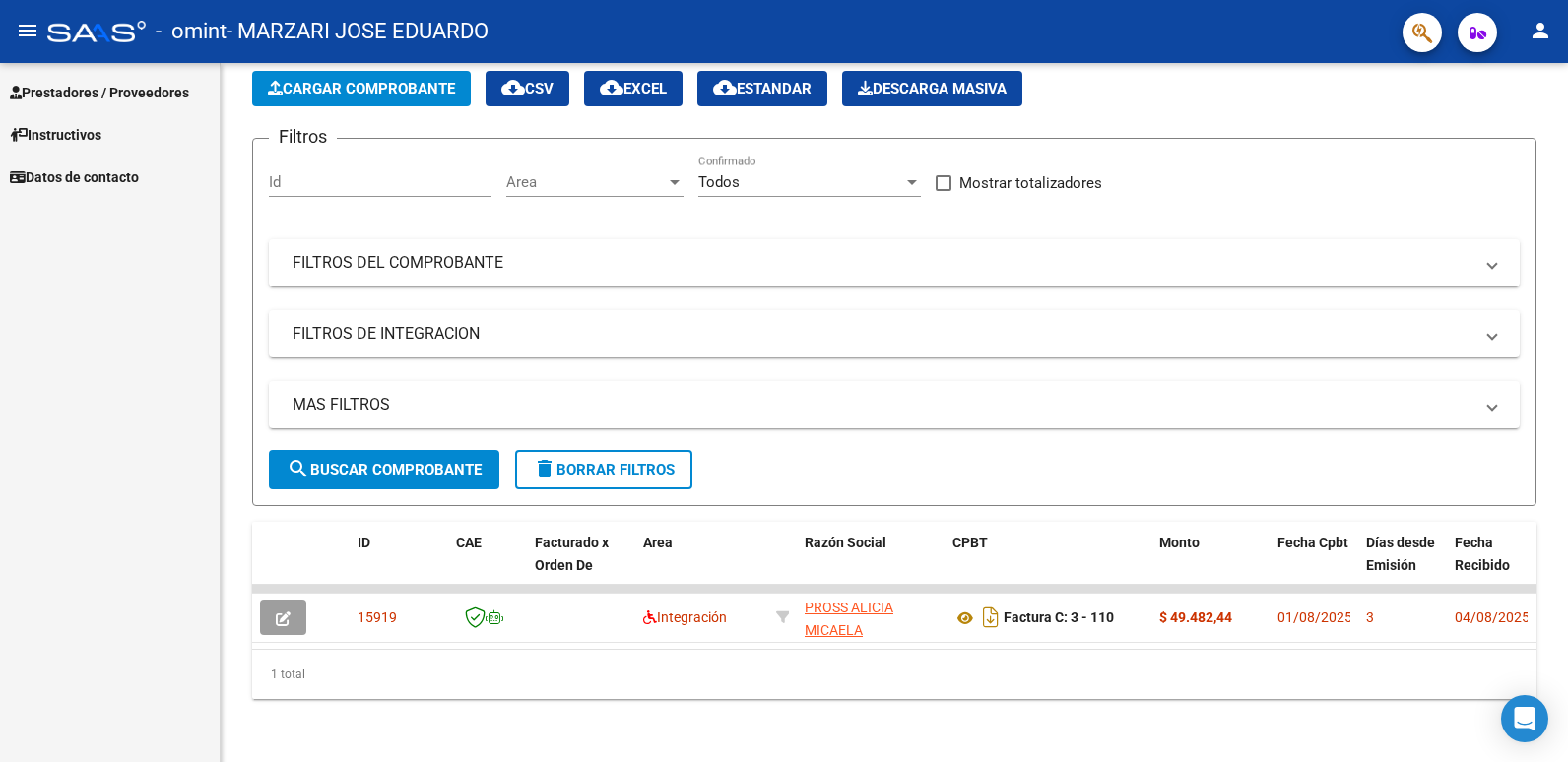 click on "Prestadores / Proveedores" at bounding box center [99, 93] 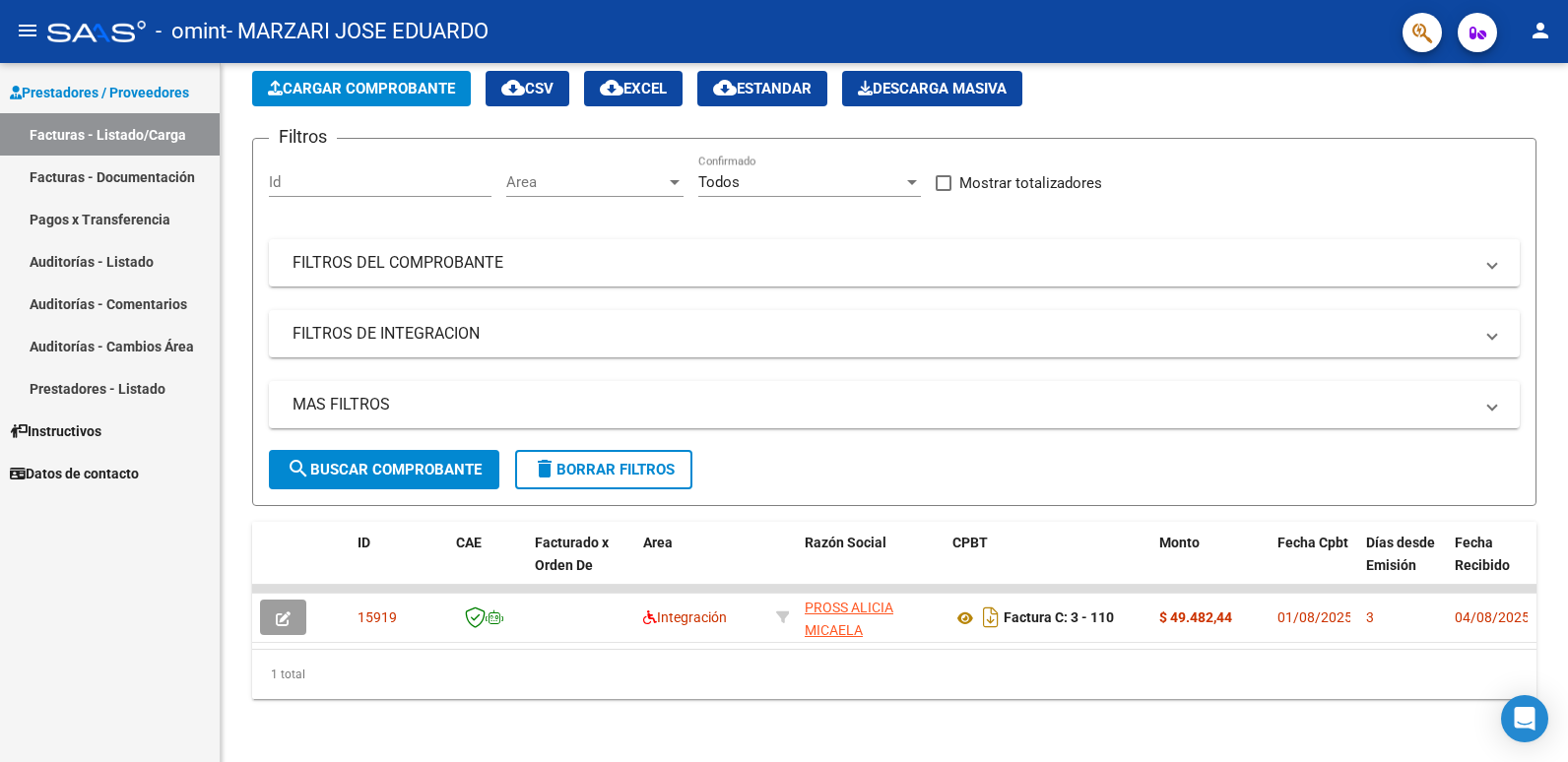 click on "Facturas - Listado/Carga" at bounding box center (109, 134) 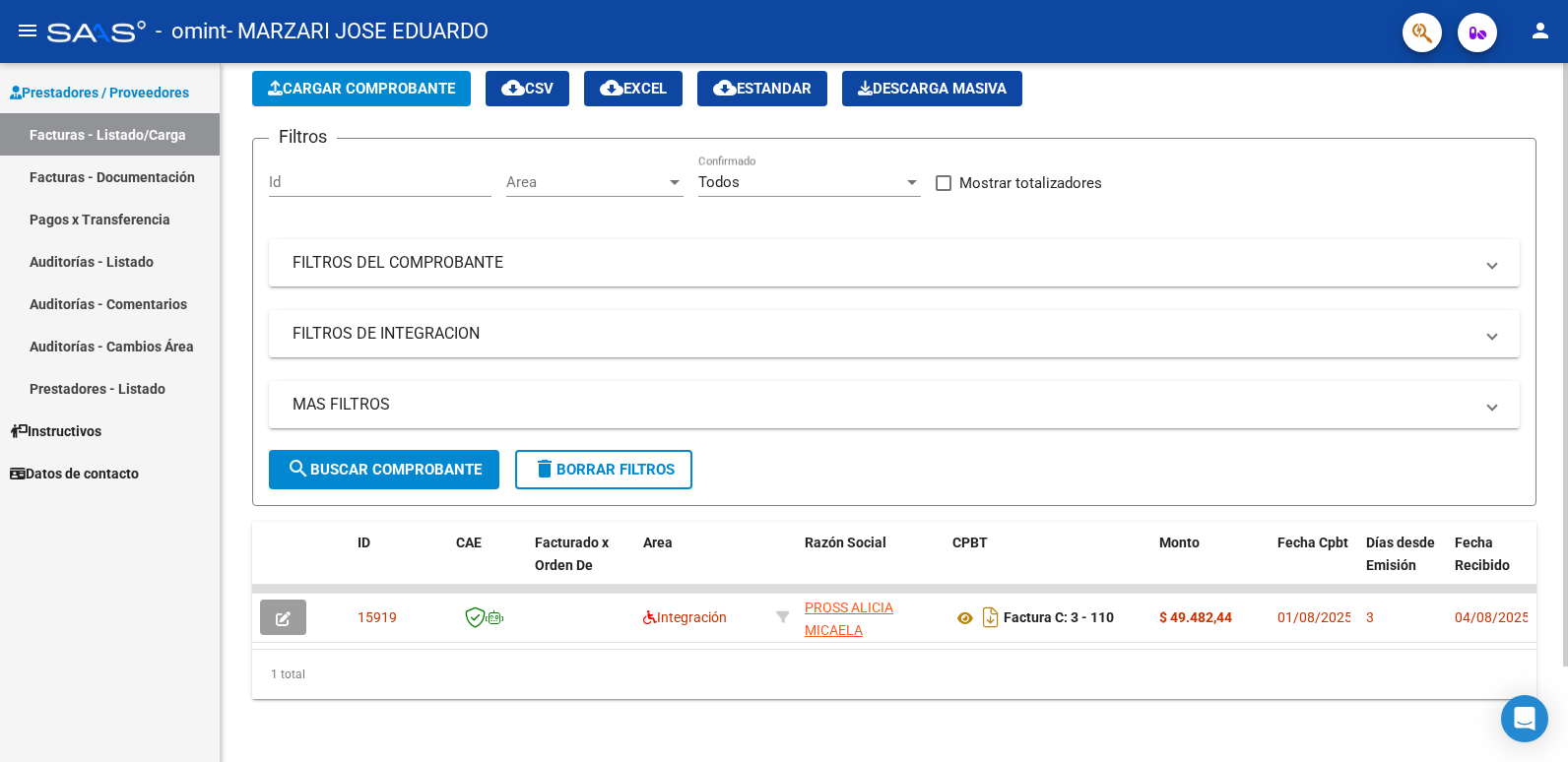 scroll, scrollTop: 0, scrollLeft: 0, axis: both 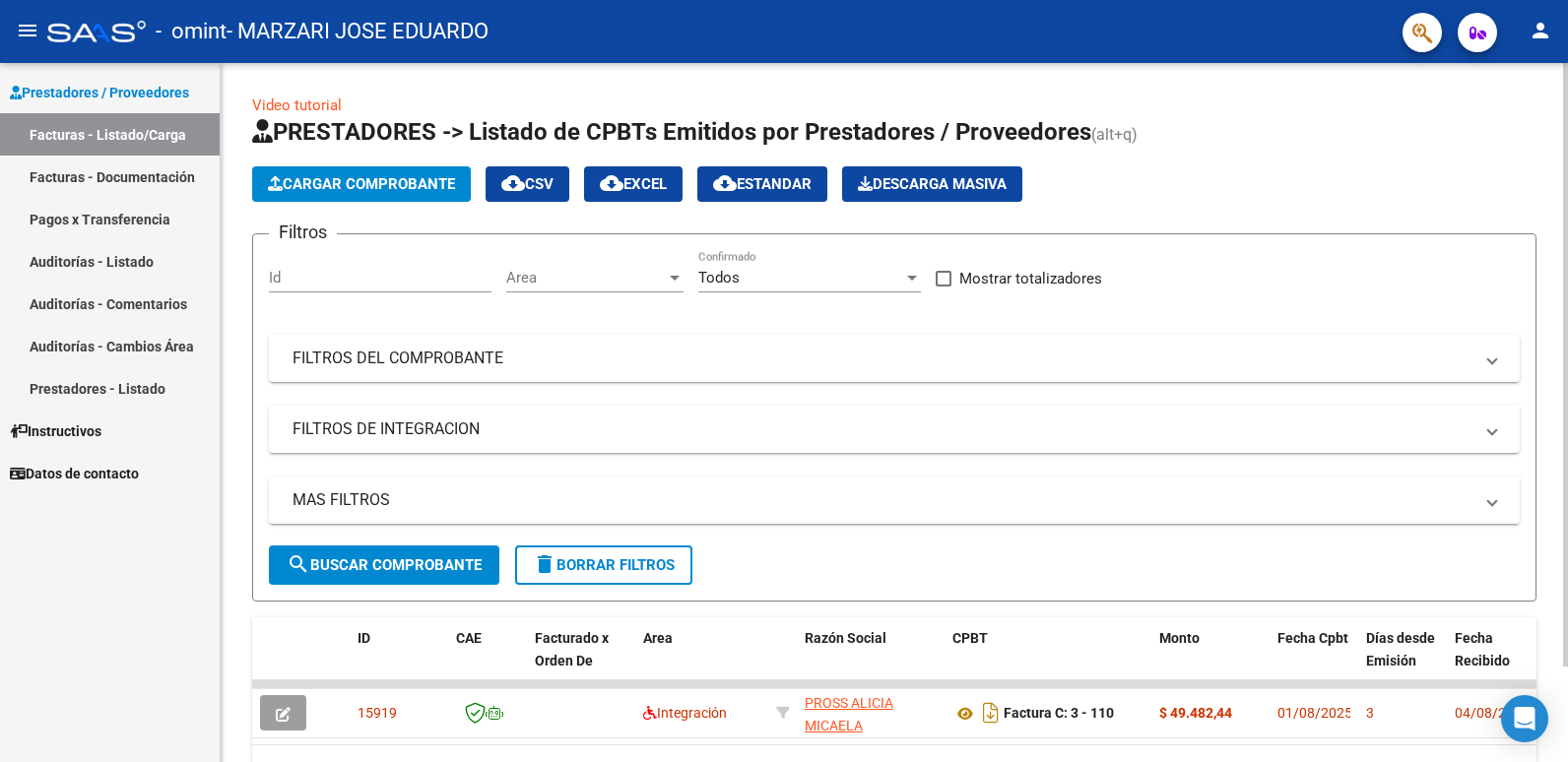 click on "menu -   omint   - [LAST] [FIRST] person    Prestadores / Proveedores Facturas - Listado/Carga Facturas - Documentación Pagos x Transferencia Auditorías - Listado Auditorías - Comentarios Auditorías - Cambios Área Prestadores - Listado    Instructivos    Datos de contacto  Video tutorial   PRESTADORES -> Listado de CPBTs Emitidos por Prestadores / Proveedores (alt+q)   Cargar Comprobante
cloud_download  CSV  cloud_download  EXCEL  cloud_download  Estandar   Descarga Masiva
Filtros Id Area Area Todos Confirmado   Mostrar totalizadores   FILTROS DEL COMPROBANTE  Comprobante Tipo Comprobante Tipo Start date – End date Fec. Comprobante Desde / Hasta Días Emisión Desde(cant. días) Días Emisión Hasta(cant. días) [CUIT] CUIT / Razón Social Pto. Venta Nro. Comprobante Código SSS CAE Válido CAE Válido Todos Cargado Módulo Hosp. Todos Tiene facturacion Apócrifa Hospital Refes  FILTROS DE INTEGRACION  Período De Prestación Todos Rendido x SSS (dr_envio) Tipo de Registro 3" at bounding box center [784, 381] 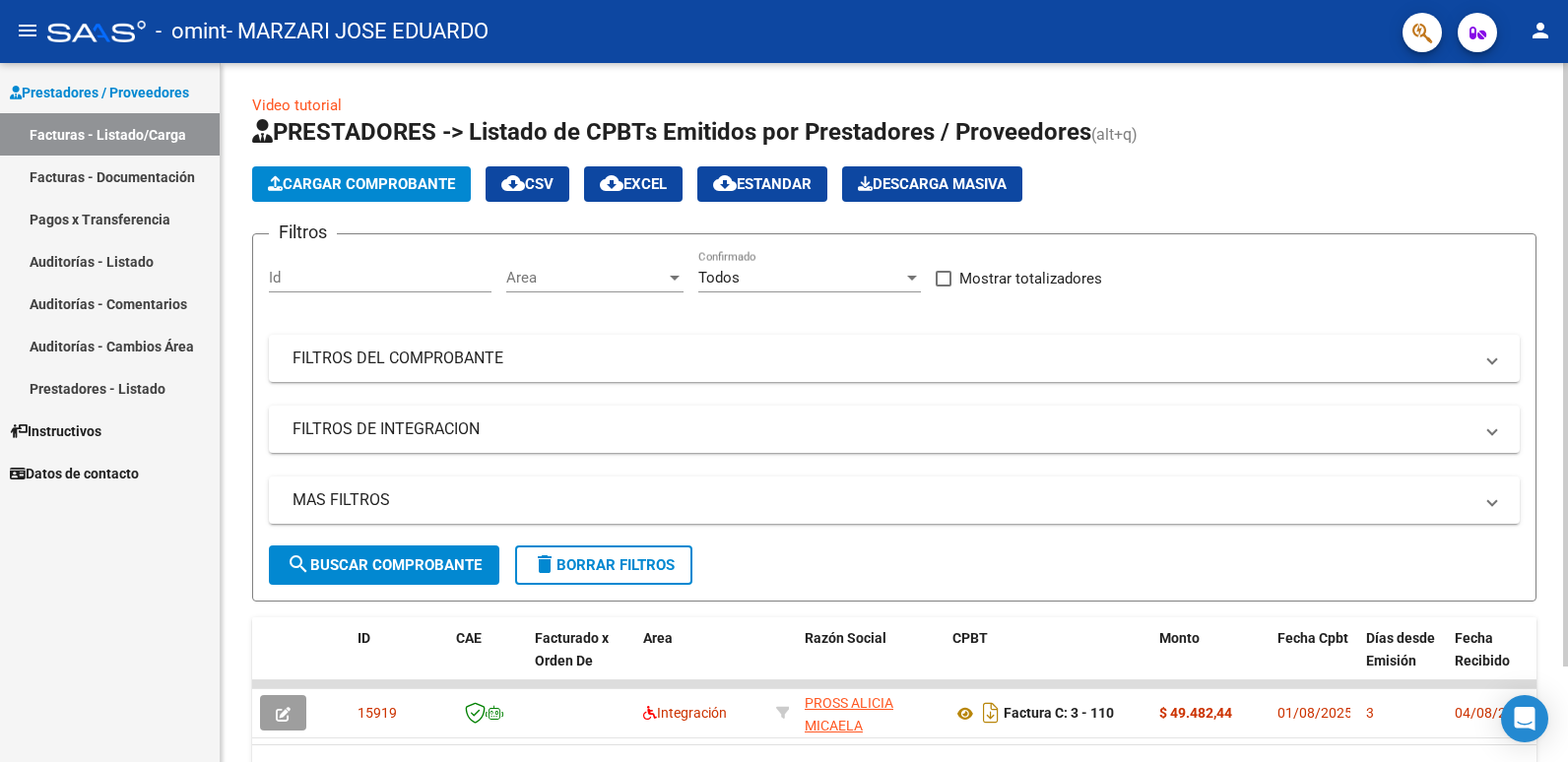 click on "Cargar Comprobante" 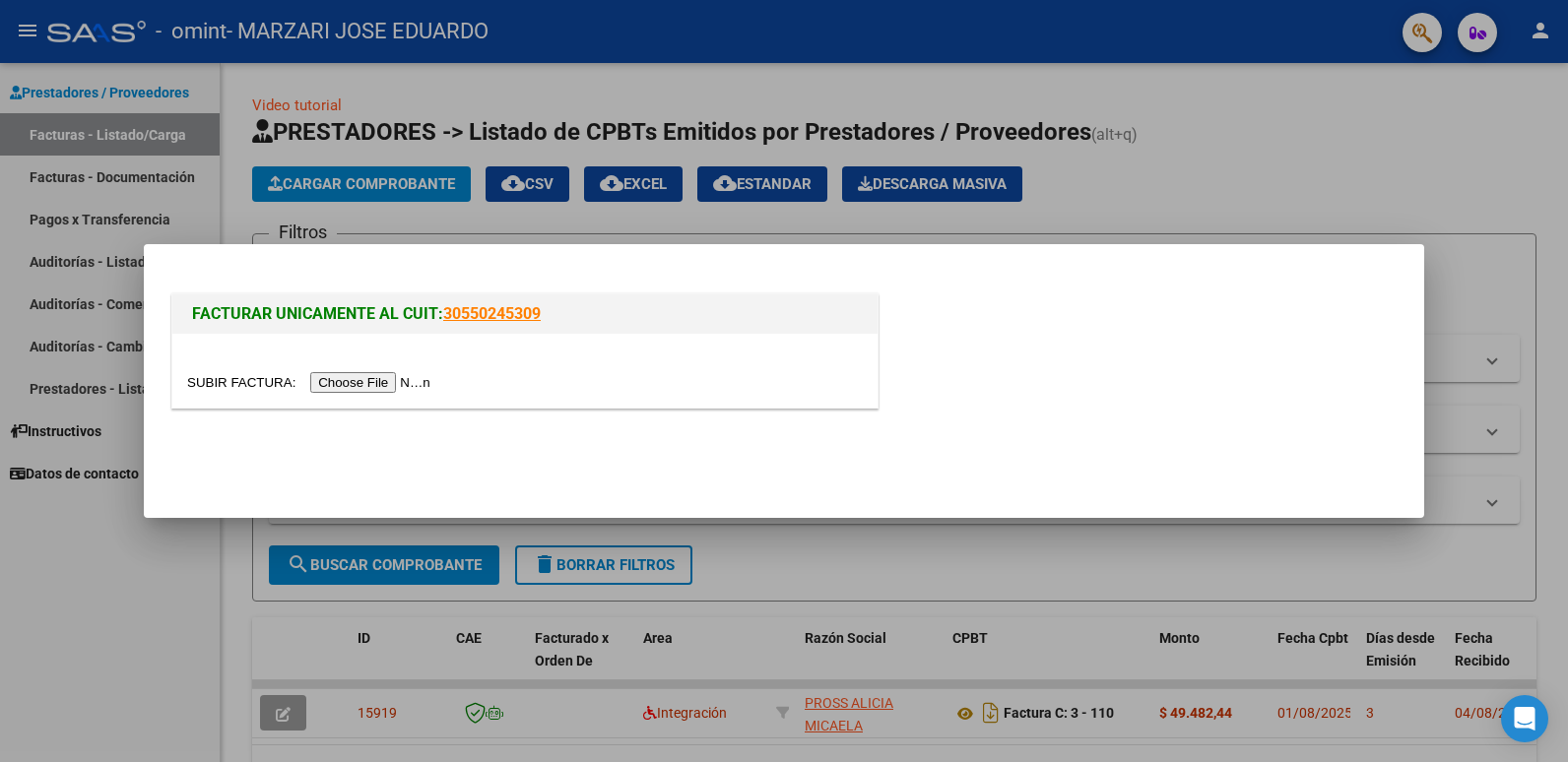 click at bounding box center (311, 382) 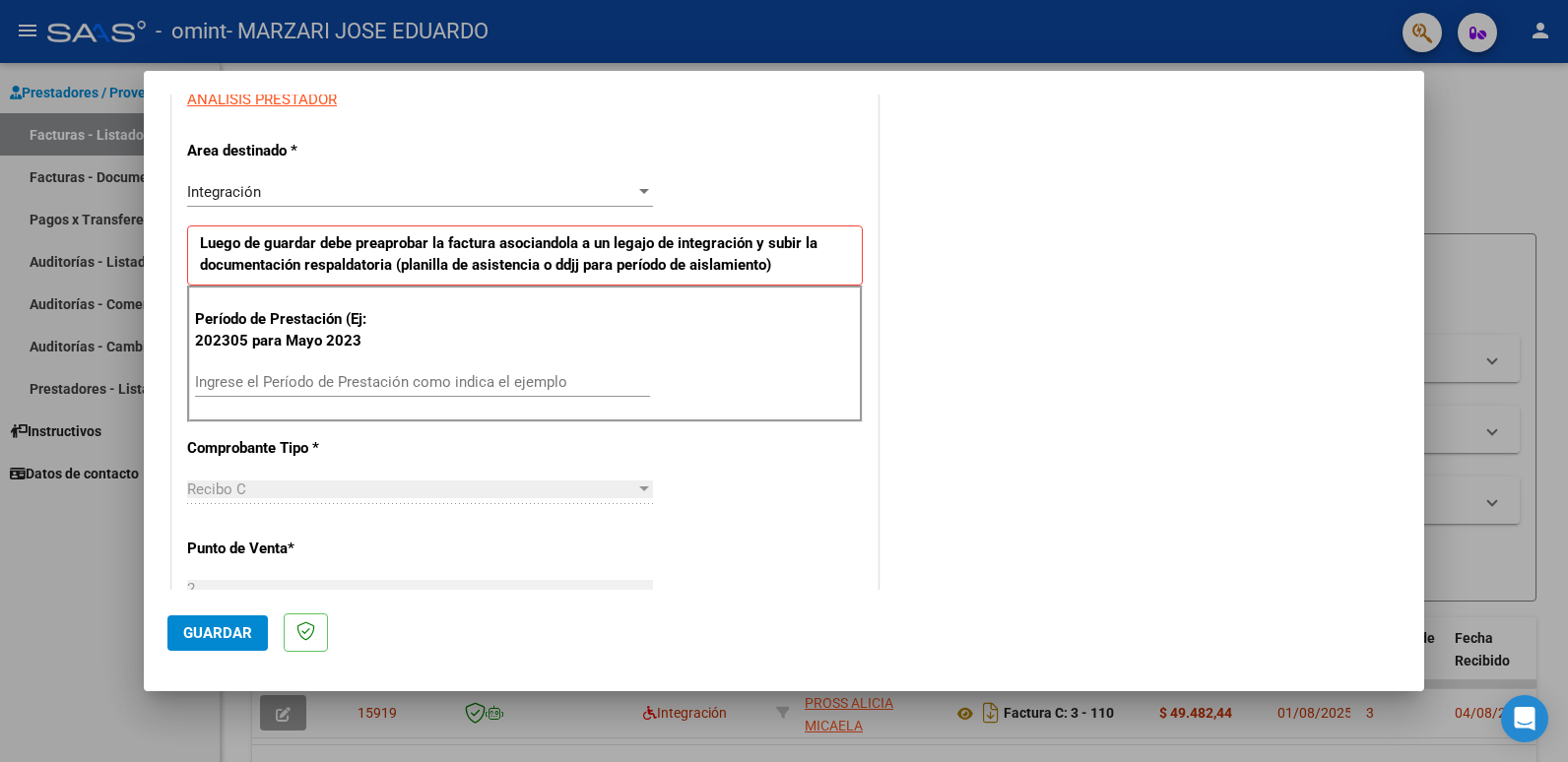 scroll, scrollTop: 489, scrollLeft: 0, axis: vertical 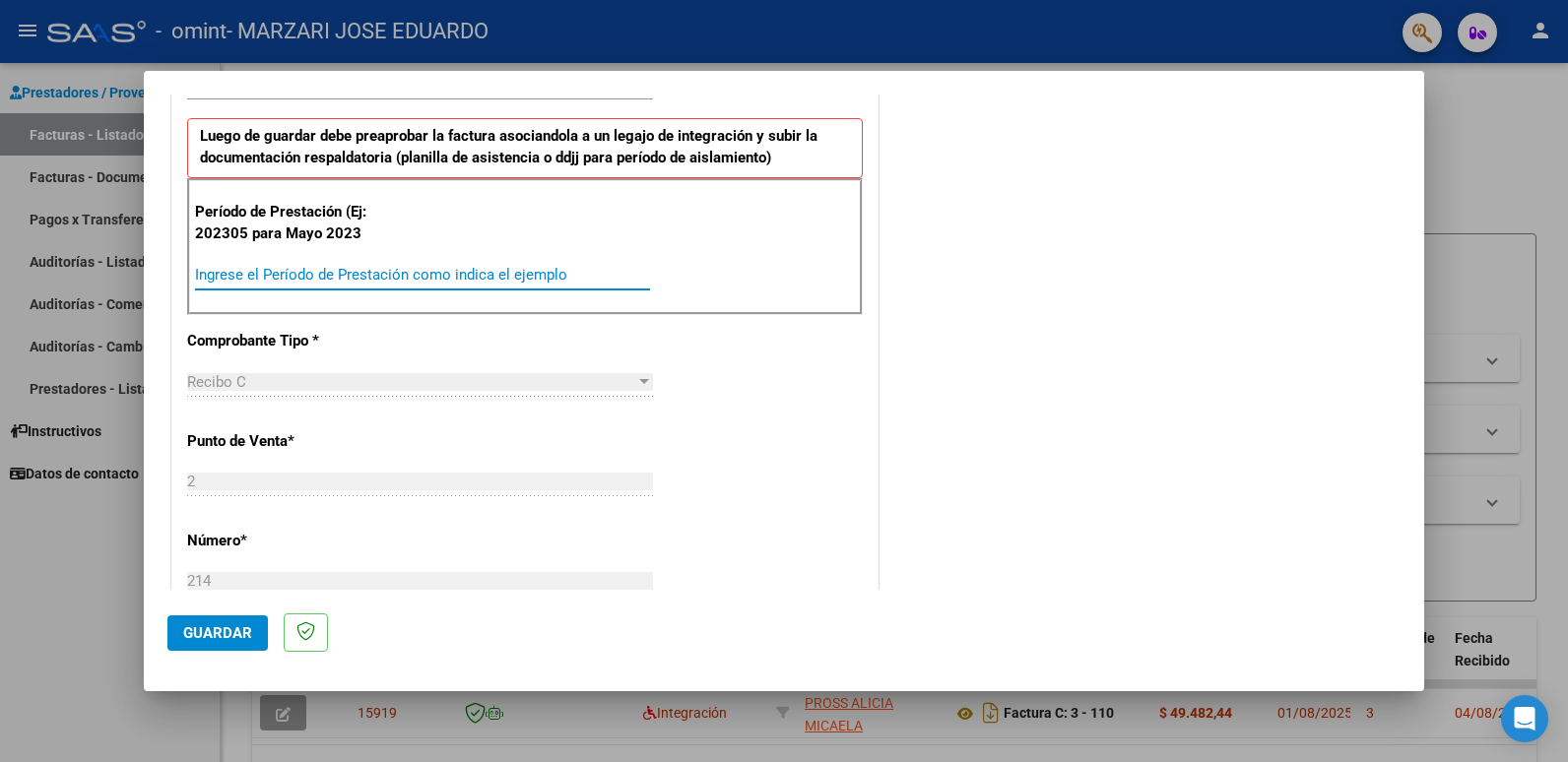 click on "Ingrese el Período de Prestación como indica el ejemplo" at bounding box center [423, 275] 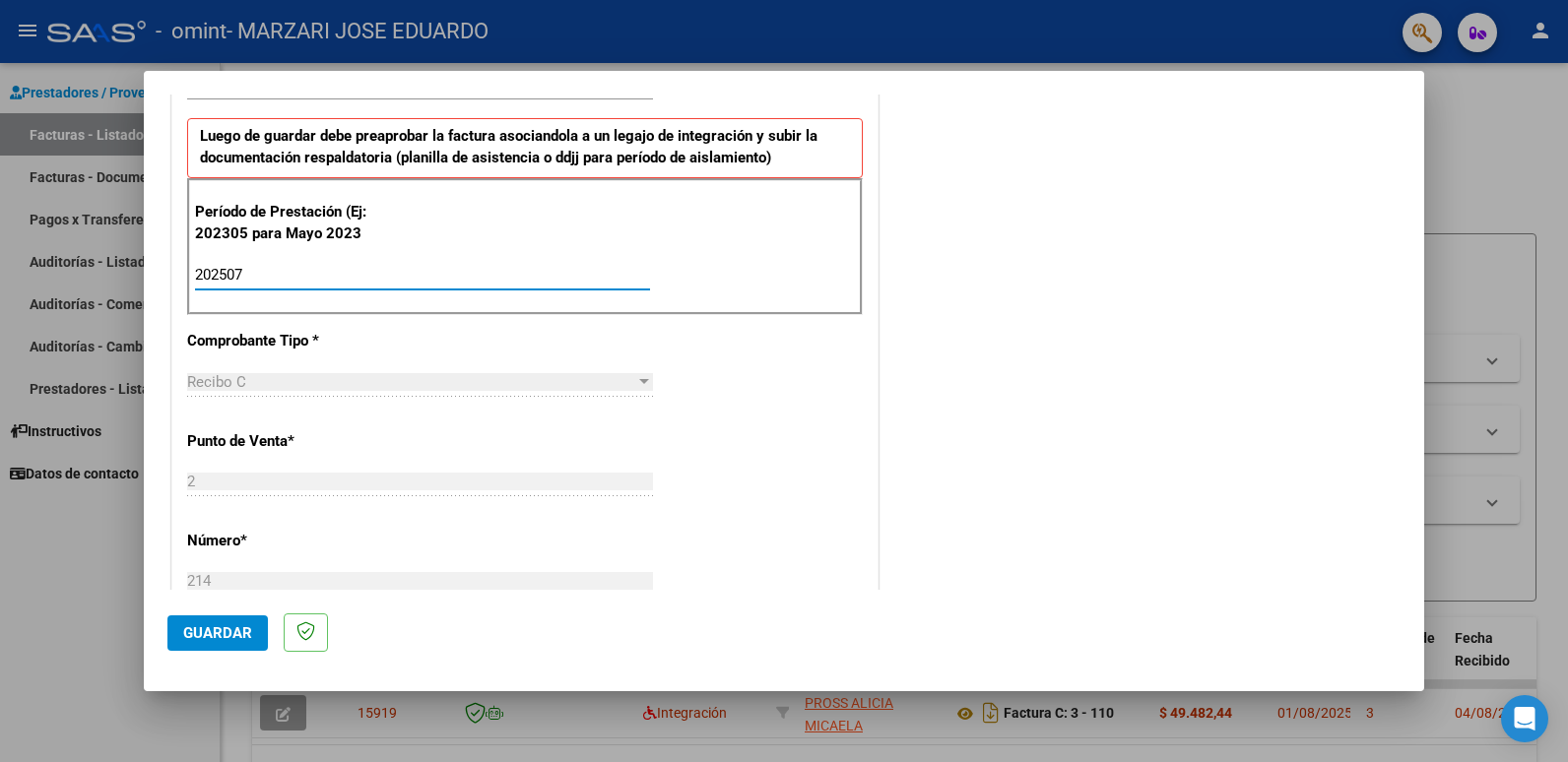 type on "202507" 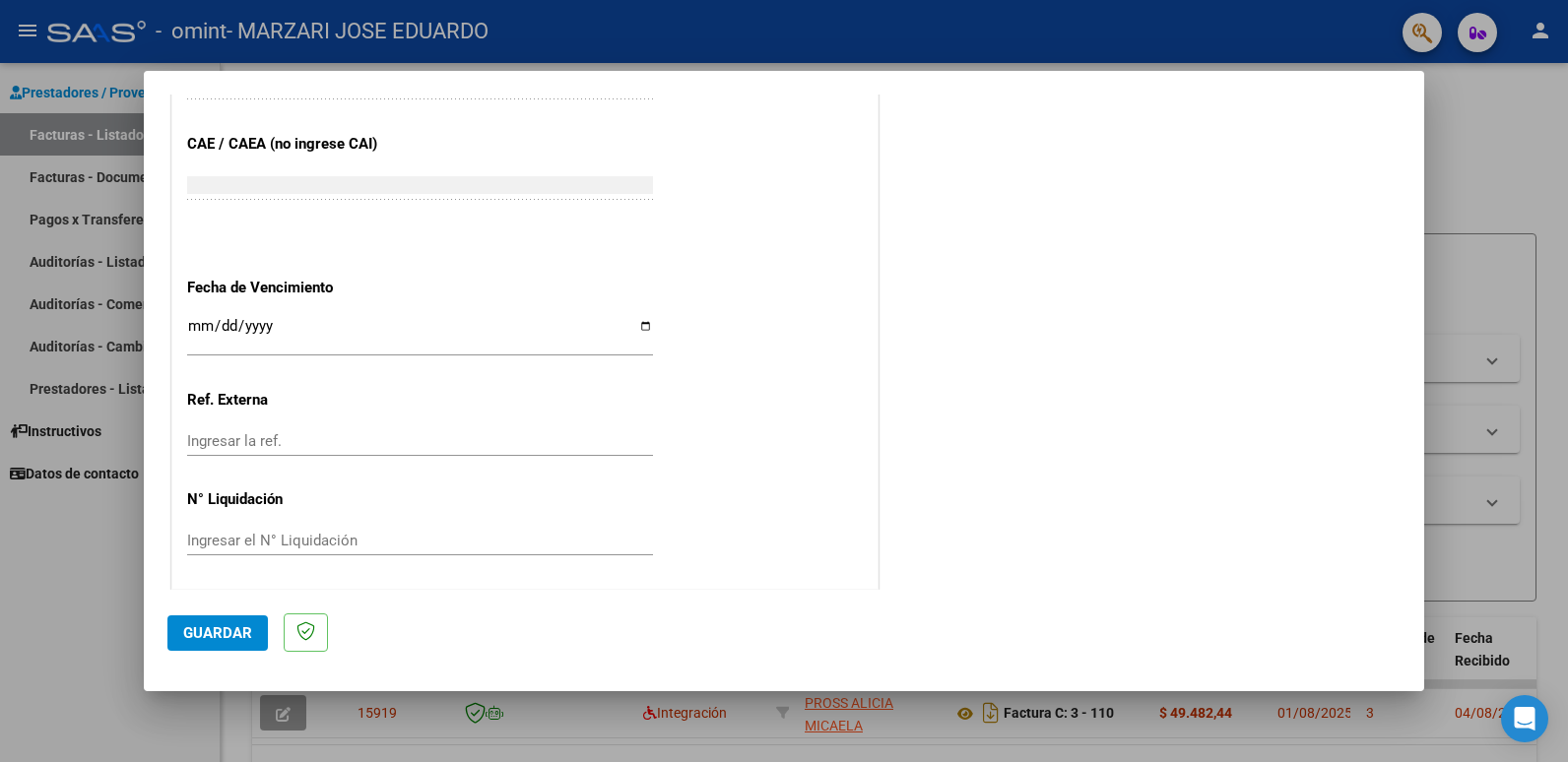 scroll, scrollTop: 1201, scrollLeft: 0, axis: vertical 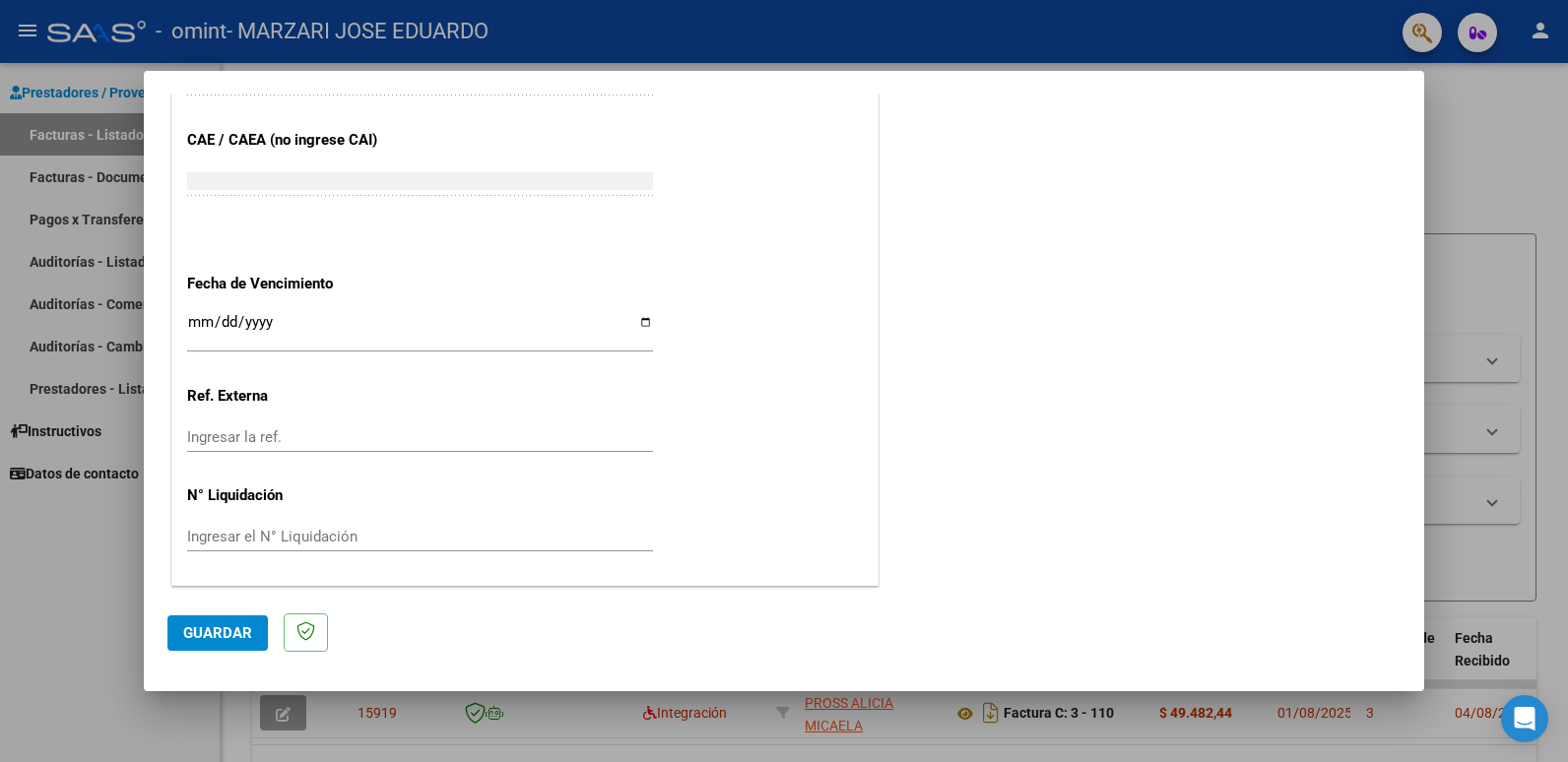 click on "Ingresar la fecha" at bounding box center [420, 330] 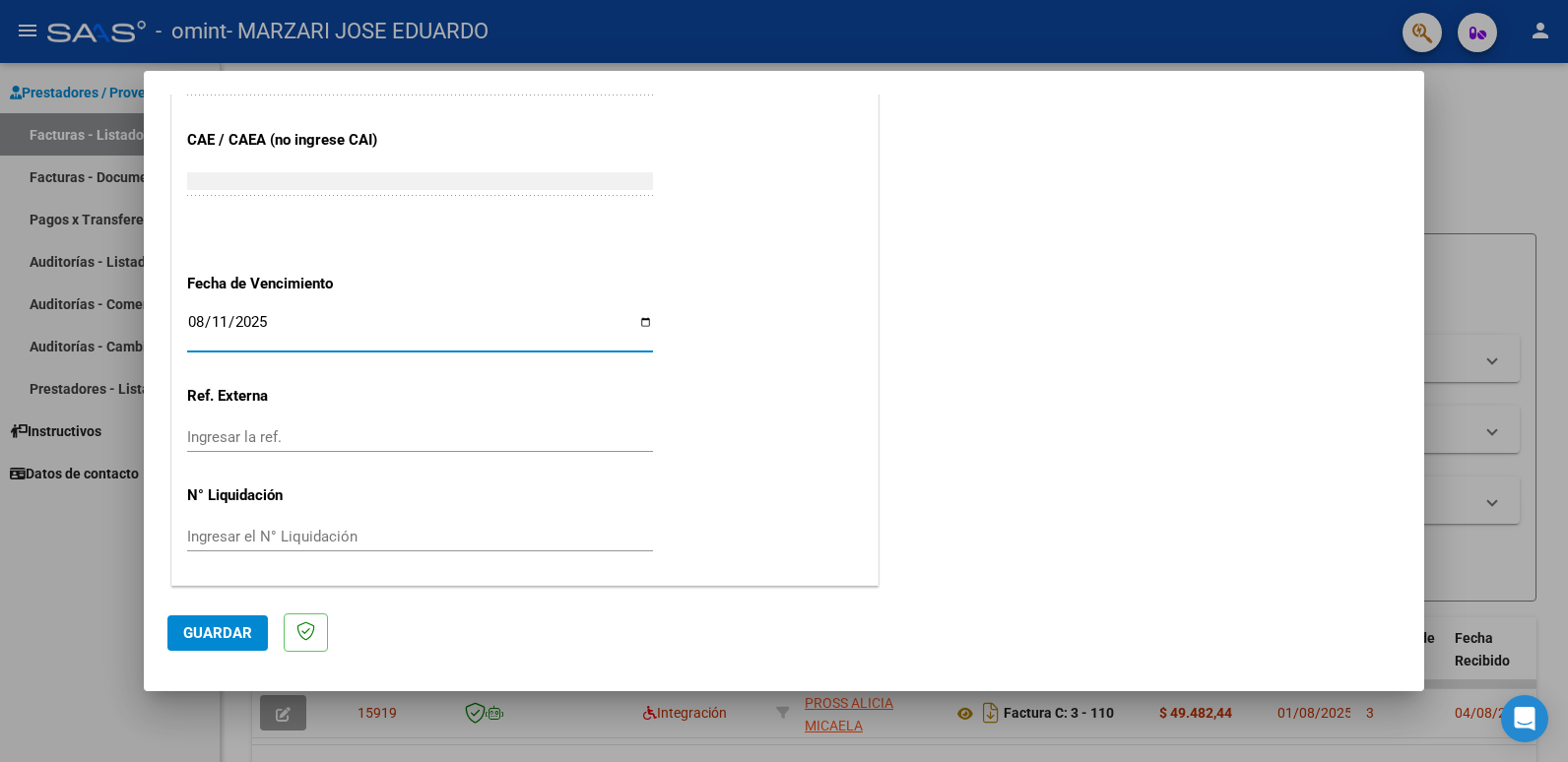 type on "2025-08-11" 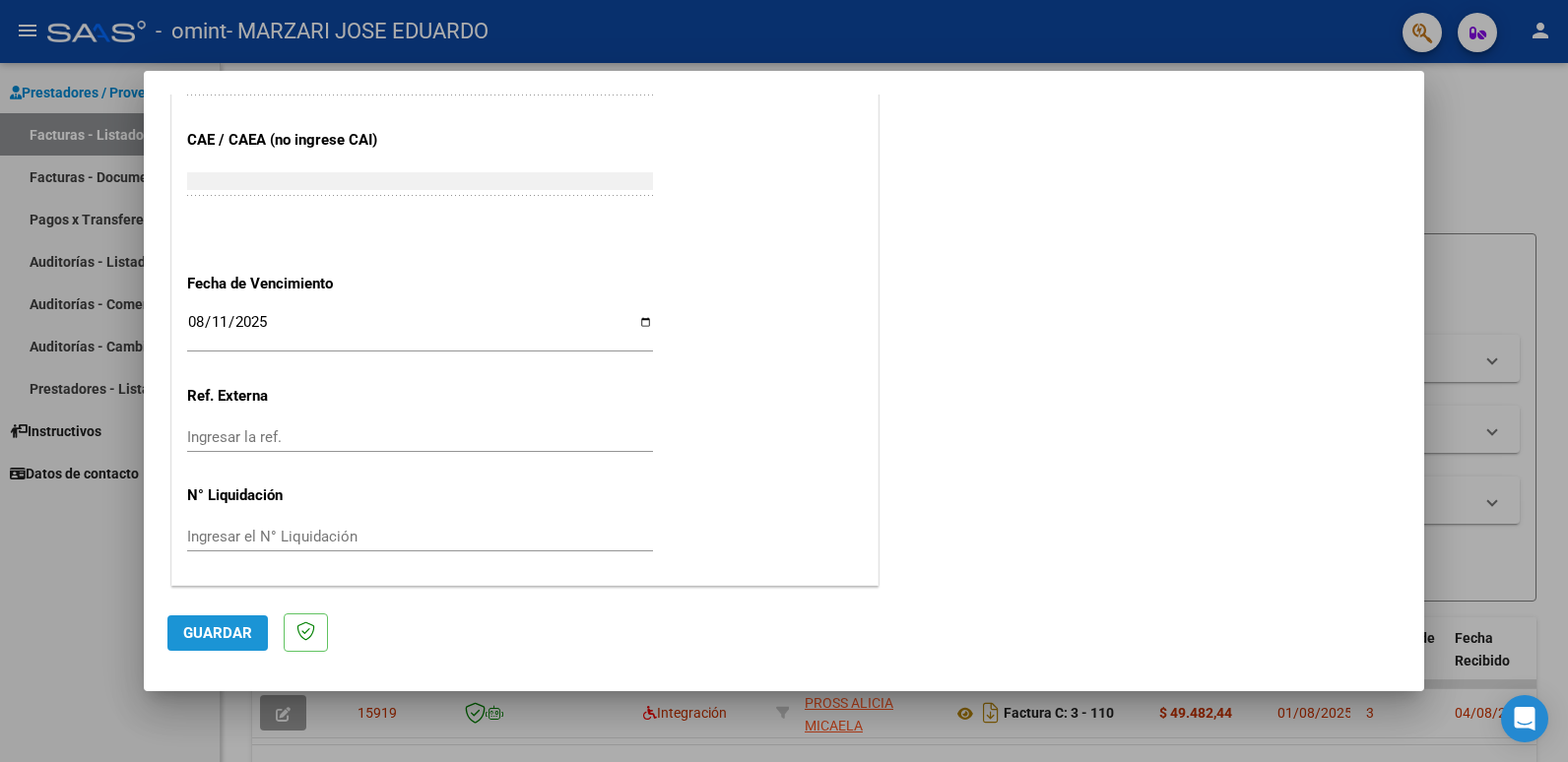 click on "Guardar" 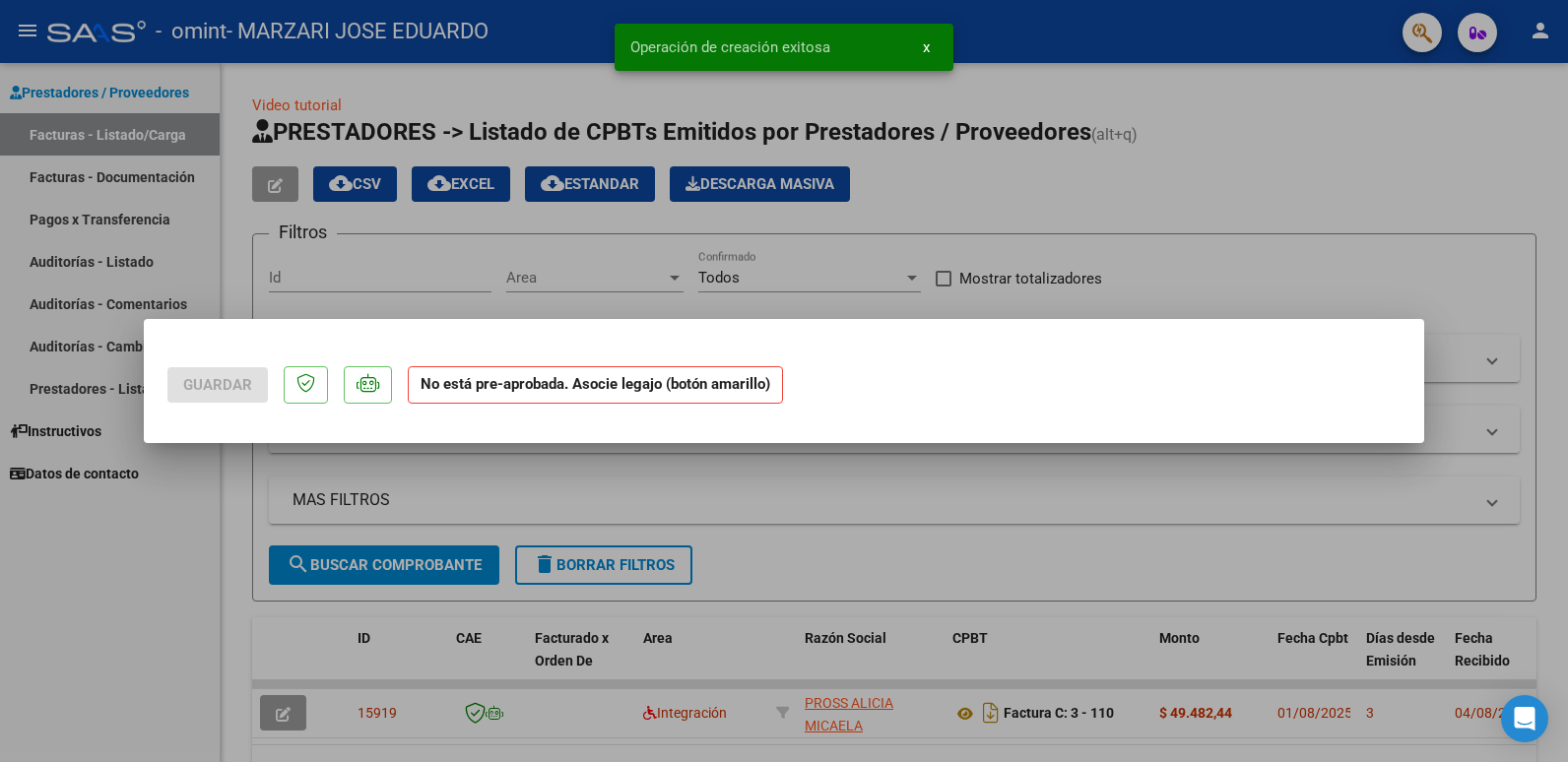 scroll, scrollTop: 0, scrollLeft: 0, axis: both 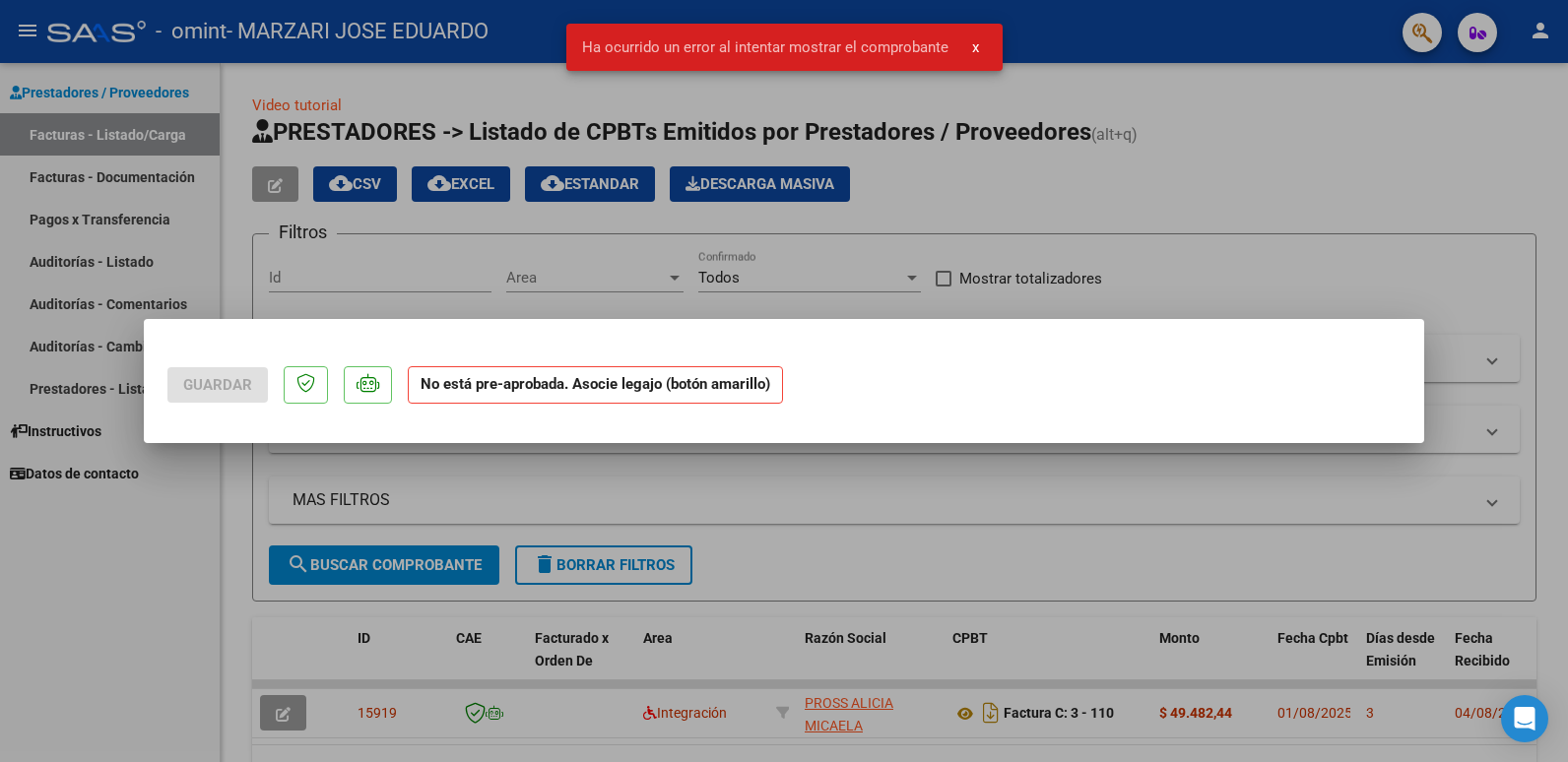 click at bounding box center (784, 381) 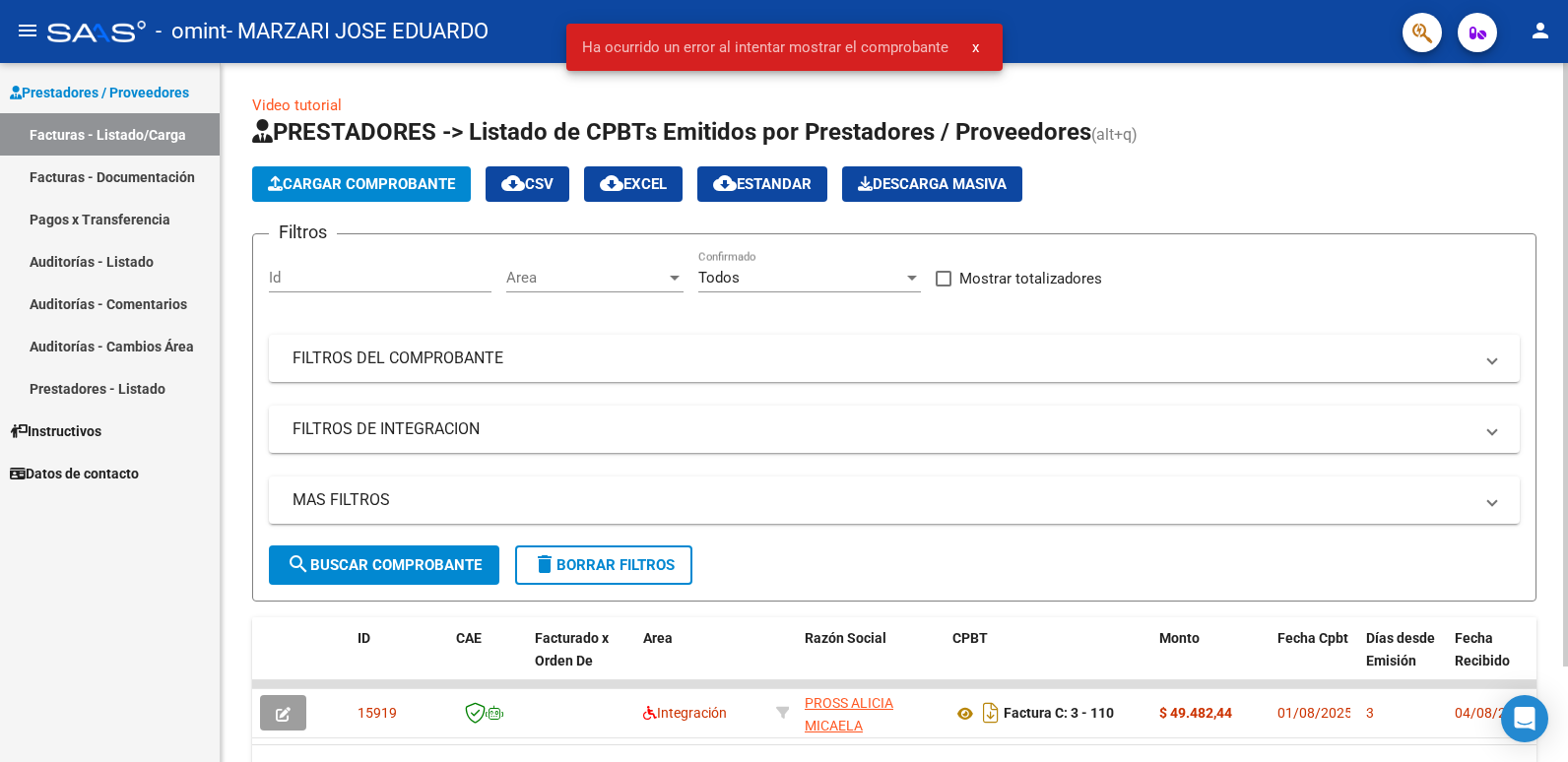 click on "Cargar Comprobante" 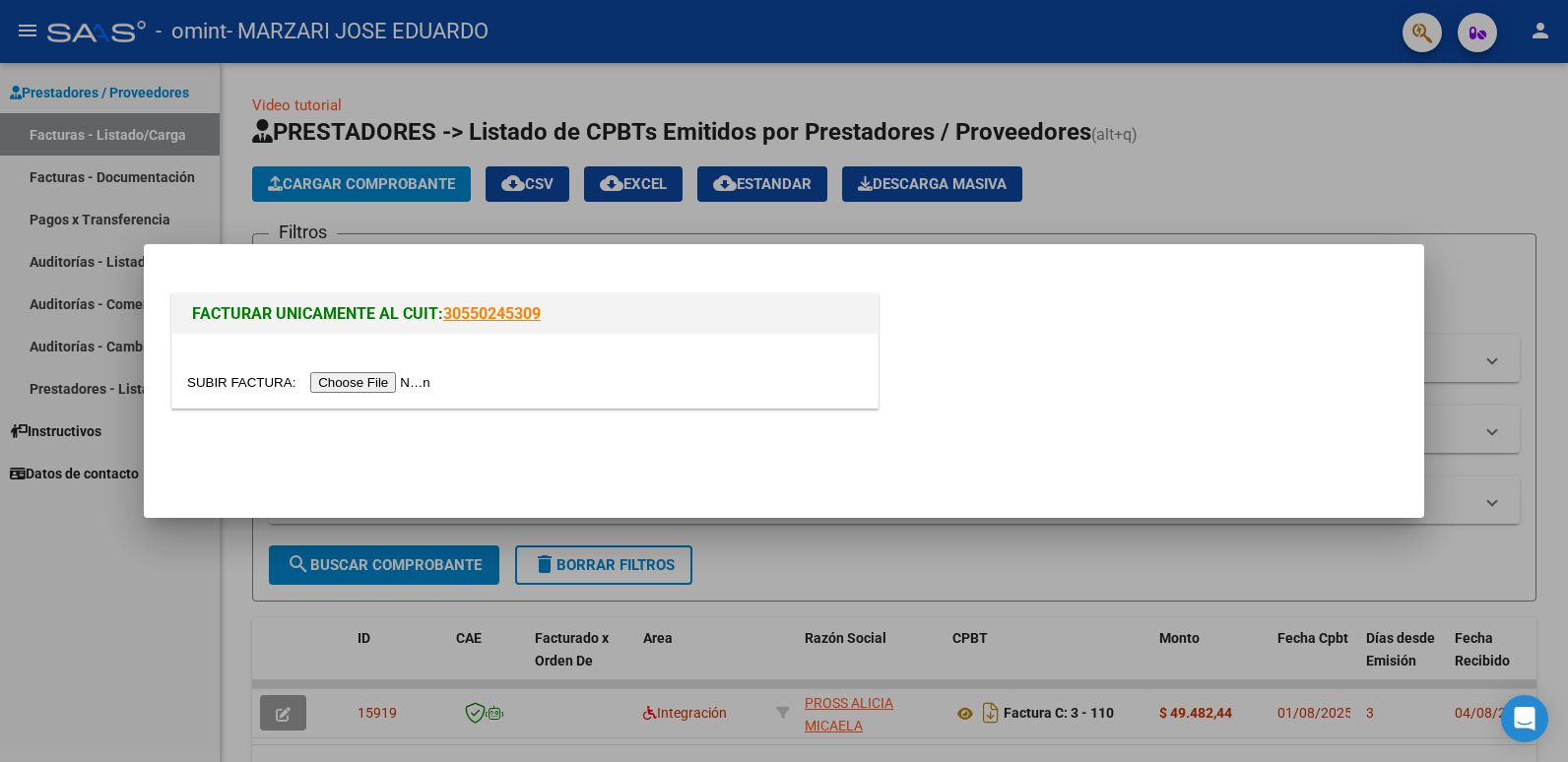 click at bounding box center (311, 382) 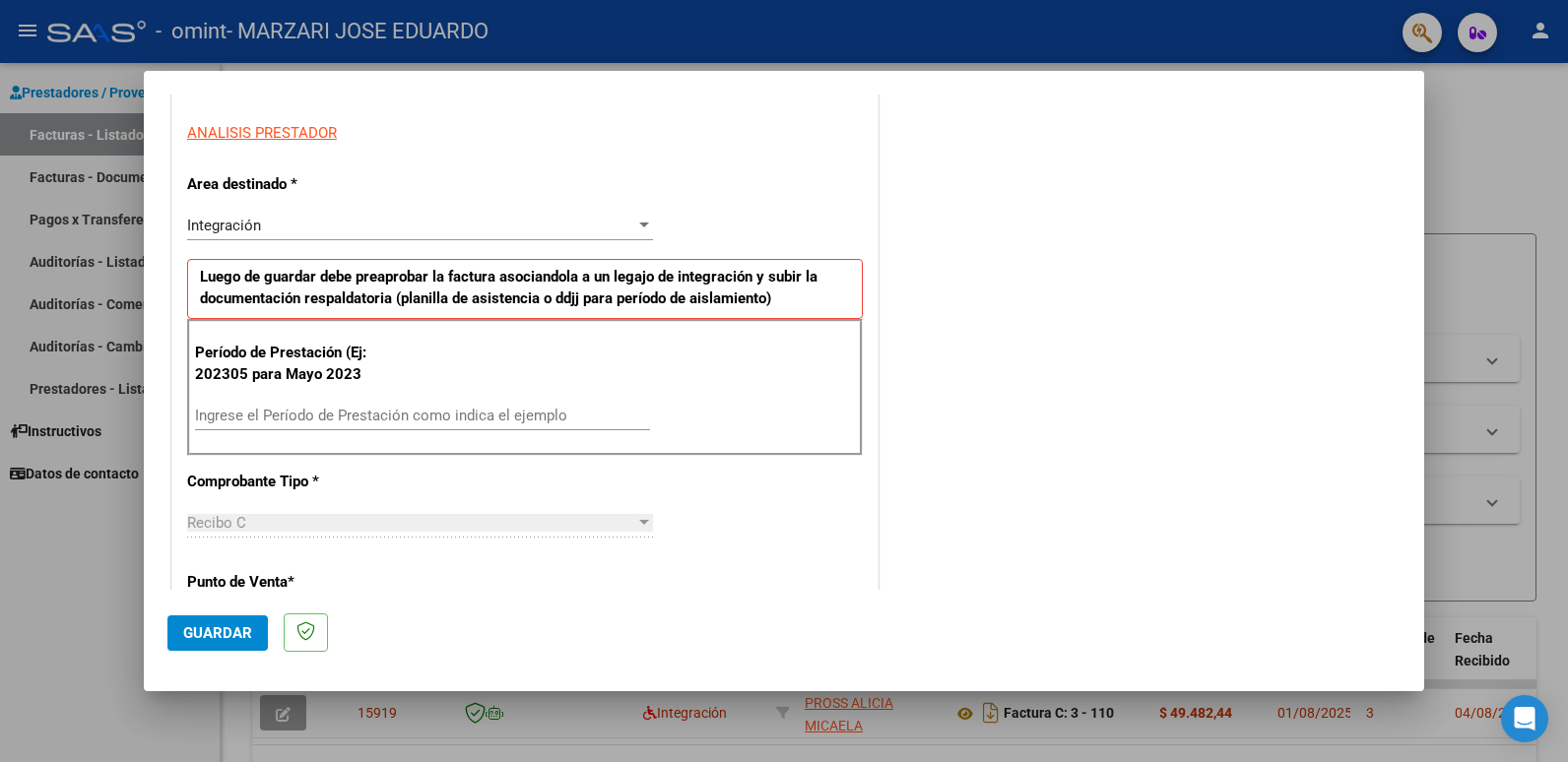 scroll, scrollTop: 371, scrollLeft: 0, axis: vertical 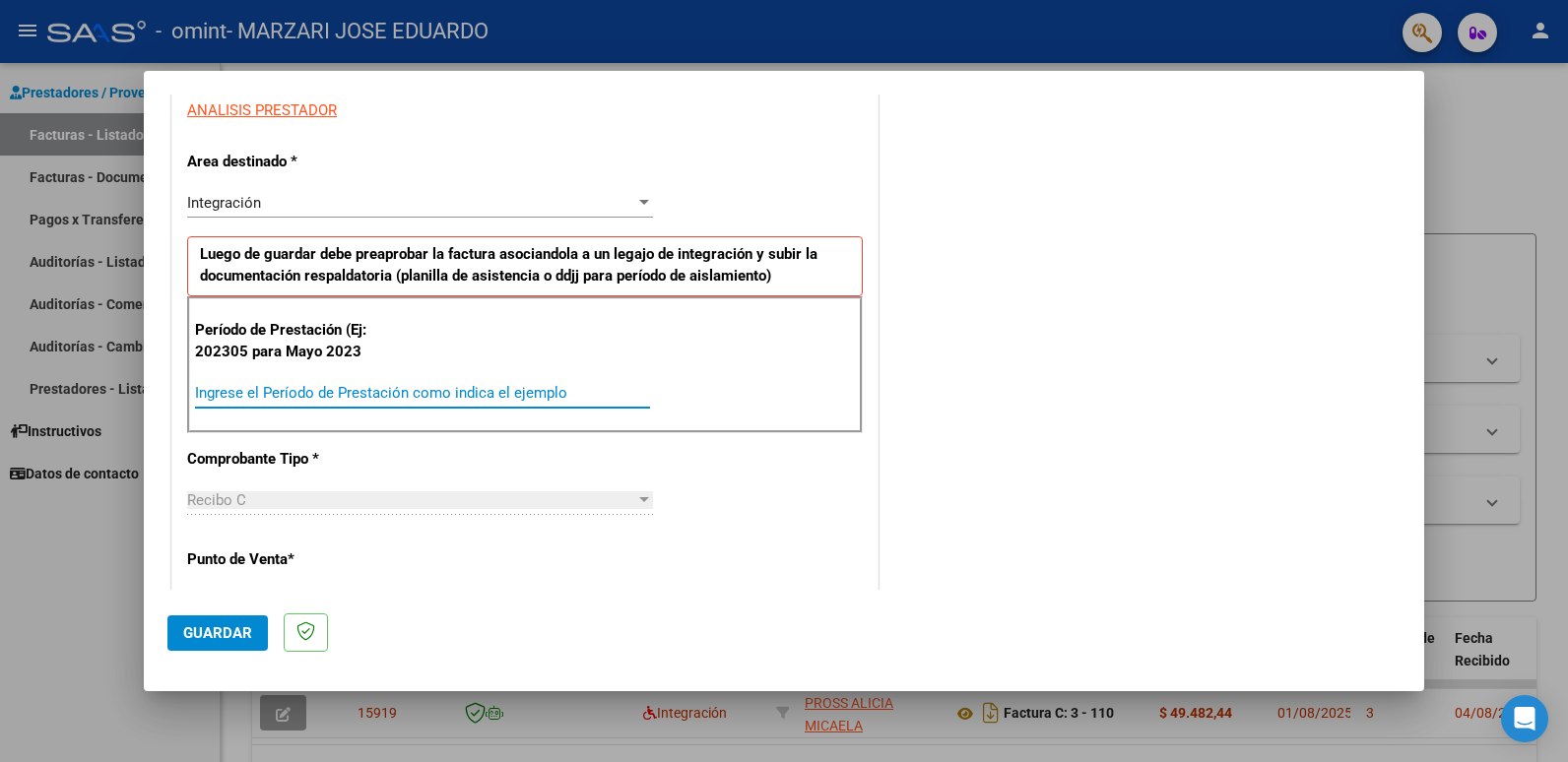click on "Ingrese el Período de Prestación como indica el ejemplo" at bounding box center (423, 393) 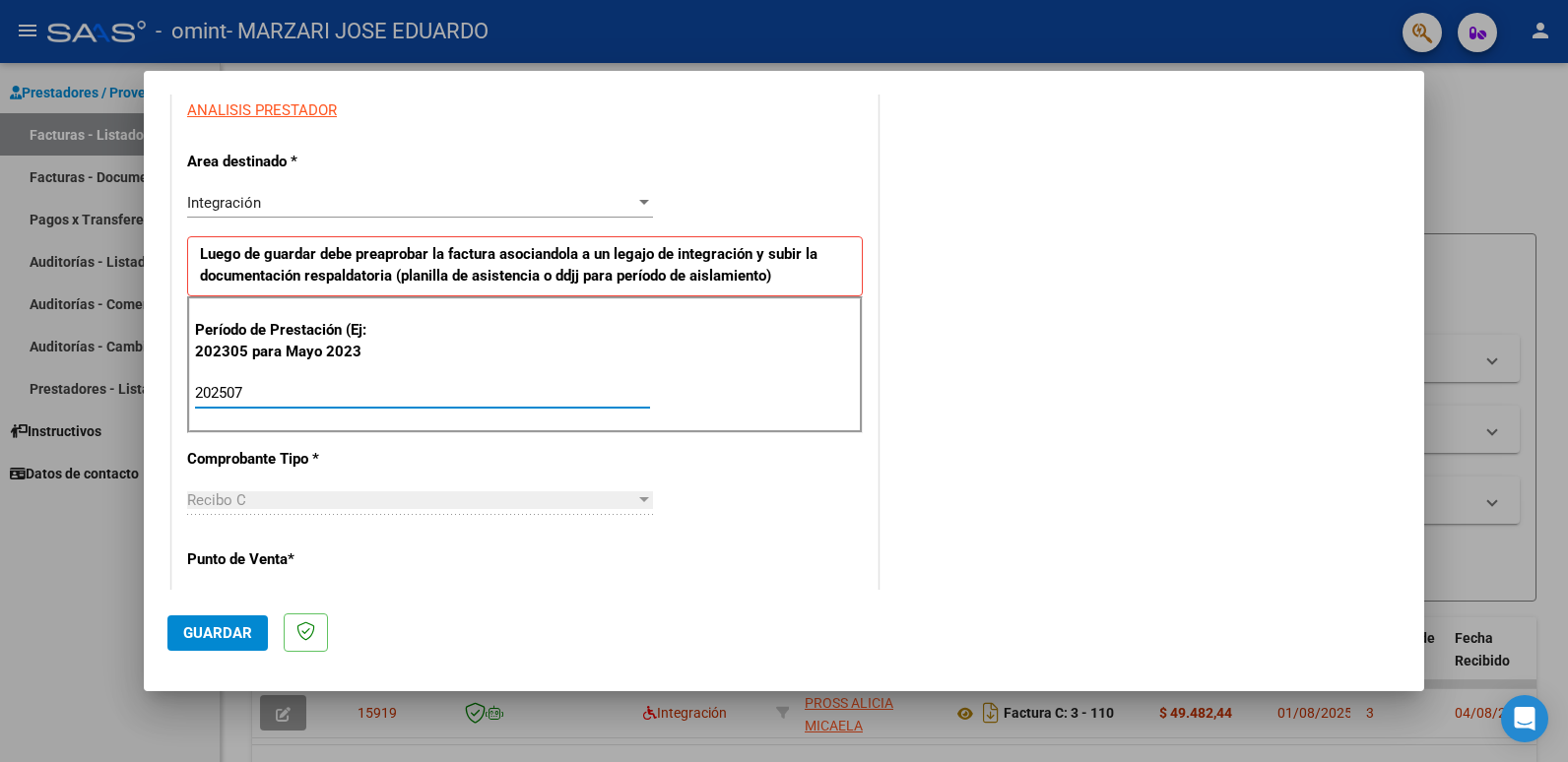 type on "202507" 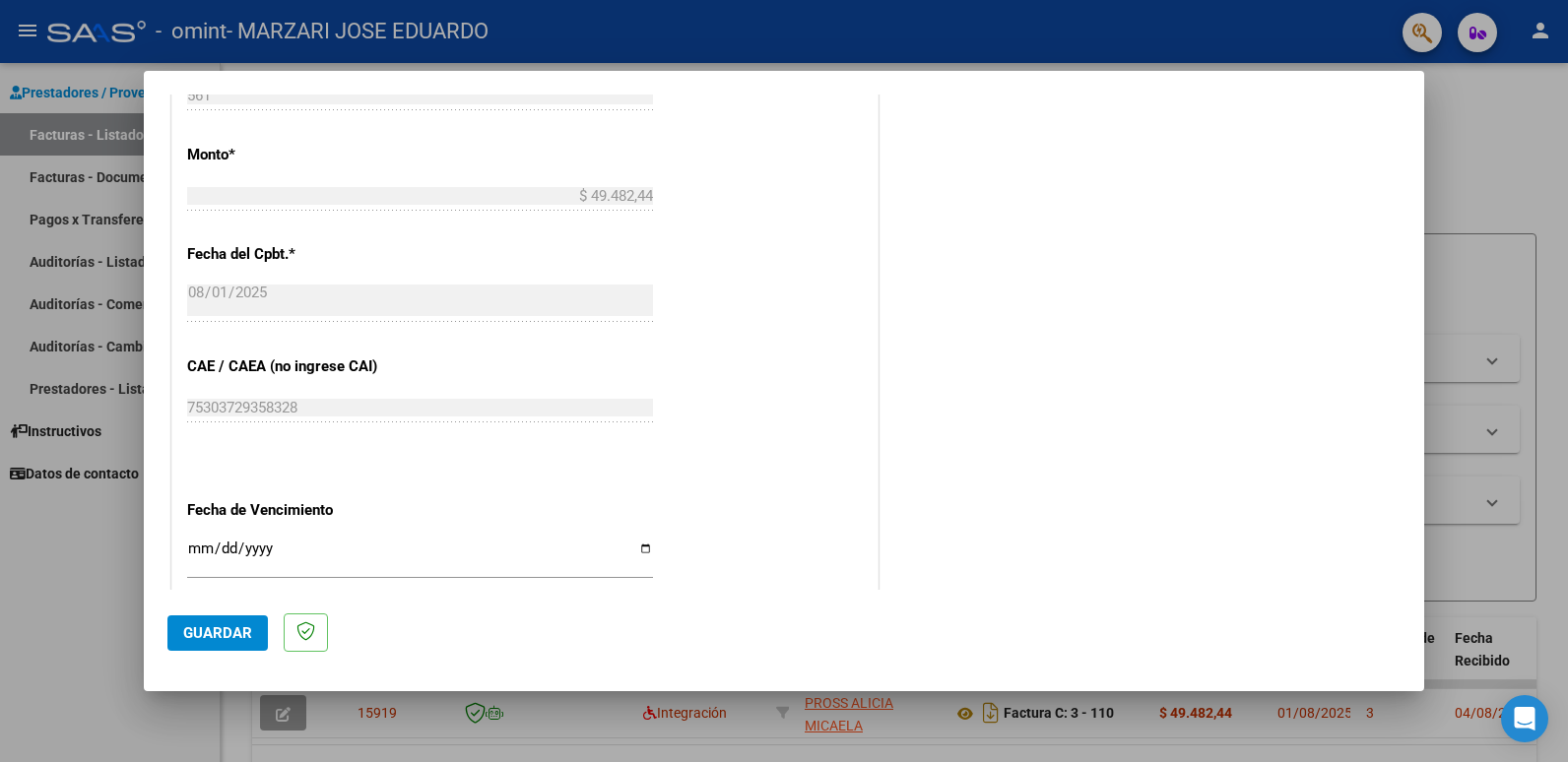 scroll, scrollTop: 1186, scrollLeft: 0, axis: vertical 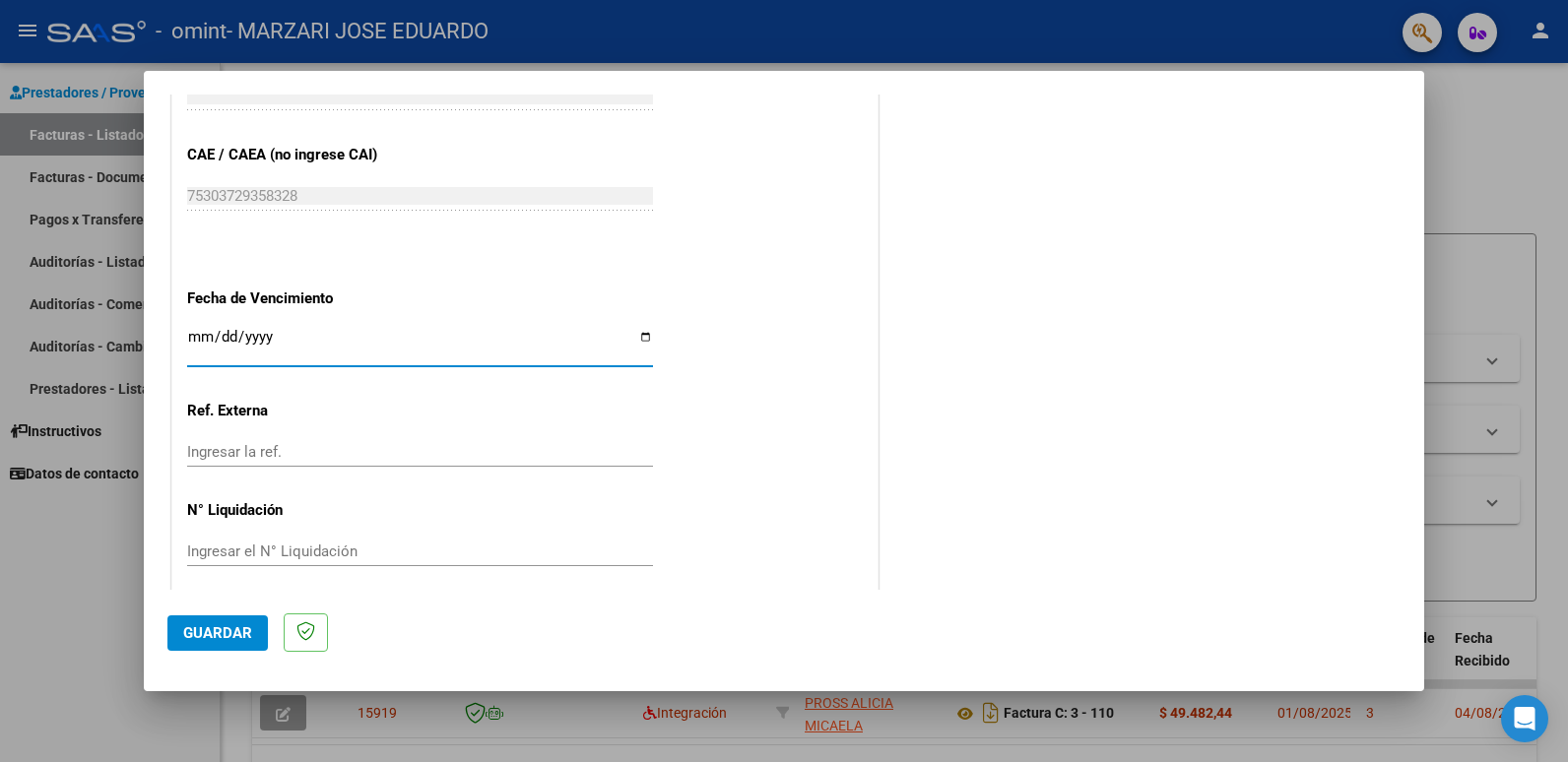 click on "Ingresar la fecha" at bounding box center [420, 345] 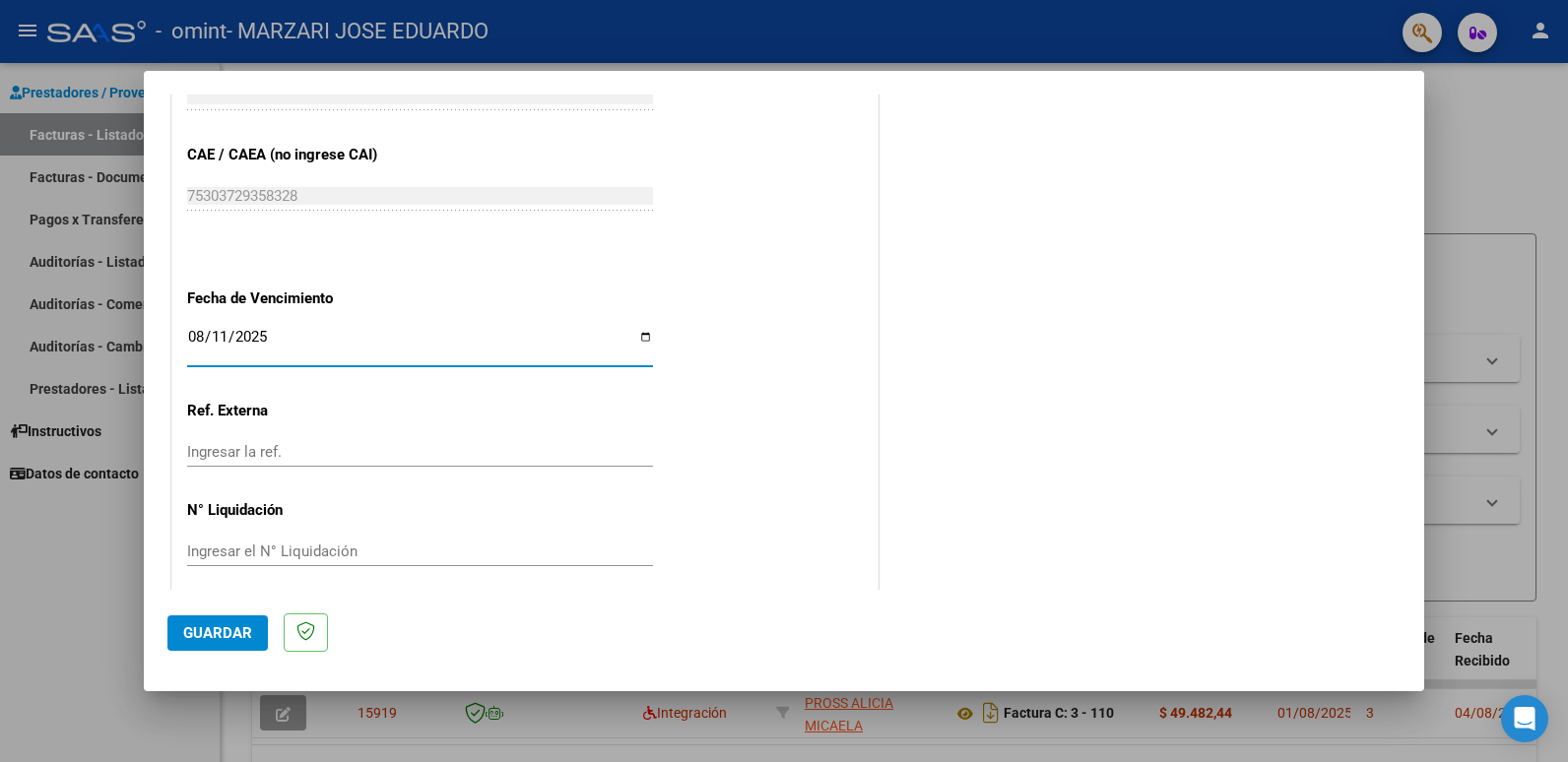 click on "Guardar" 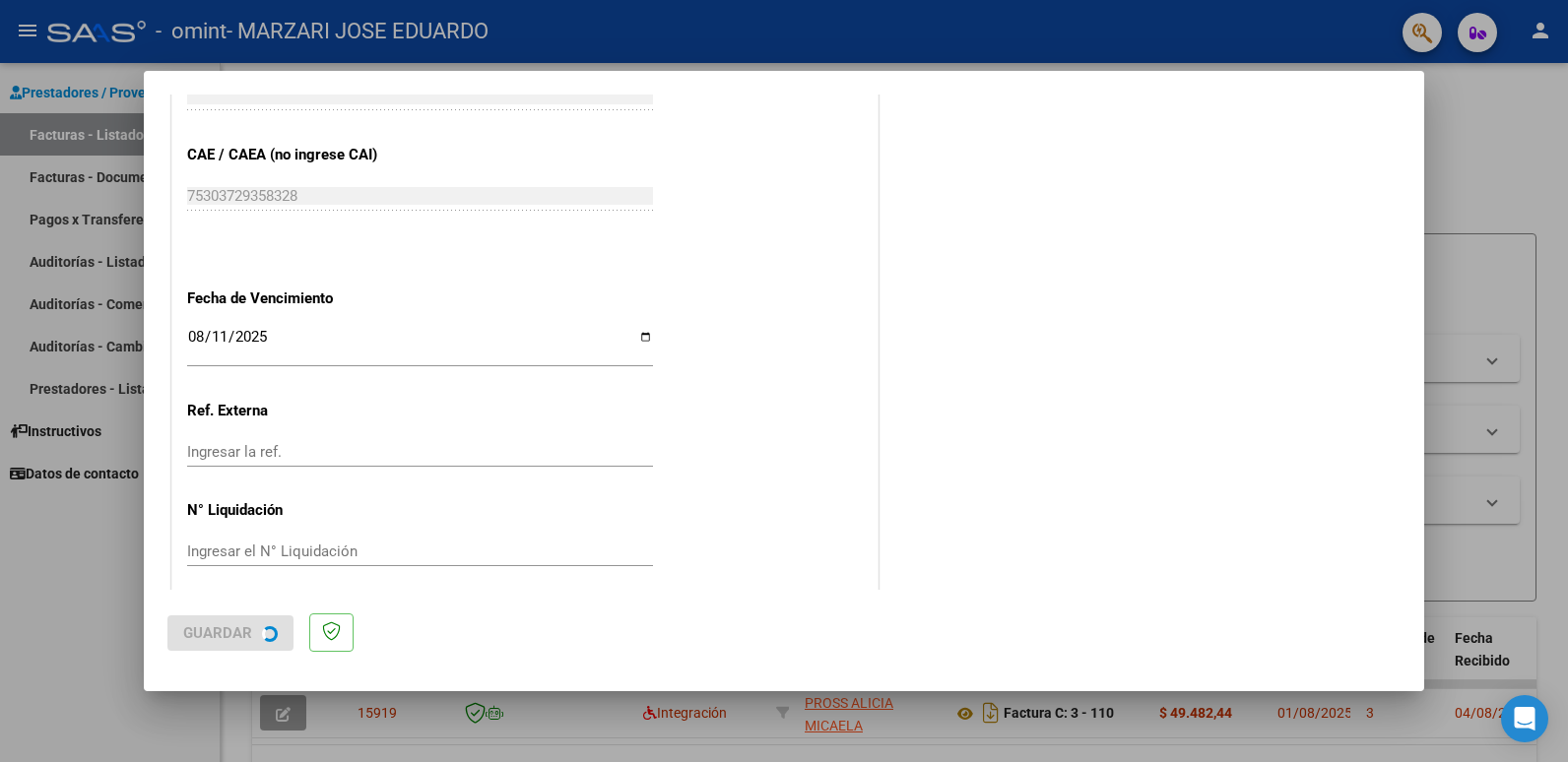 scroll, scrollTop: 0, scrollLeft: 0, axis: both 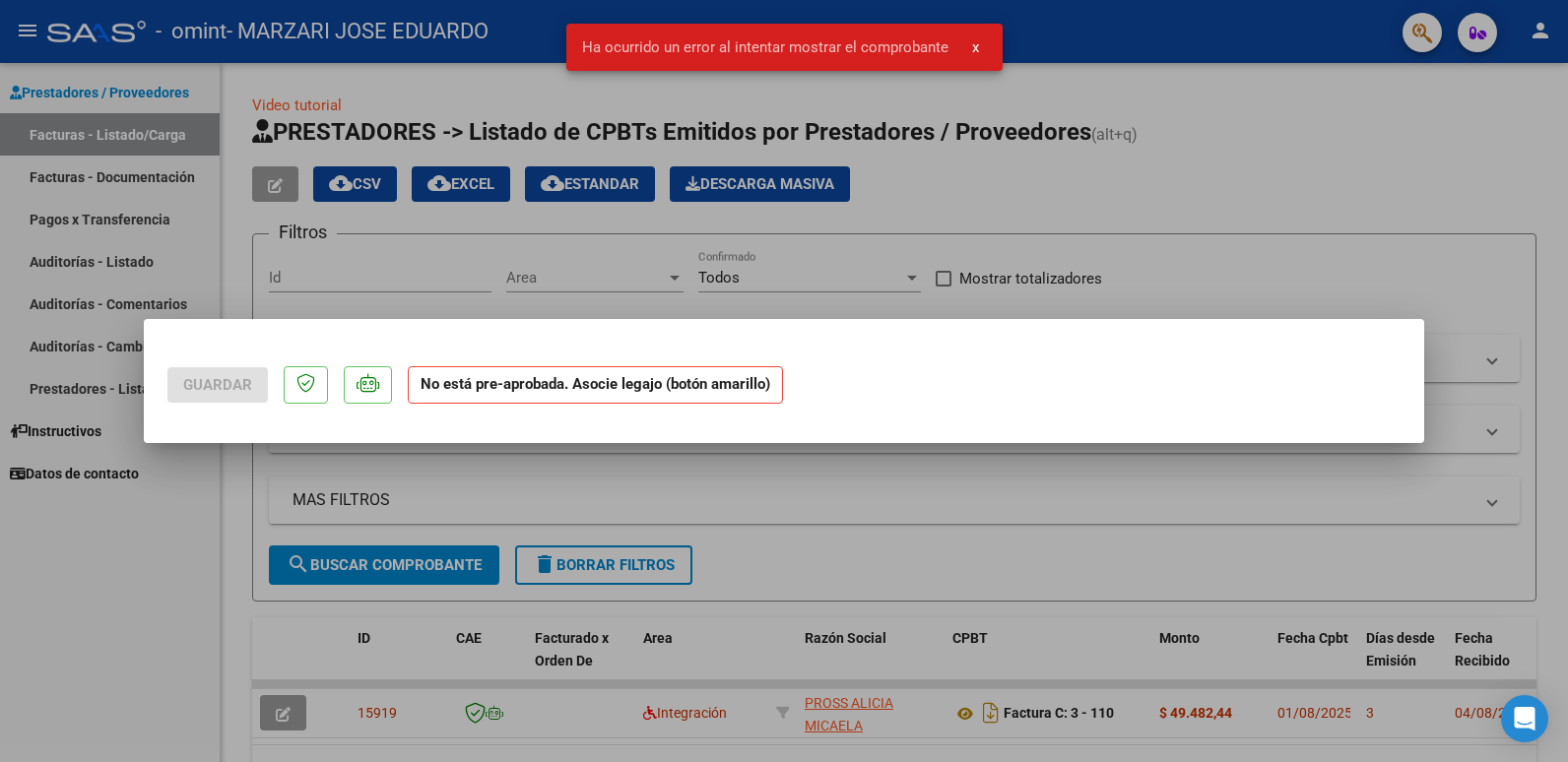 click at bounding box center [784, 381] 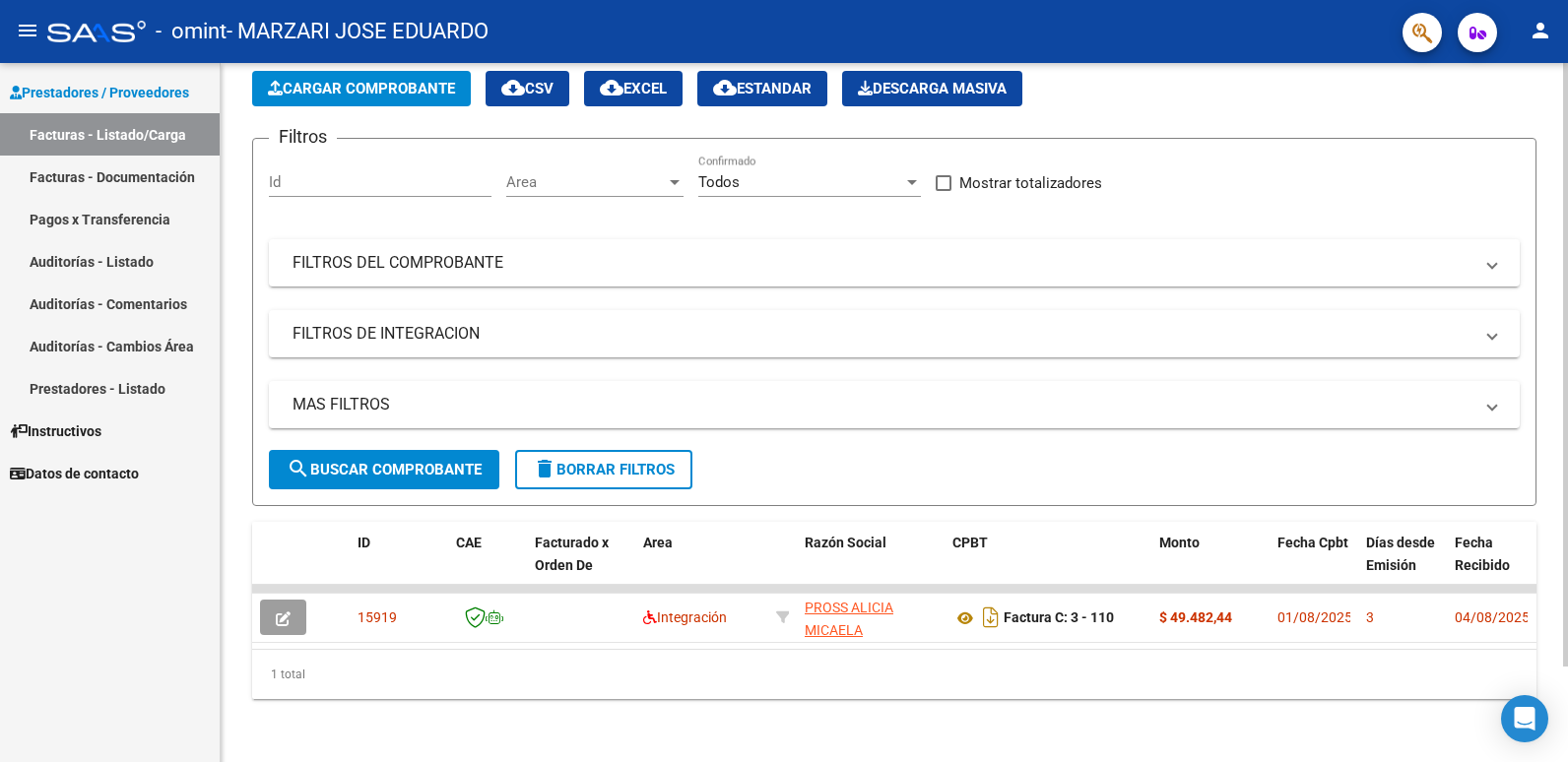 scroll, scrollTop: 110, scrollLeft: 0, axis: vertical 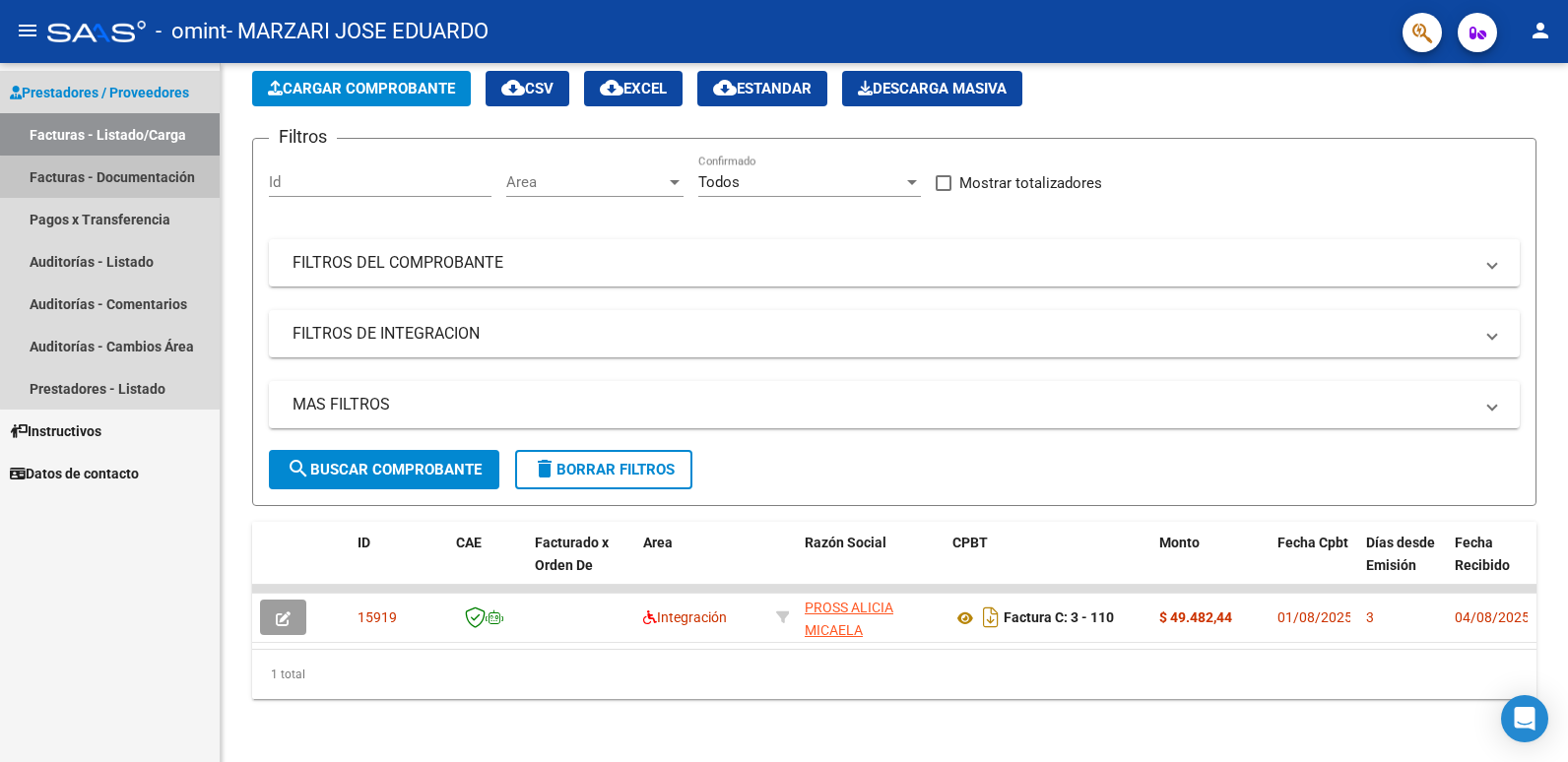 click on "Facturas - Documentación" at bounding box center [109, 176] 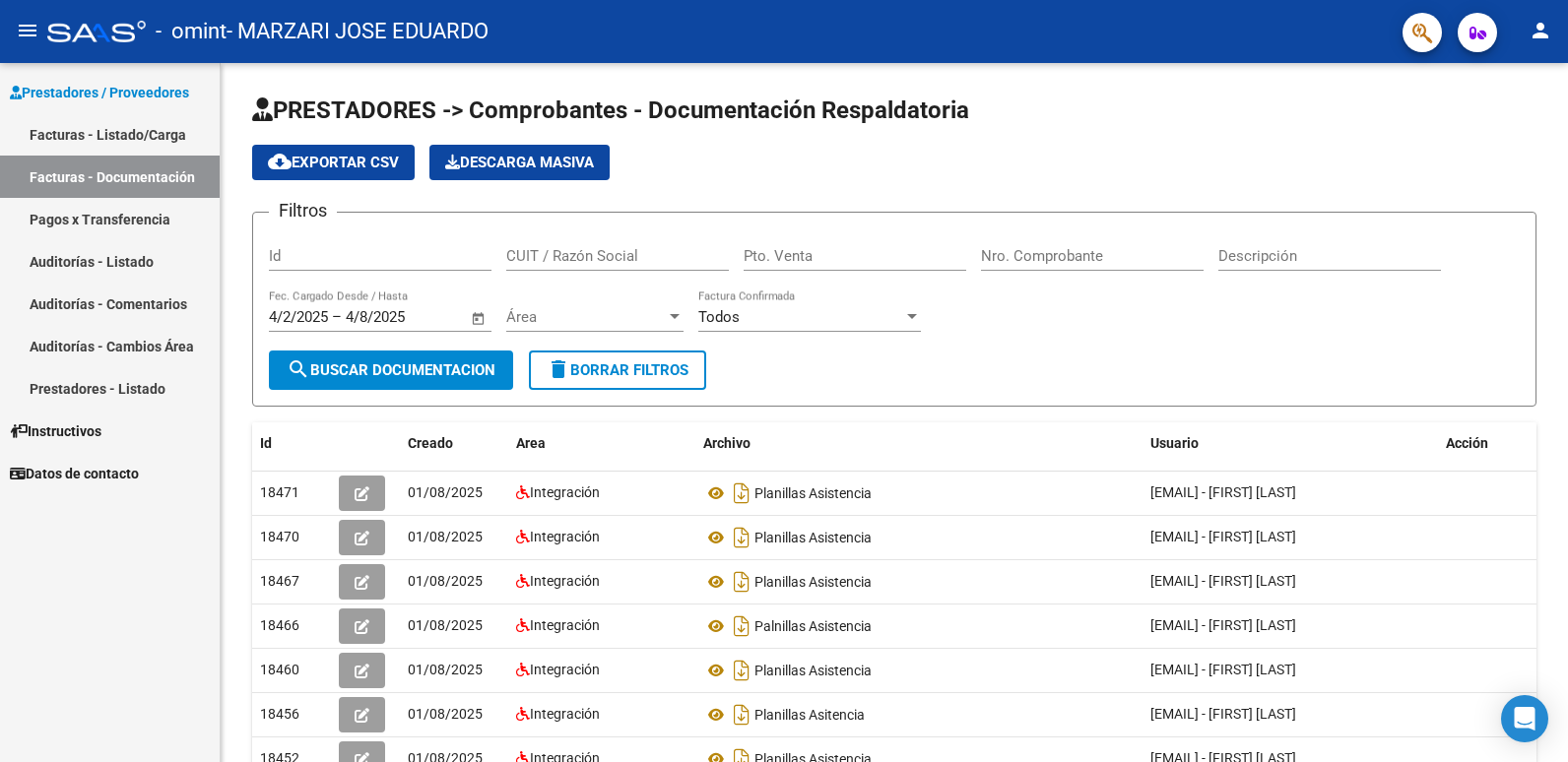 click on "Facturas - Listado/Carga" at bounding box center [109, 134] 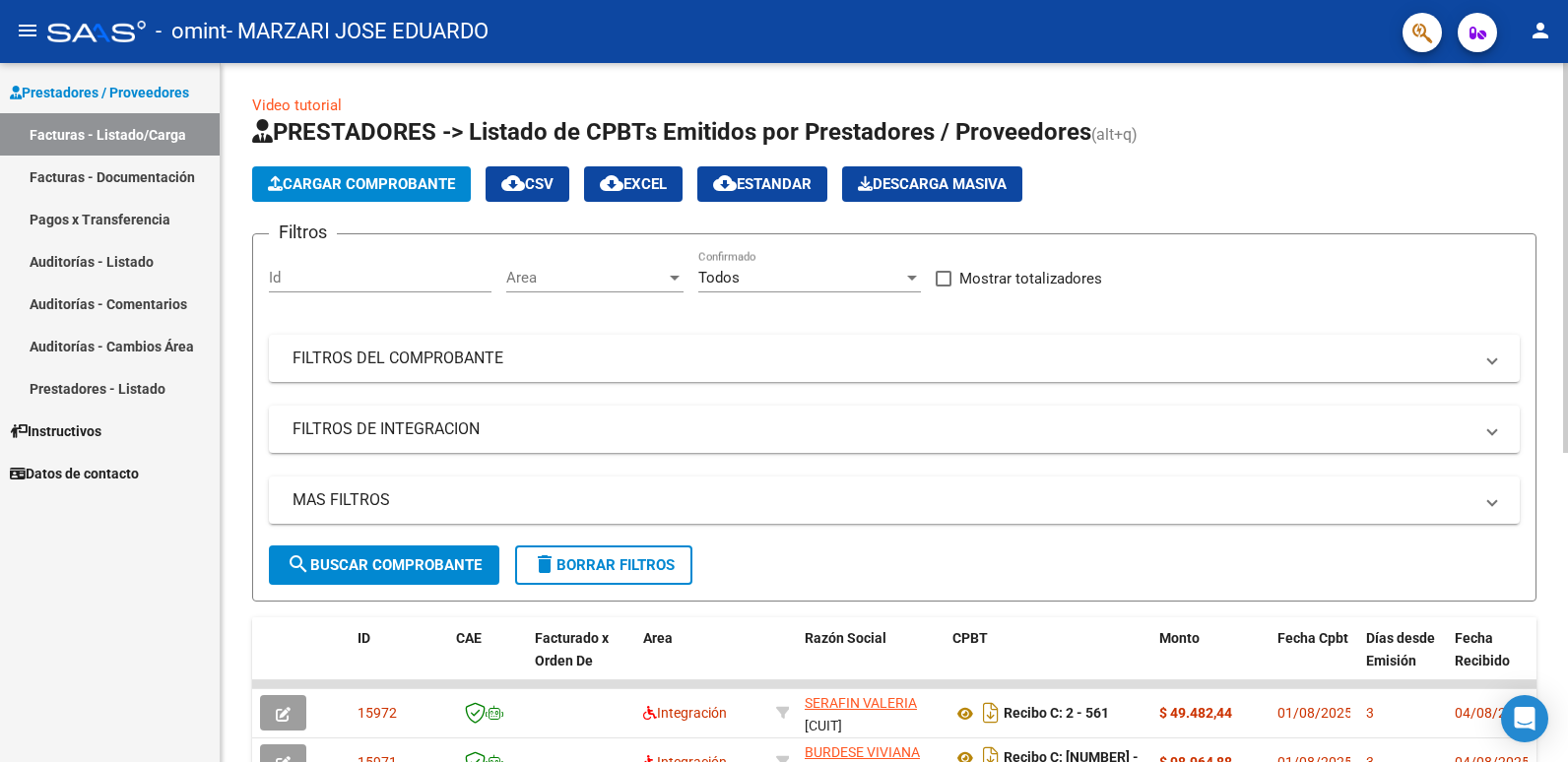 click on "menu -   omint   - [LAST] [FIRST] person    Prestadores / Proveedores Facturas - Listado/Carga Facturas - Documentación Pagos x Transferencia Auditorías - Listado Auditorías - Comentarios Auditorías - Cambios Área Prestadores - Listado    Instructivos    Datos de contacto  Video tutorial   PRESTADORES -> Listado de CPBTs Emitidos por Prestadores / Proveedores (alt+q)   Cargar Comprobante
cloud_download  CSV  cloud_download  EXCEL  cloud_download  Estandar   Descarga Masiva
Filtros Id Area Area Todos Confirmado   Mostrar totalizadores   FILTROS DEL COMPROBANTE  Comprobante Tipo Comprobante Tipo Start date – End date Fec. Comprobante Desde / Hasta Días Emisión Desde(cant. días) Días Emisión Hasta(cant. días) CUIT / Razón Social Pto. Venta Nro. Comprobante Código SSS CAE Válido CAE Válido Todos Cargado Módulo Hosp. Todos Tiene facturacion Apócrifa Hospital Refes  FILTROS DE INTEGRACION  Período De Prestación Campos del Archivo de Rendición Devuelto x SSS (dr_envio) Op" at bounding box center [784, 381] 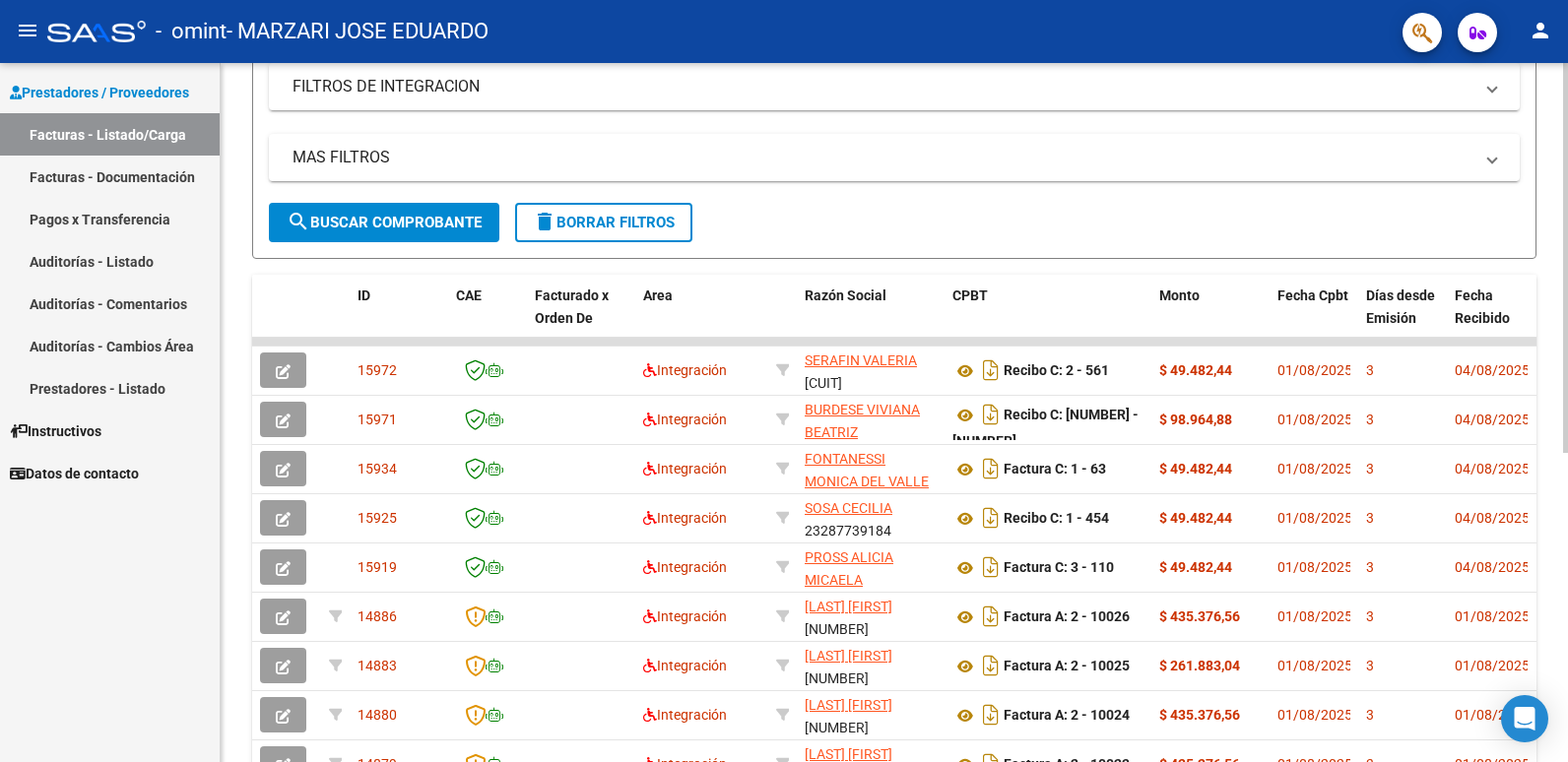 click on "menu -   omint   - [LAST] [FIRST] person    Prestadores / Proveedores Facturas - Listado/Carga Facturas - Documentación Pagos x Transferencia Auditorías - Listado Auditorías - Comentarios Auditorías - Cambios Área Prestadores - Listado    Instructivos    Datos de contacto  Video tutorial   PRESTADORES -> Listado de CPBTs Emitidos por Prestadores / Proveedores (alt+q)   Cargar Comprobante
cloud_download  CSV  cloud_download  EXCEL  cloud_download  Estandar   Descarga Masiva
Filtros Id Area Area Todos Confirmado   Mostrar totalizadores   FILTROS DEL COMPROBANTE  Comprobante Tipo Comprobante Tipo Start date – End date Fec. Comprobante Desde / Hasta Días Emisión Desde(cant. días) Días Emisión Hasta(cant. días) CUIT / Razón Social Pto. Venta Nro. Comprobante Código SSS CAE Válido CAE Válido Todos Cargado Módulo Hosp. Todos Tiene facturacion Apócrifa Hospital Refes  FILTROS DE INTEGRACION  Período De Prestación Campos del Archivo de Rendición Devuelto x SSS (dr_envio) Op" at bounding box center (784, 381) 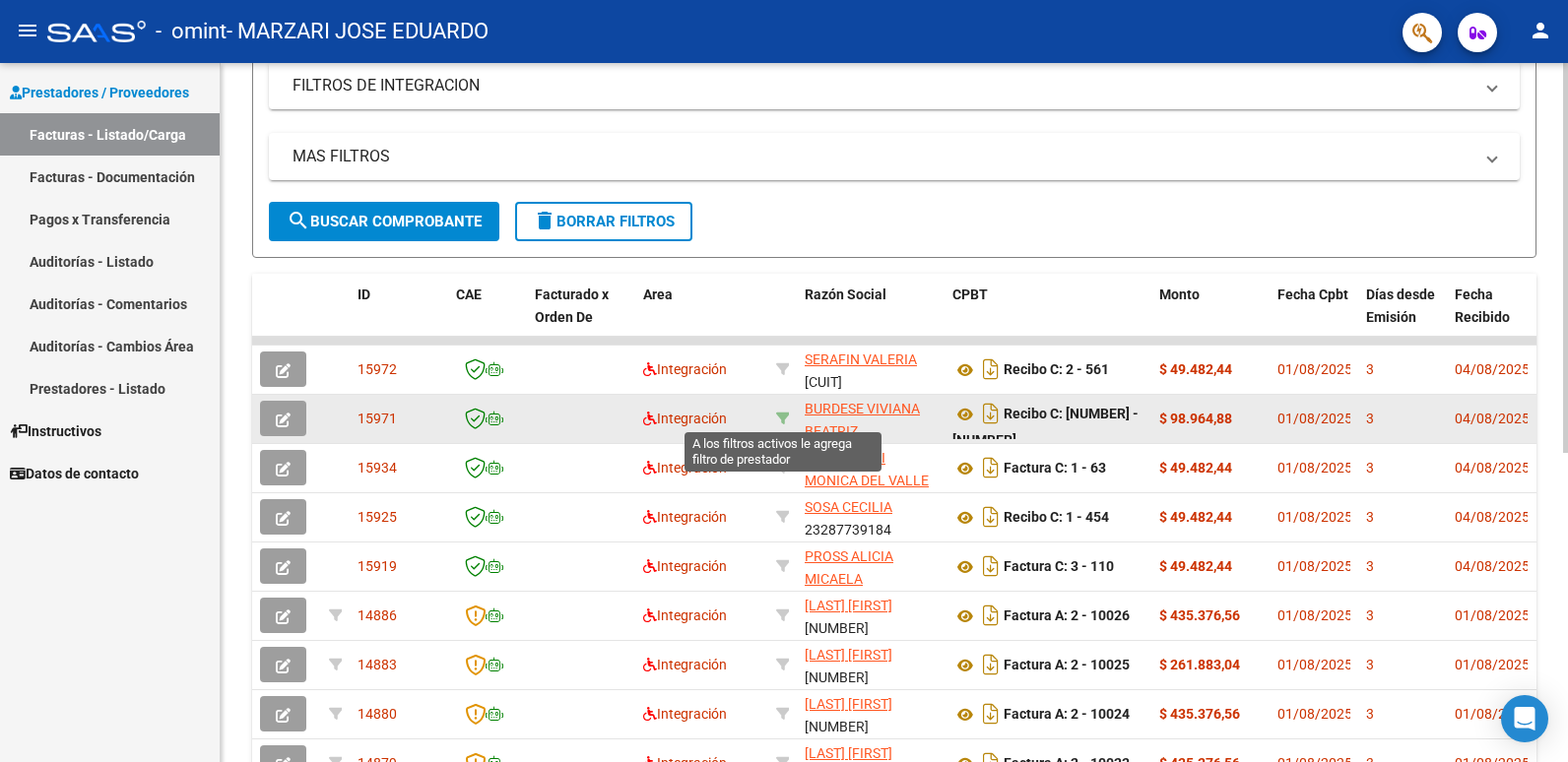 click 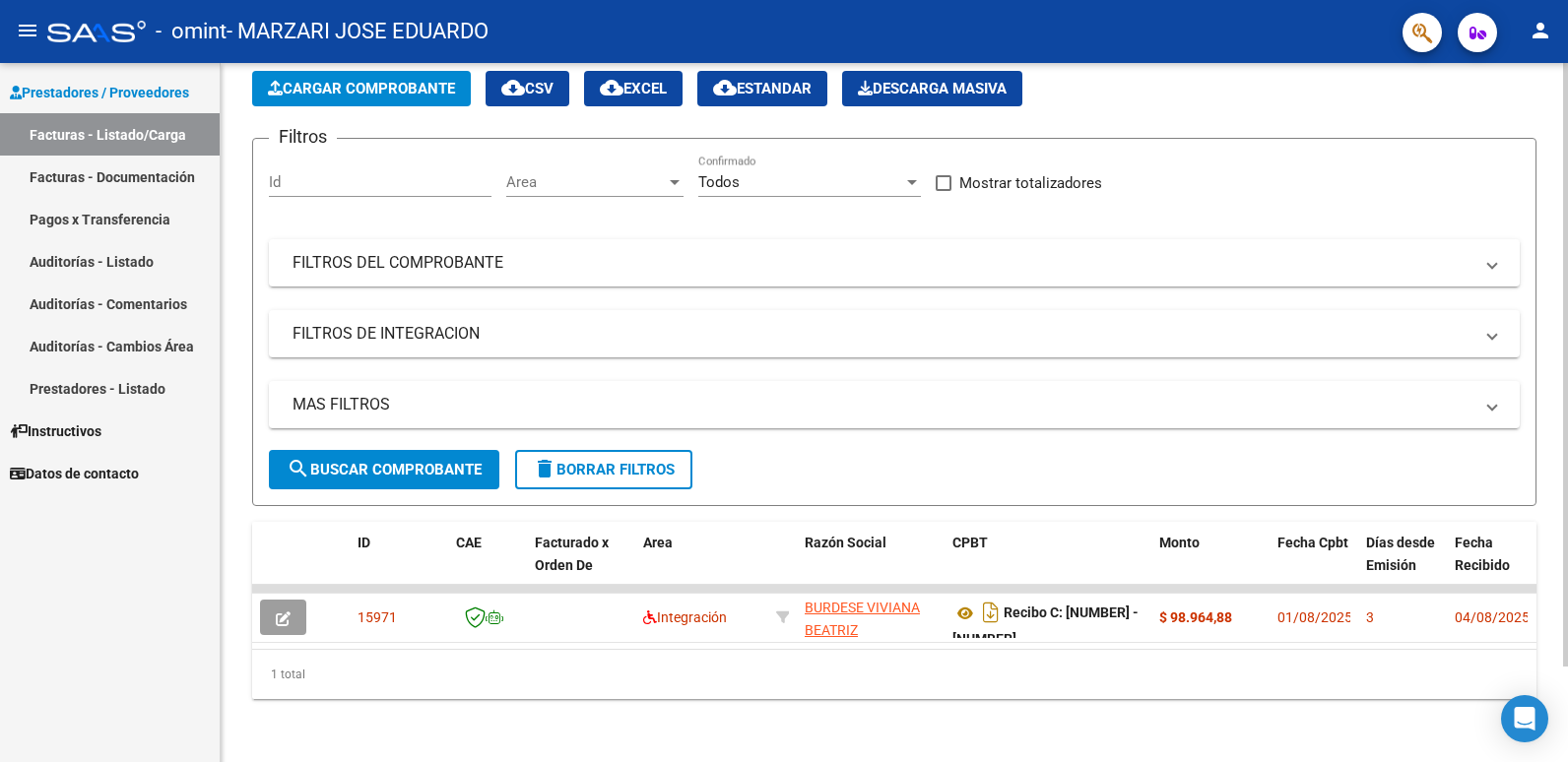 scroll, scrollTop: 110, scrollLeft: 0, axis: vertical 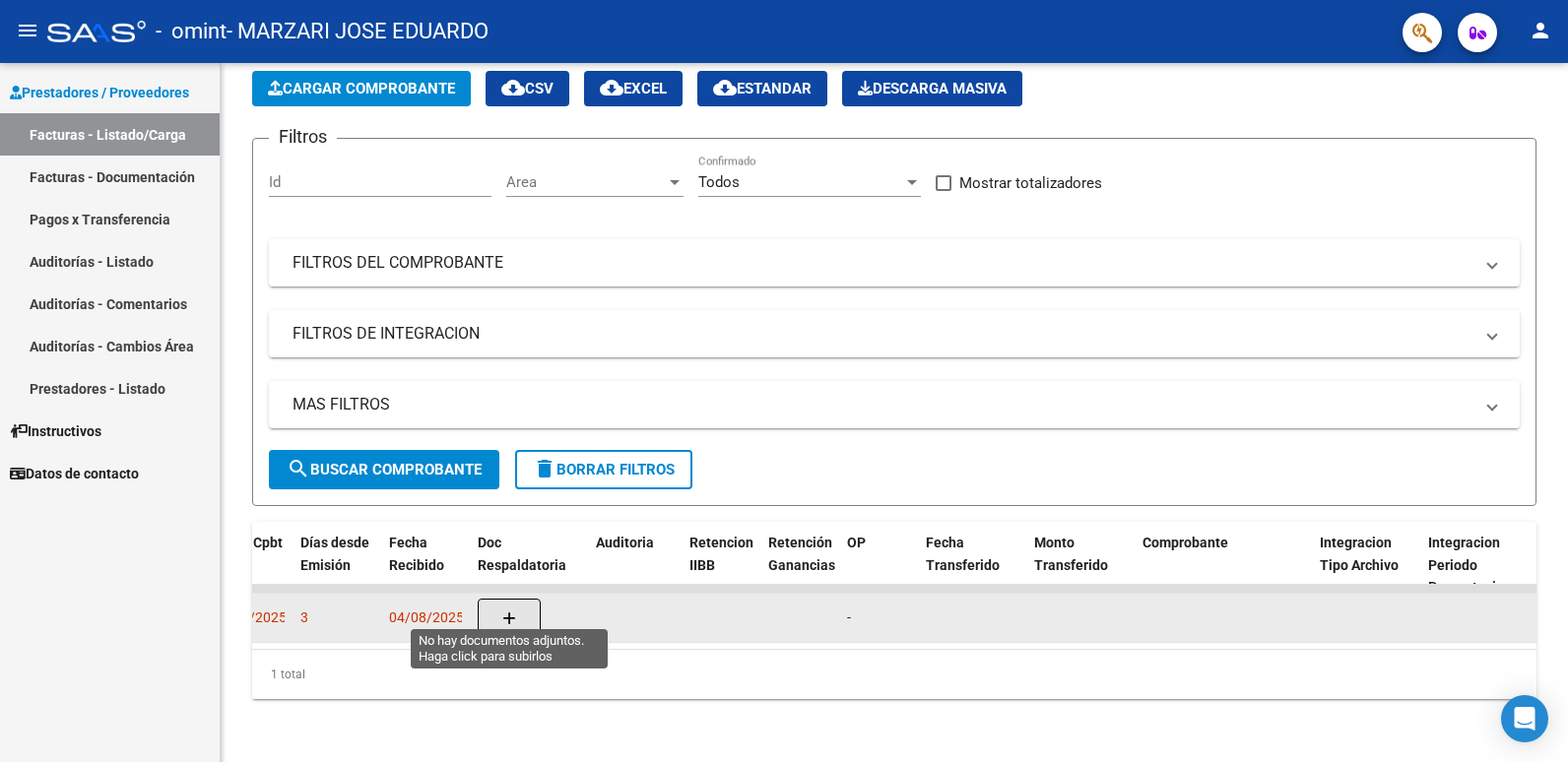 click 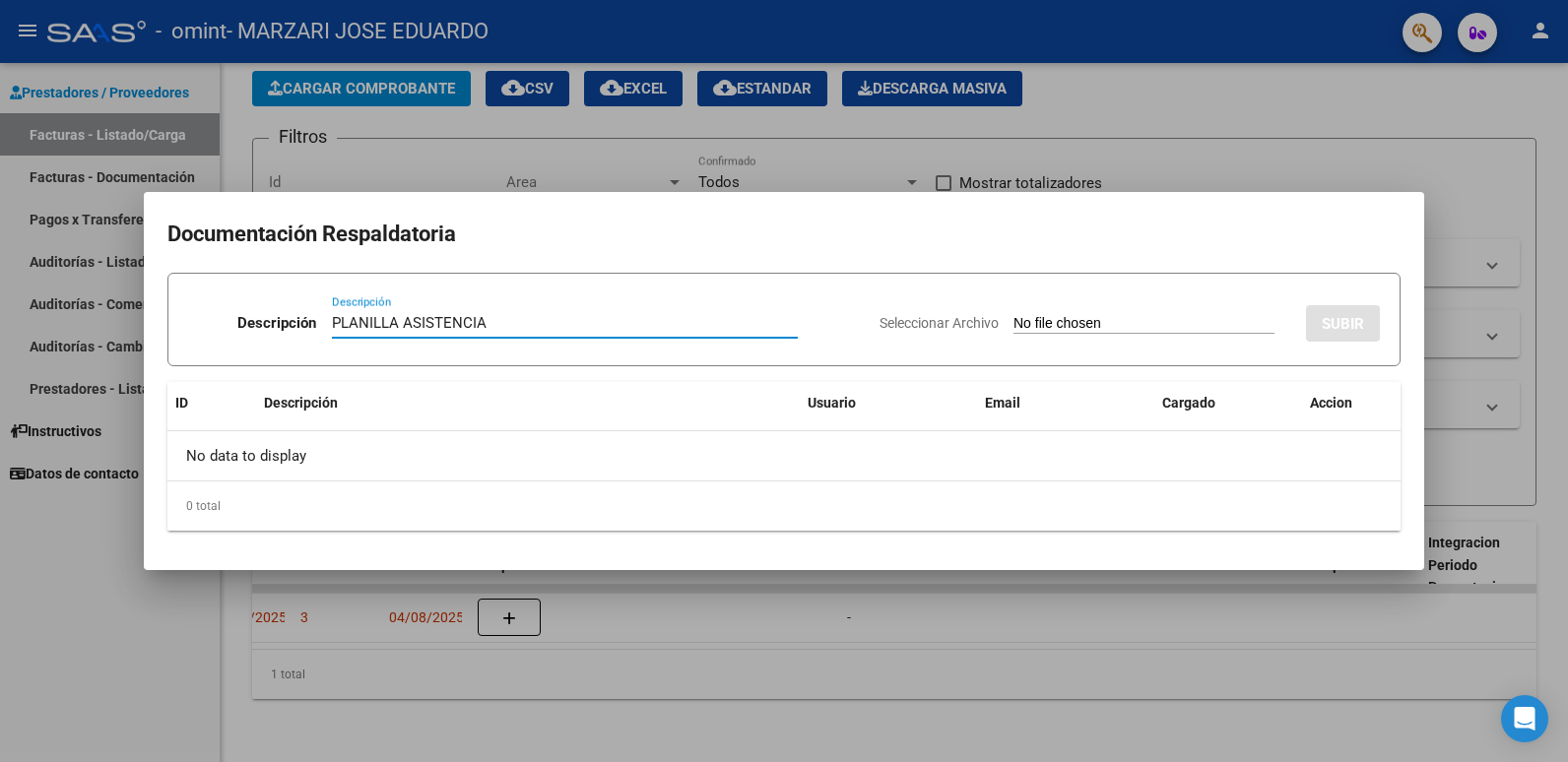 type on "PLANILLA ASISTENCIA" 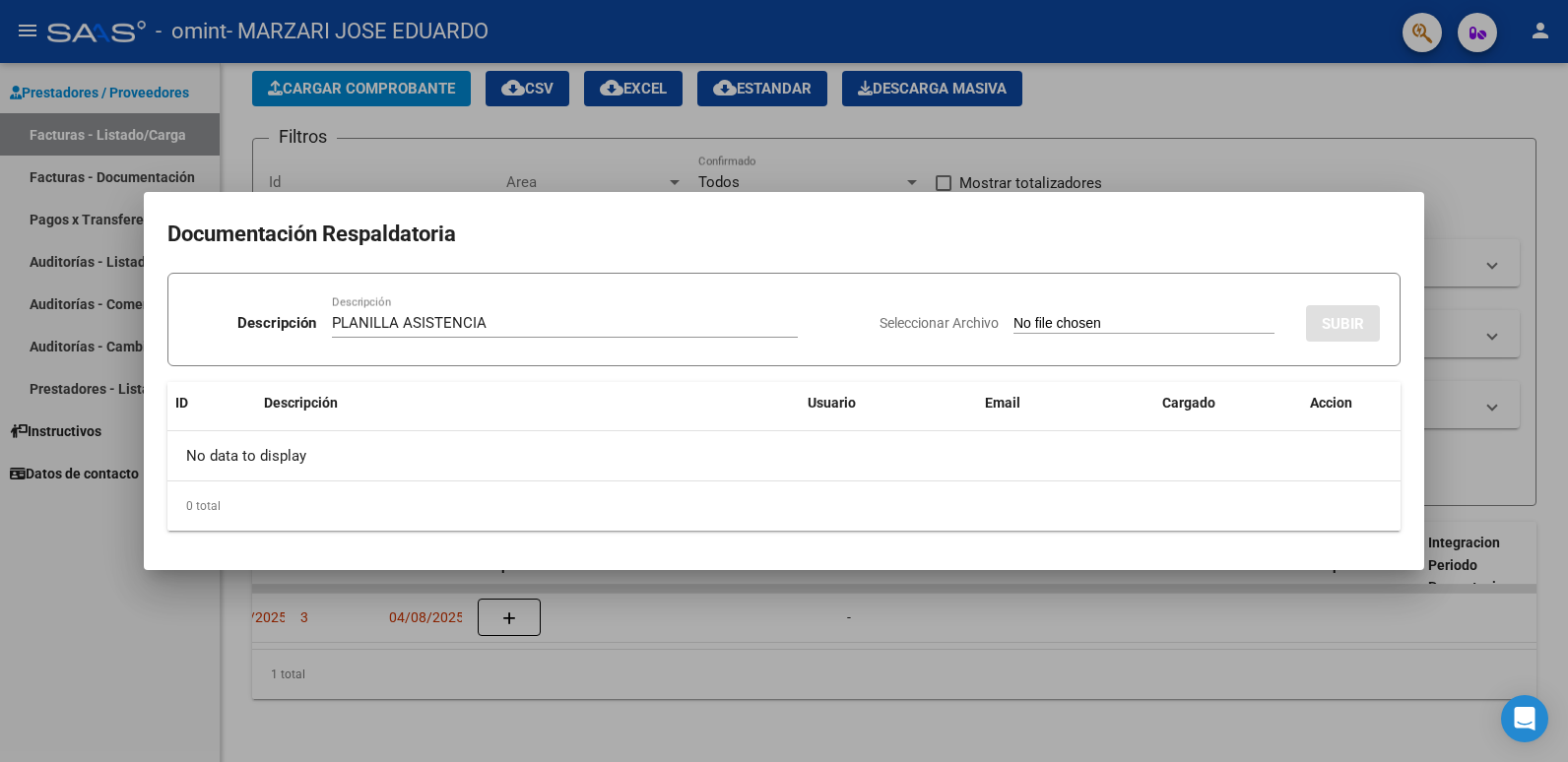 type on "C:\fakepath\FONO- [LAST] [FIRST] [INITIAL] _0001.pdf" 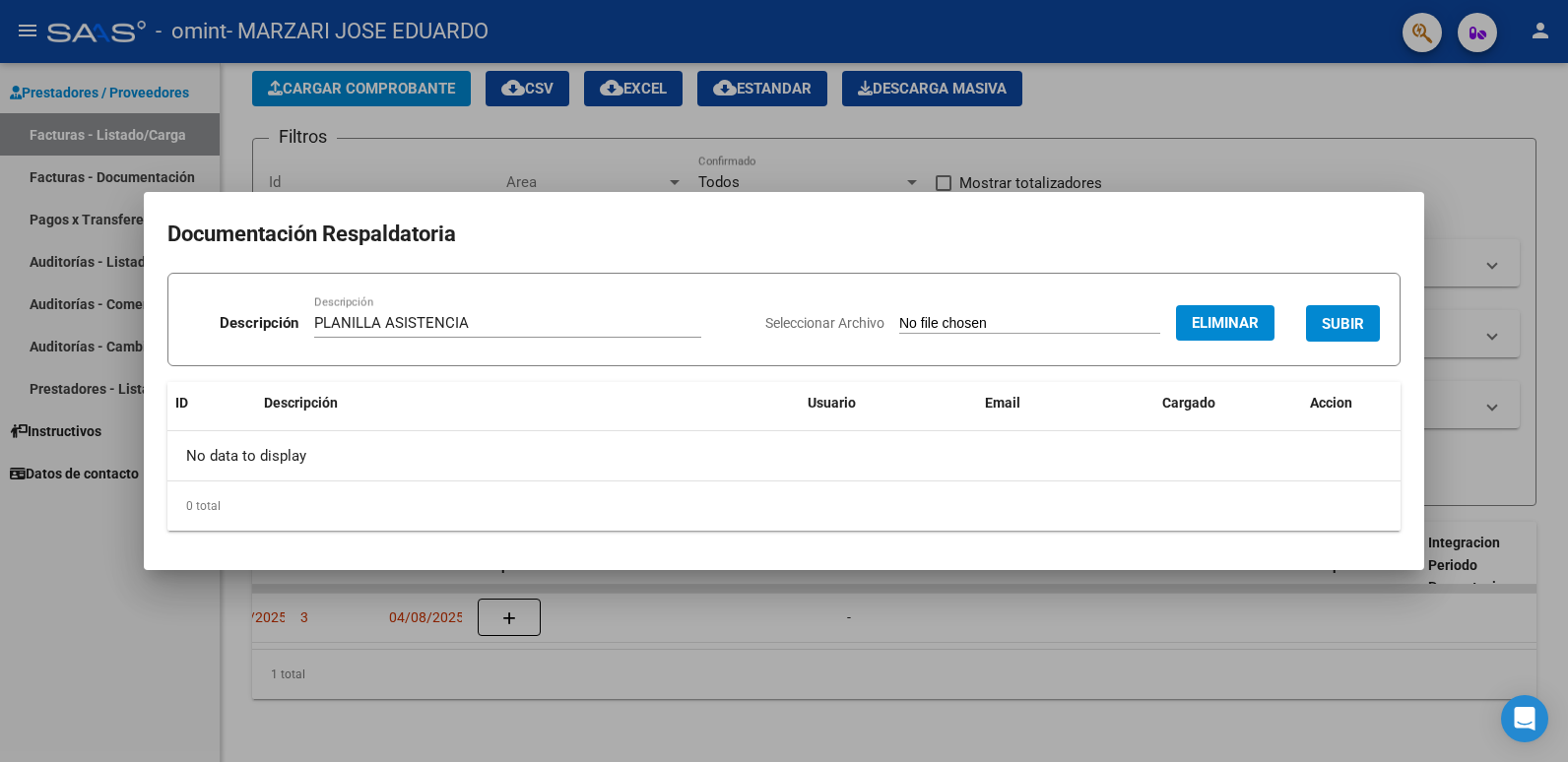 click on "SUBIR" at bounding box center [1342, 324] 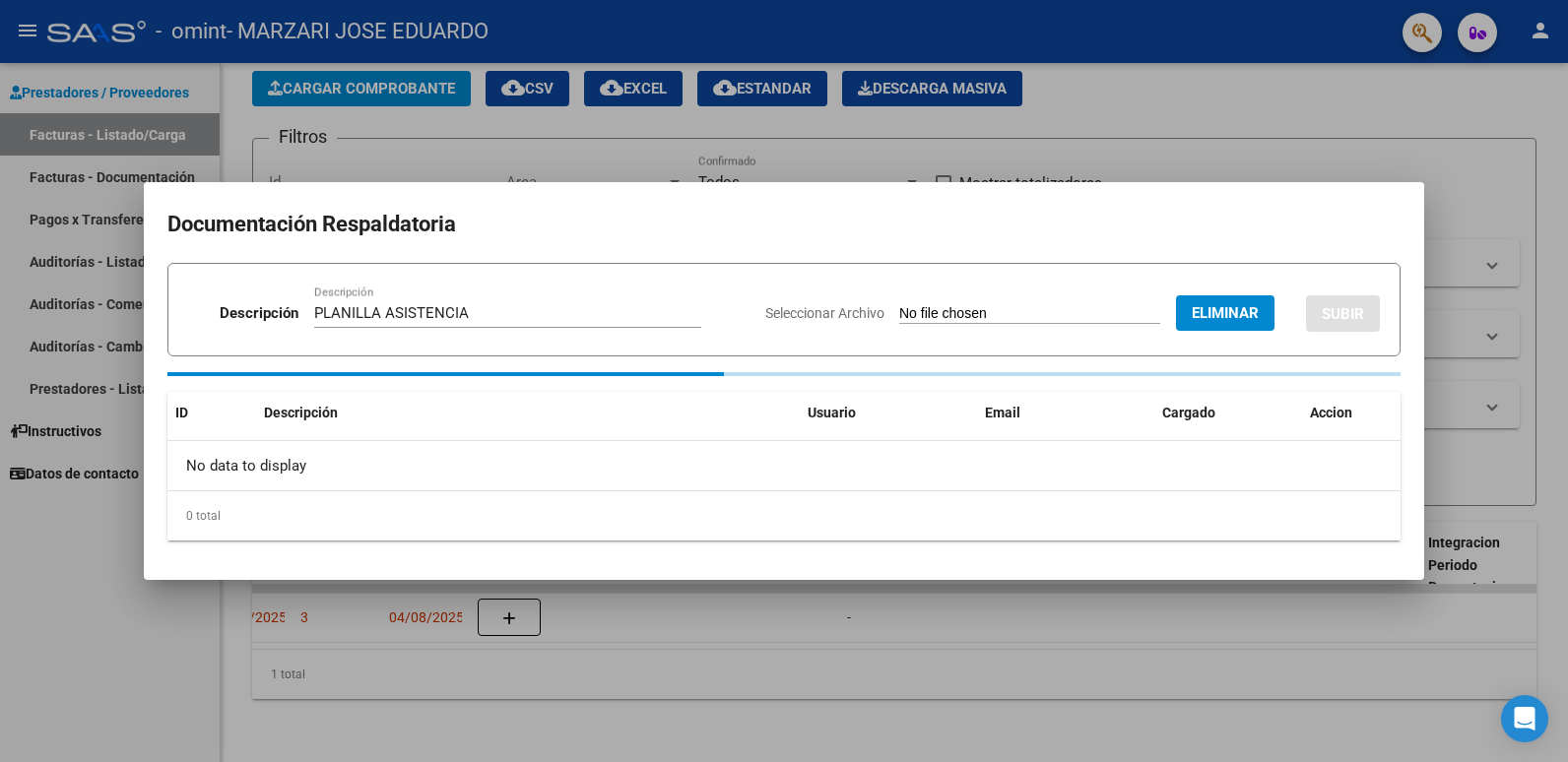 type 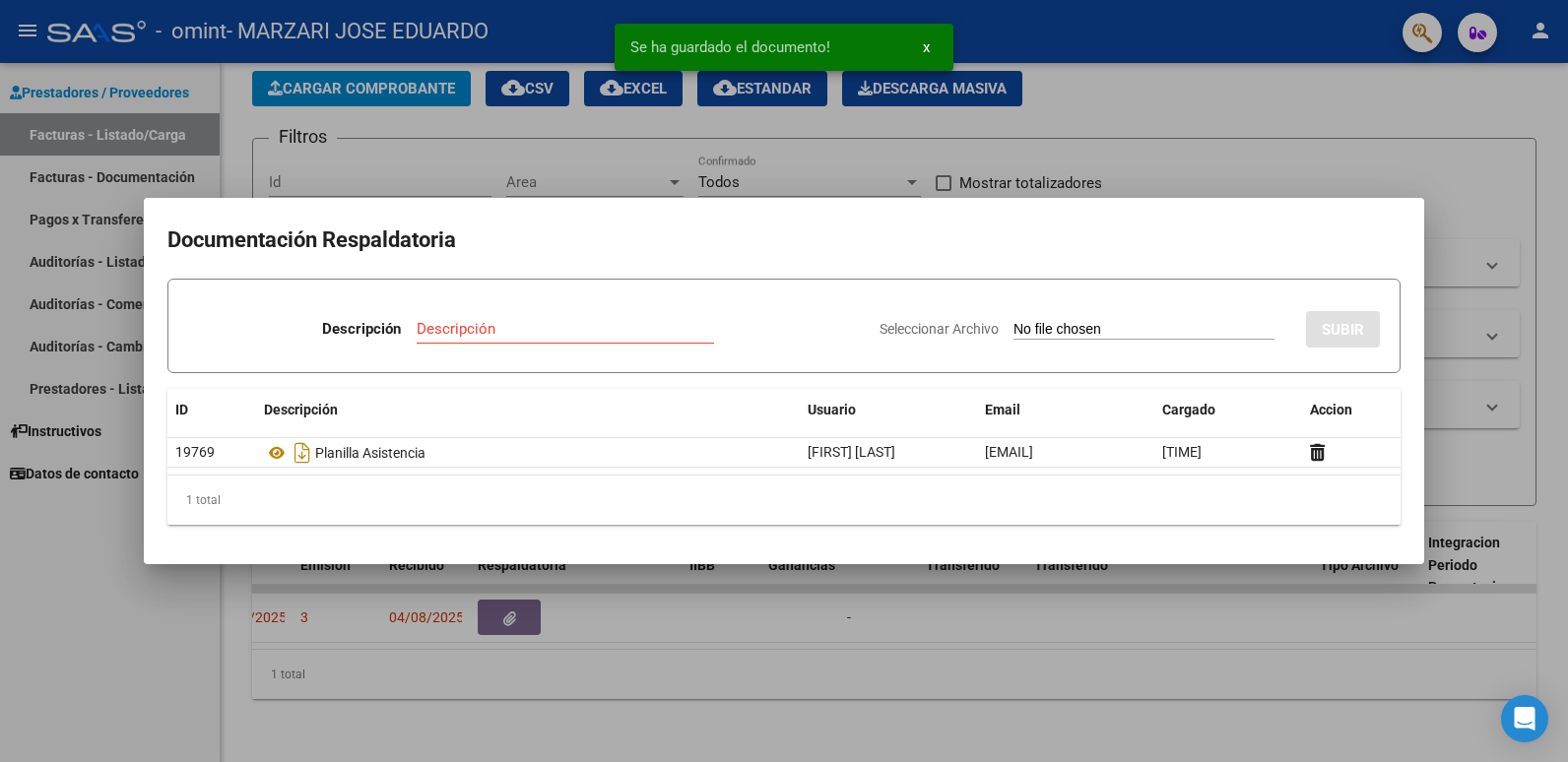 click at bounding box center (784, 381) 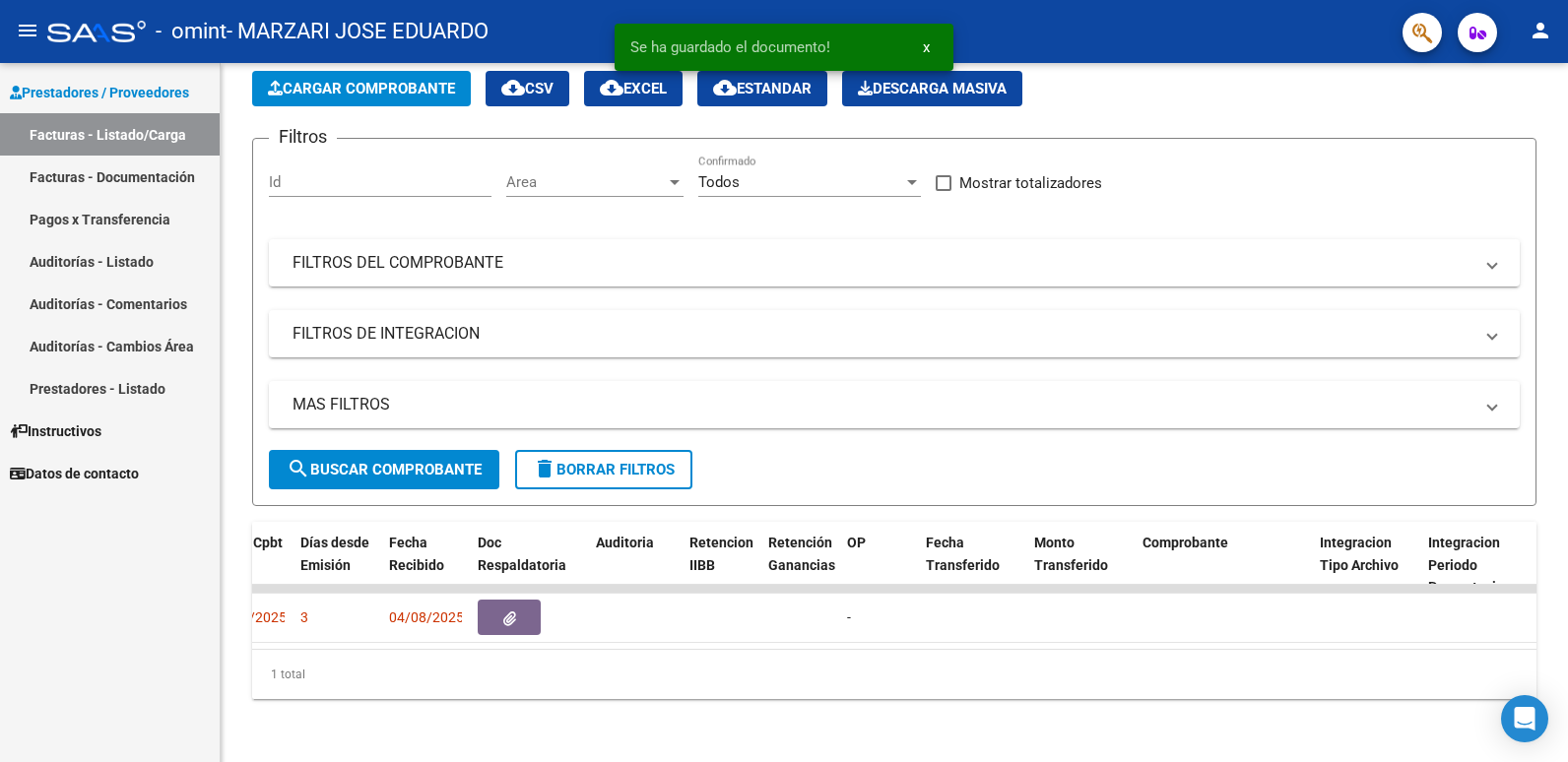 click on "Facturas - Documentación" at bounding box center (109, 176) 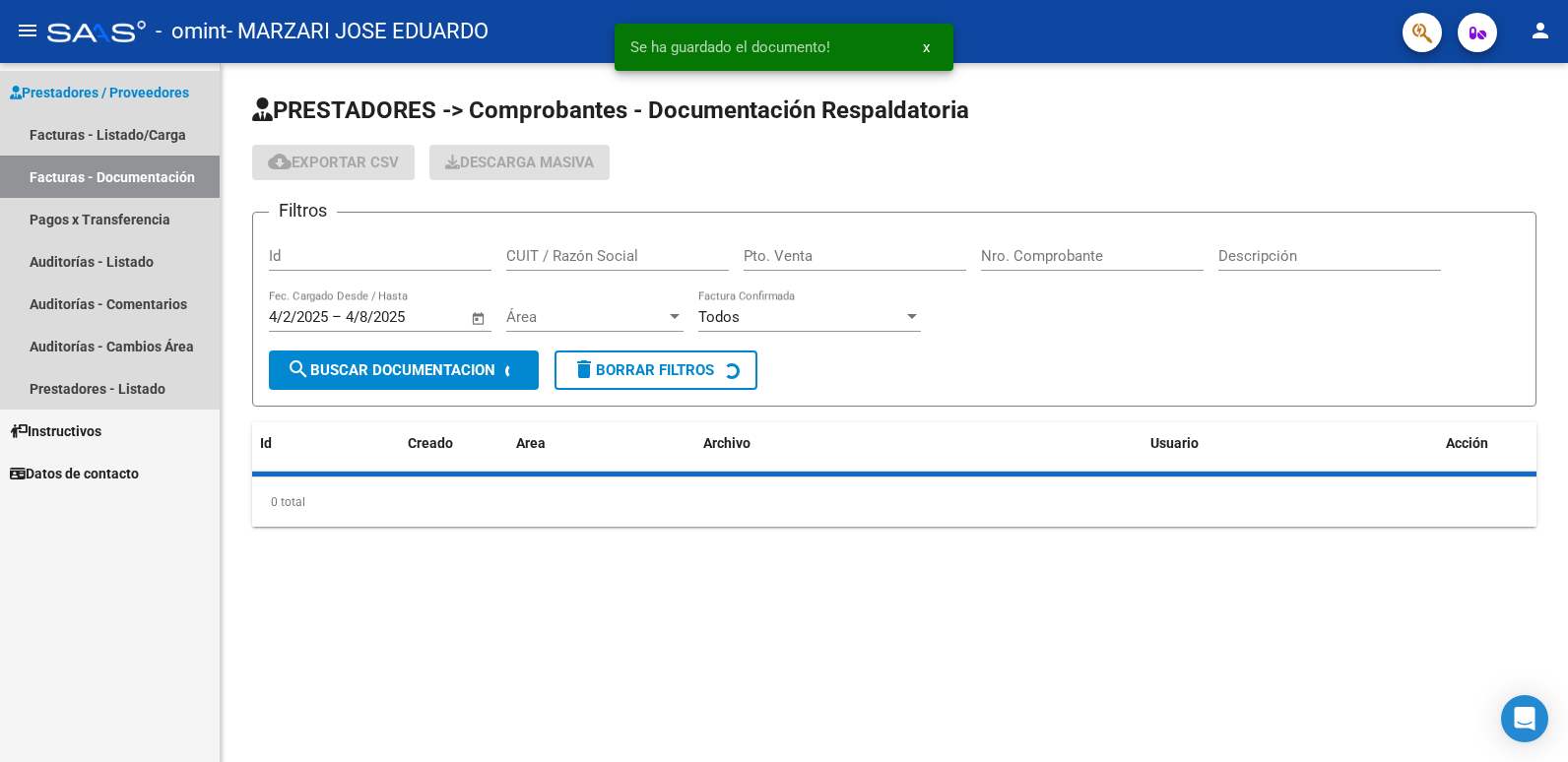 scroll, scrollTop: 0, scrollLeft: 0, axis: both 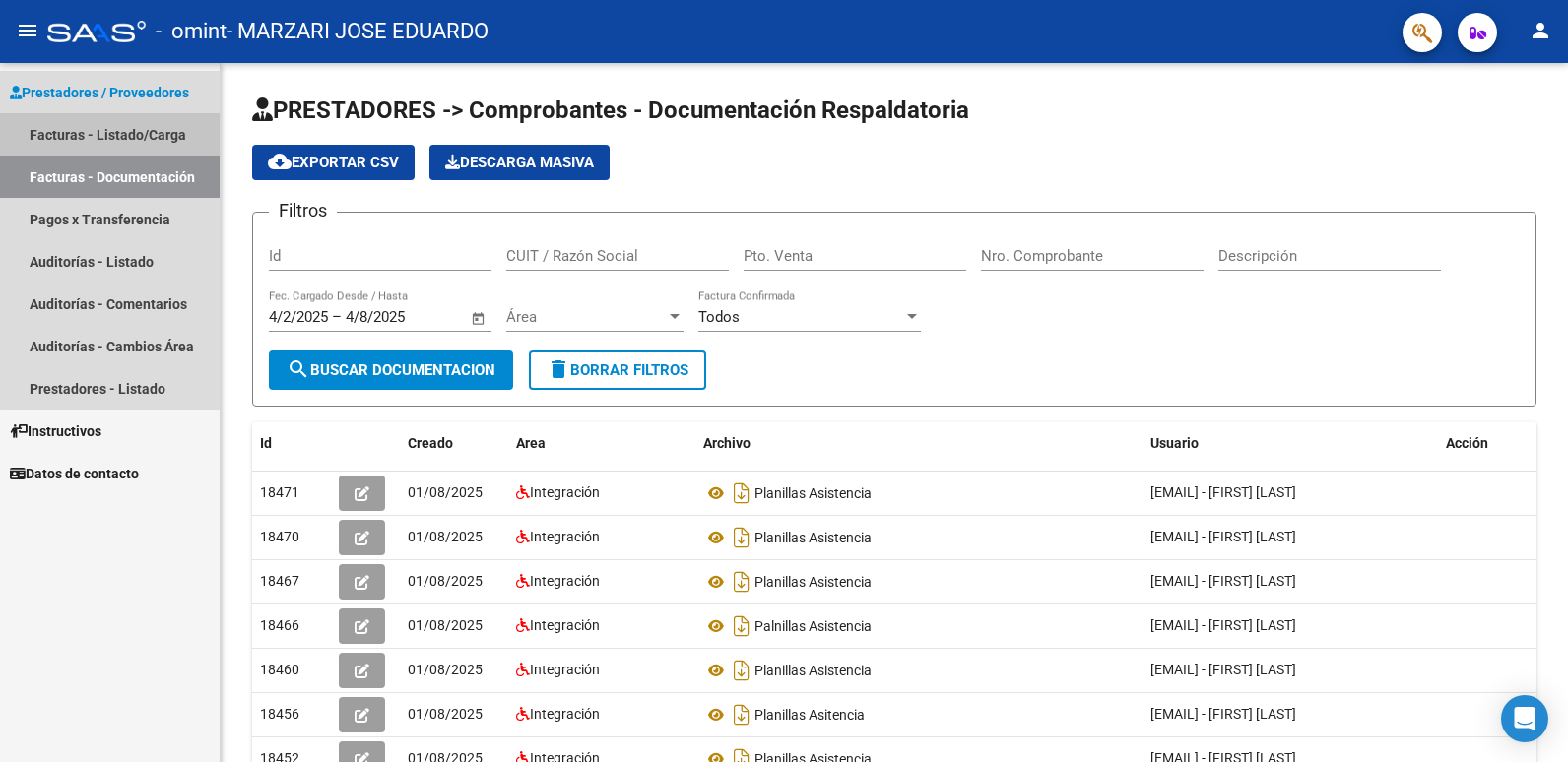 click on "Facturas - Listado/Carga" at bounding box center (109, 134) 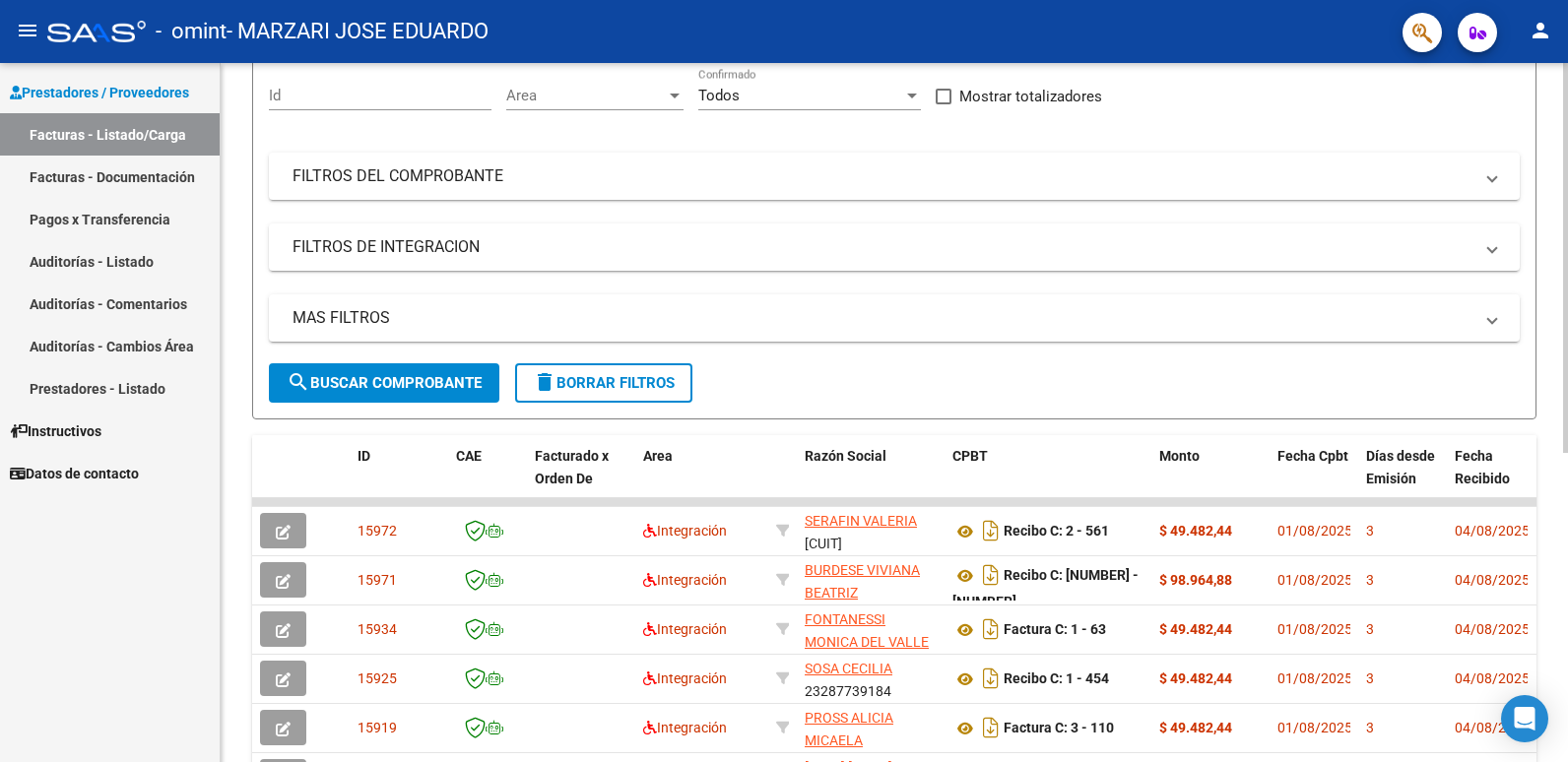 scroll, scrollTop: 243, scrollLeft: 0, axis: vertical 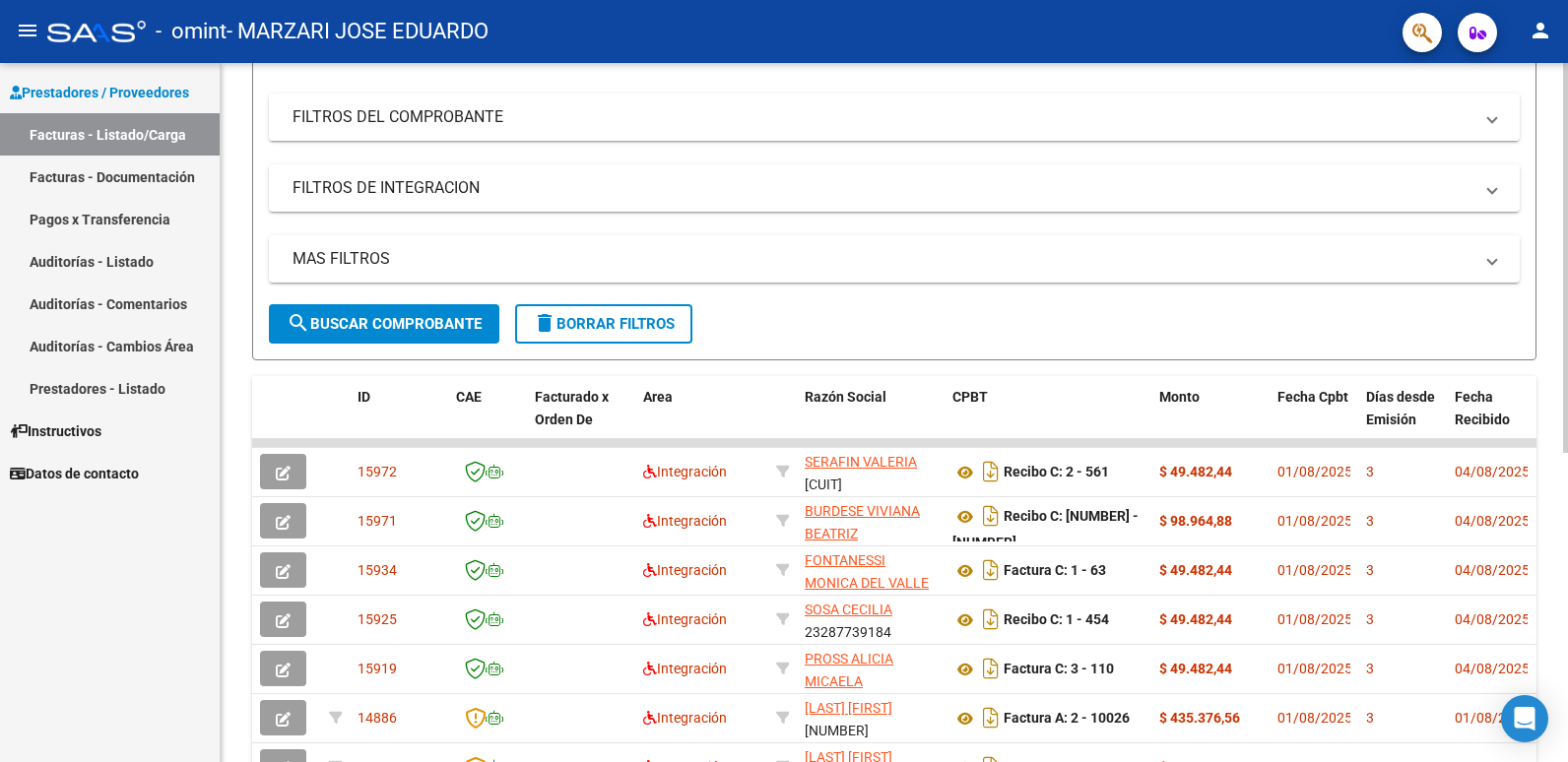 click on "menu -   omint   - [LAST] [FIRST] person    Prestadores / Proveedores Facturas - Listado/Carga Facturas - Documentación Pagos x Transferencia Auditorías - Listado Auditorías - Comentarios Auditorías - Cambios Área Prestadores - Listado    Instructivos    Datos de contacto  Video tutorial   PRESTADORES -> Listado de CPBTs Emitidos por Prestadores / Proveedores (alt+q)   Cargar Comprobante
cloud_download  CSV  cloud_download  EXCEL  cloud_download  Estandar   Descarga Masiva
Filtros Id Area Area Todos Confirmado   Mostrar totalizadores   FILTROS DEL COMPROBANTE  Comprobante Tipo Comprobante Tipo Start date – End date Fec. Comprobante Desde / Hasta Días Emisión Desde(cant. días) Días Emisión Hasta(cant. días) CUIT / Razón Social Pto. Venta Nro. Comprobante Código SSS CAE Válido CAE Válido Todos Cargado Módulo Hosp. Todos Tiene facturacion Apócrifa Hospital Refes  FILTROS DE INTEGRACION  Período De Prestación Campos del Archivo de Rendición Devuelto x SSS (dr_envio) Op" at bounding box center (784, 381) 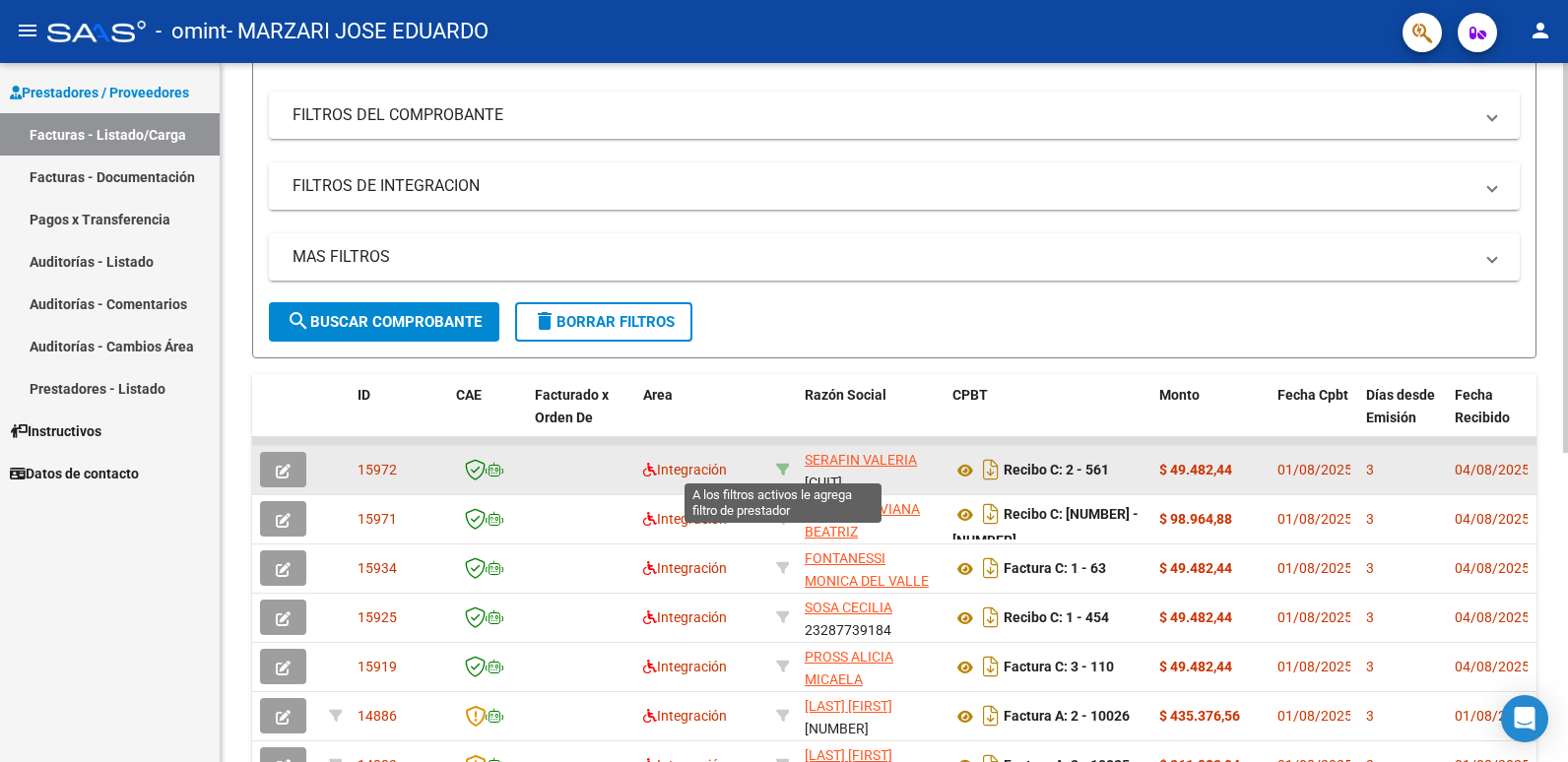 click 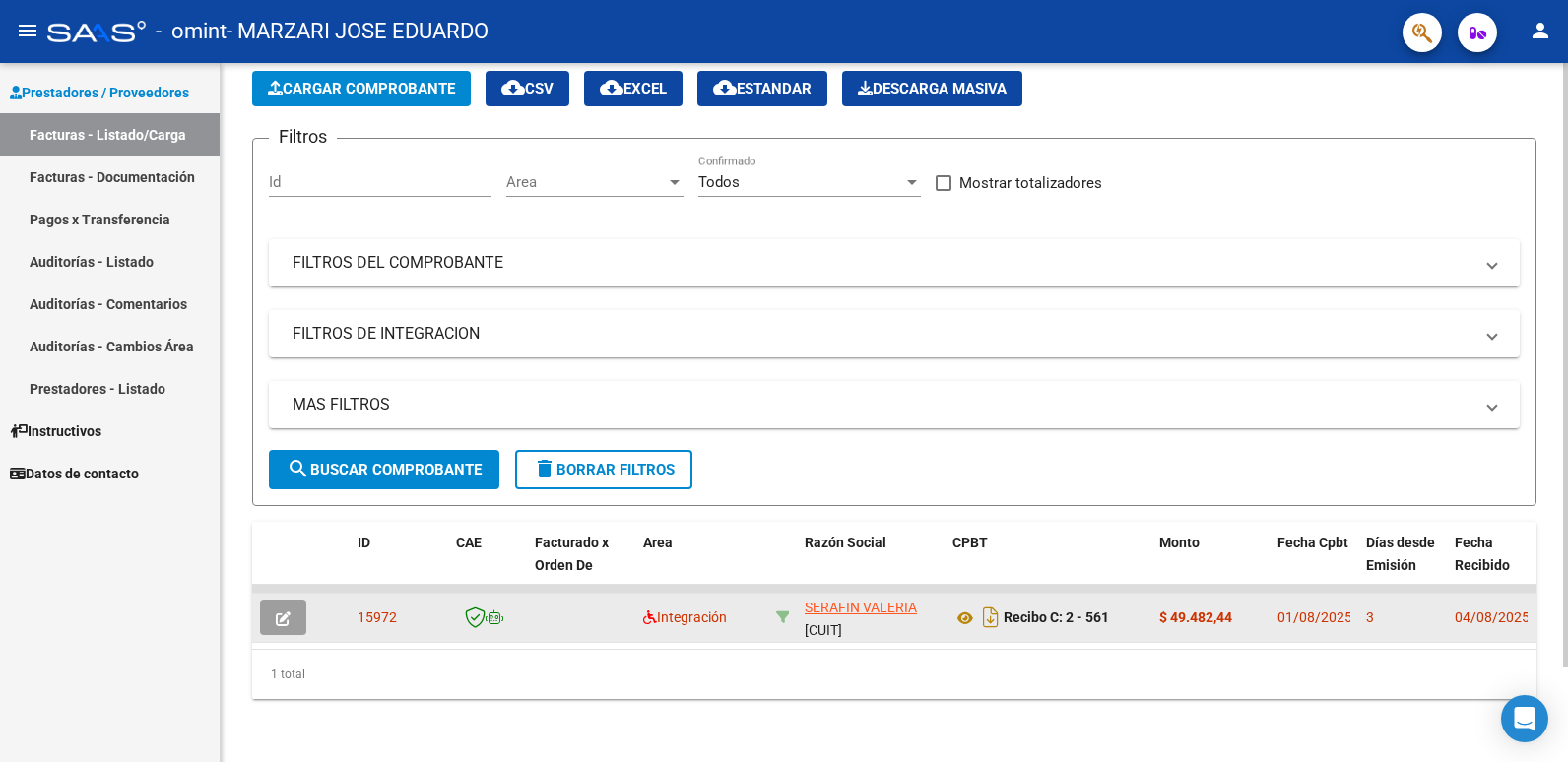 scroll, scrollTop: 110, scrollLeft: 0, axis: vertical 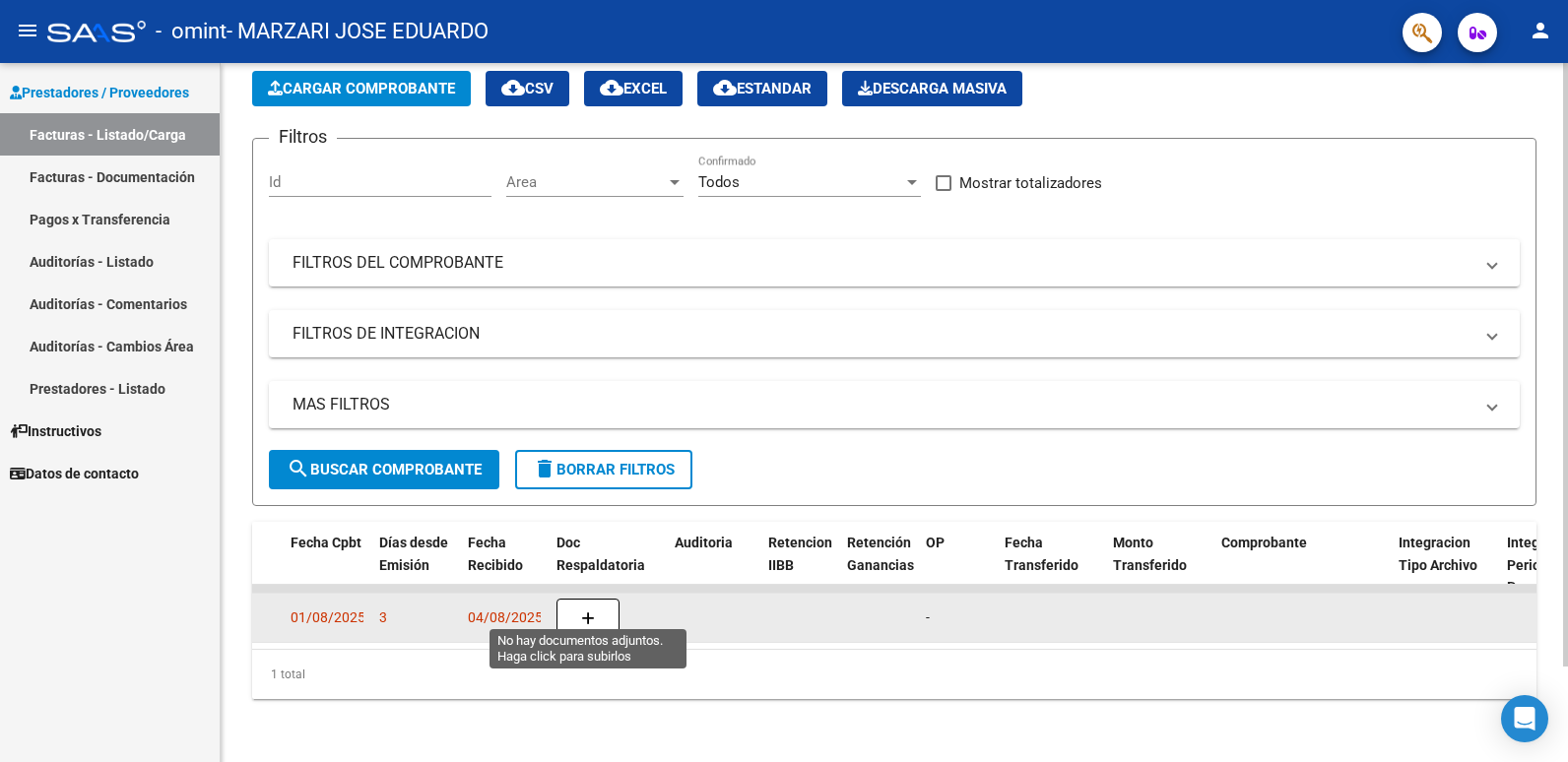 click 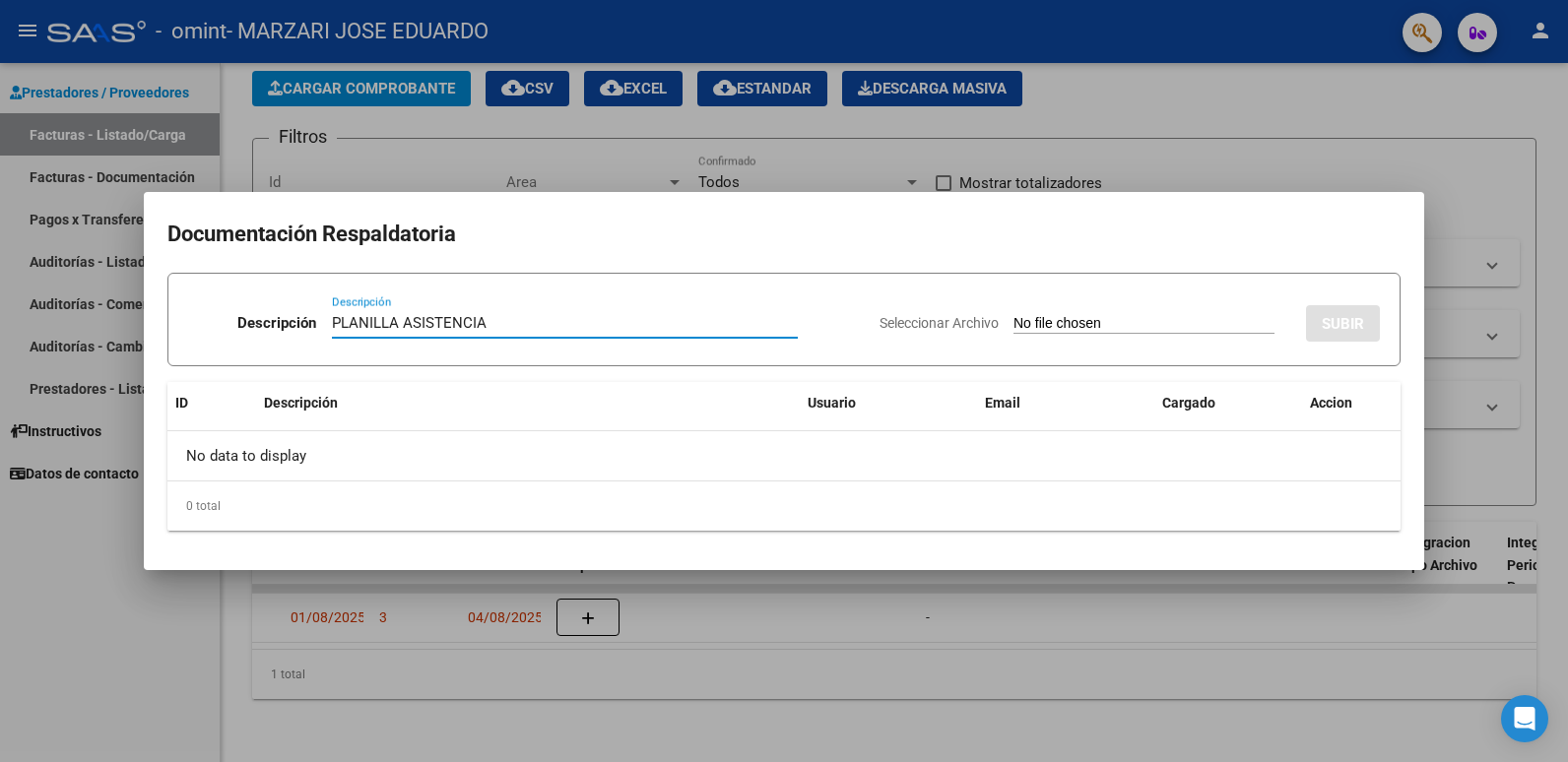 type on "PLANILLA ASISTENCIA" 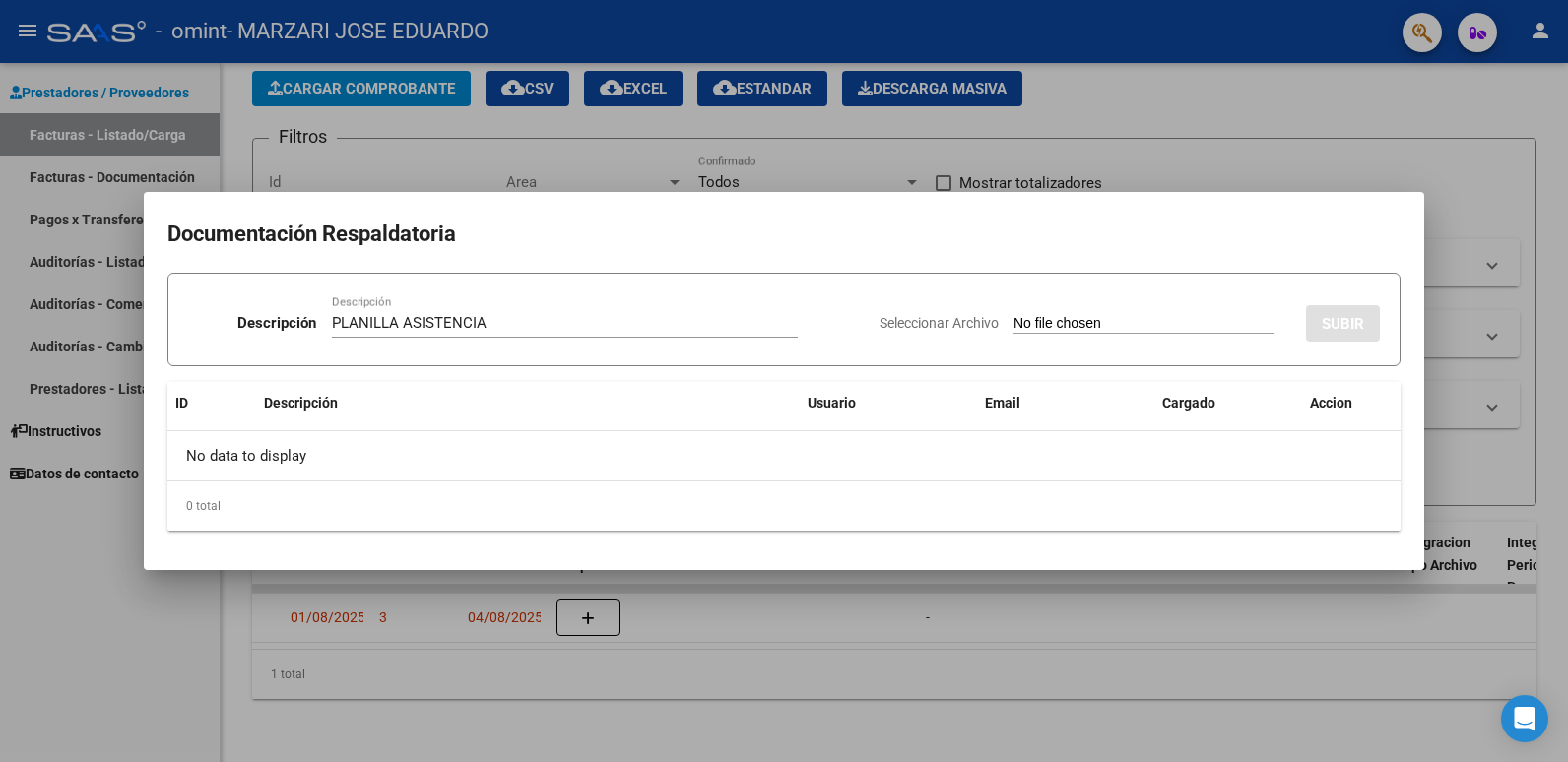 type on "C:\fakepath\[NAME] fact. psm.pdf" 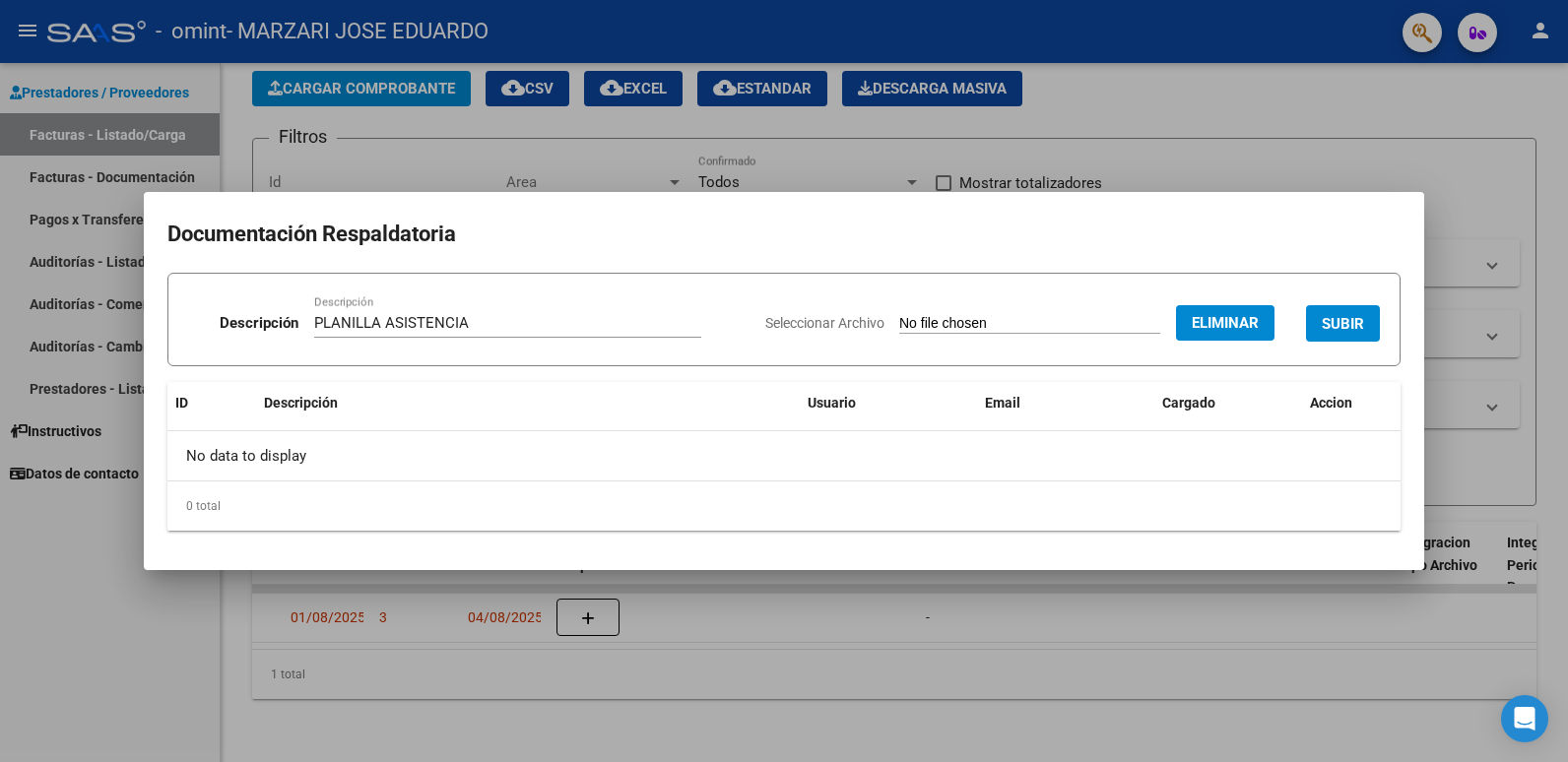 click on "SUBIR" at bounding box center (1342, 324) 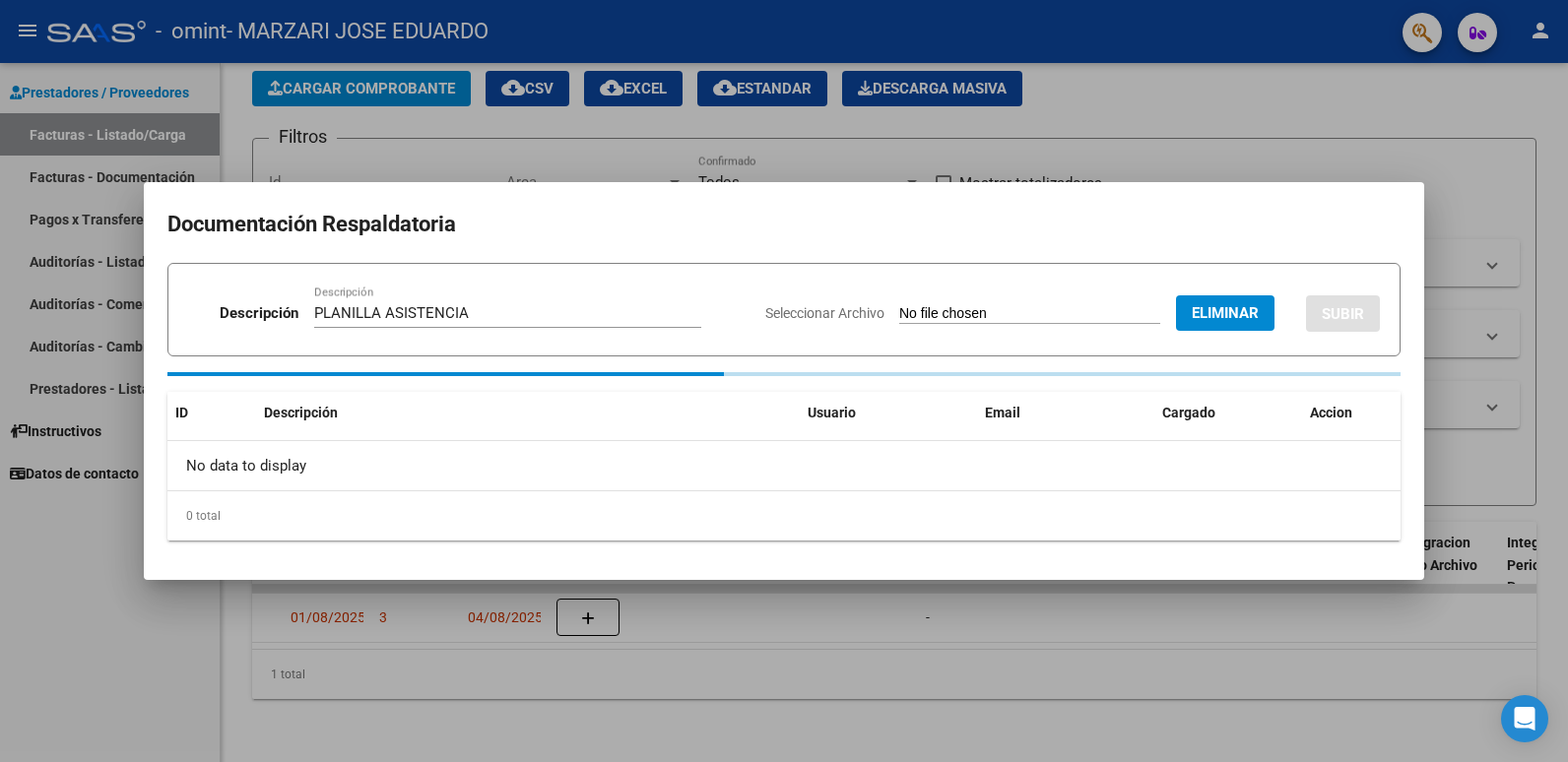 type 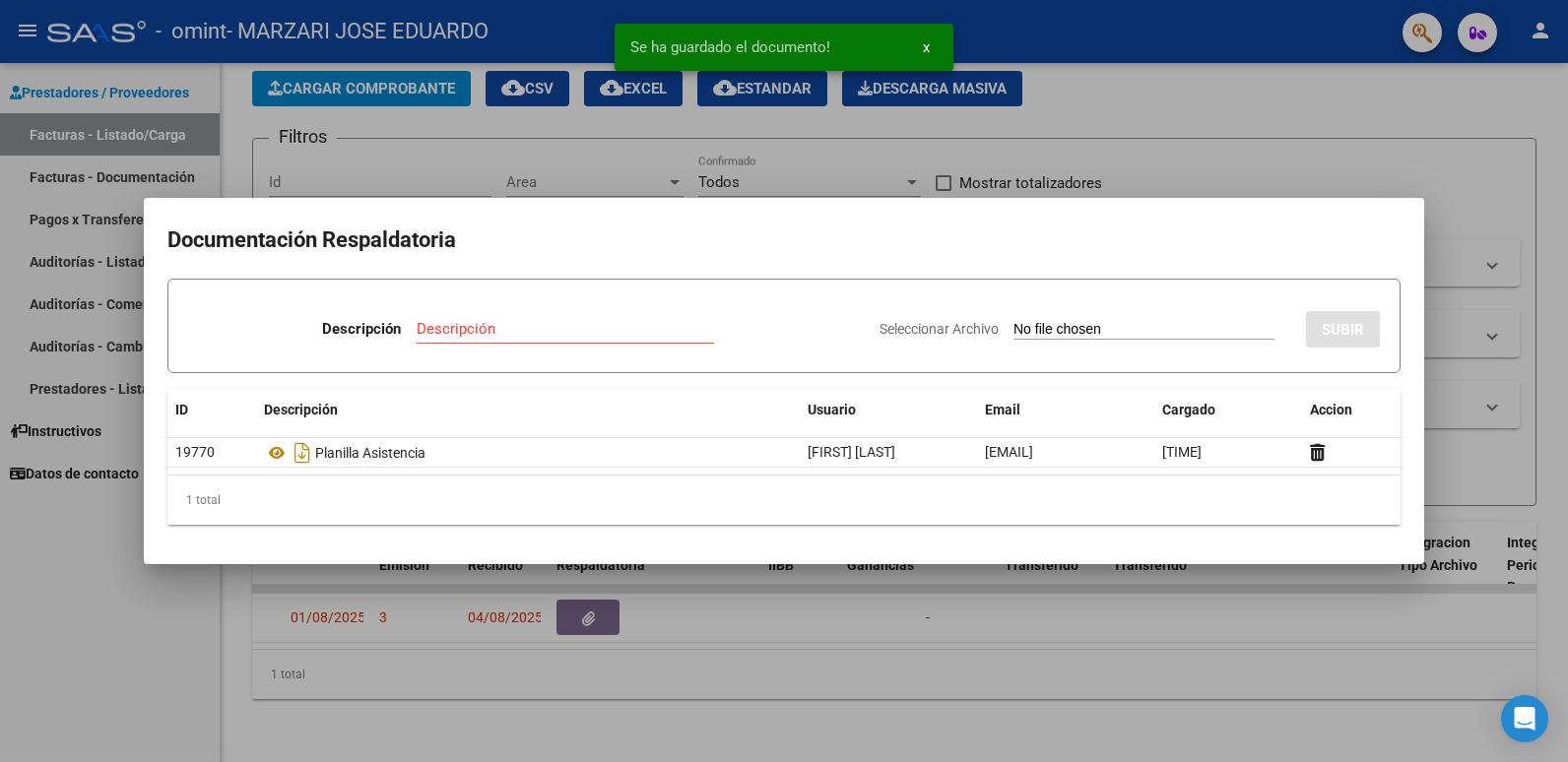 click at bounding box center (784, 381) 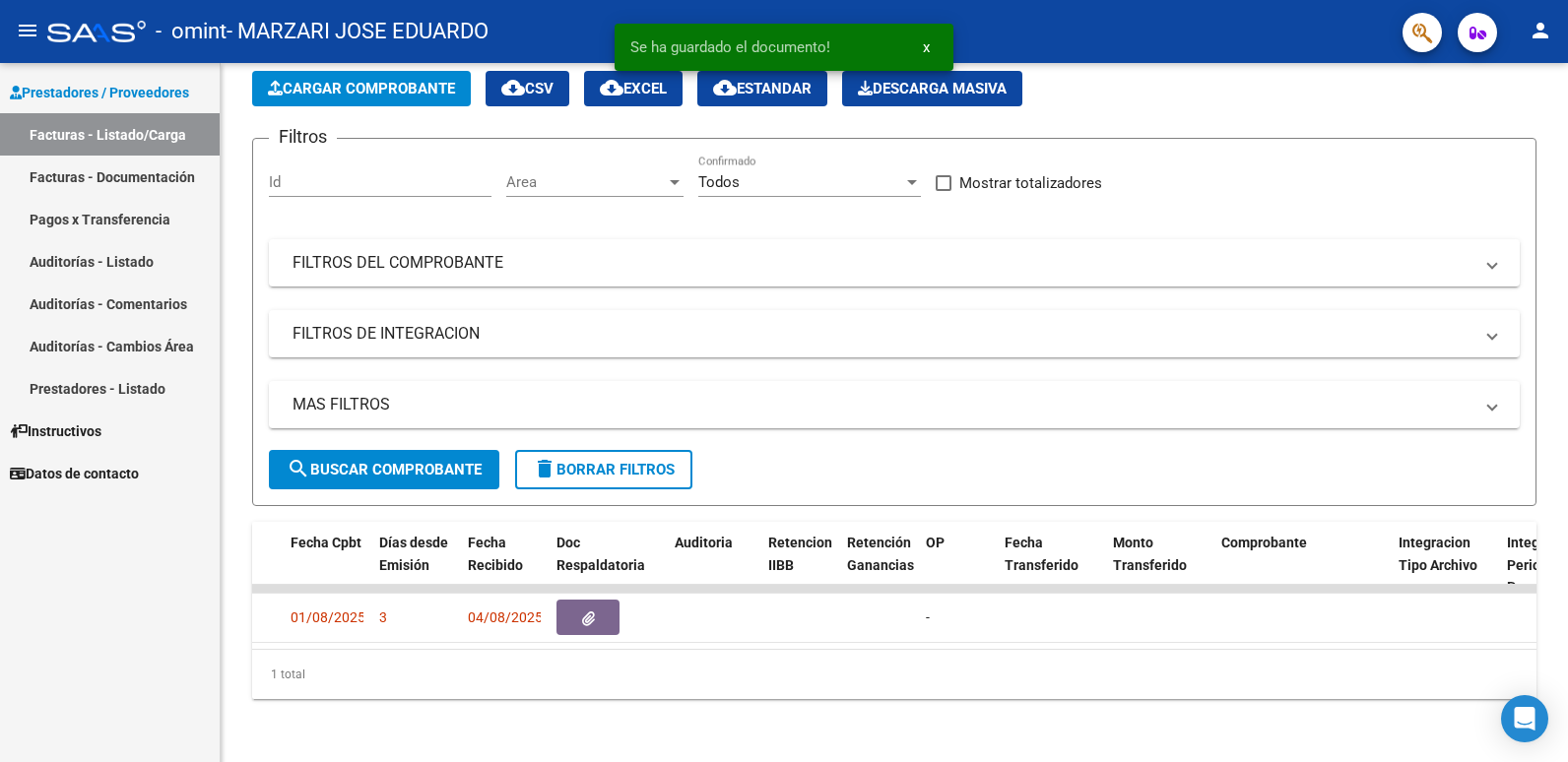click on "Facturas - Listado/Carga" at bounding box center (109, 134) 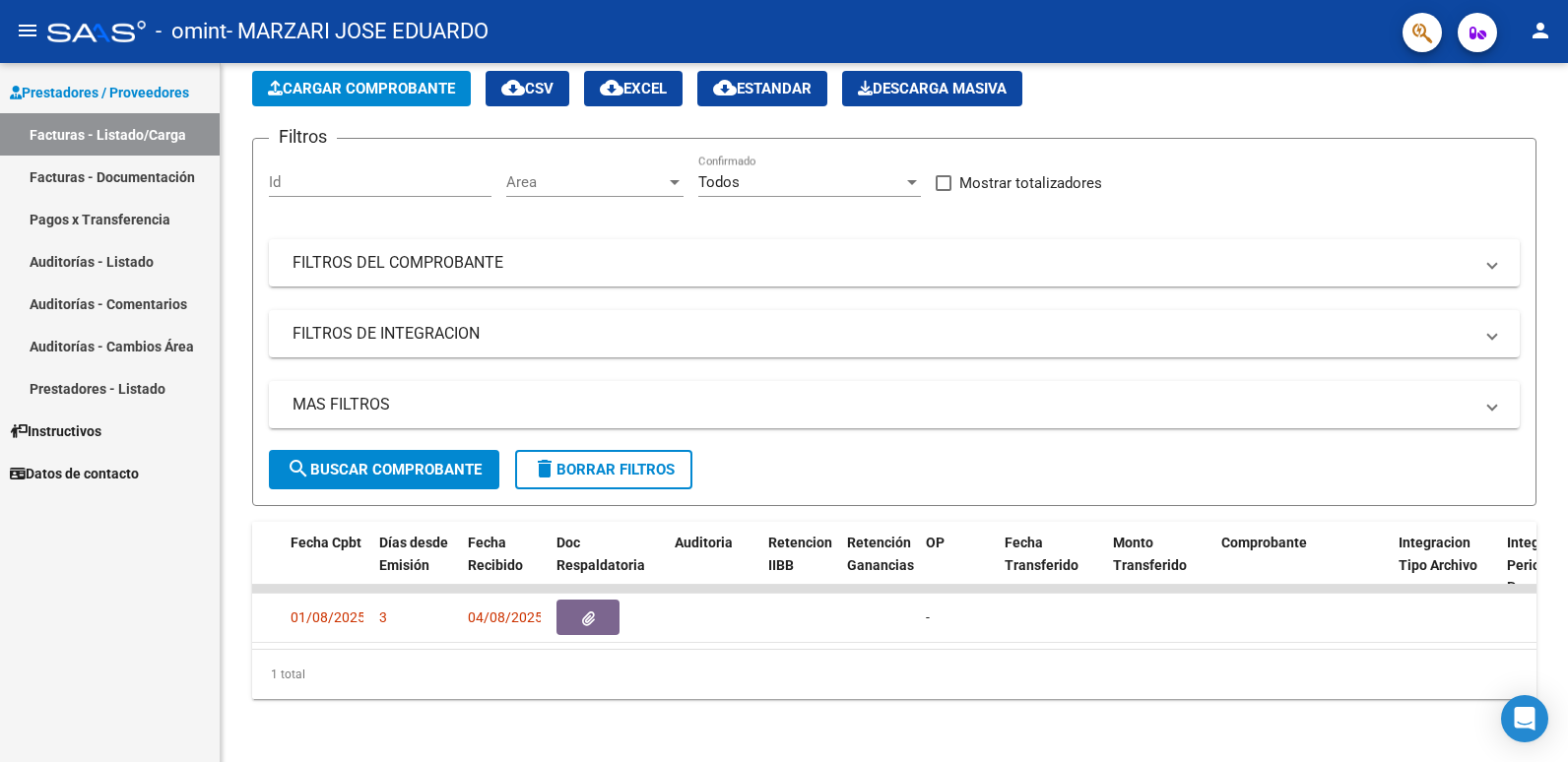 click on "Facturas - Documentación" at bounding box center [109, 176] 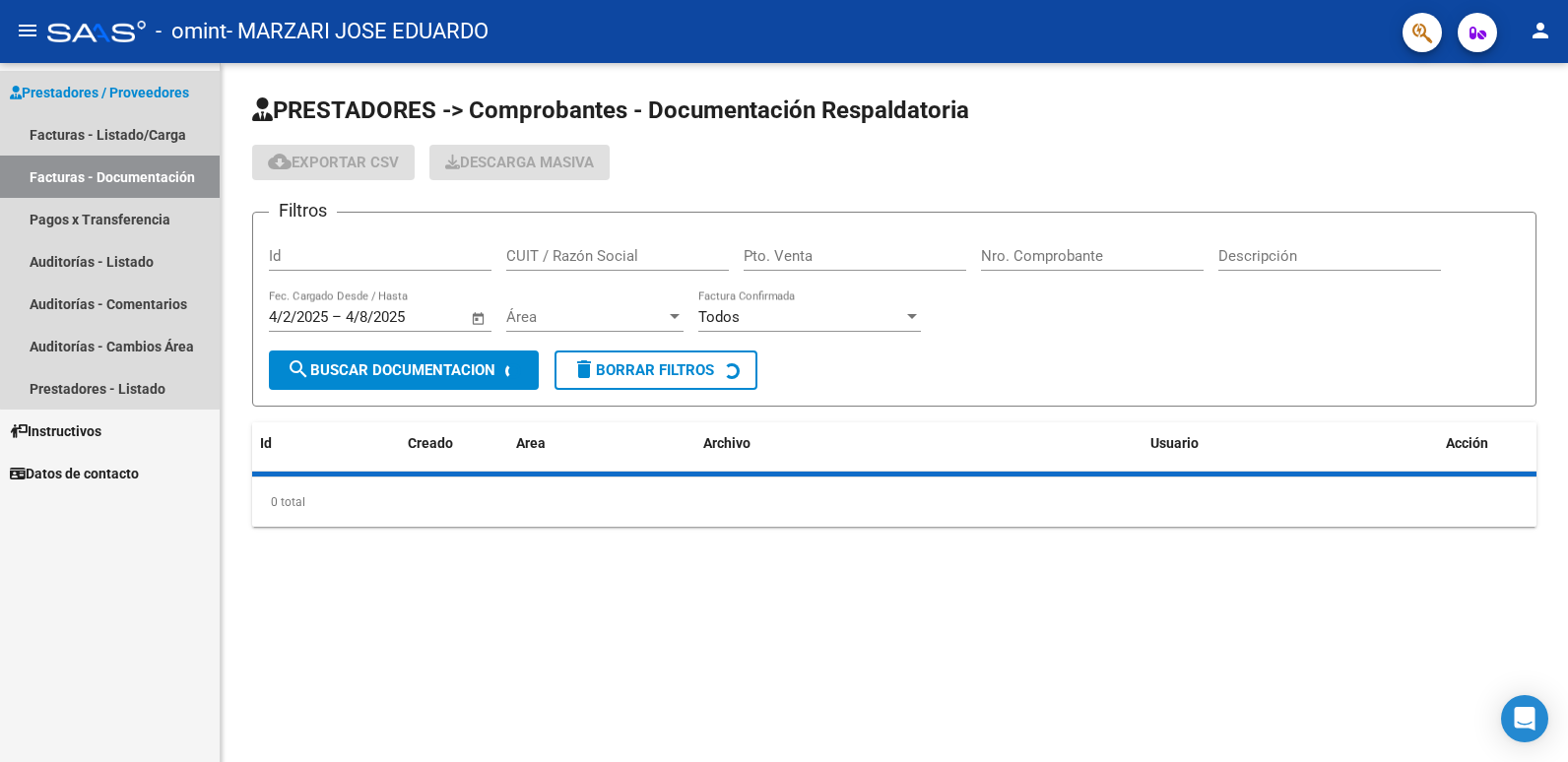 scroll, scrollTop: 0, scrollLeft: 0, axis: both 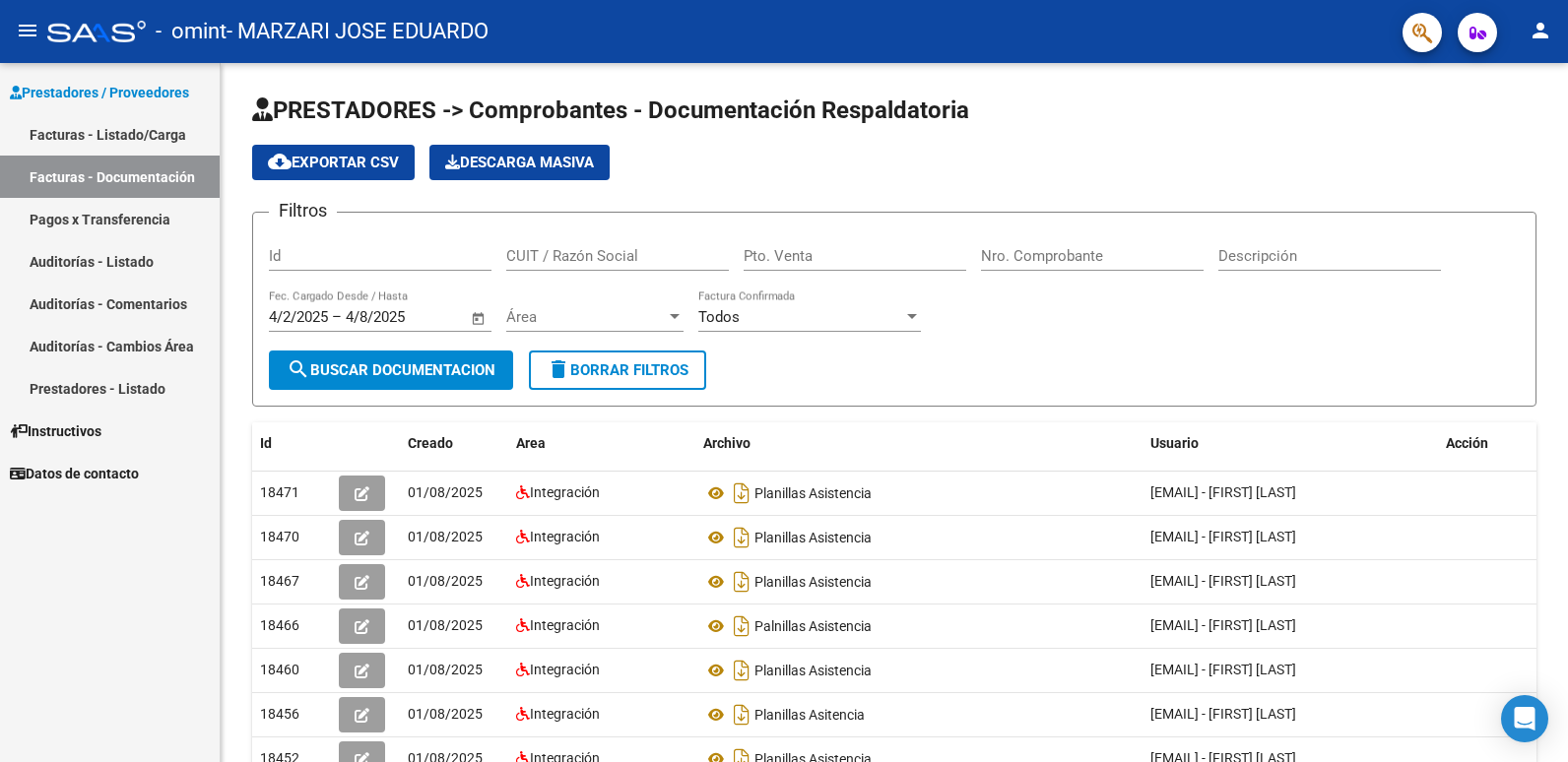 click on "Facturas - Listado/Carga" at bounding box center [109, 134] 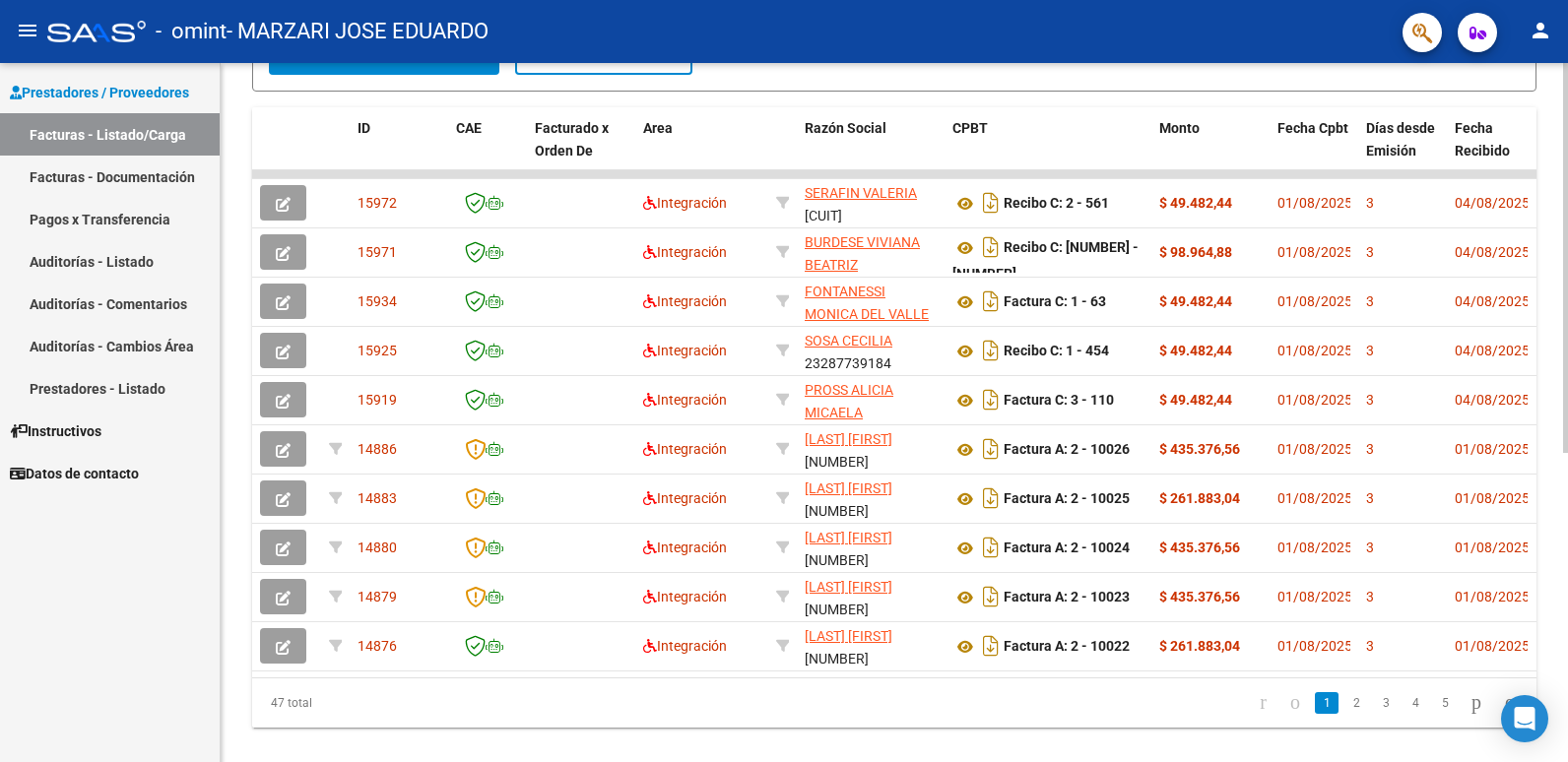 scroll, scrollTop: 520, scrollLeft: 0, axis: vertical 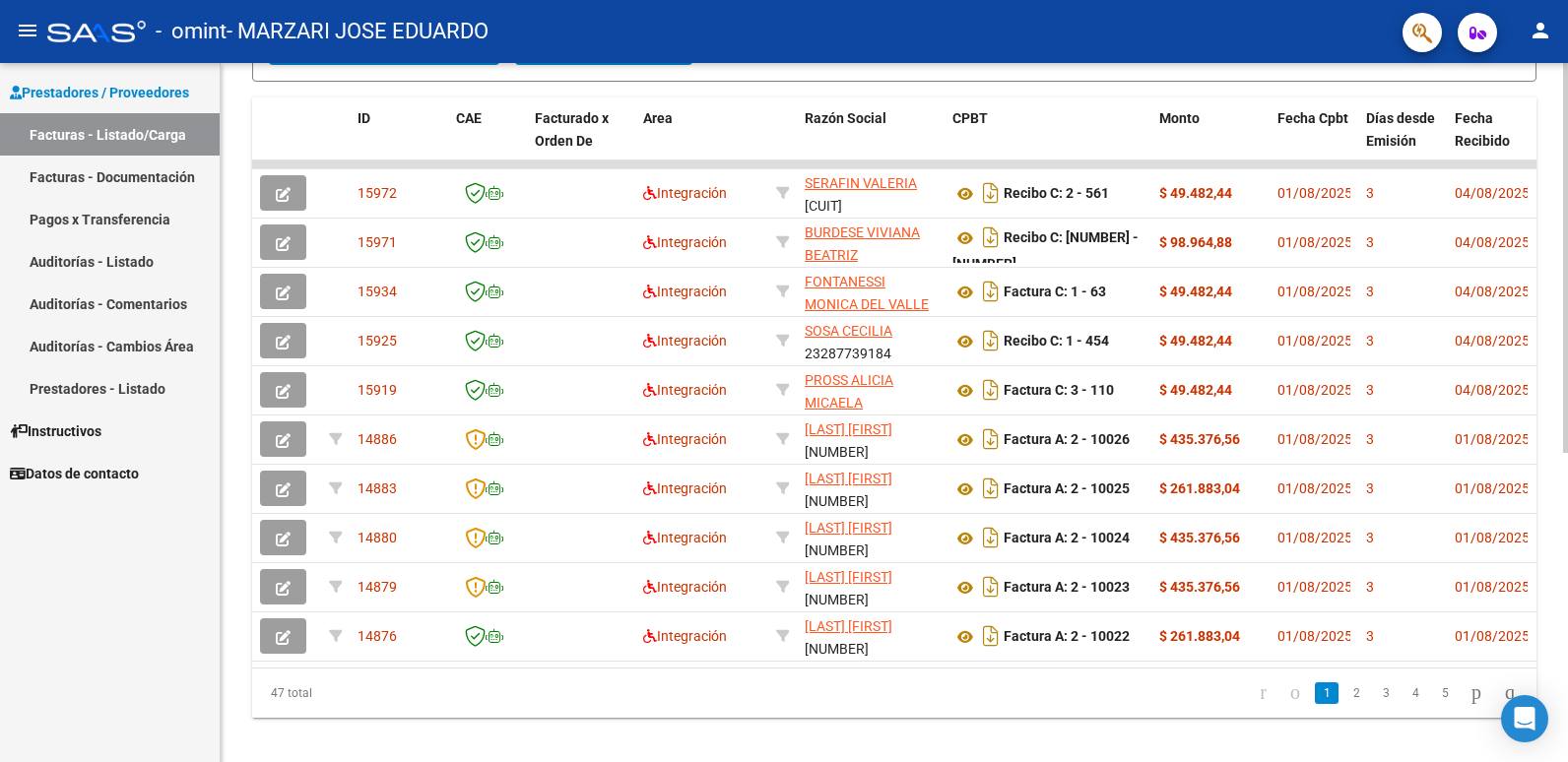 click 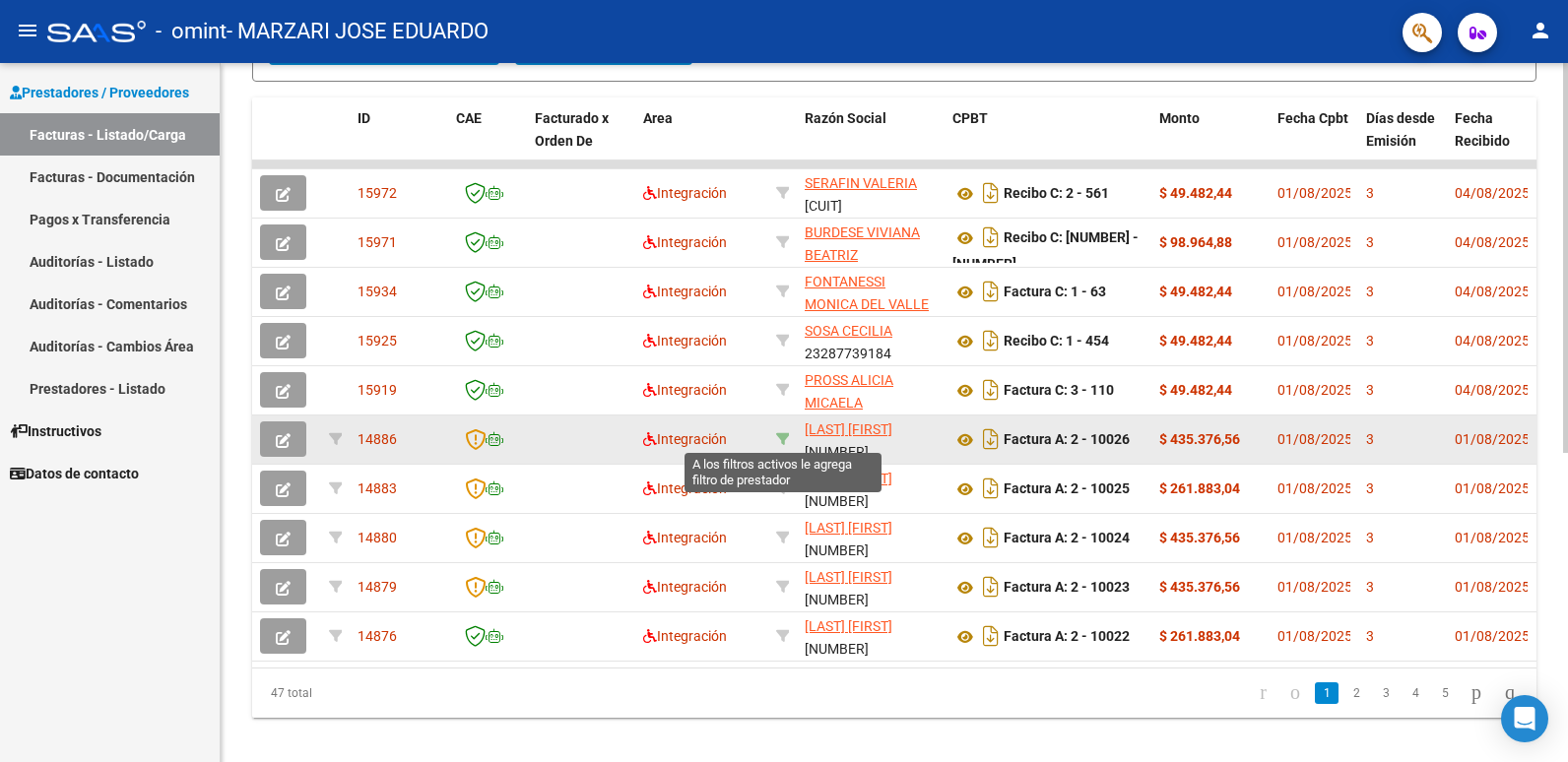 click 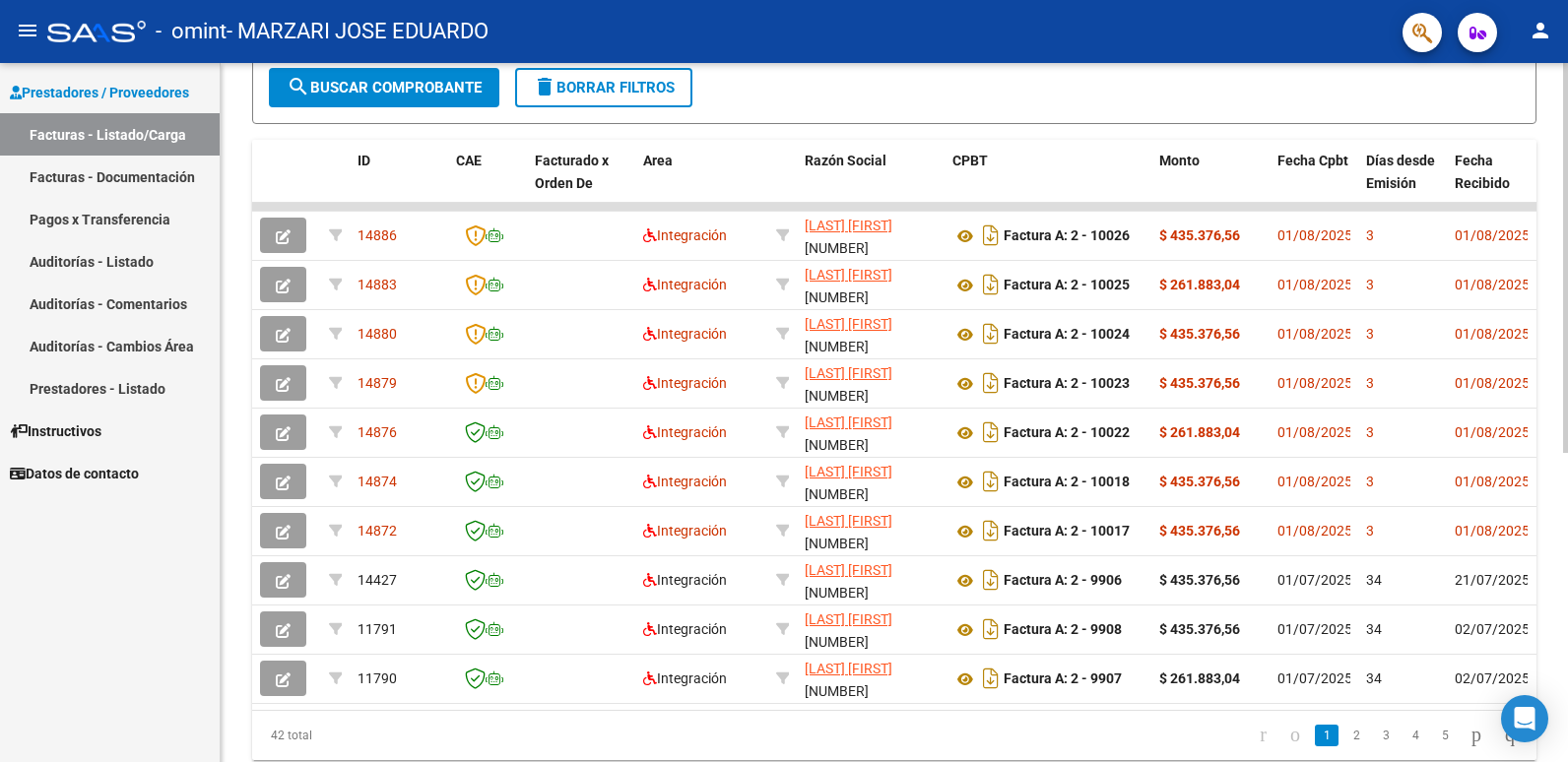 scroll, scrollTop: 553, scrollLeft: 0, axis: vertical 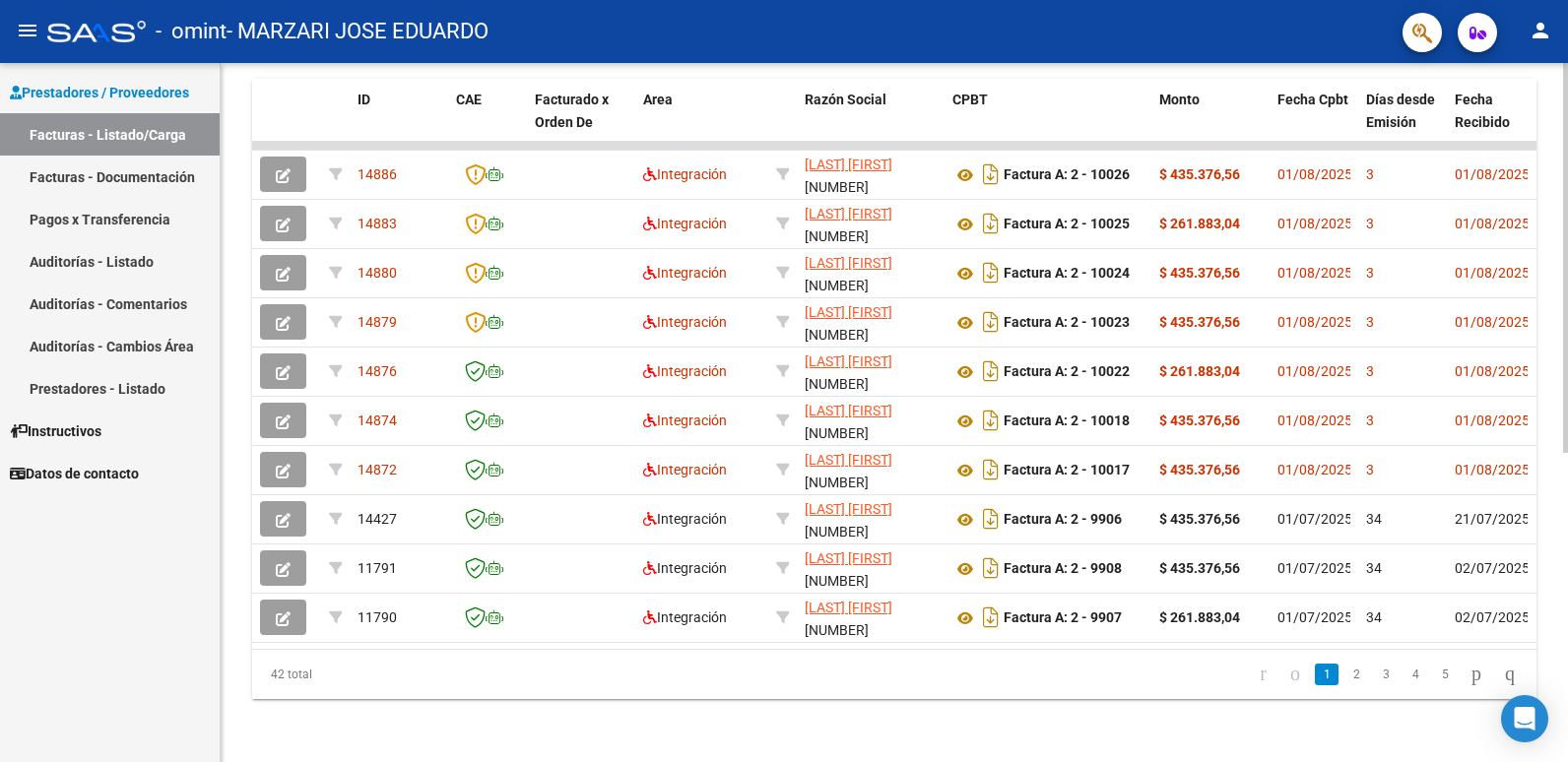 click 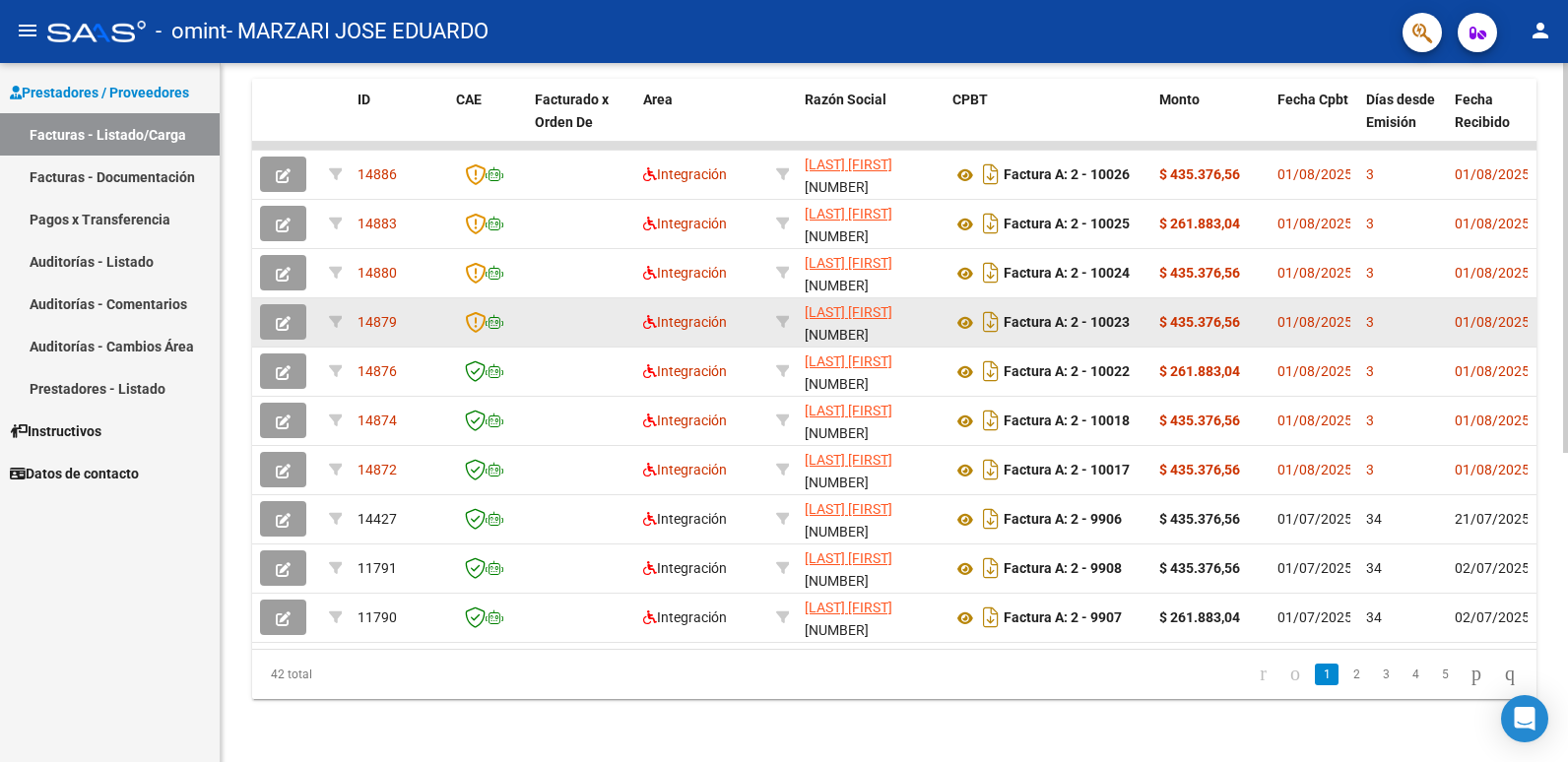 click 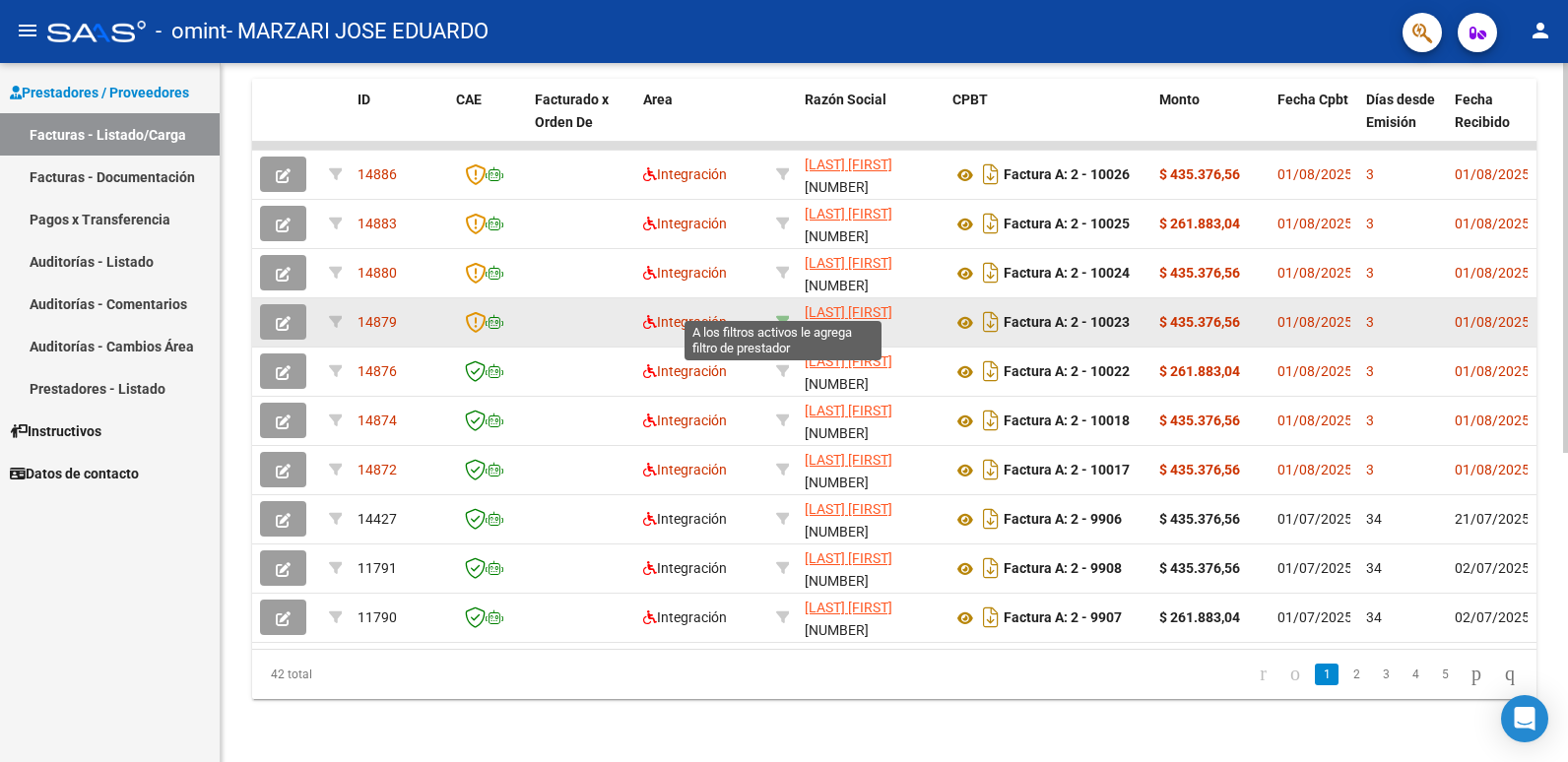 click 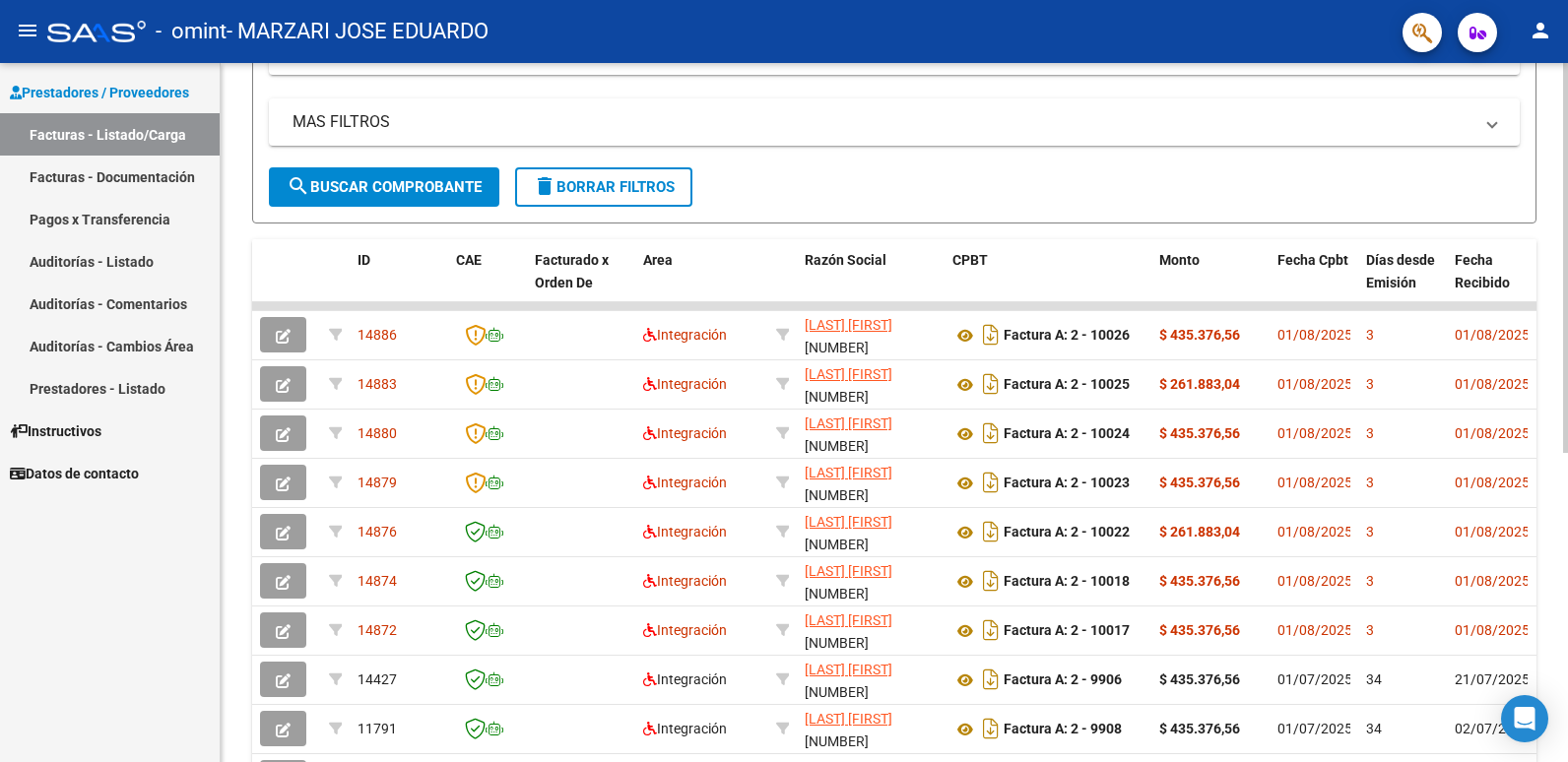 scroll, scrollTop: 523, scrollLeft: 0, axis: vertical 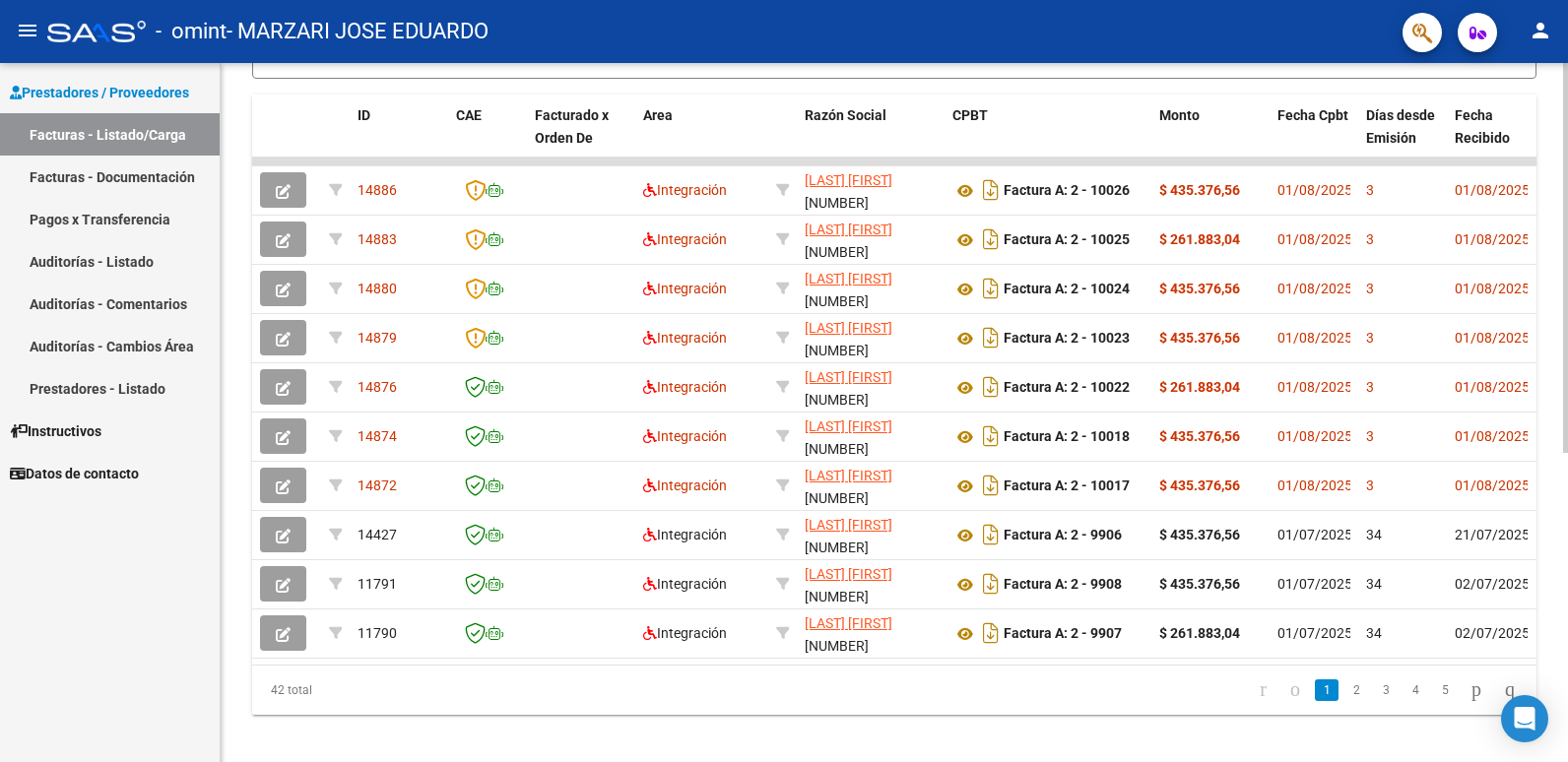 click 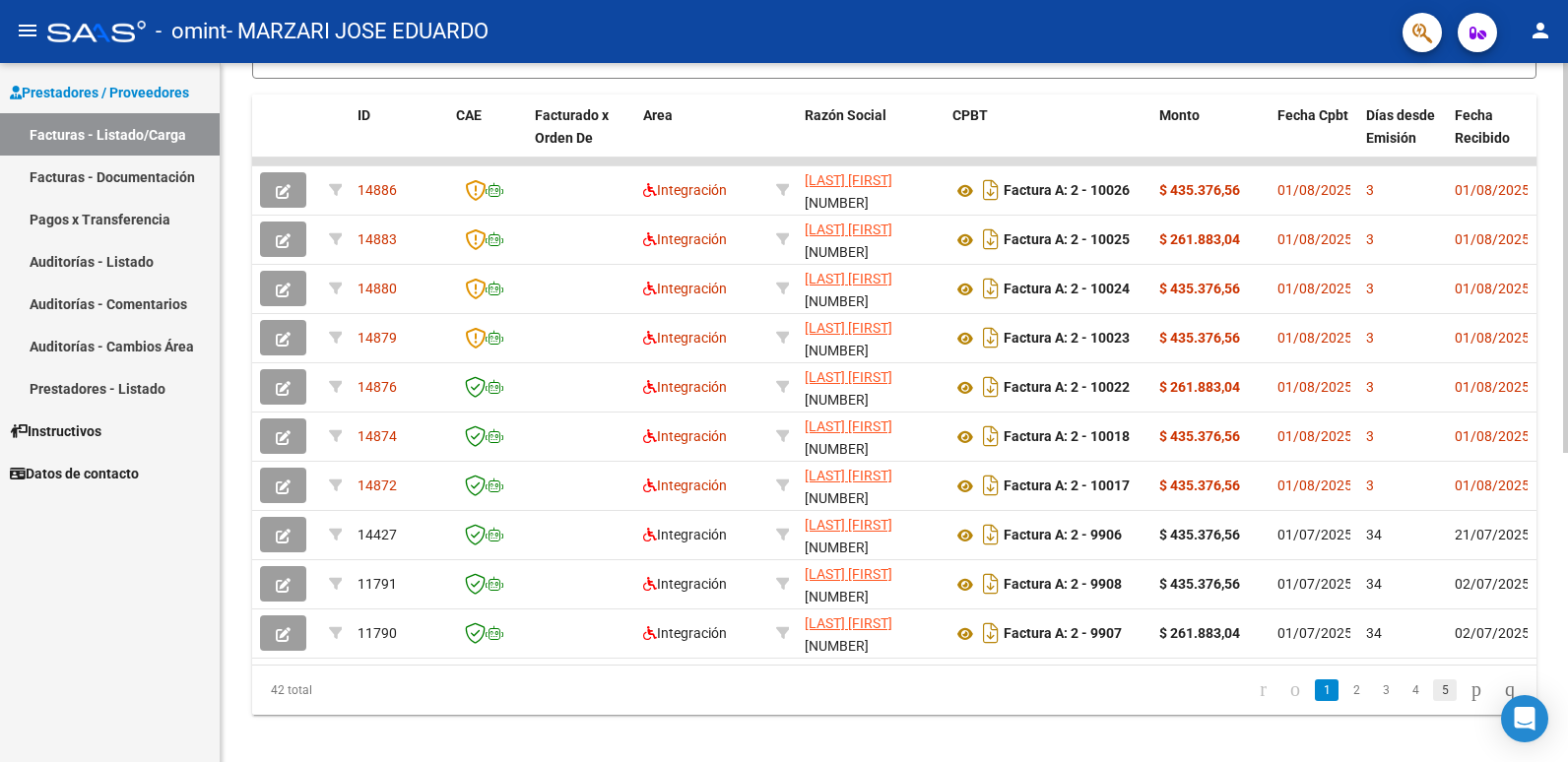 click on "5" 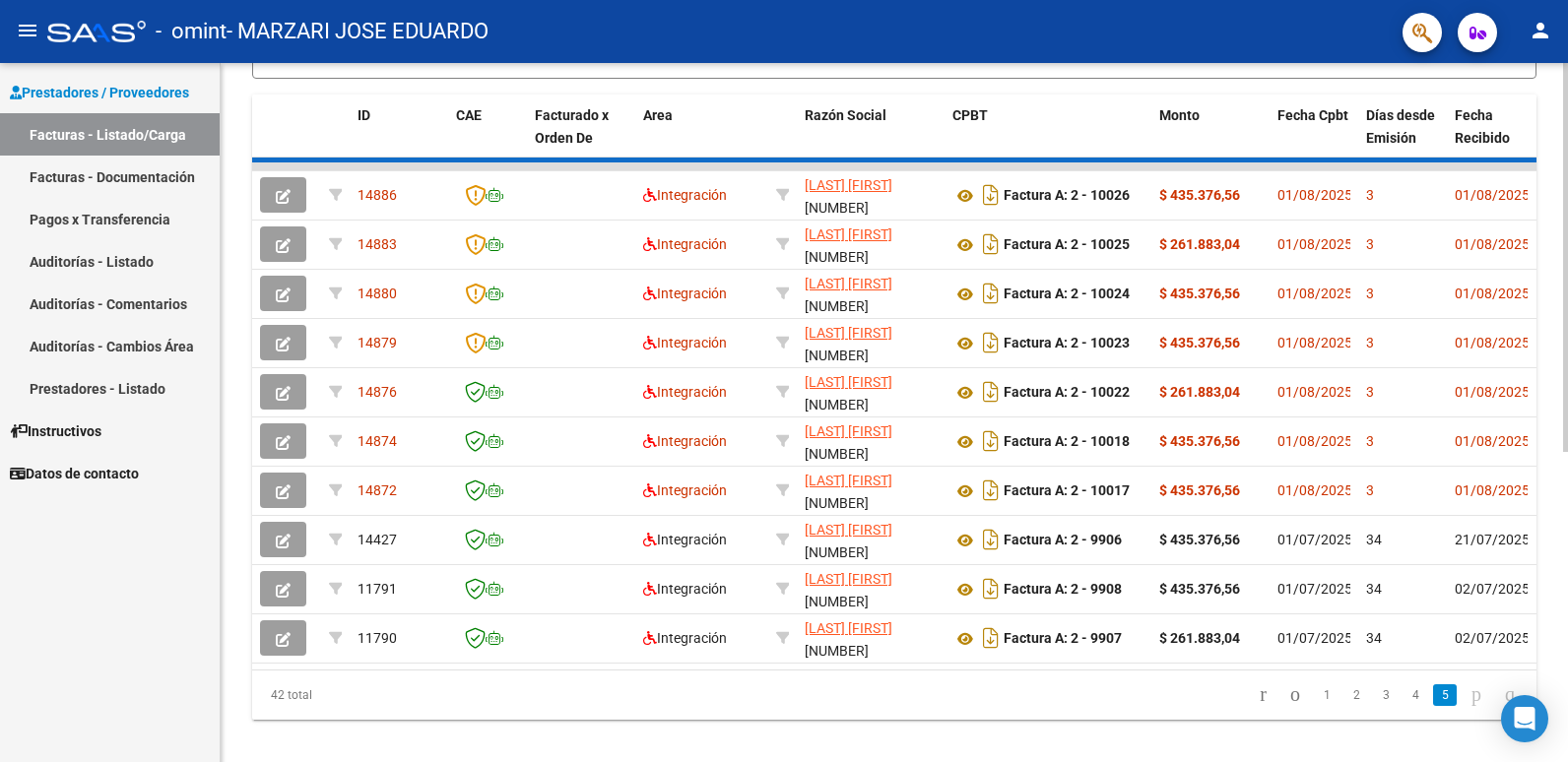 scroll, scrollTop: 159, scrollLeft: 0, axis: vertical 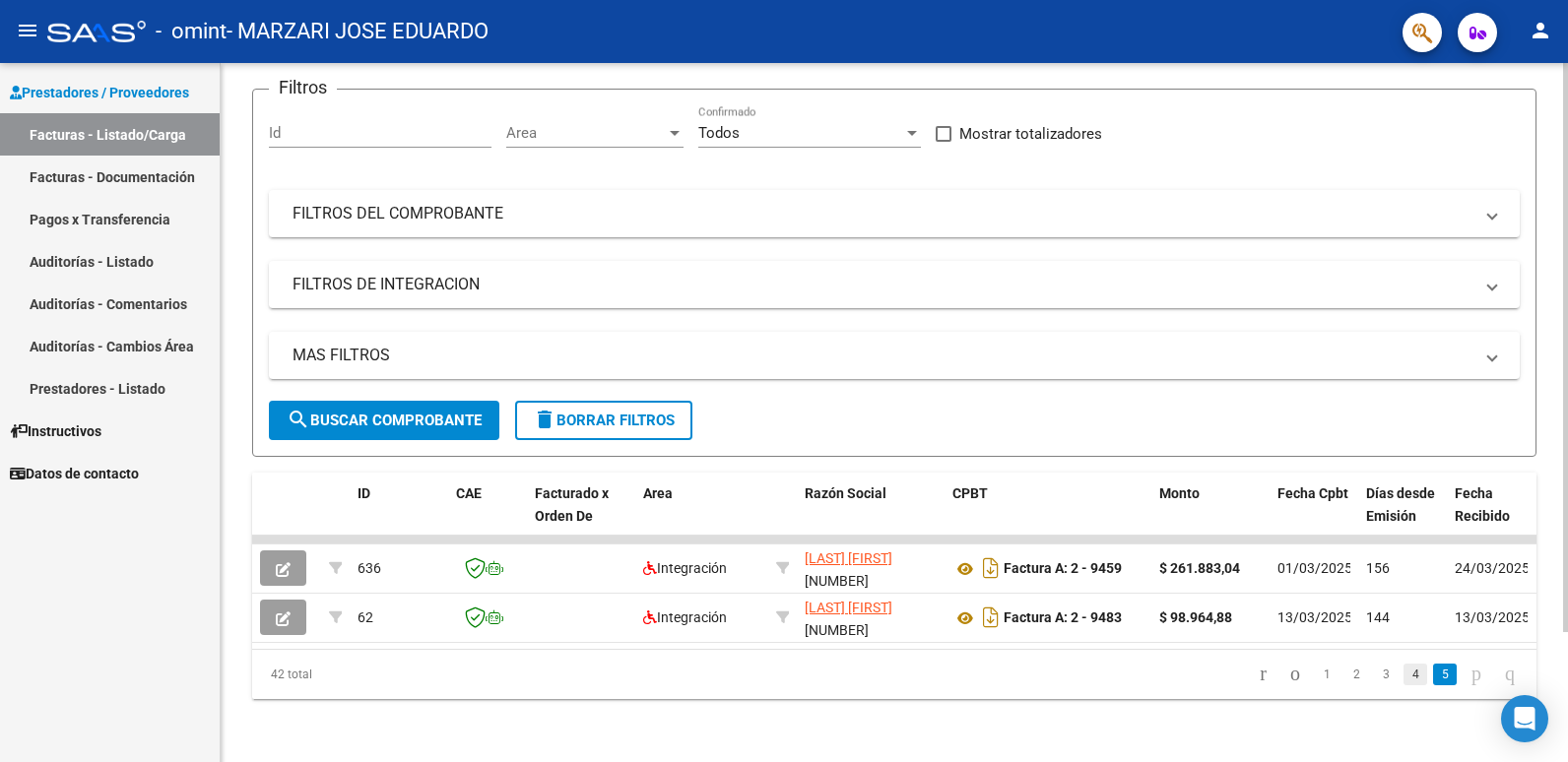 click on "4" 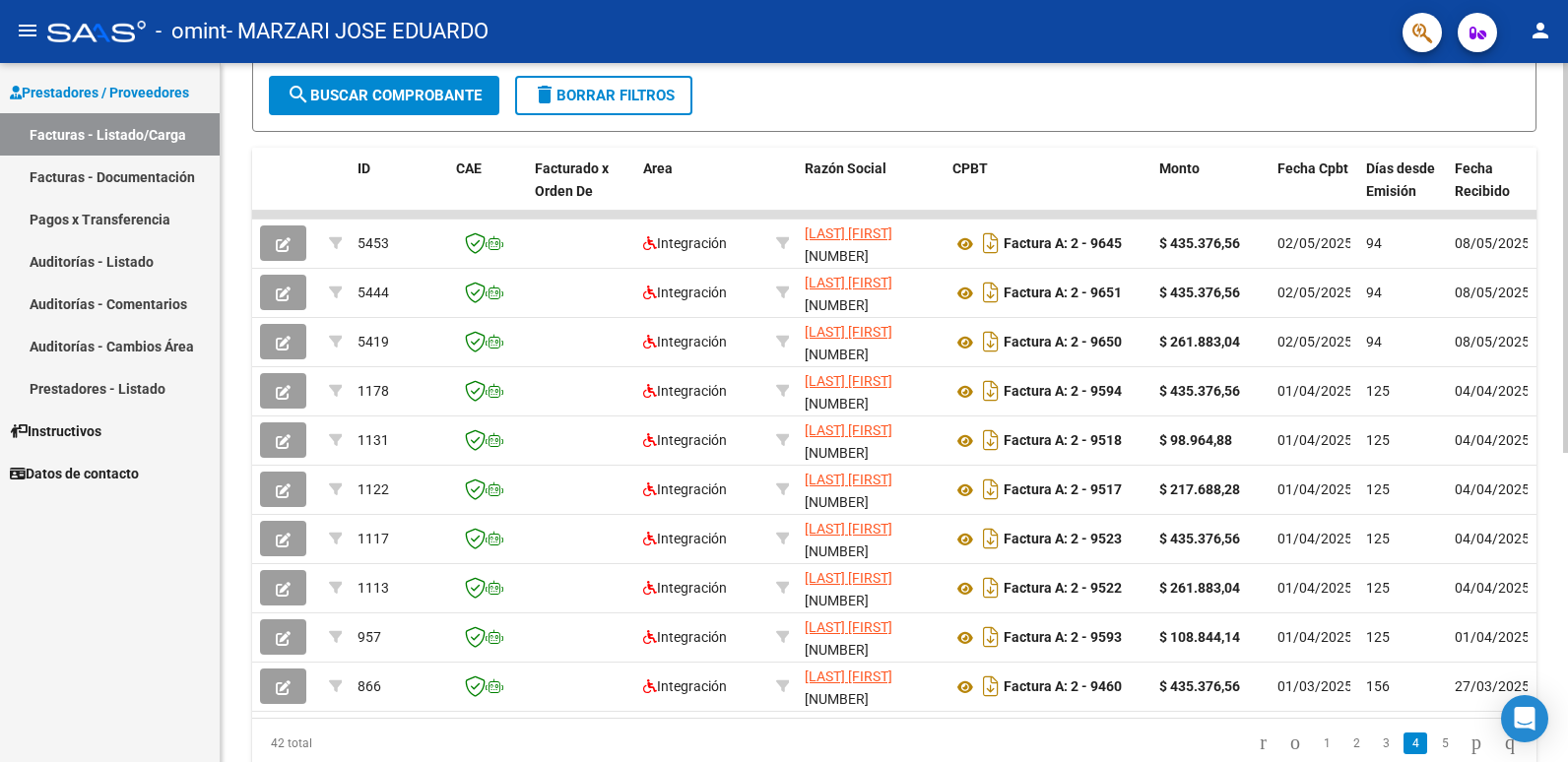 scroll, scrollTop: 518, scrollLeft: 0, axis: vertical 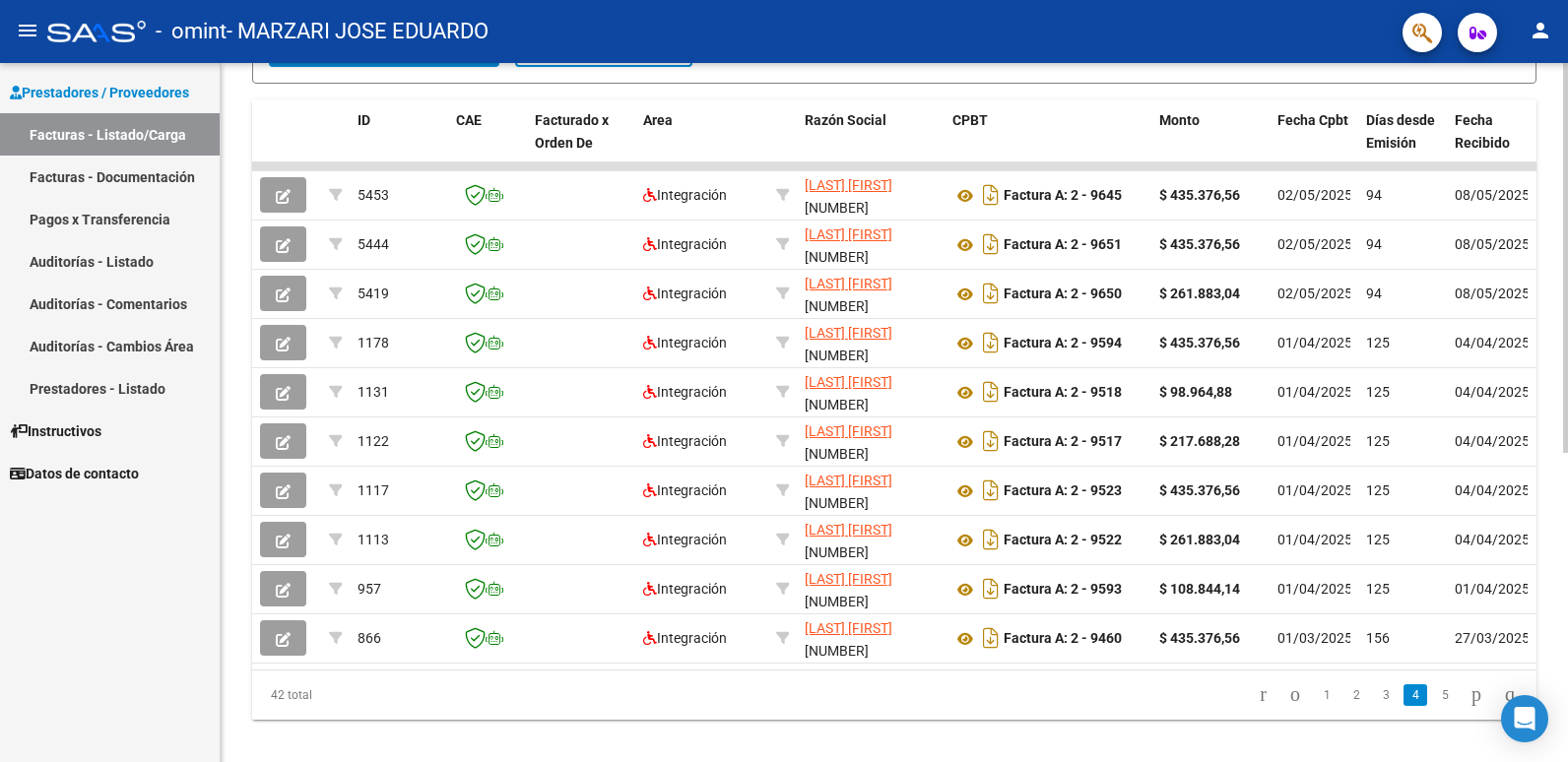 click 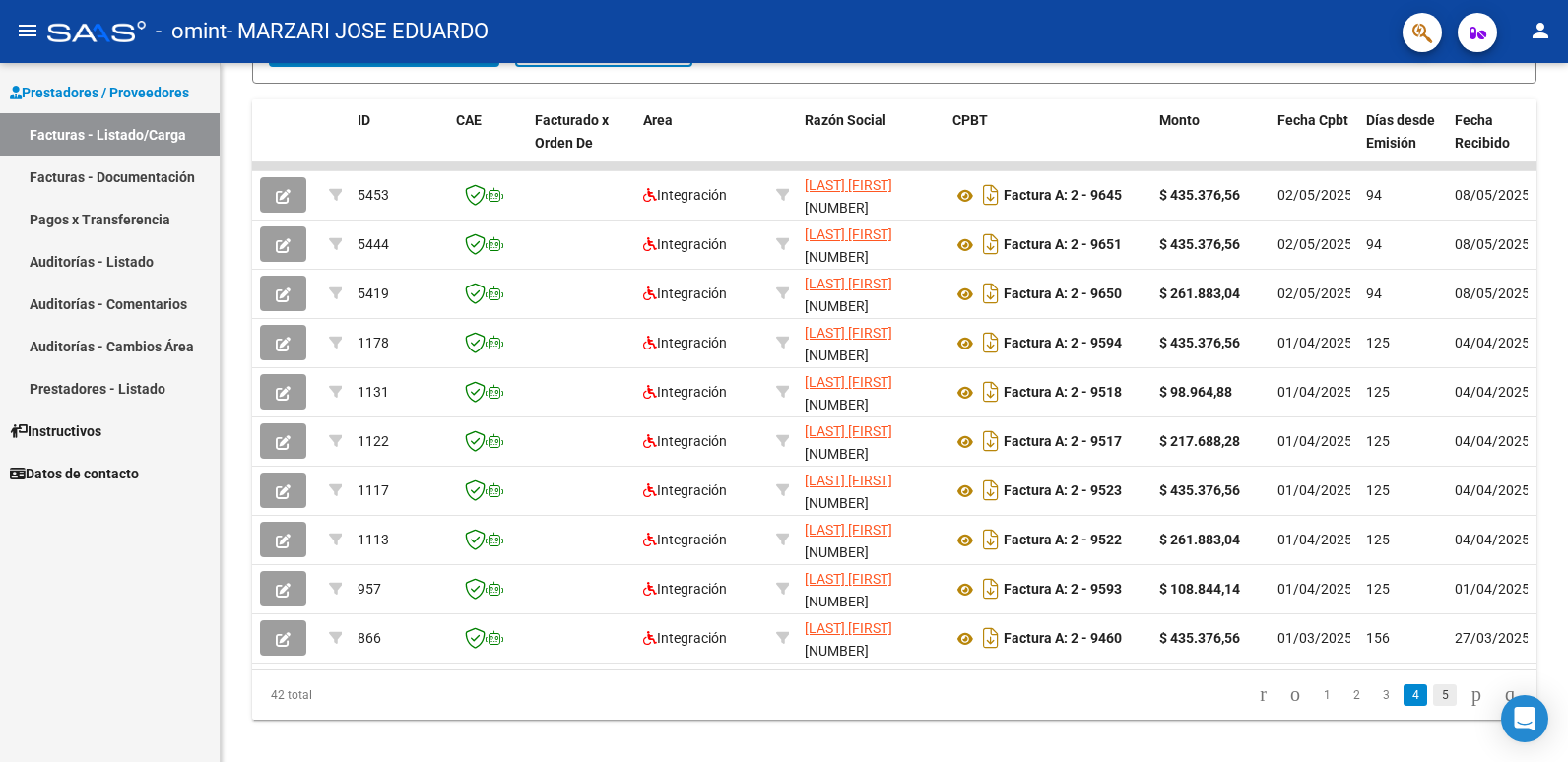 click on "5" 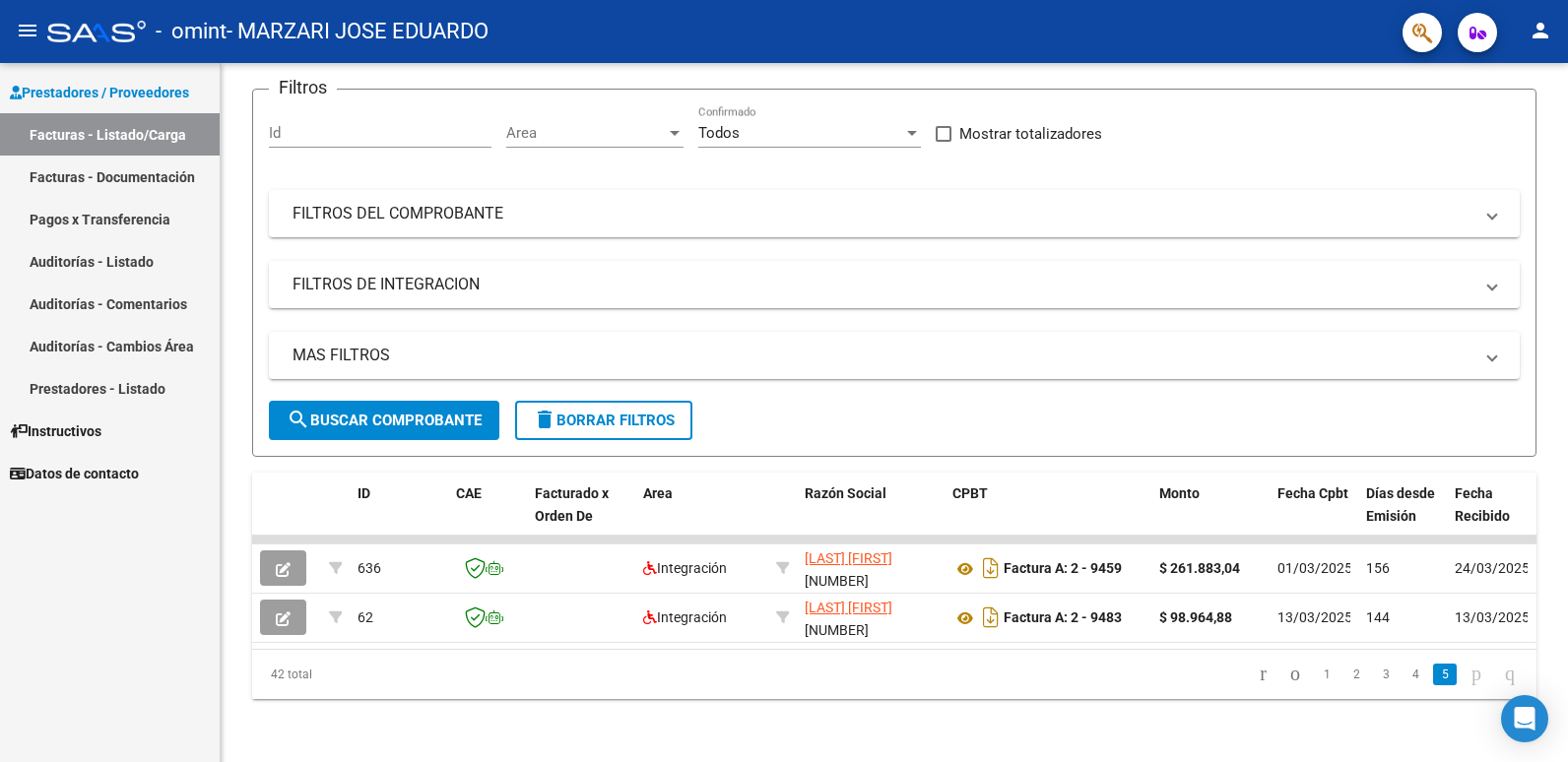 scroll, scrollTop: 159, scrollLeft: 0, axis: vertical 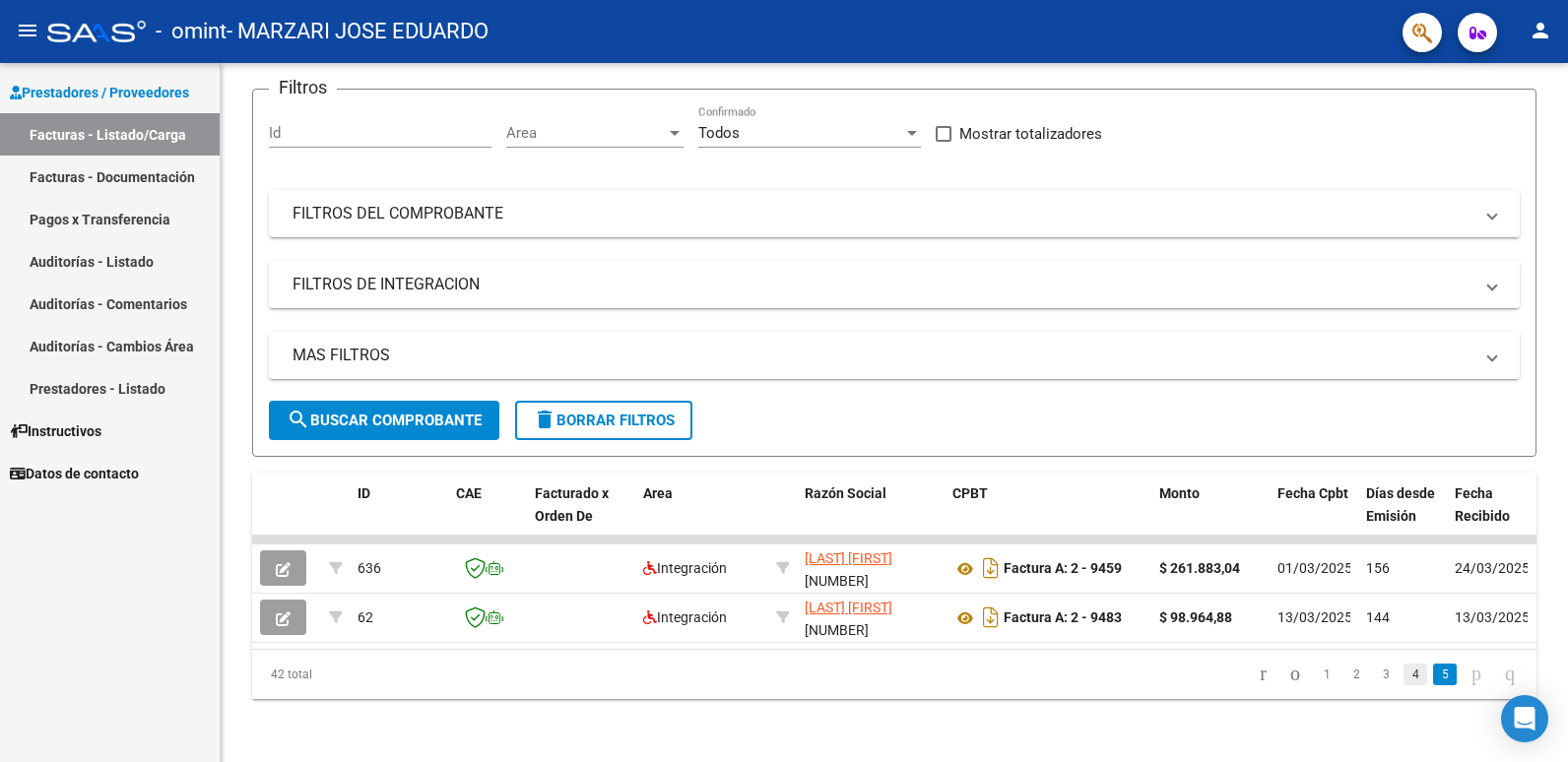 click on "4" 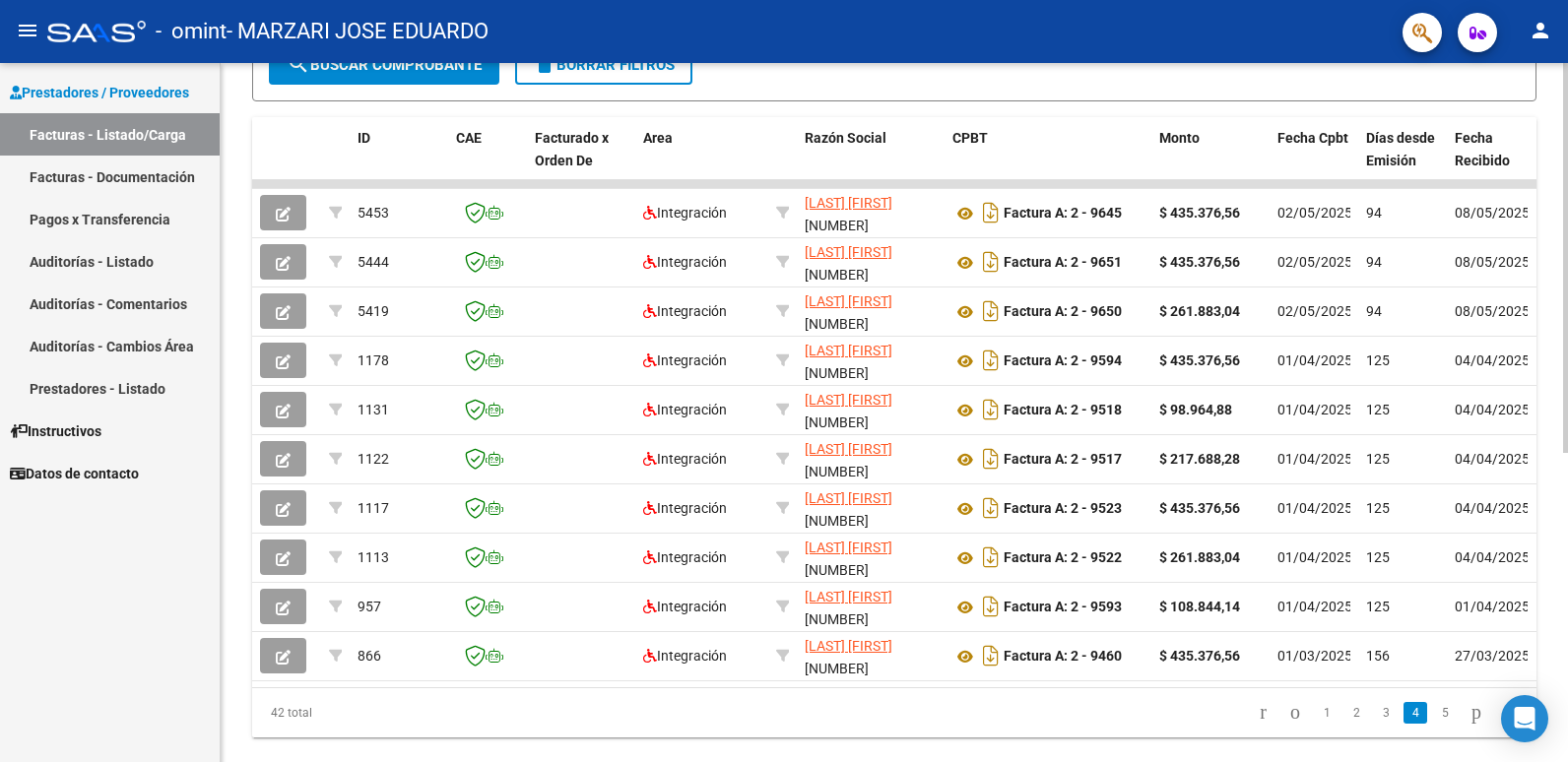 scroll, scrollTop: 502, scrollLeft: 0, axis: vertical 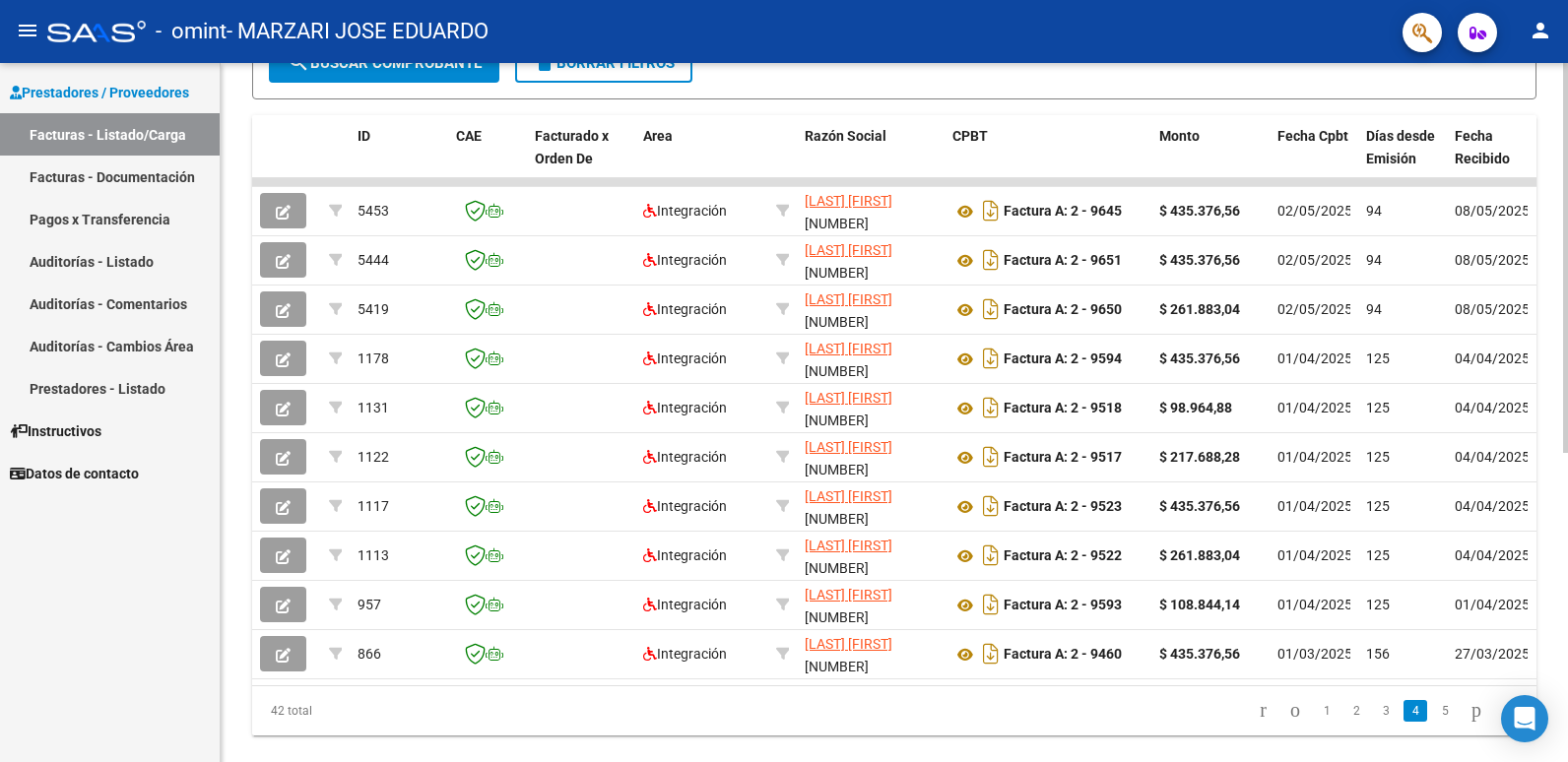 click on "Video tutorial   PRESTADORES -> Listado de CPBTs Emitidos por Prestadores / Proveedores (alt+q)   Cargar Comprobante
cloud_download  CSV  cloud_download  EXCEL  cloud_download  Estandar   Descarga Masiva
Filtros Id Area Area Todos Confirmado   Mostrar totalizadores   FILTROS DEL COMPROBANTE  Comprobante Tipo Comprobante Tipo Start date – End date Fec. Comprobante Desde / Hasta Días Emisión Desde(cant. días) Días Emisión Hasta(cant. días) [NUMBER] CUIT / Razón Social Pto. Venta Nro. Comprobante Código SSS CAE Válido CAE Válido Todos Cargado Módulo Hosp. Todos Tiene facturacion Apócrifa Hospital Refes  FILTROS DE INTEGRACION  Período De Prestación Campos del Archivo de Rendición Devuelto x SSS (dr_envio) Todos Rendido x SSS (dr_envio) Tipo de Registro Tipo de Registro Período Presentación Período Presentación Campos del Legajo Asociado (preaprobación) Afiliado Legajo (cuil/nombre) Todos Solo facturas preaprobadas  MAS FILTROS  Todos Con Doc. Respaldatoria Todos Con Trazabilidad –" 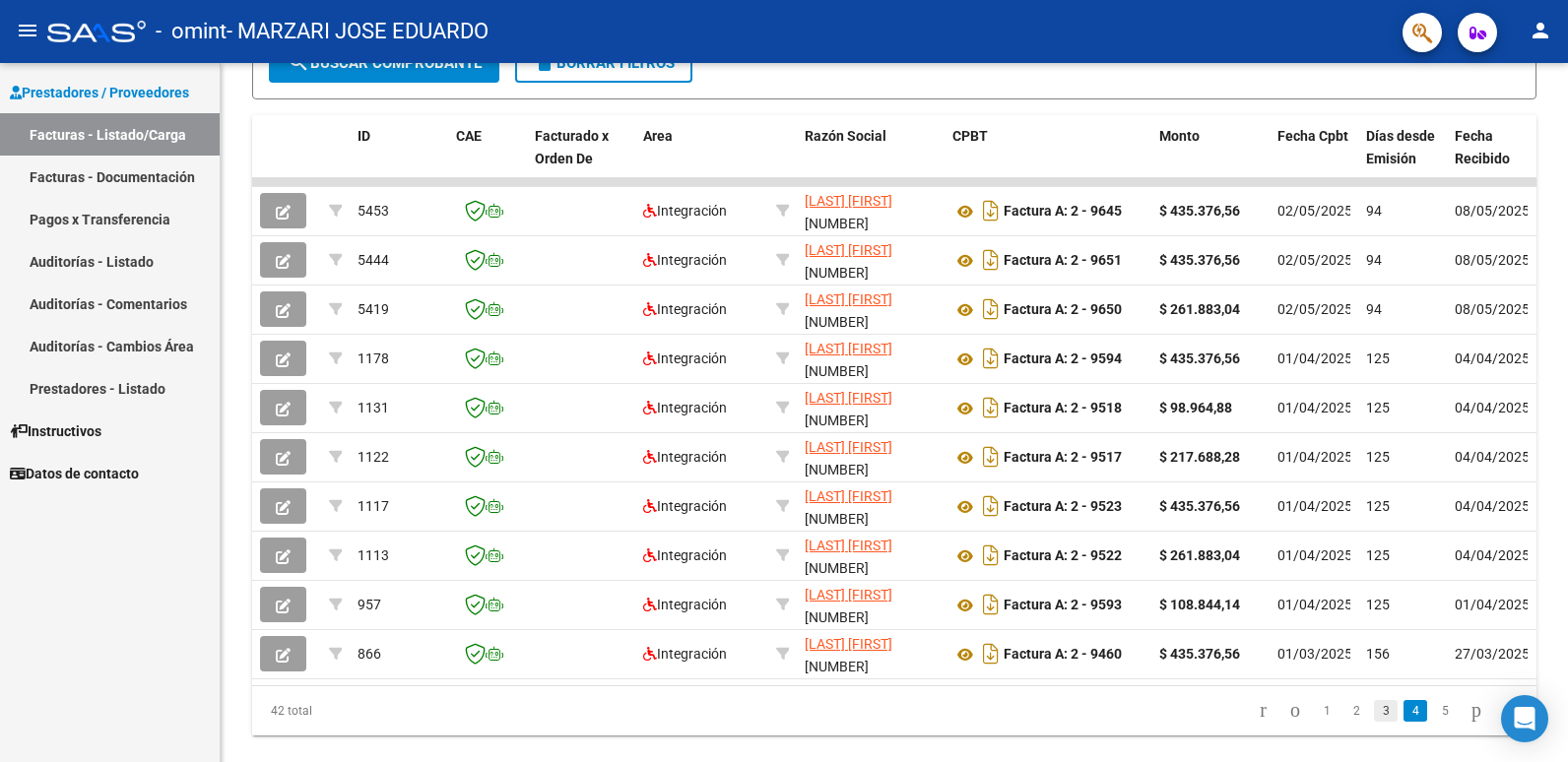 click on "3" 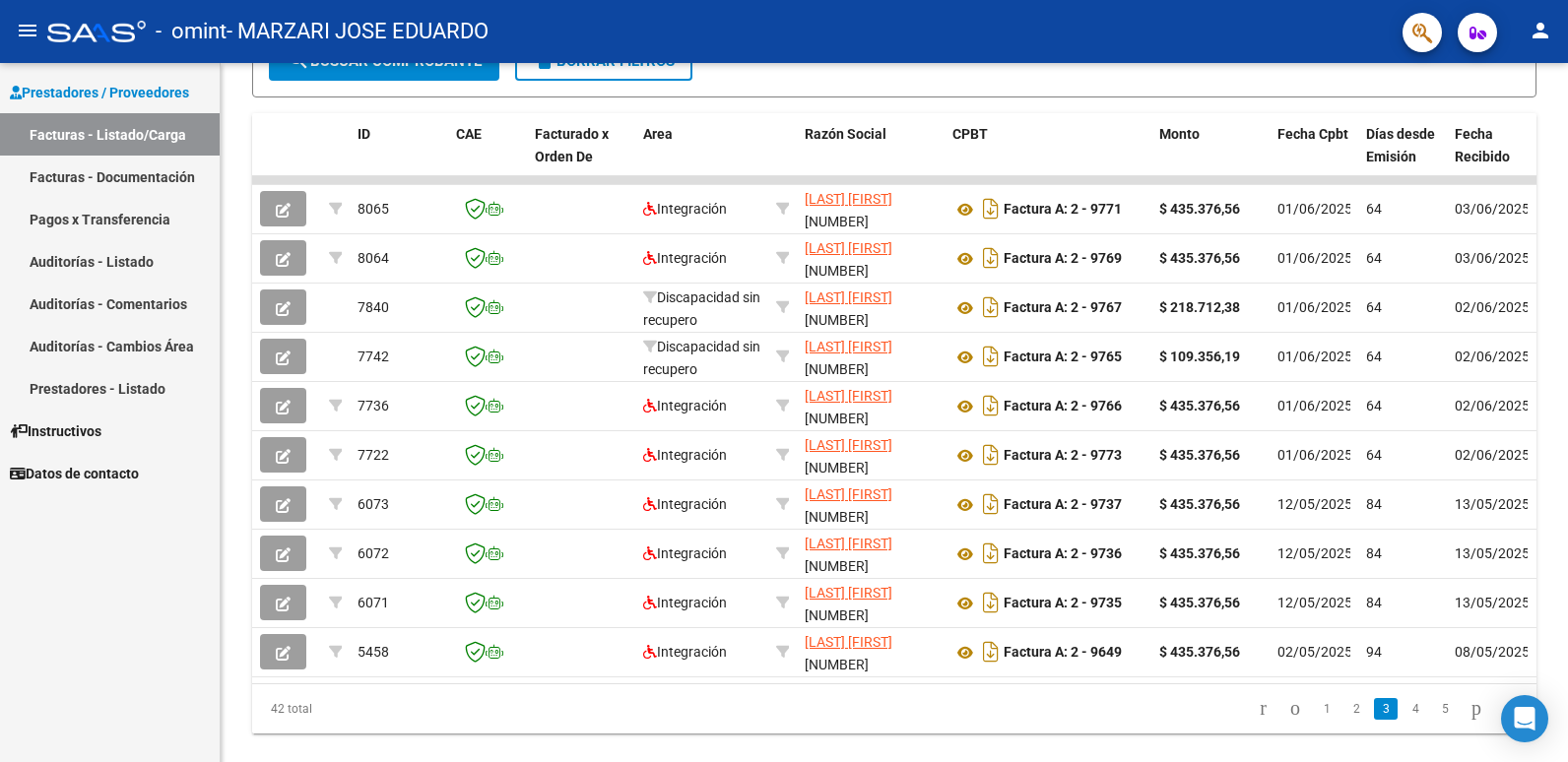 click on "Prestadores / Proveedores" at bounding box center [99, 93] 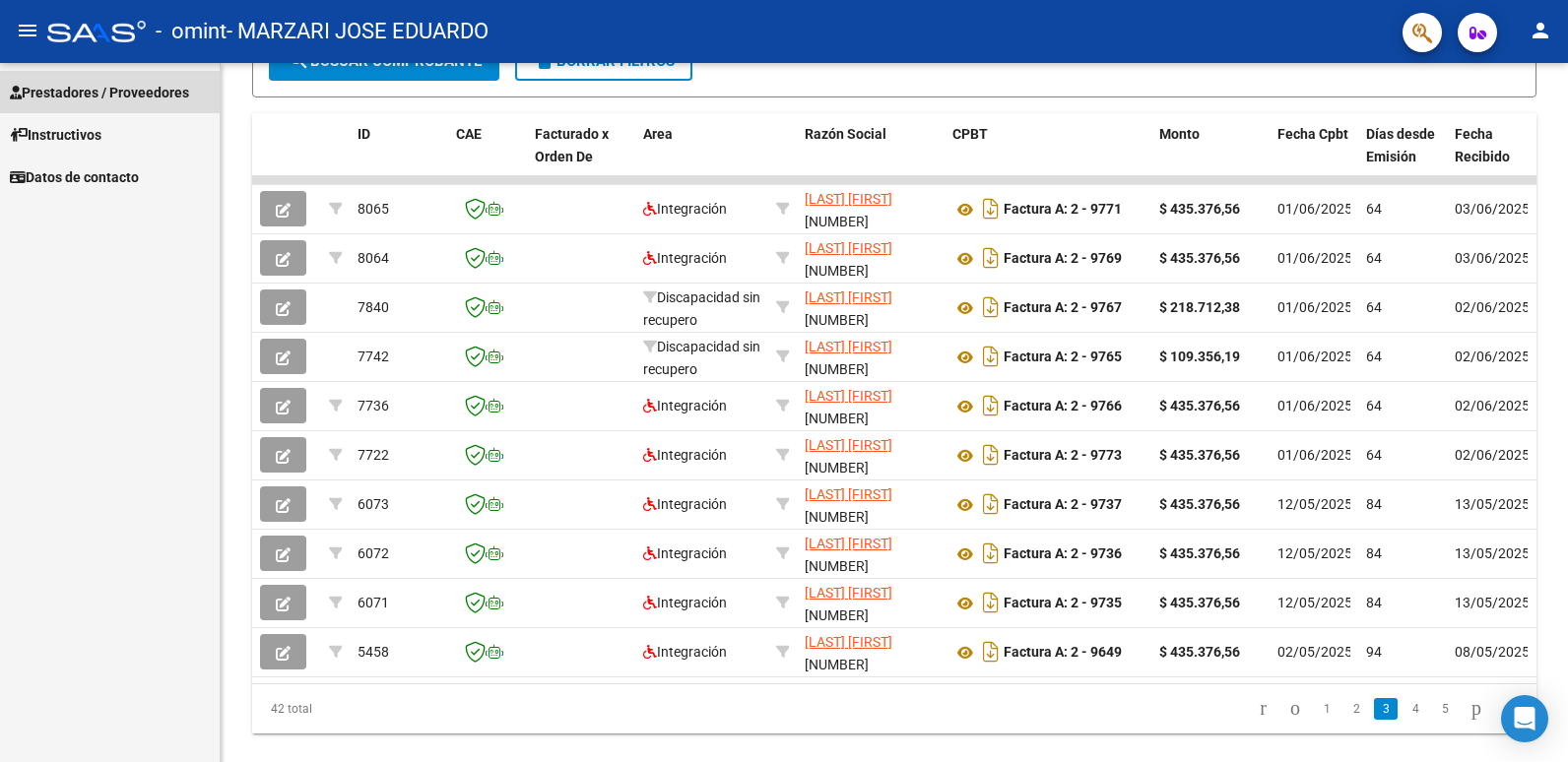 click on "Prestadores / Proveedores" at bounding box center [99, 93] 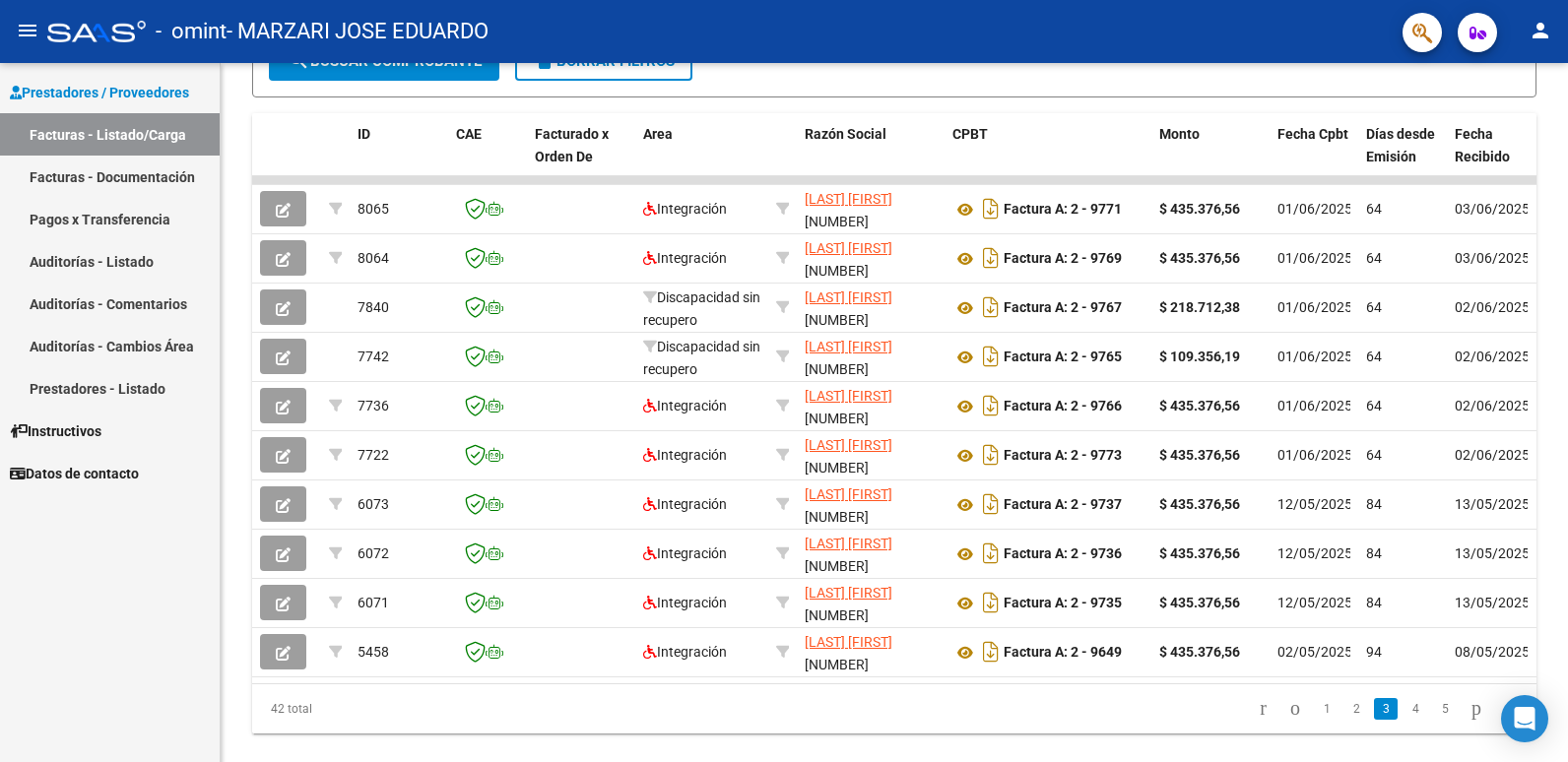 click on "Facturas - Listado/Carga" at bounding box center (109, 134) 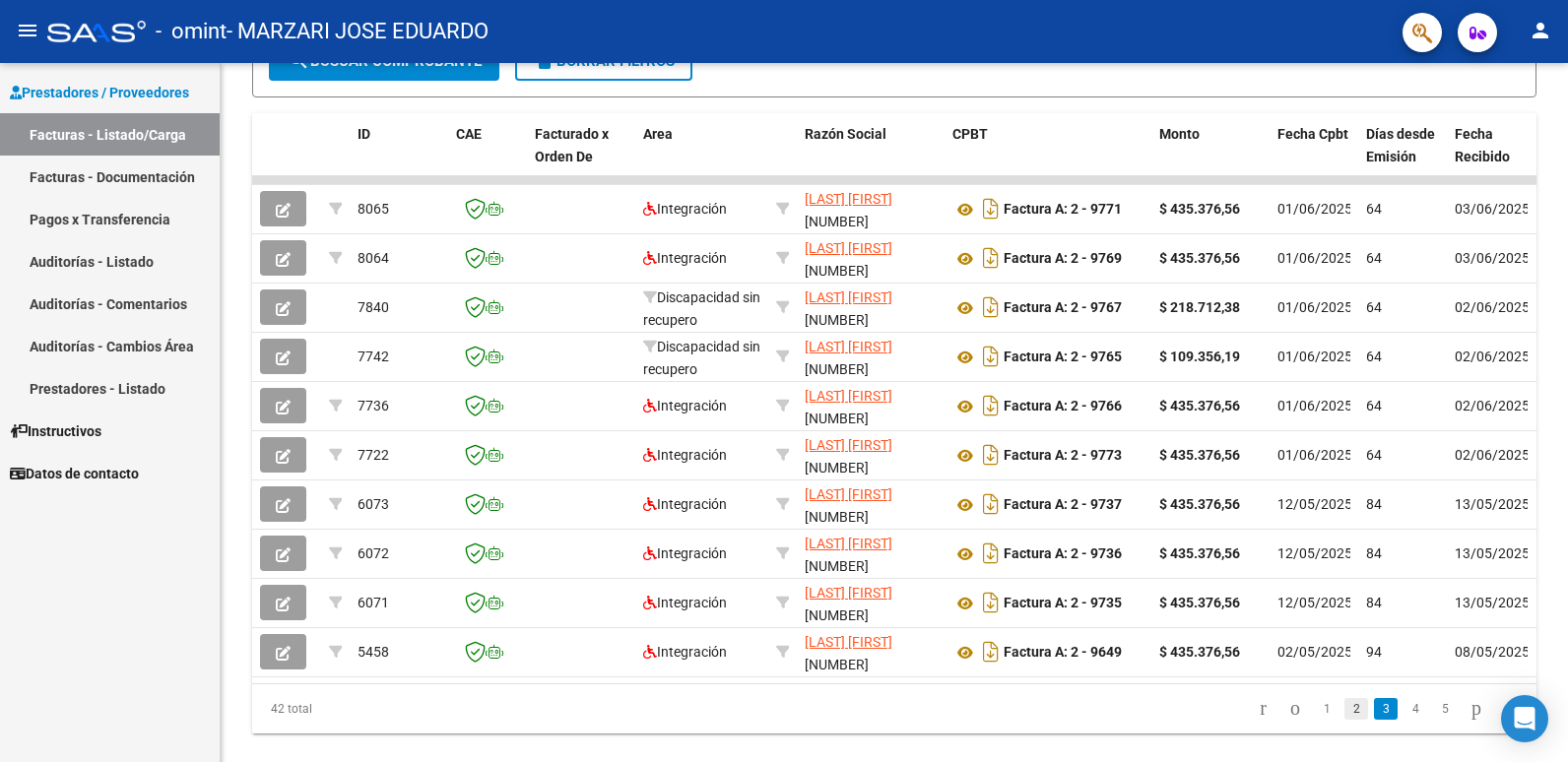 click on "2" 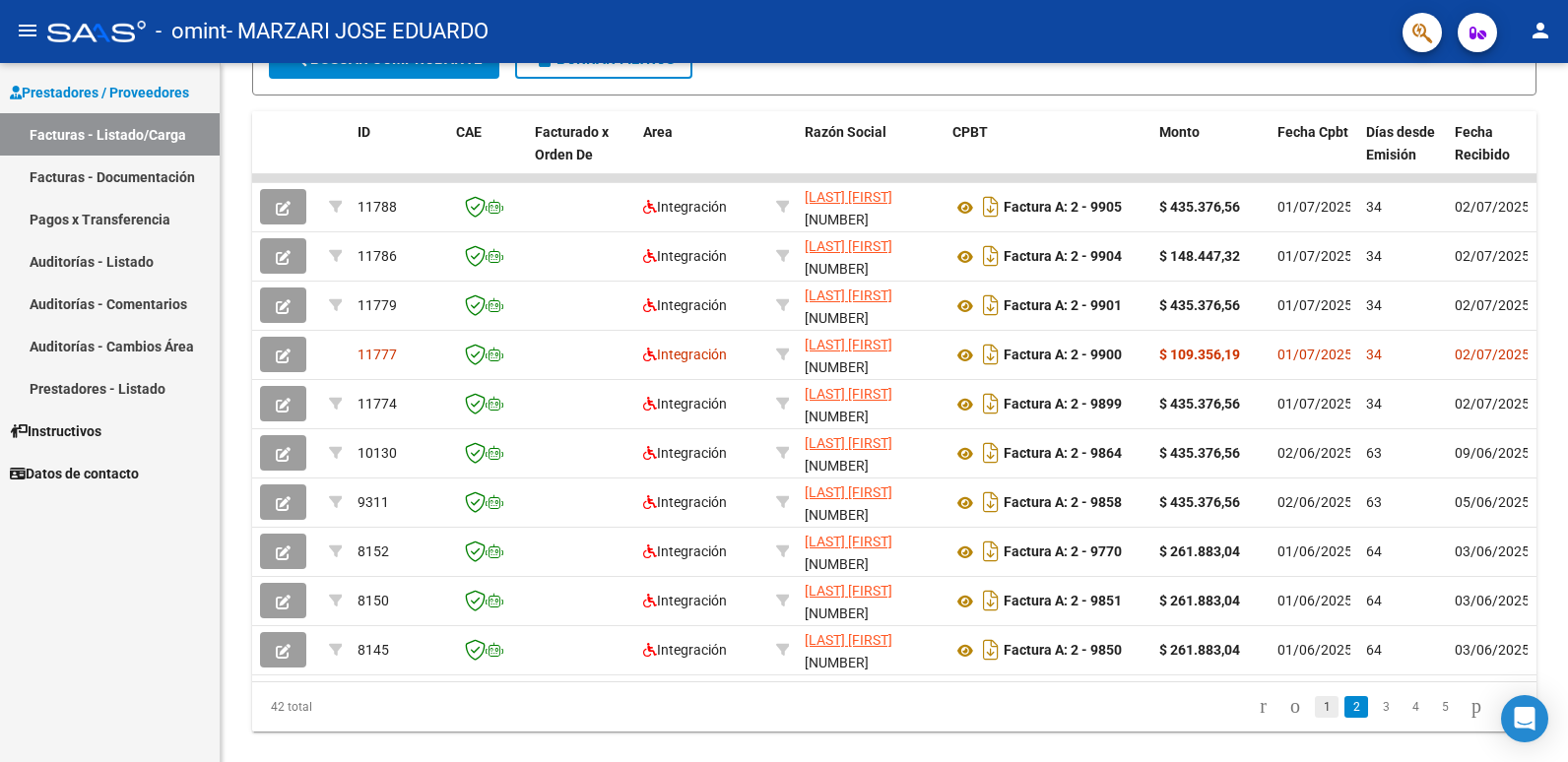 click on "1" 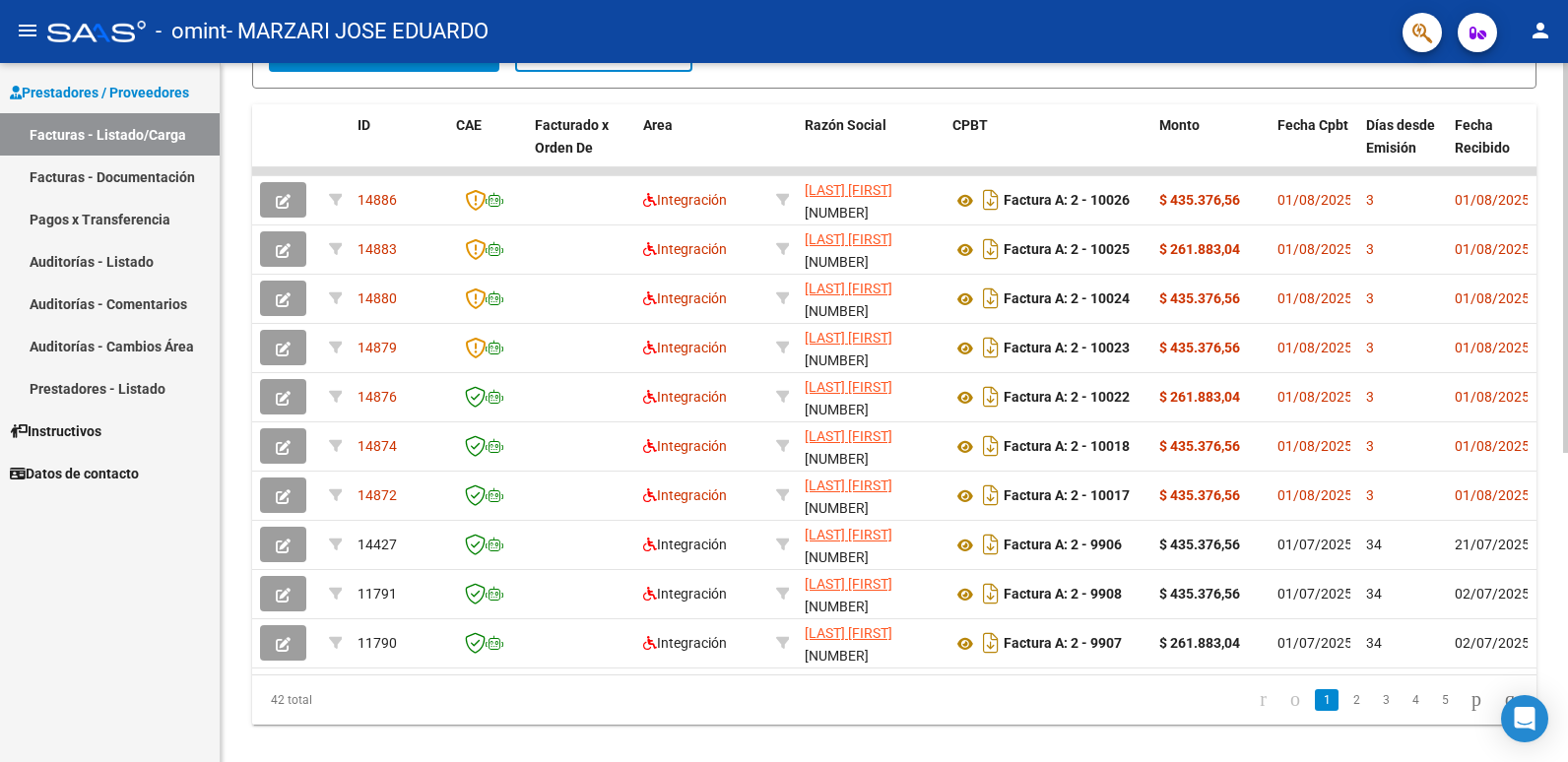 scroll, scrollTop: 553, scrollLeft: 0, axis: vertical 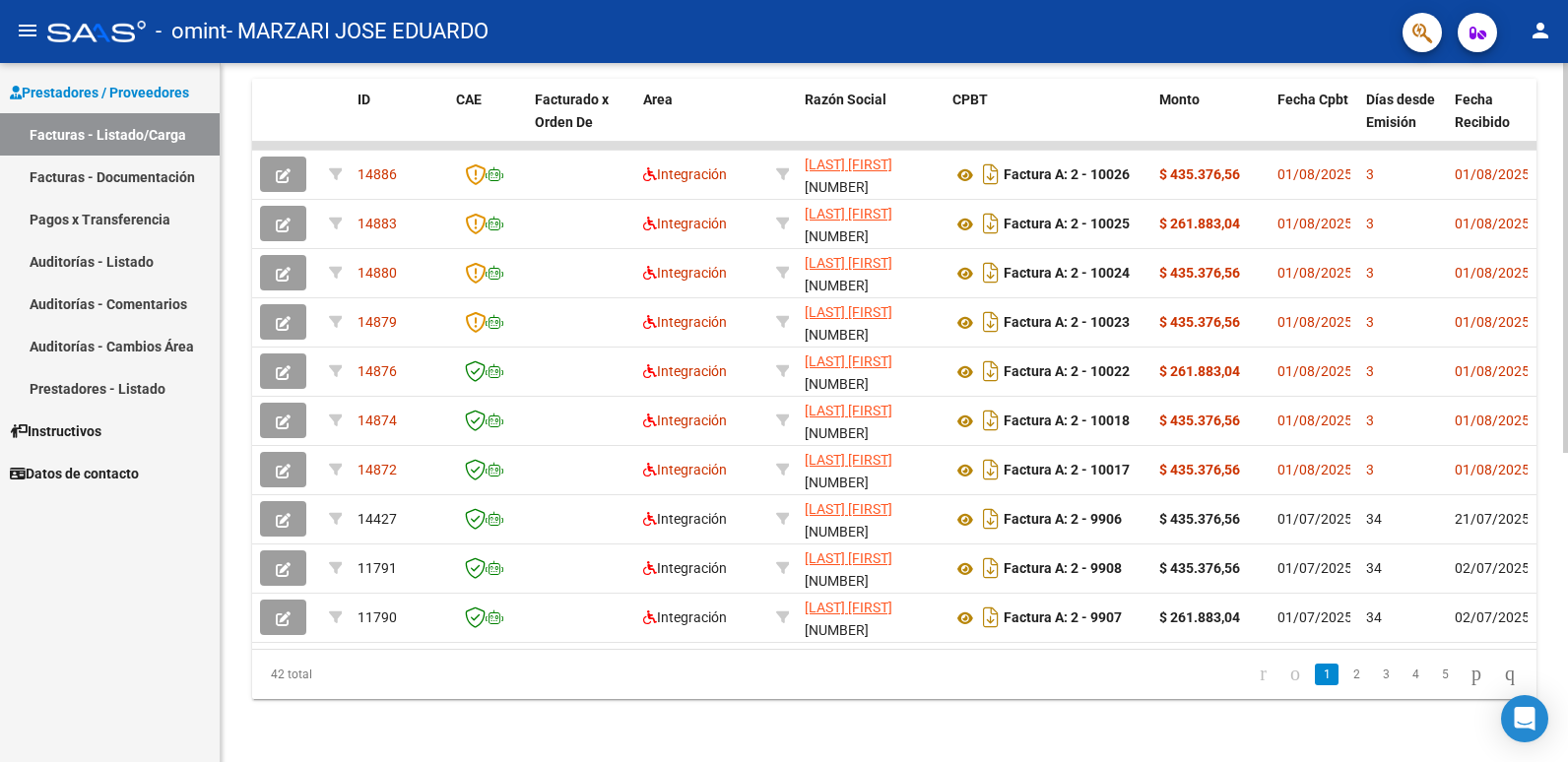 click 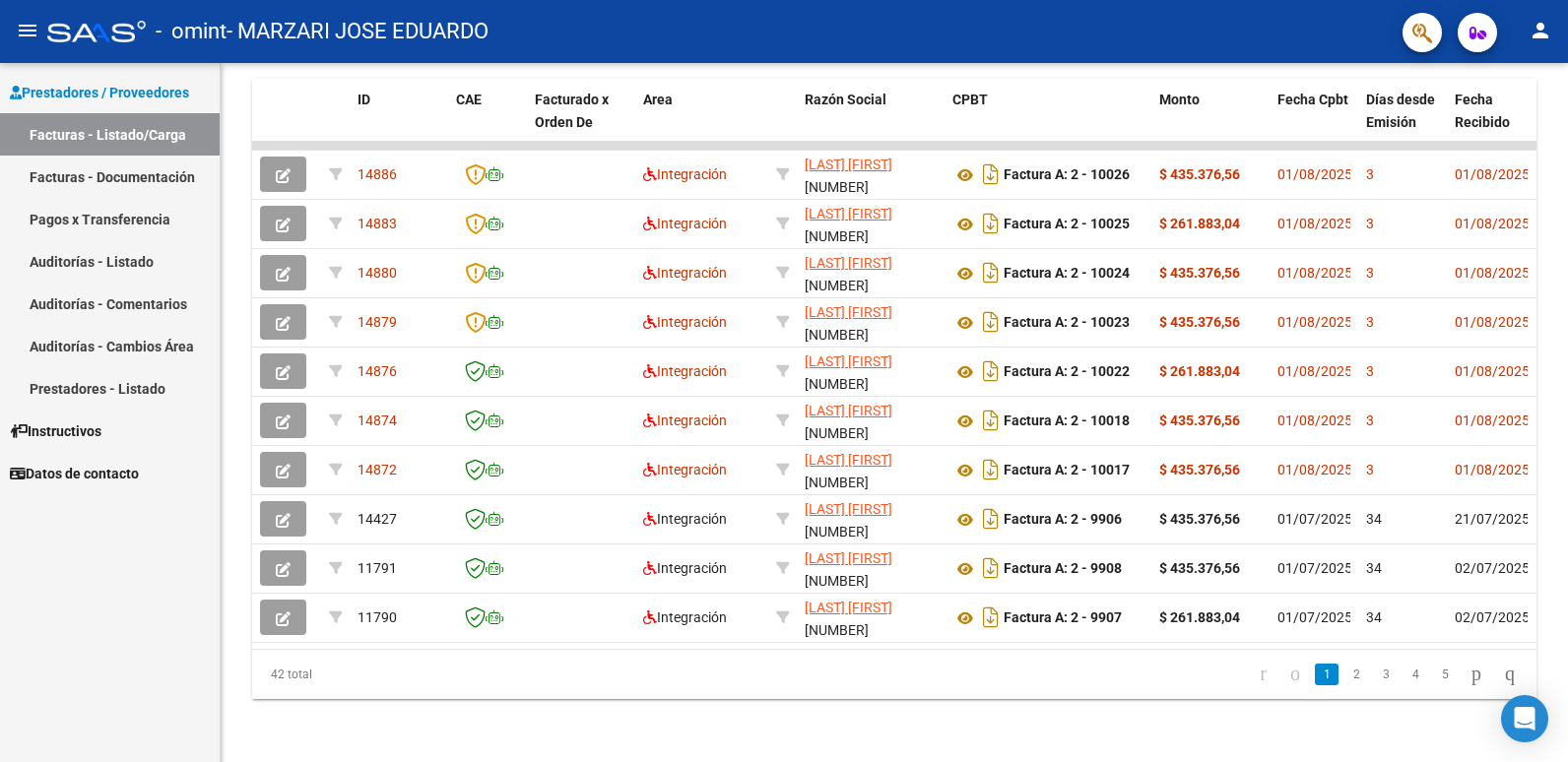 click 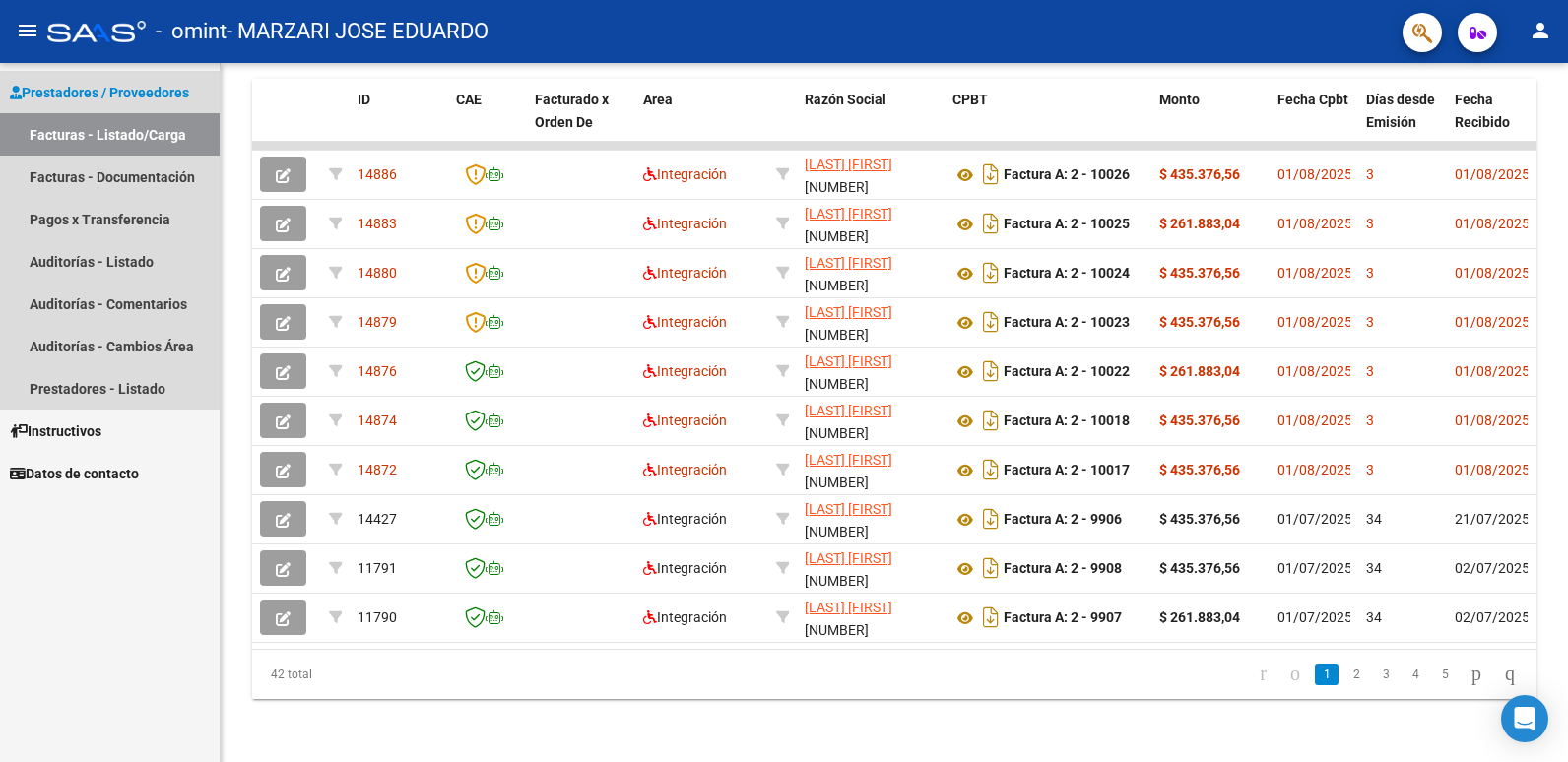 click on "Prestadores / Proveedores" at bounding box center (99, 93) 